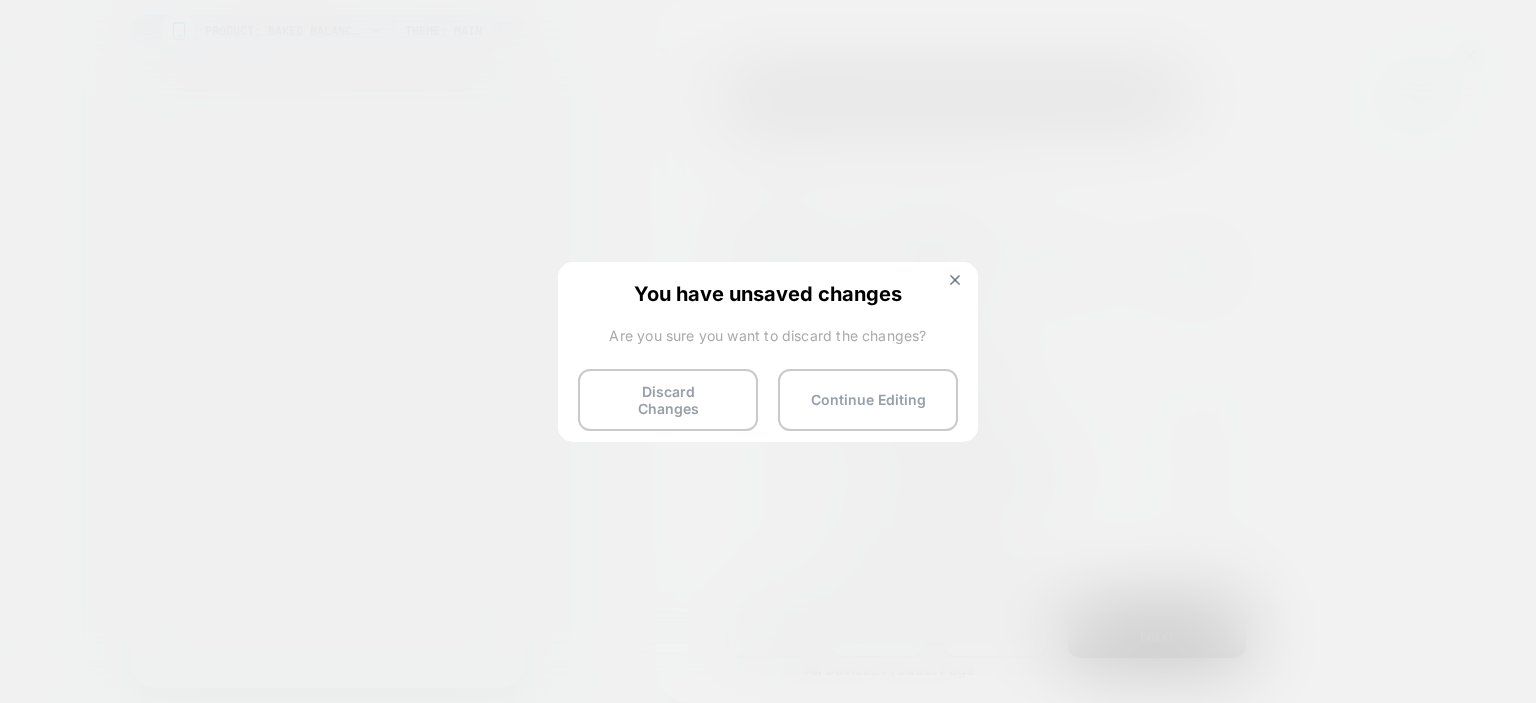 scroll, scrollTop: 0, scrollLeft: 0, axis: both 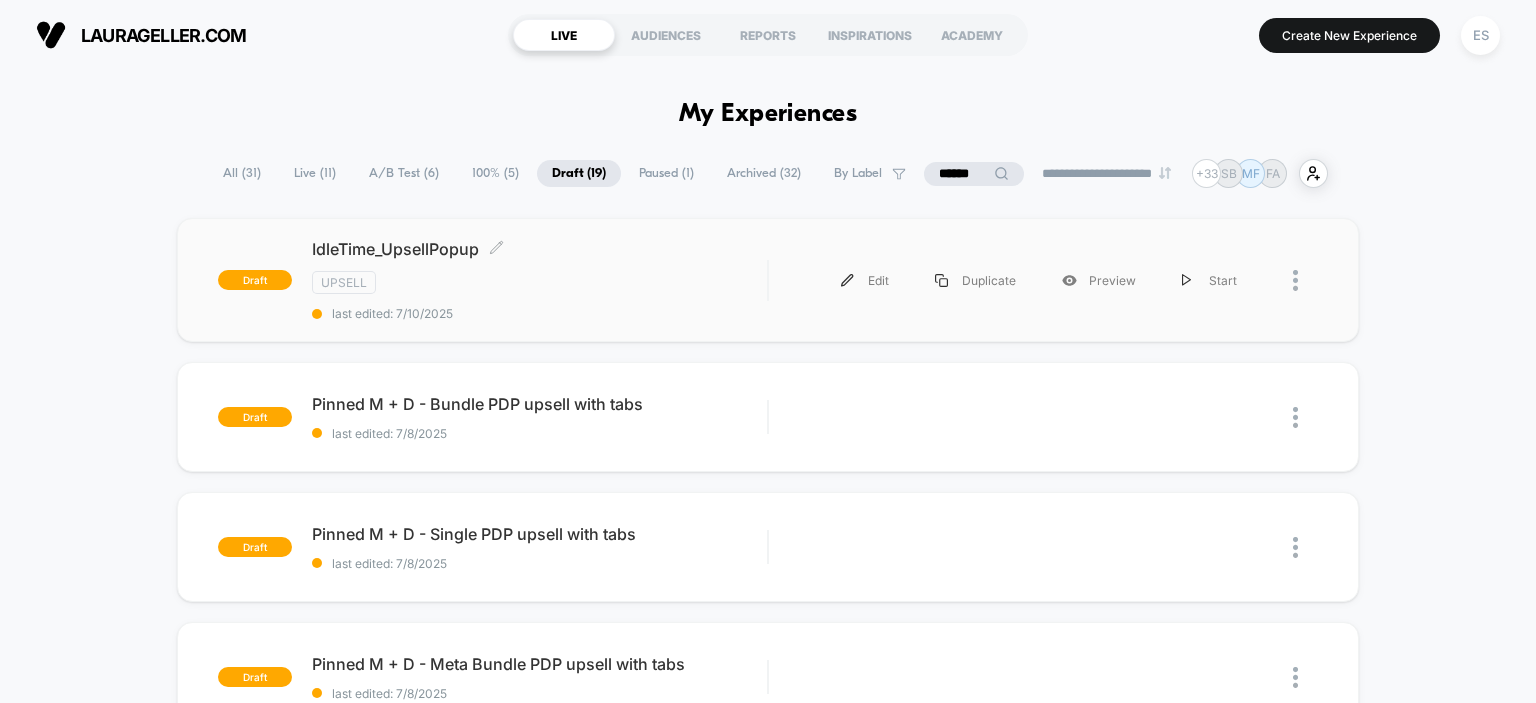 click on "IdleTime_UpsellPopup Click to edit experience details Click to edit experience details Upsell last edited: 7/10/2025" at bounding box center [540, 280] 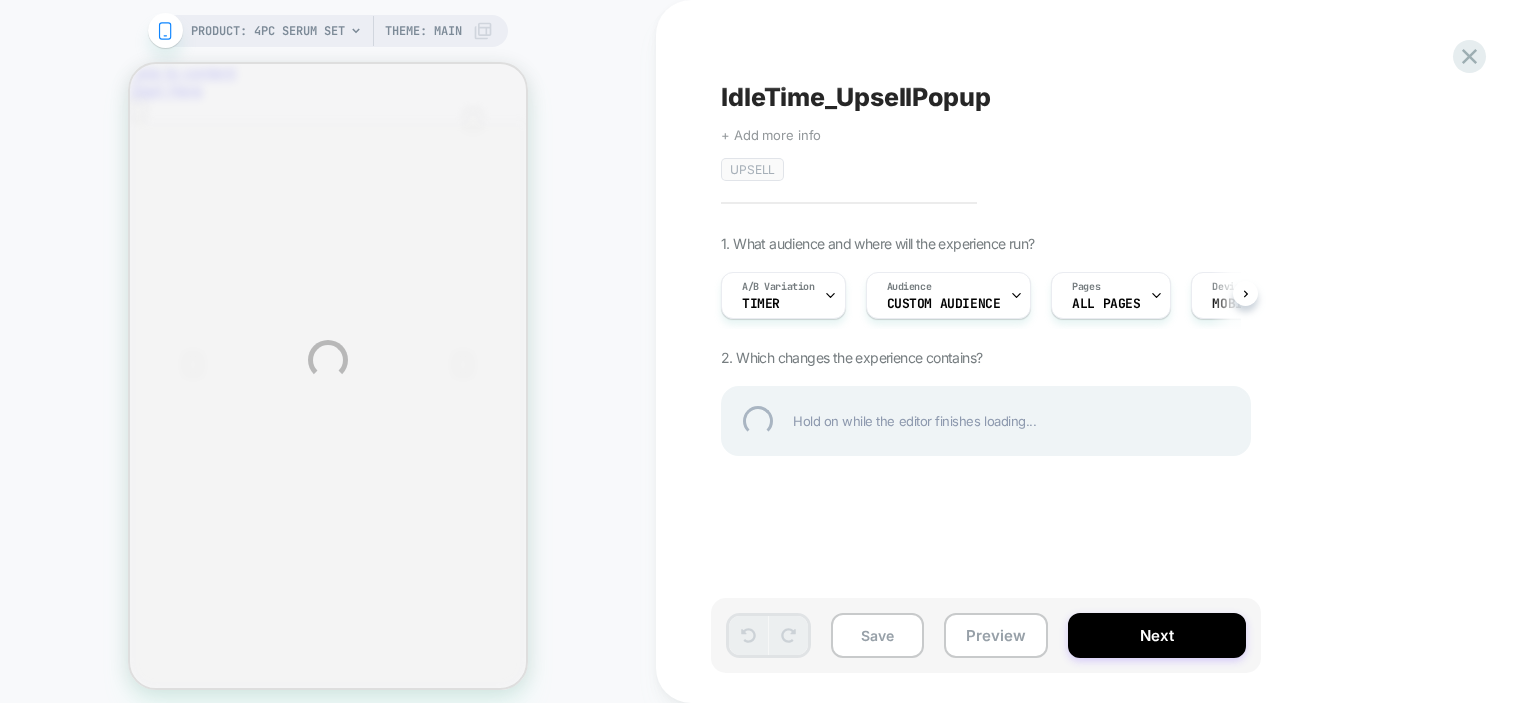 scroll, scrollTop: 0, scrollLeft: 0, axis: both 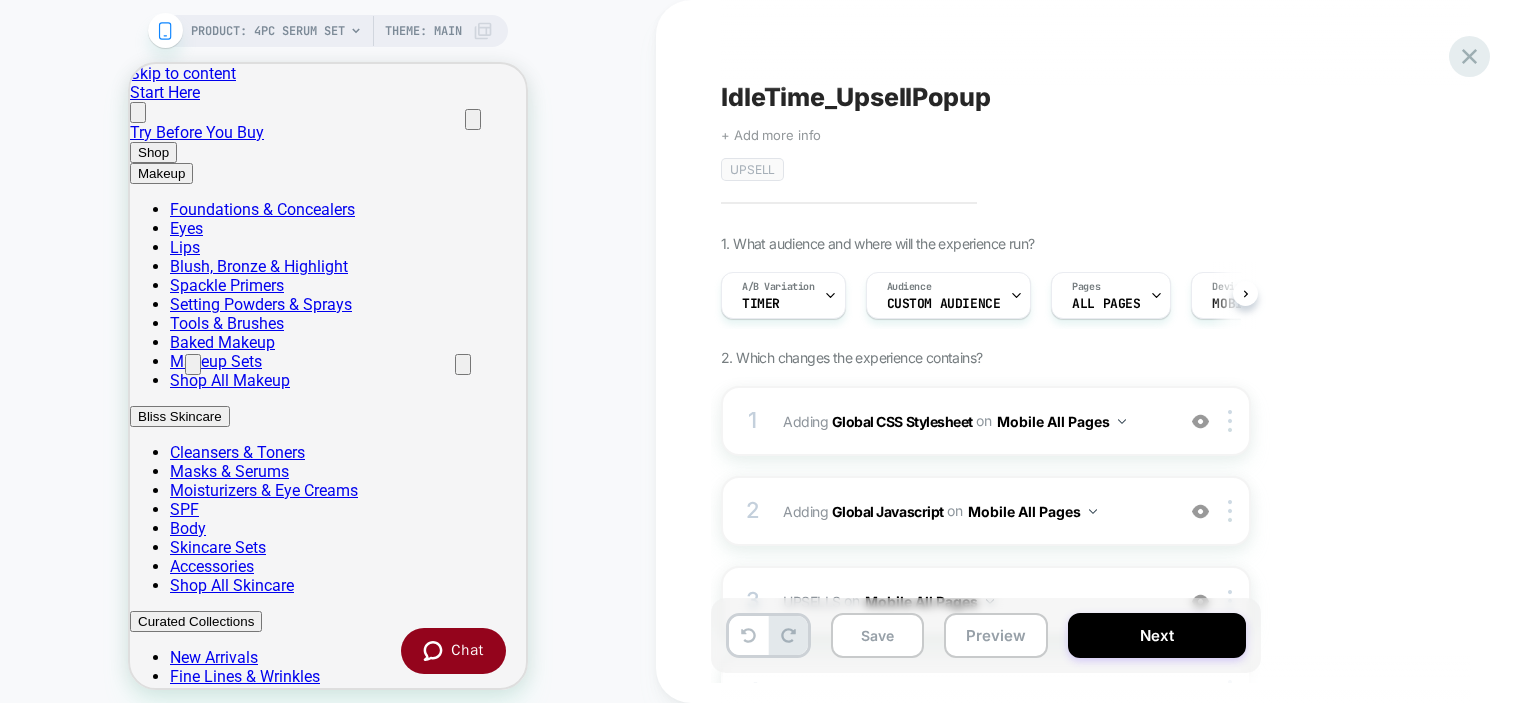 click 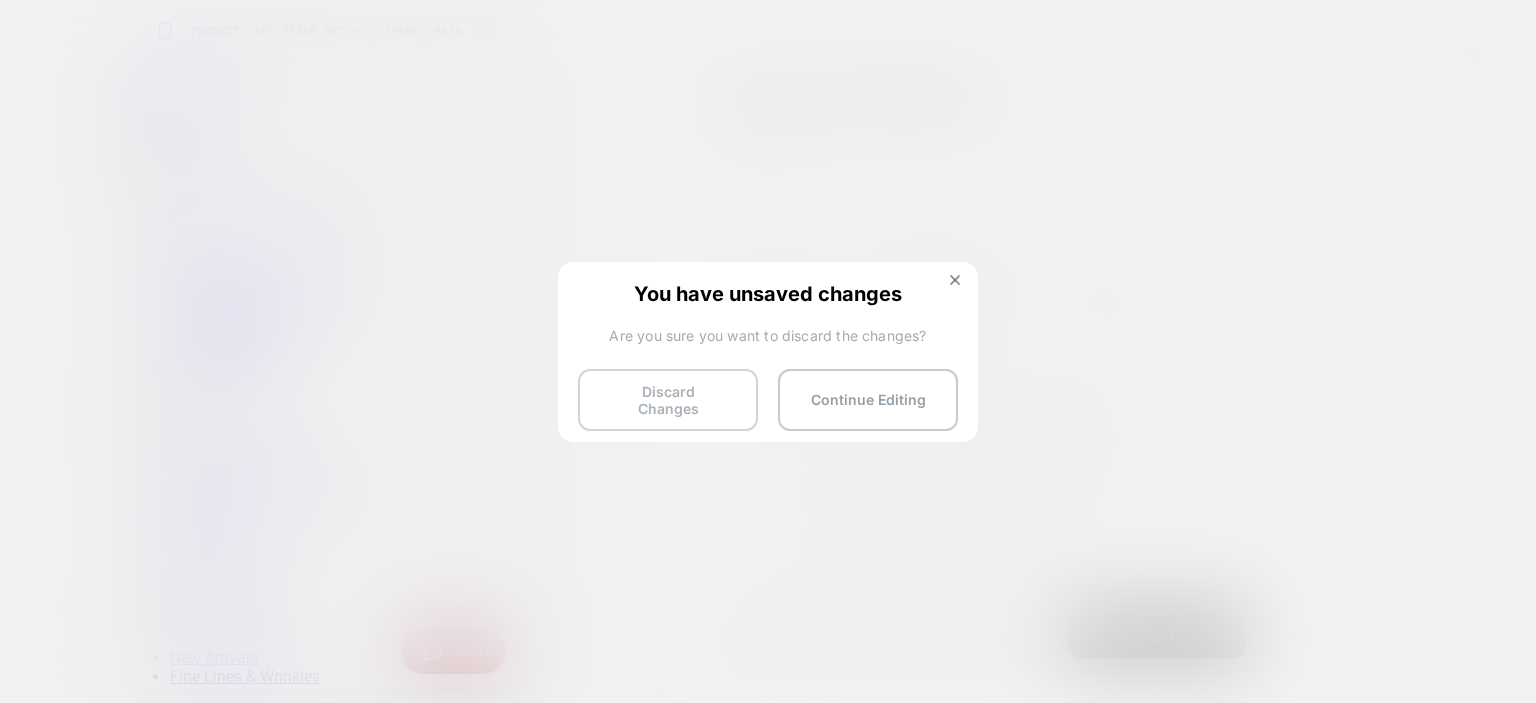 click on "Discard Changes" at bounding box center (668, 400) 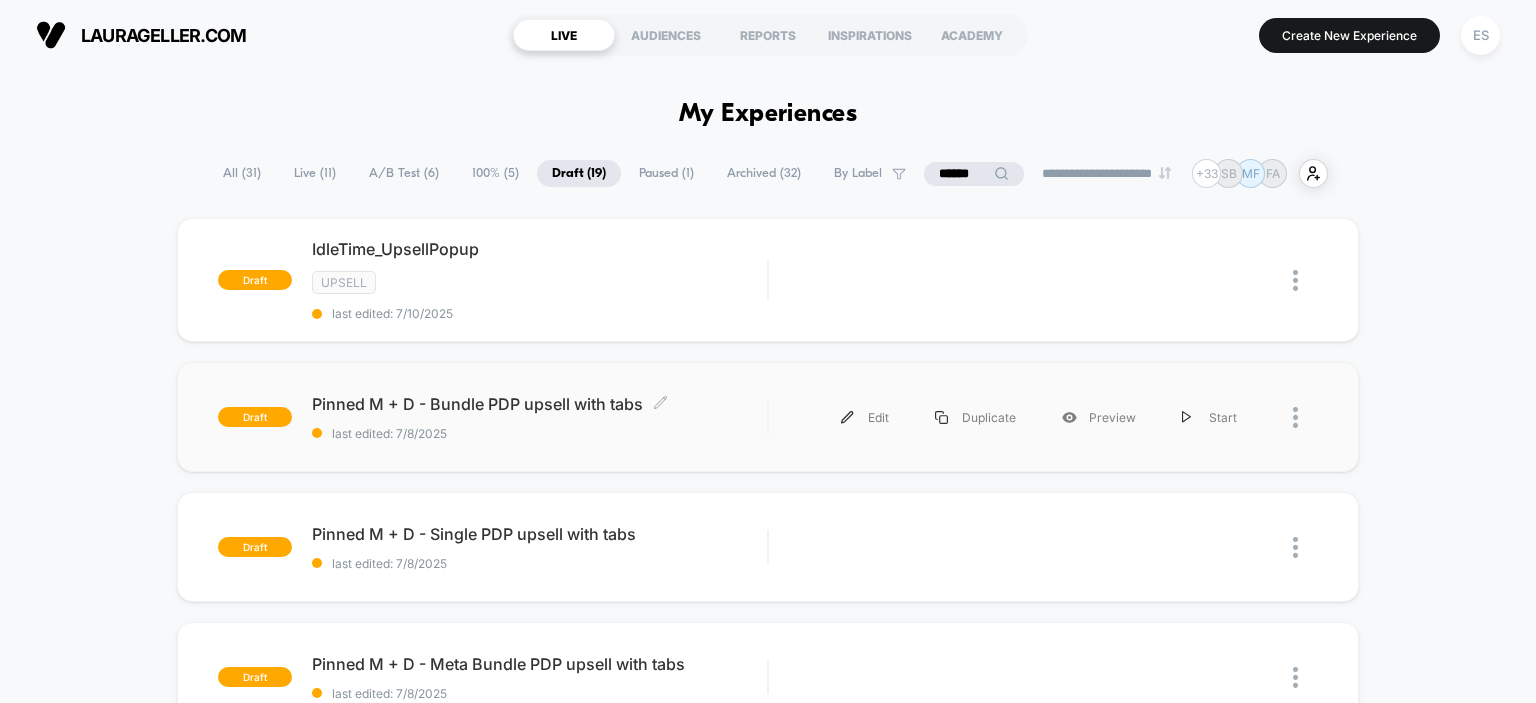click on "Pinned M + D - Bundle PDP upsell with tabs Click to edit experience details" at bounding box center (540, 404) 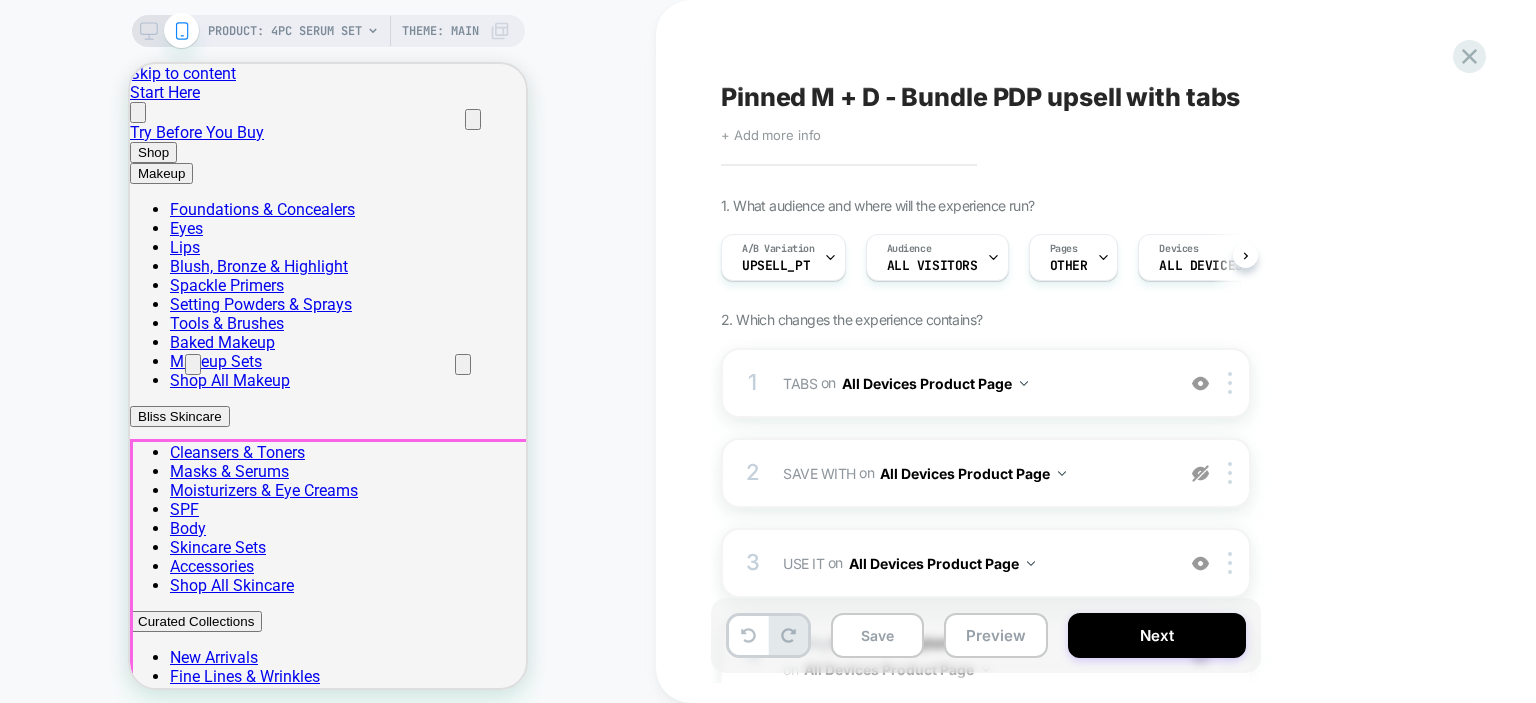 scroll, scrollTop: 0, scrollLeft: 0, axis: both 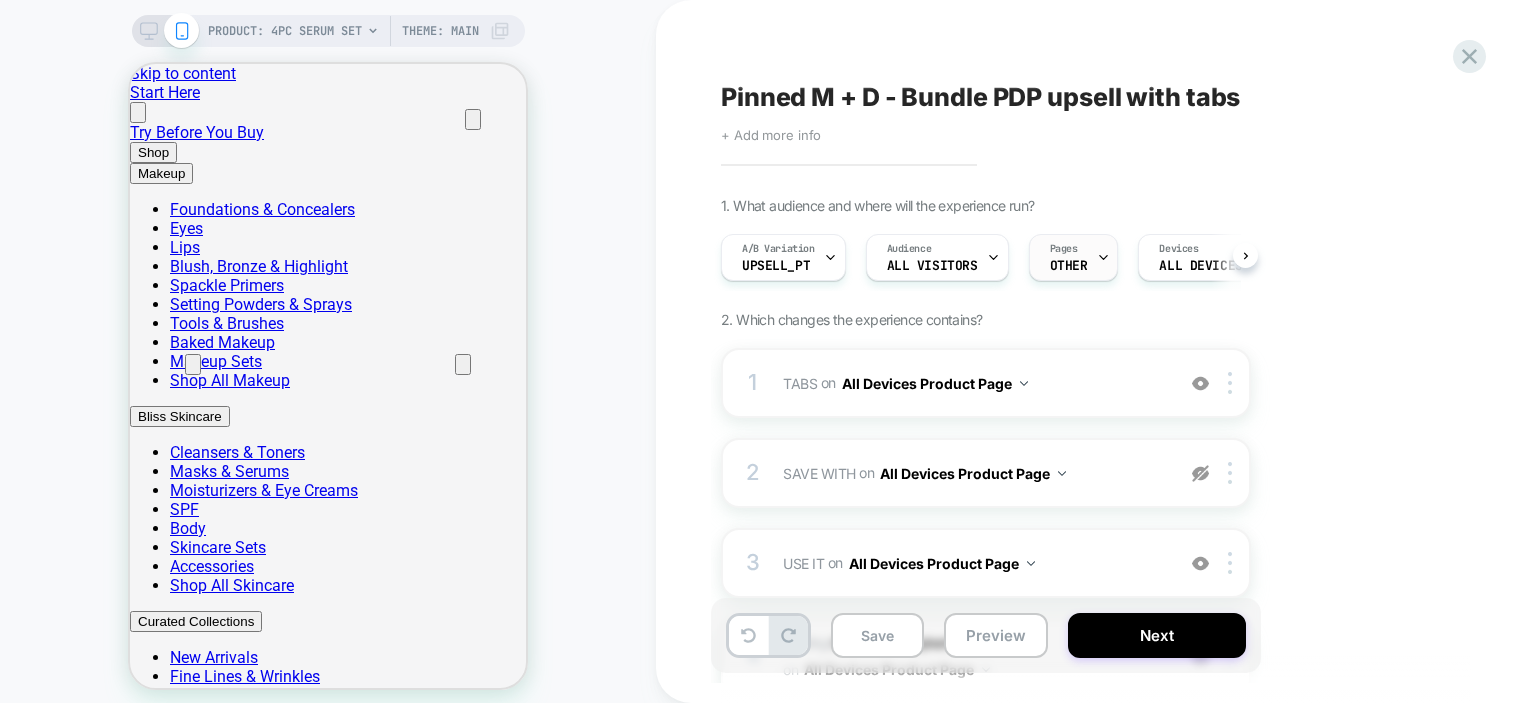 click on "Pages OTHER" at bounding box center (1074, 257) 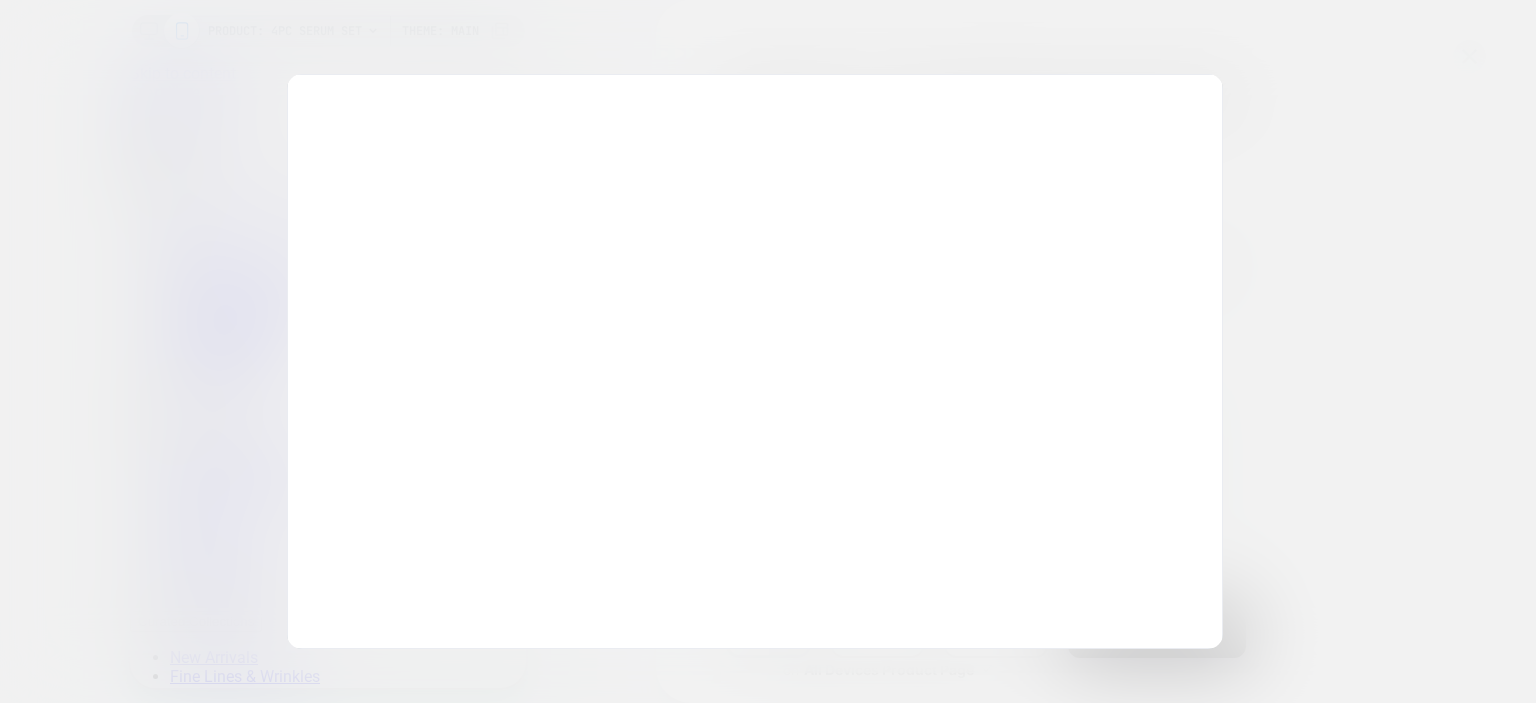 scroll, scrollTop: 132, scrollLeft: 0, axis: vertical 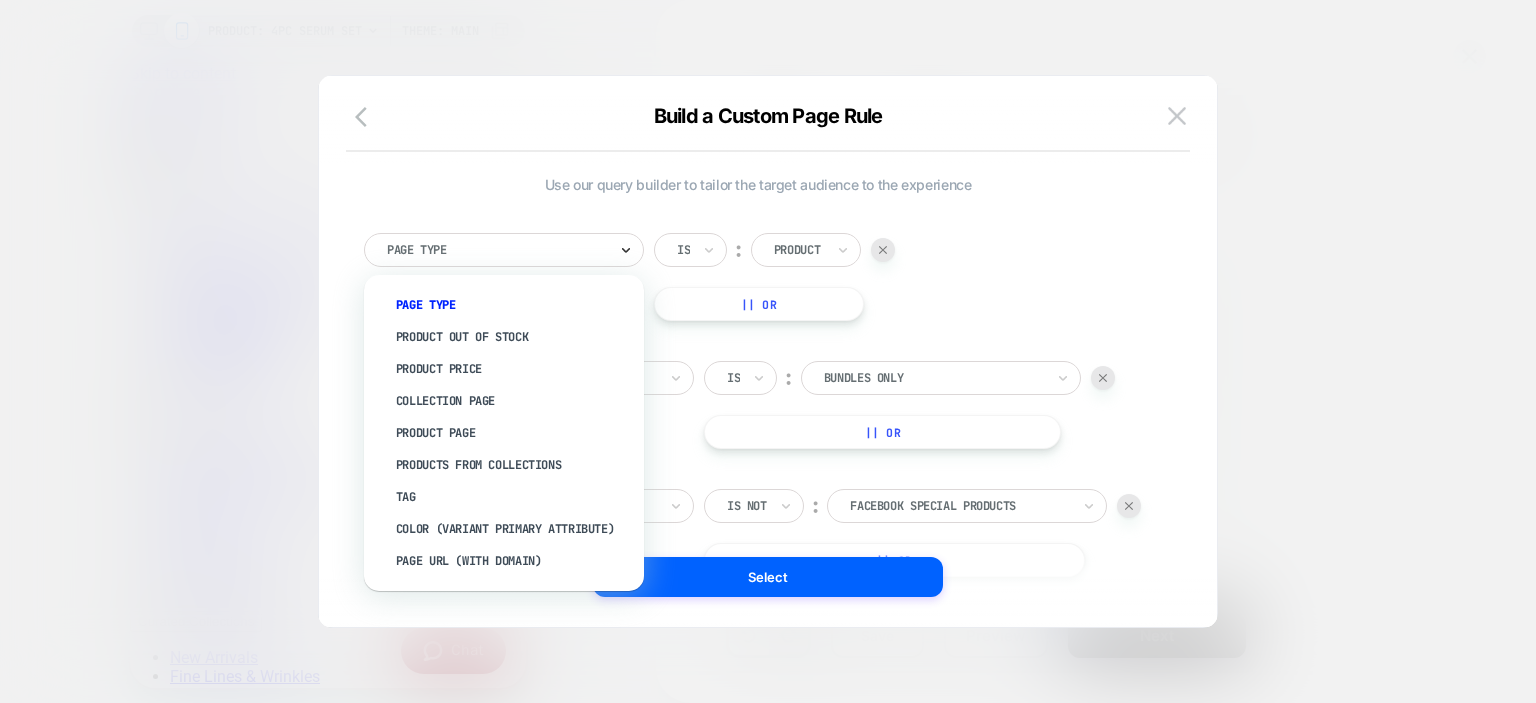 click 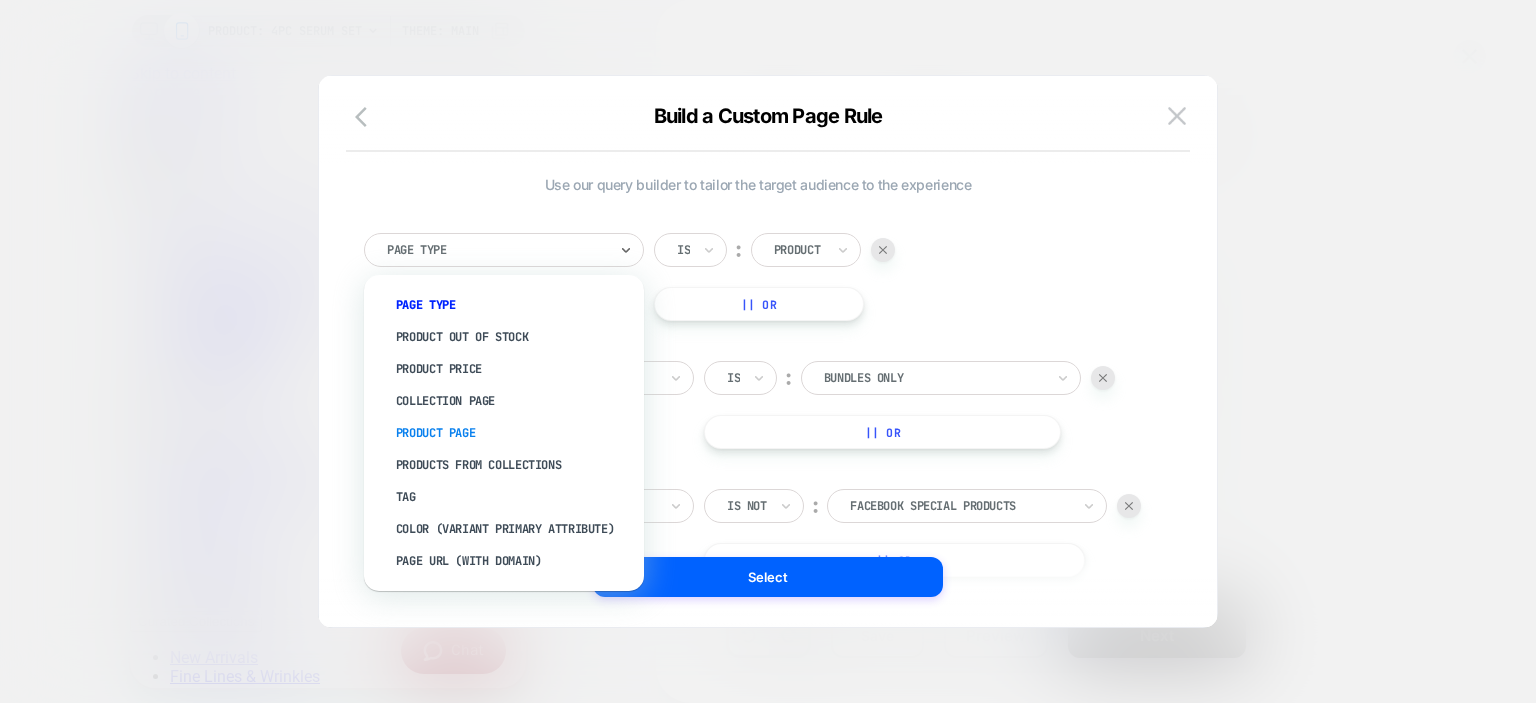 click on "Product Page" at bounding box center (514, 433) 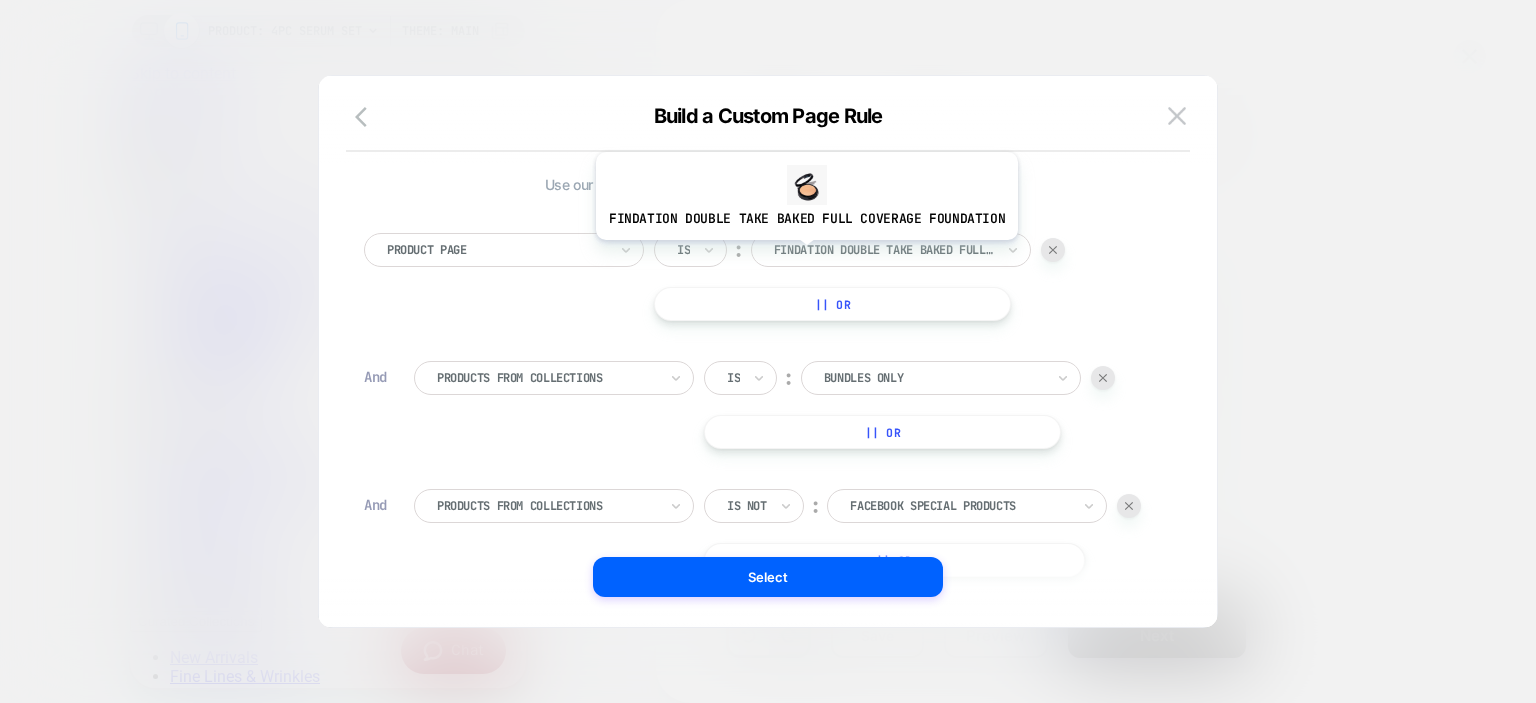 click at bounding box center (884, 250) 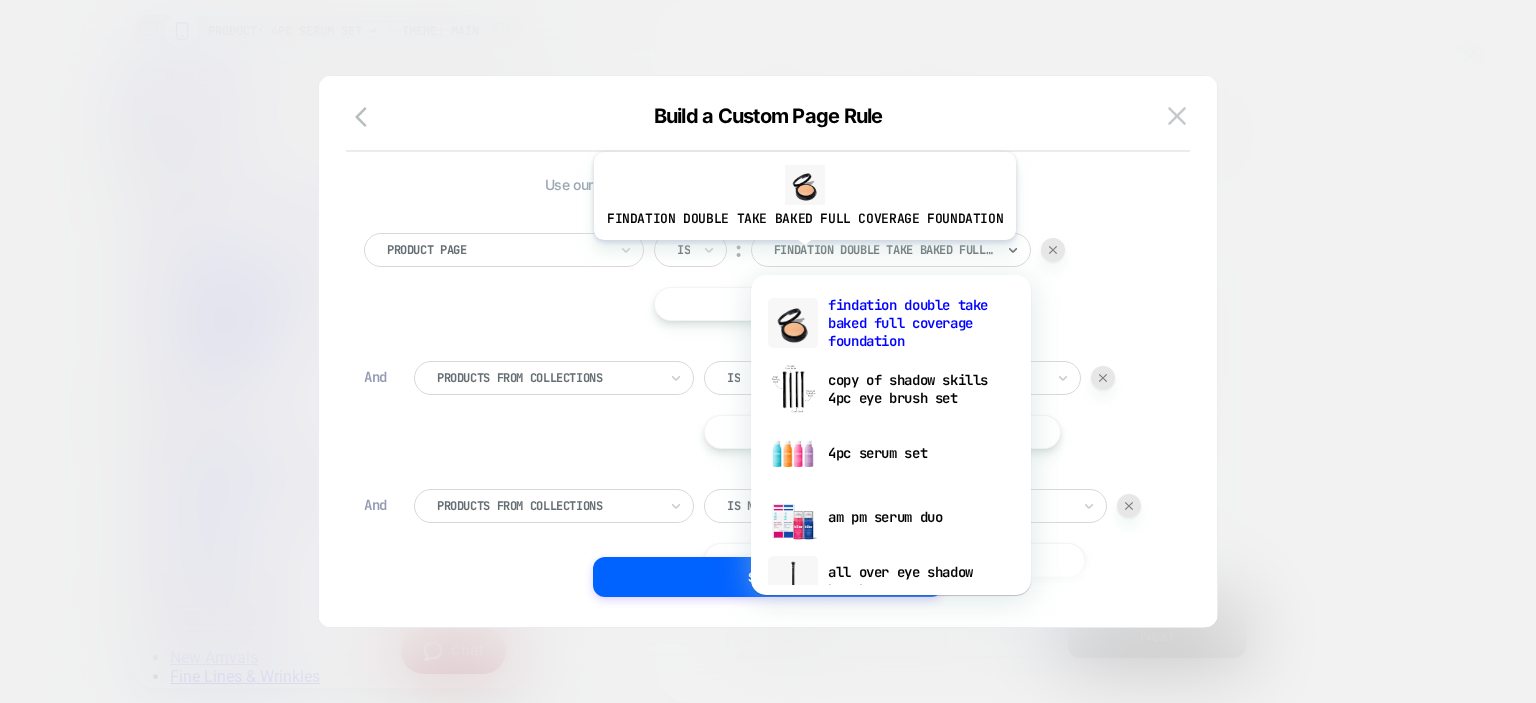 paste on "**********" 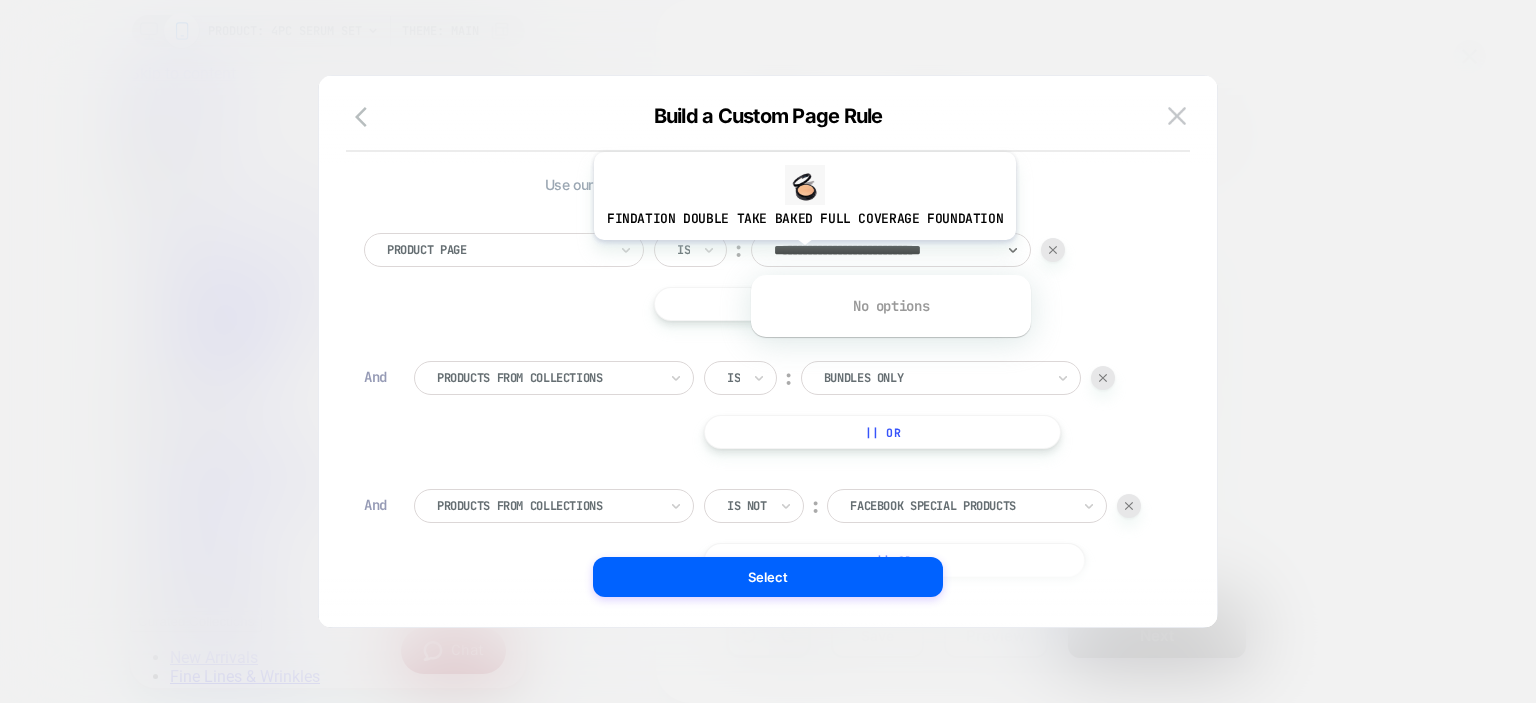 scroll, scrollTop: 0, scrollLeft: 3, axis: horizontal 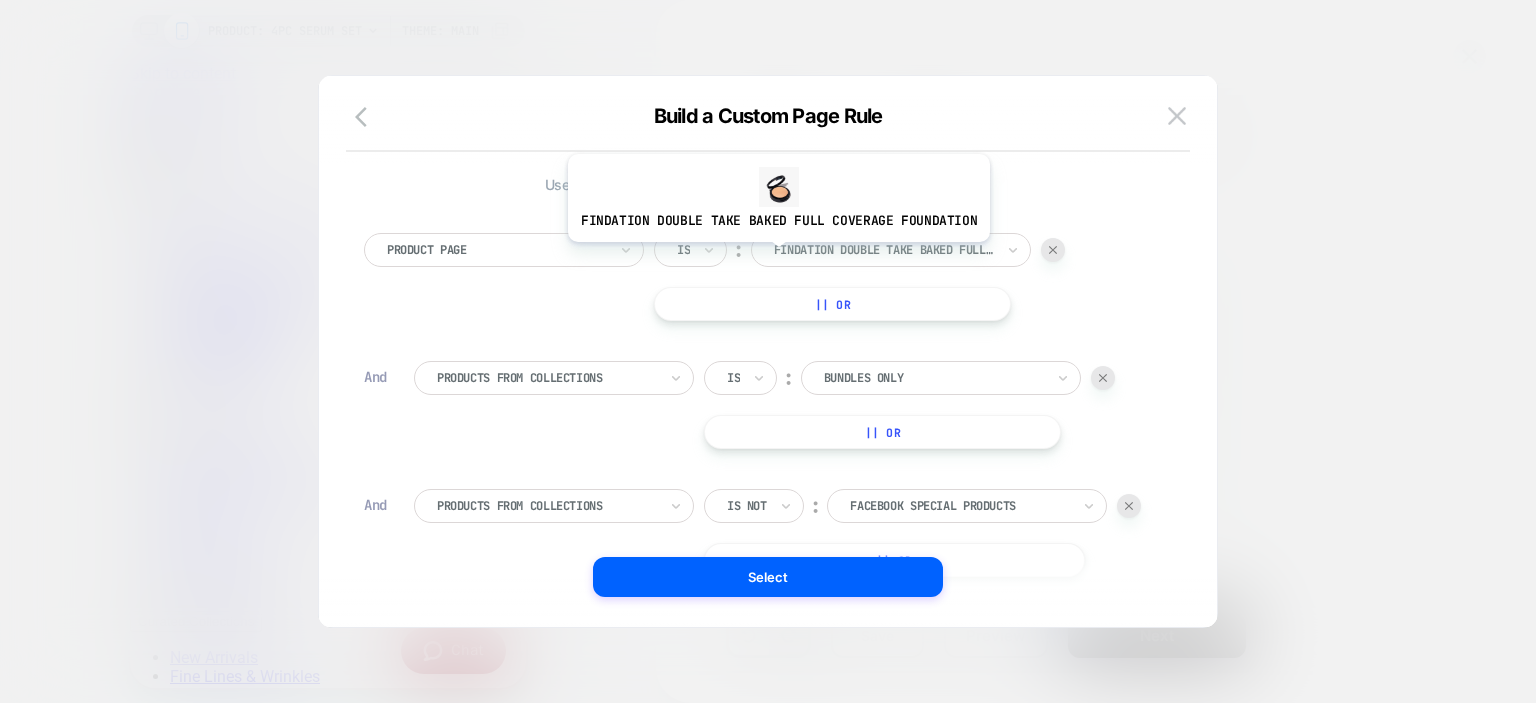 click at bounding box center [778, 250] 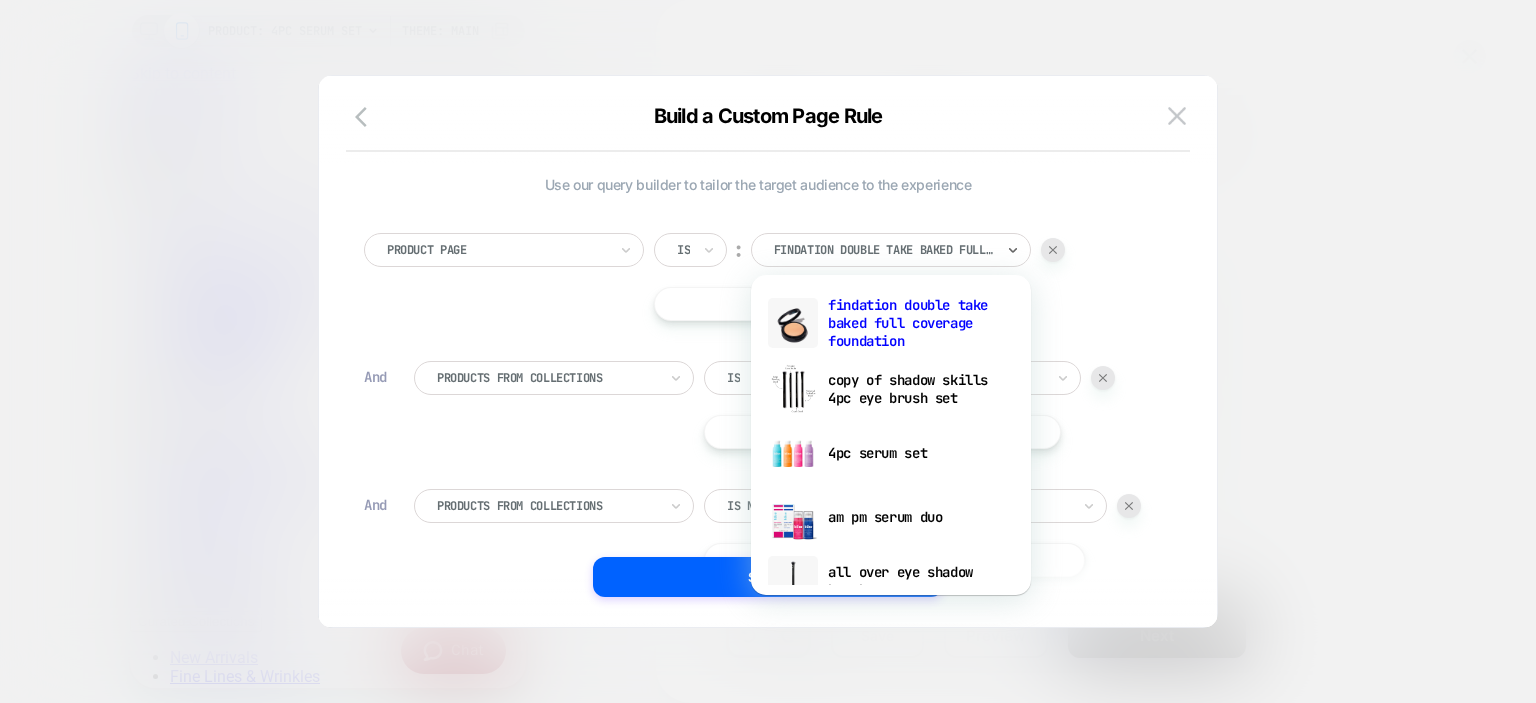 drag, startPoint x: 774, startPoint y: 254, endPoint x: 931, endPoint y: 267, distance: 157.5373 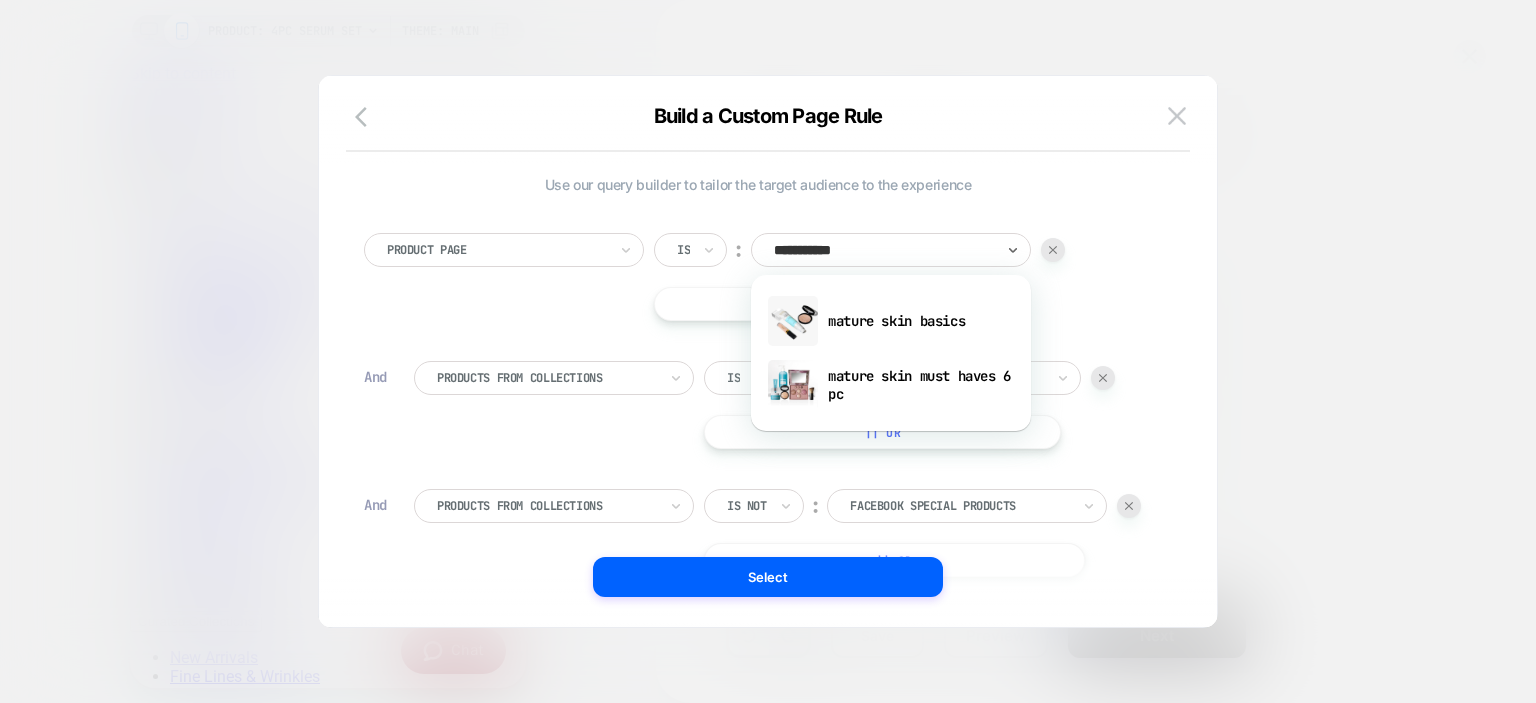 type on "**********" 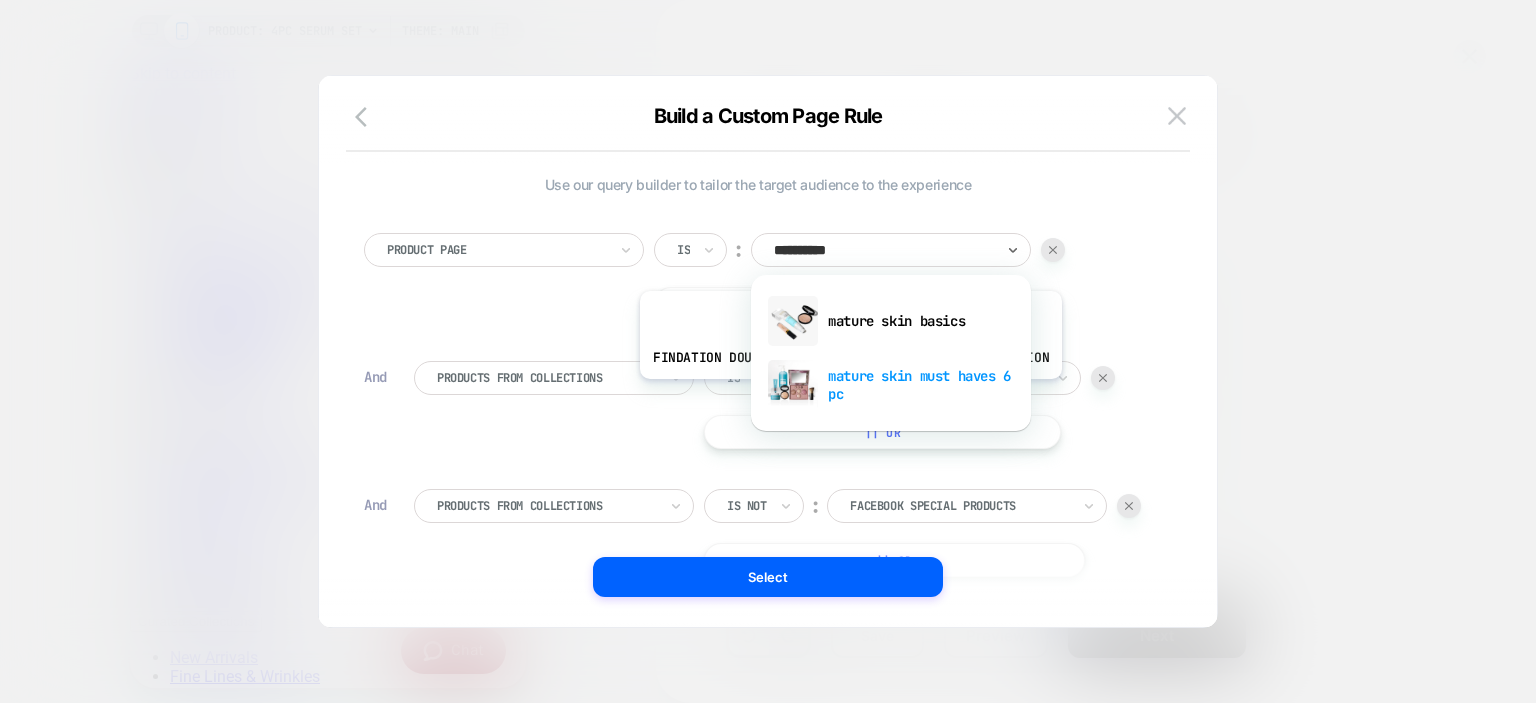 click on "mature skin must haves 6 pc" at bounding box center [891, 385] 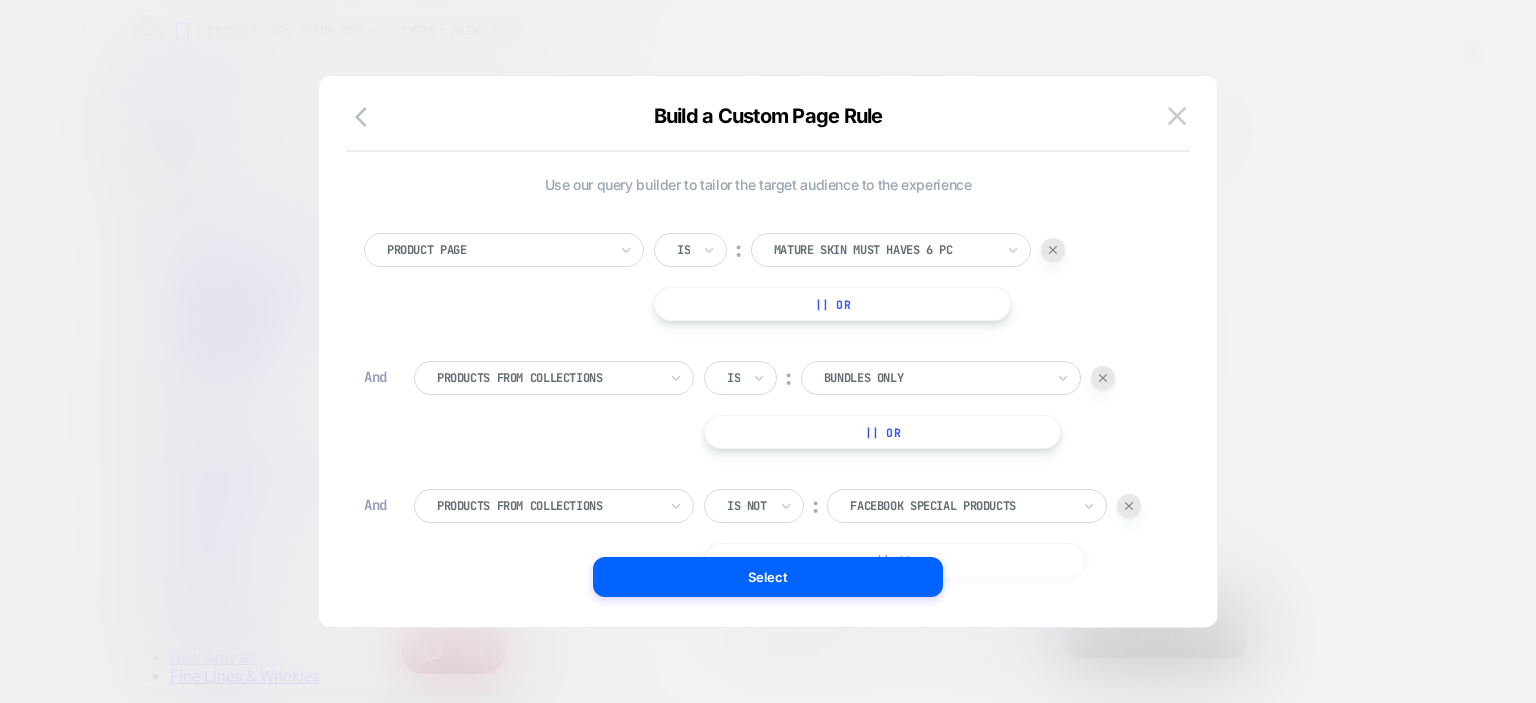 scroll, scrollTop: 20, scrollLeft: 0, axis: vertical 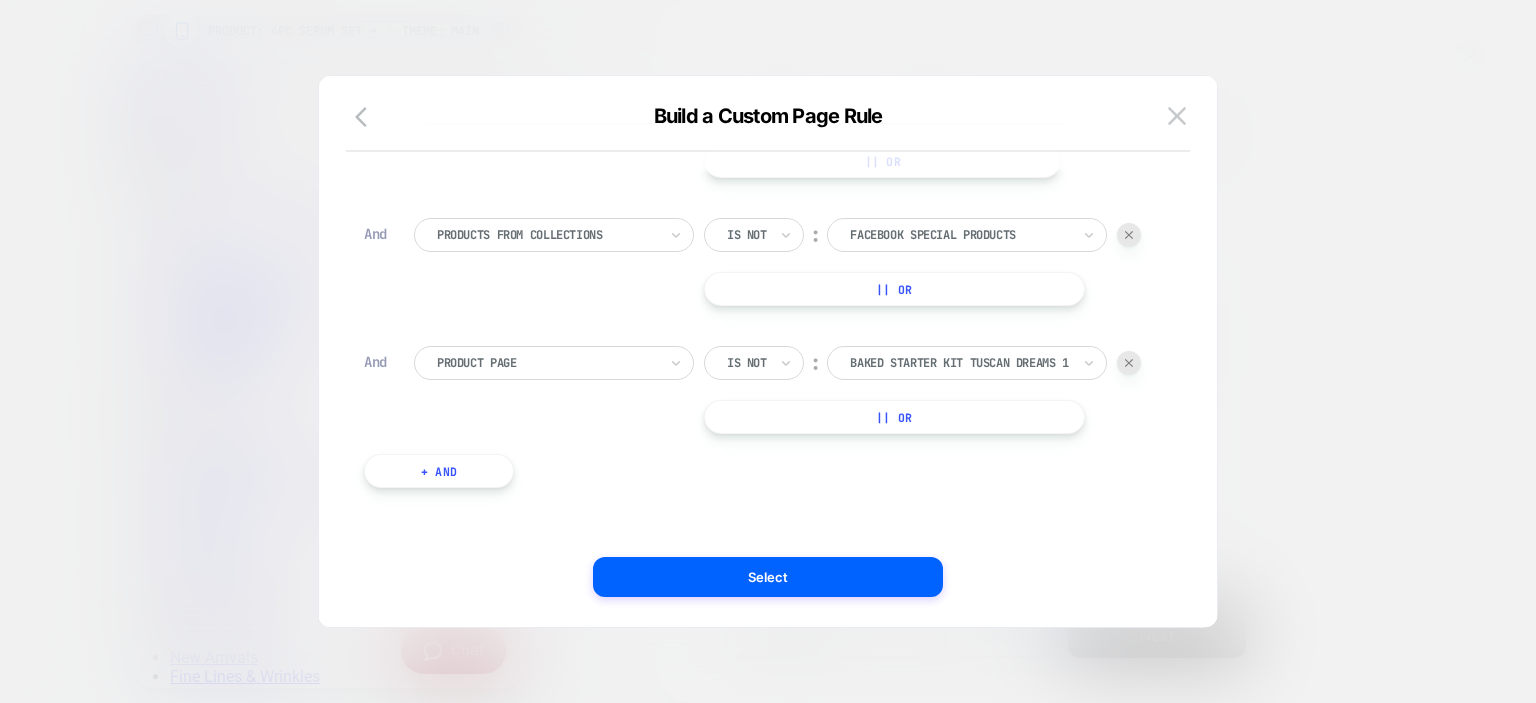 click on "Build a Custom Page Rule" at bounding box center [768, 128] 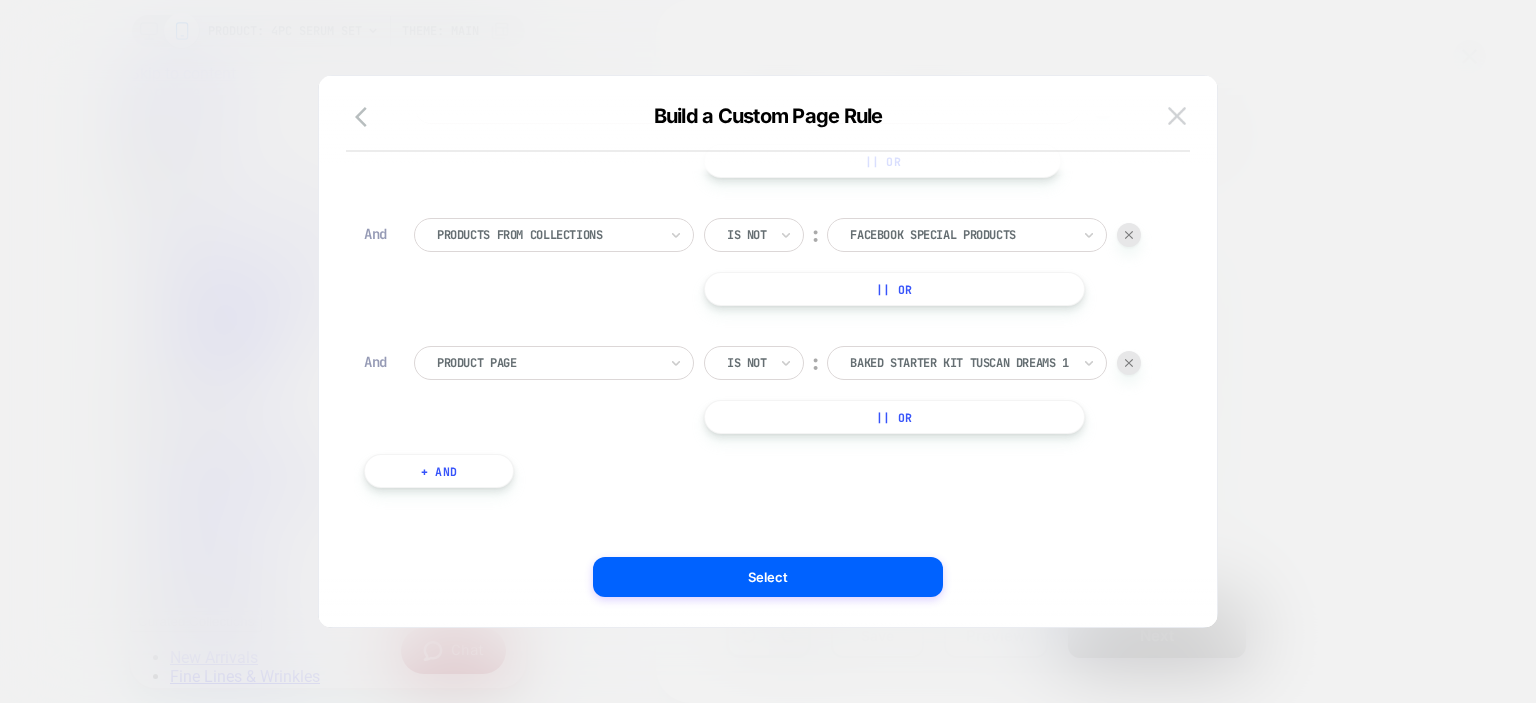 click at bounding box center [1177, 115] 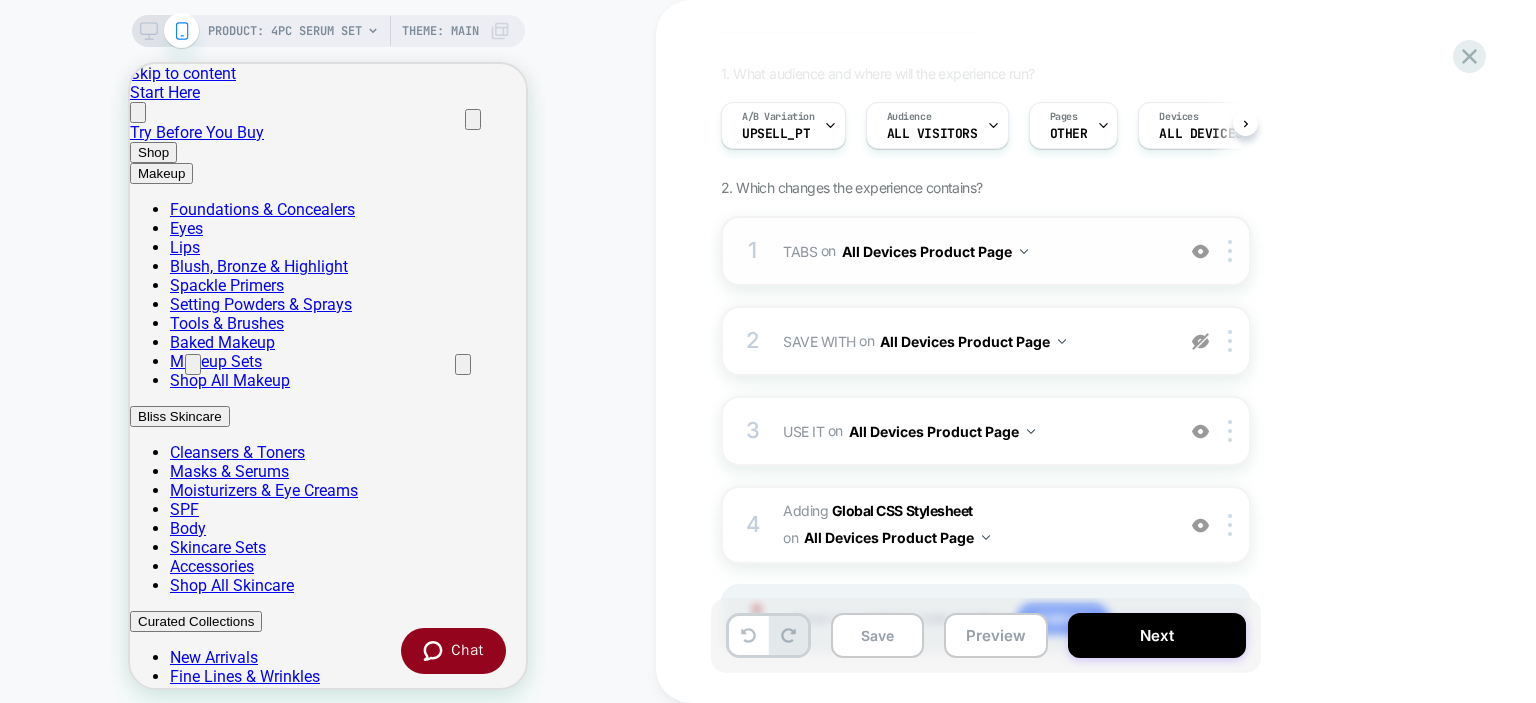 click on "1" at bounding box center [753, 251] 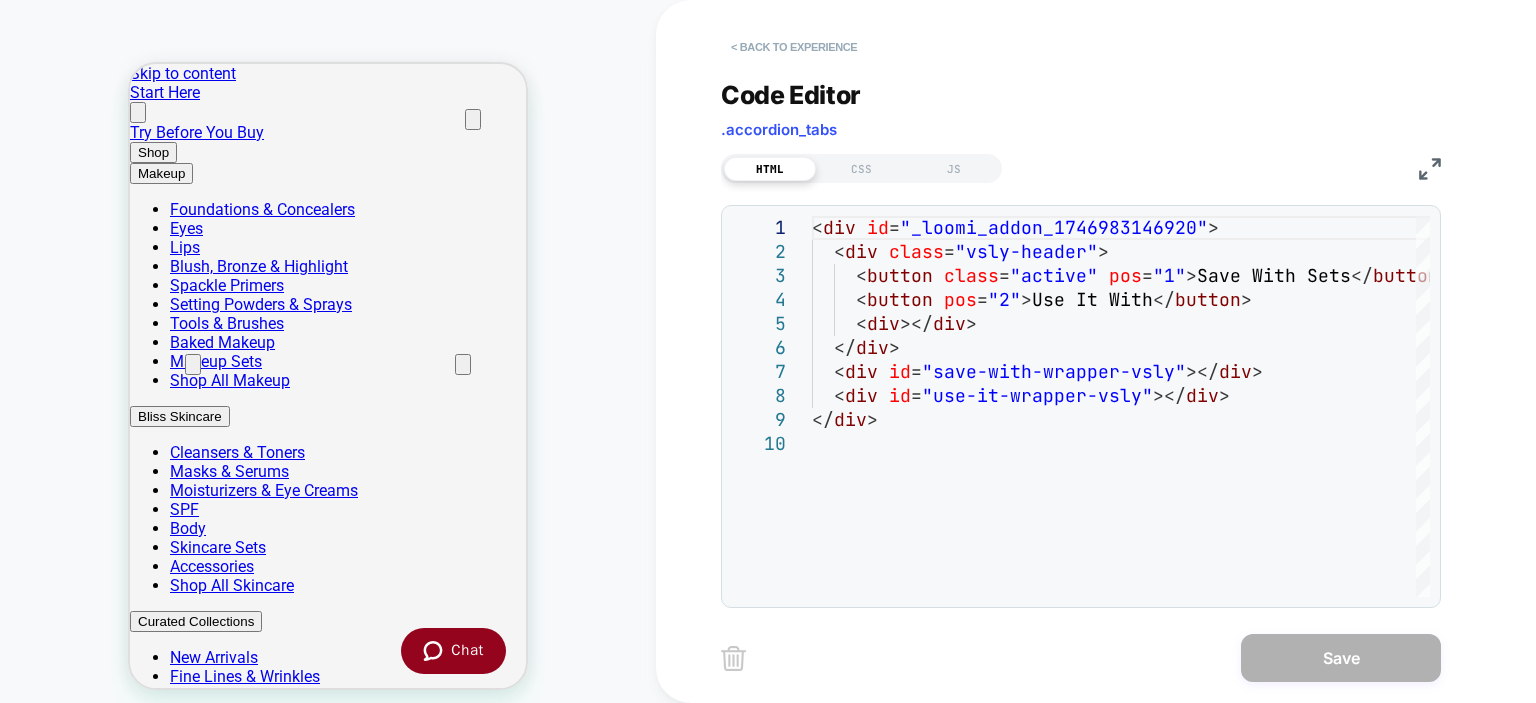 click on "< Back to experience" at bounding box center [794, 47] 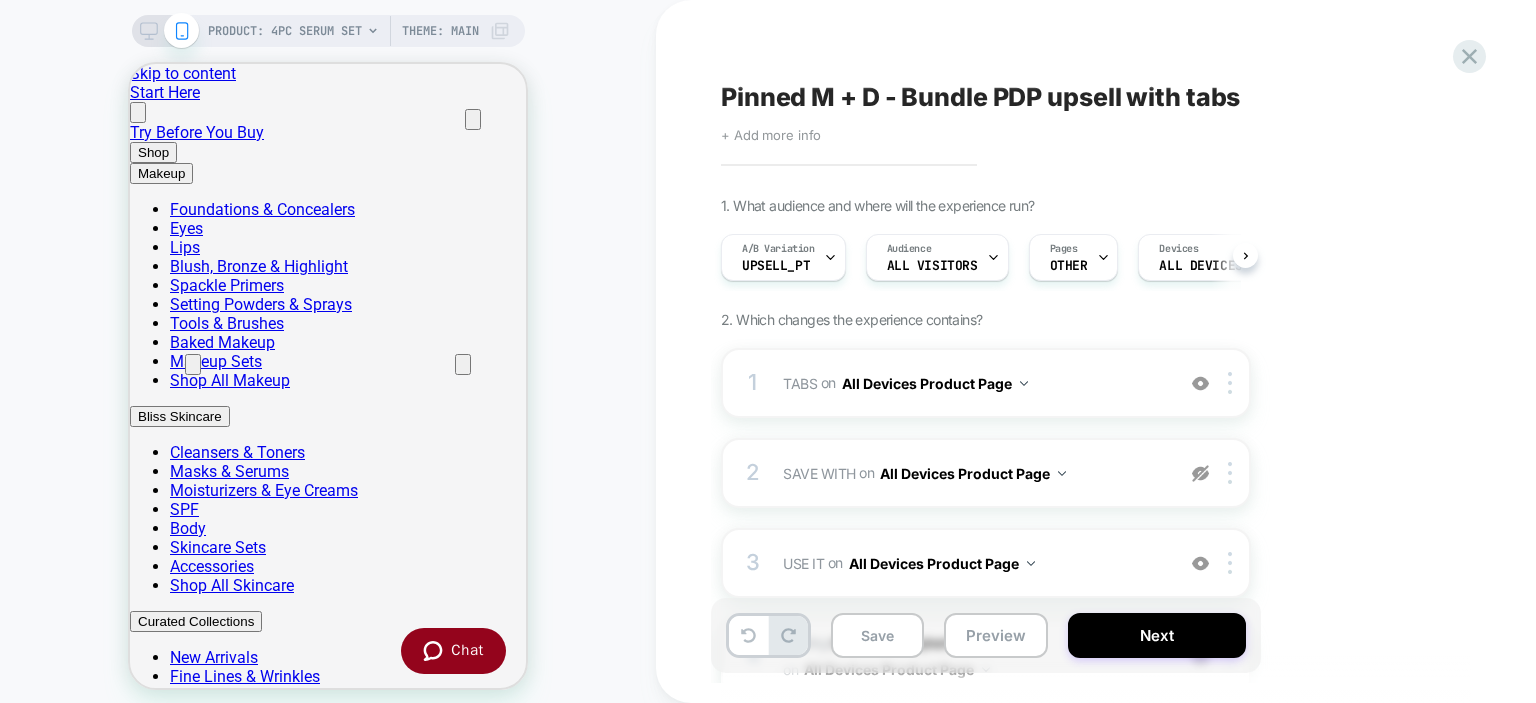 scroll, scrollTop: 0, scrollLeft: 0, axis: both 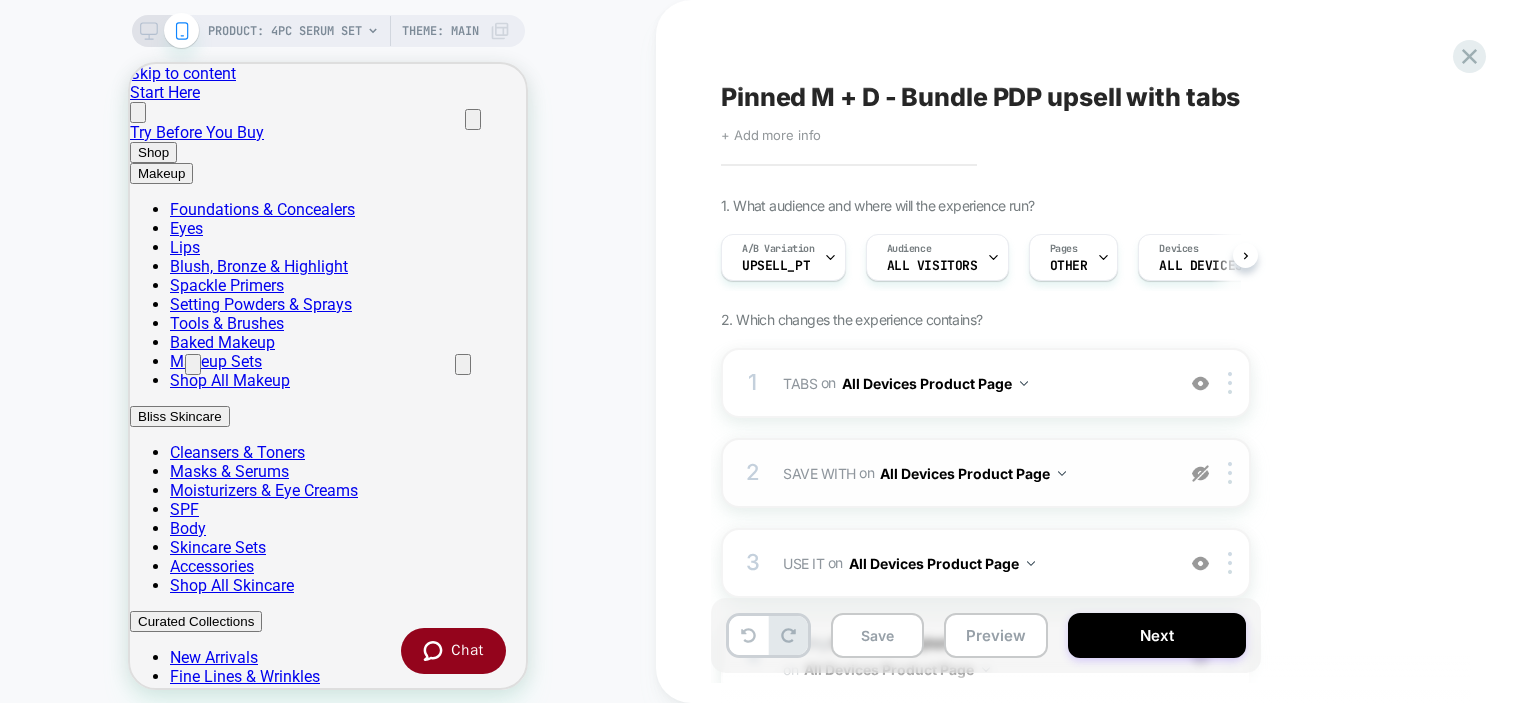 click on "2" at bounding box center [753, 473] 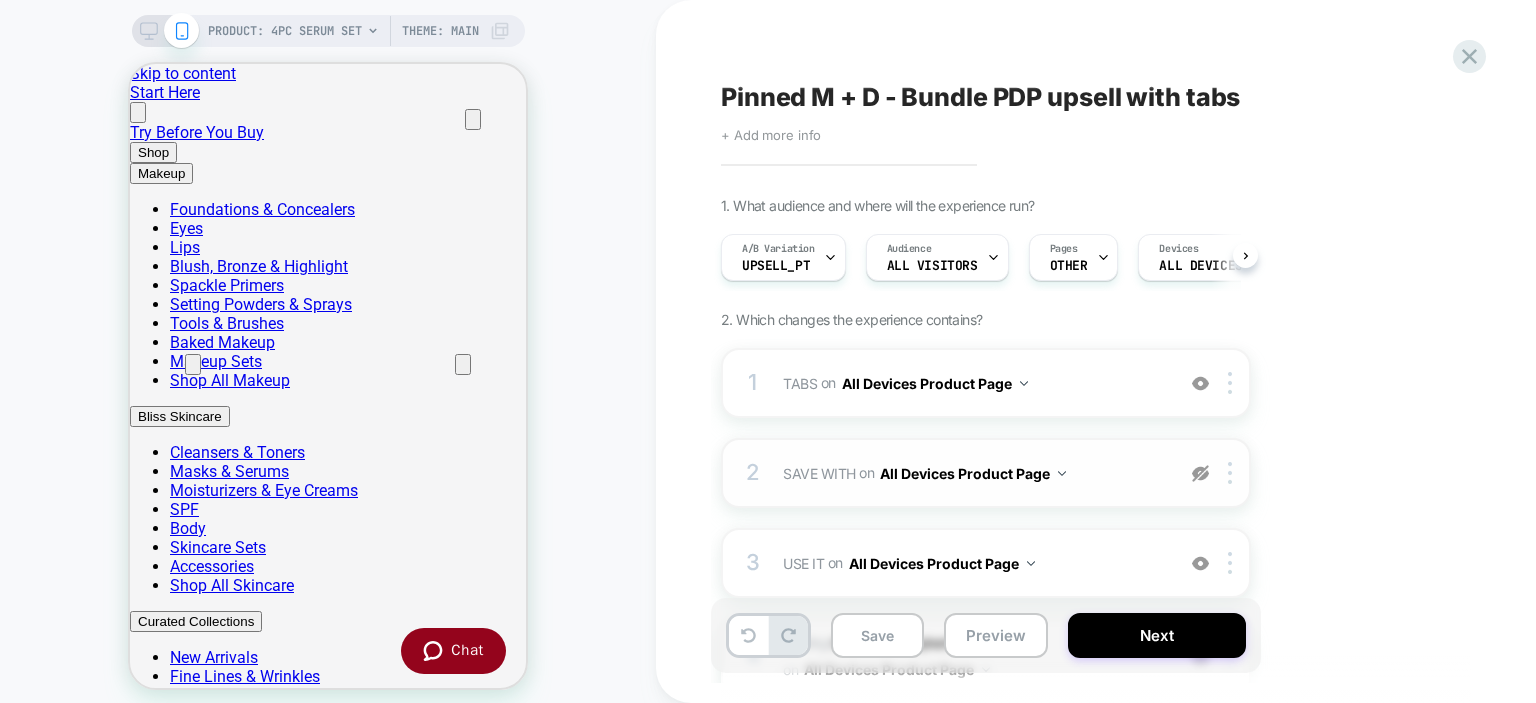 click on "2 SAVE WITH Replacing Blocks List WITH #save-with-wrapper-vsly   on All Devices Product Page Copy CSS Selector Copy Widget Id Rename Target   Mobile Delete" at bounding box center (986, 473) 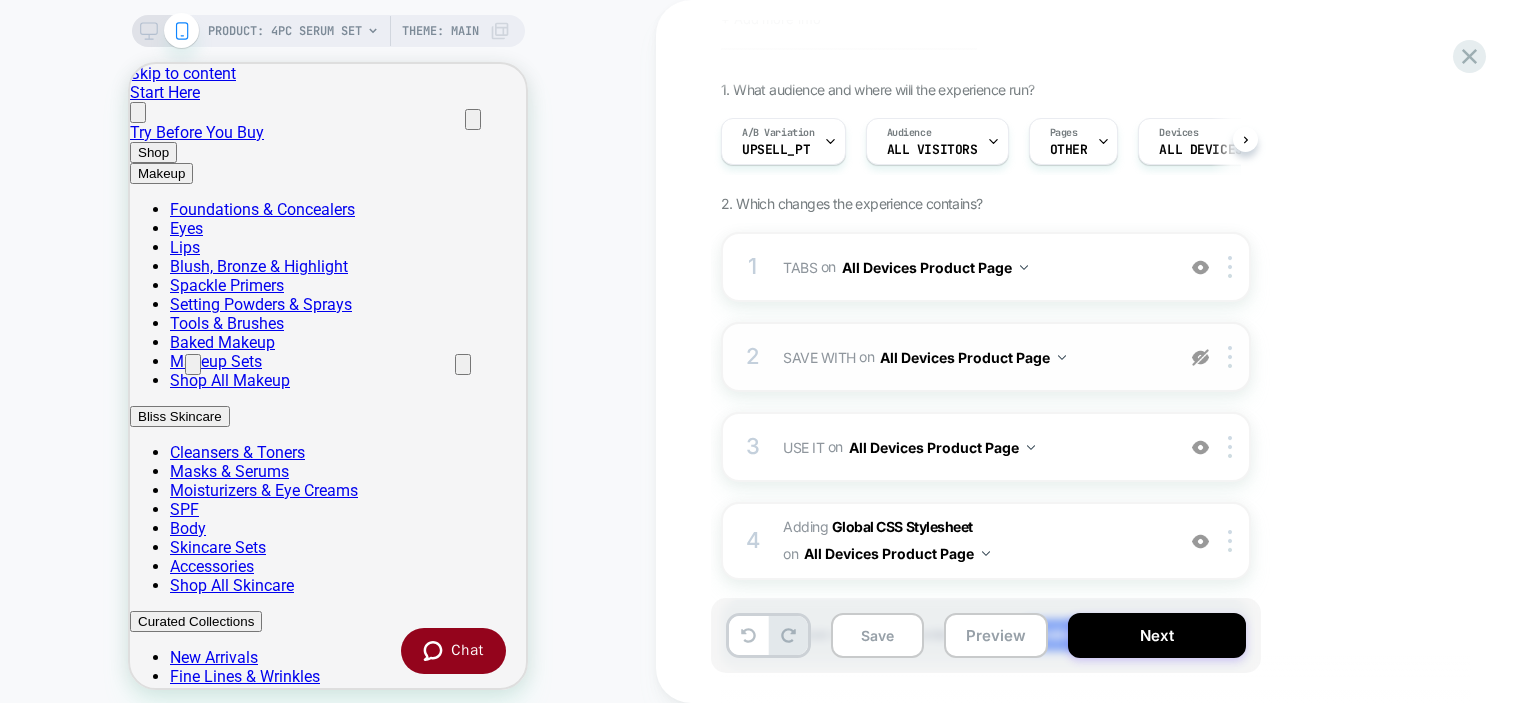 scroll, scrollTop: 119, scrollLeft: 0, axis: vertical 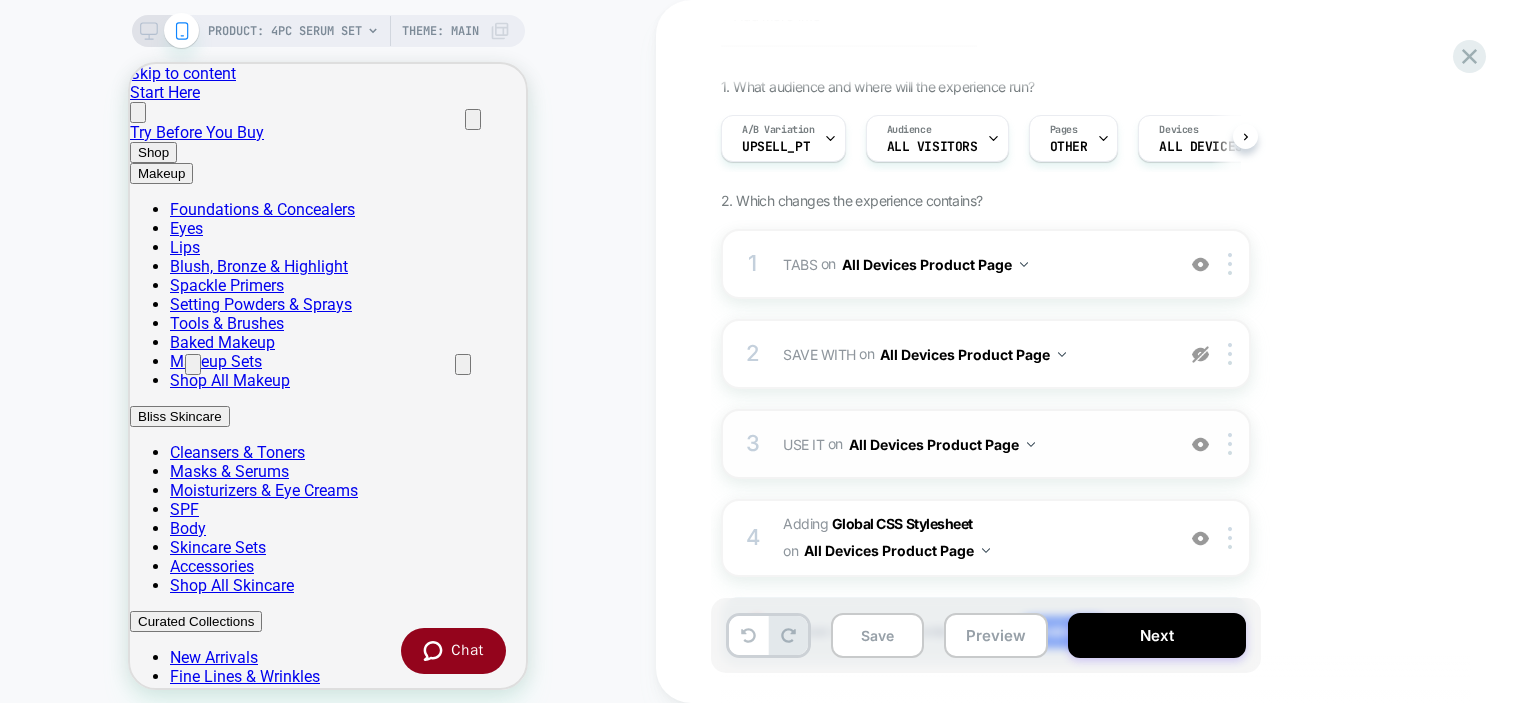click on "3" at bounding box center [753, 444] 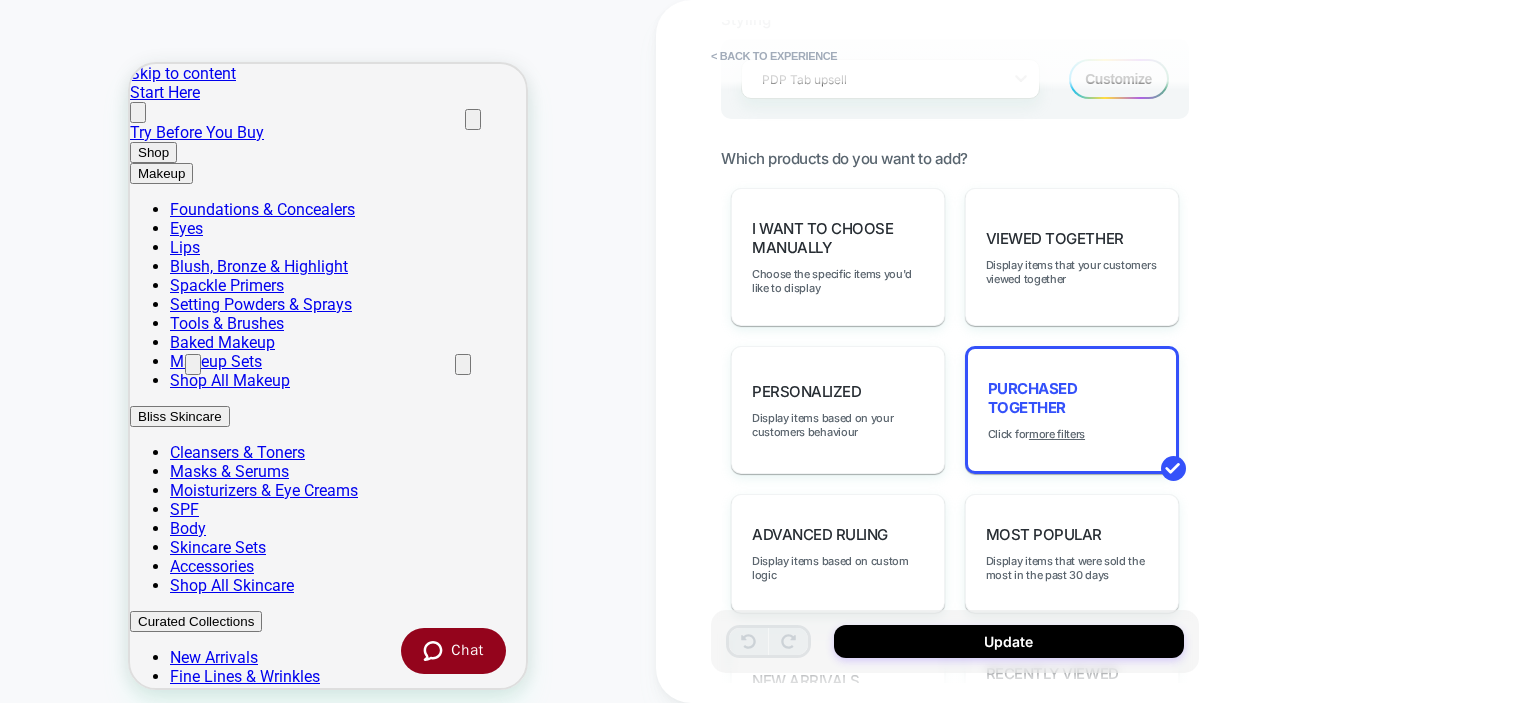 scroll, scrollTop: 640, scrollLeft: 0, axis: vertical 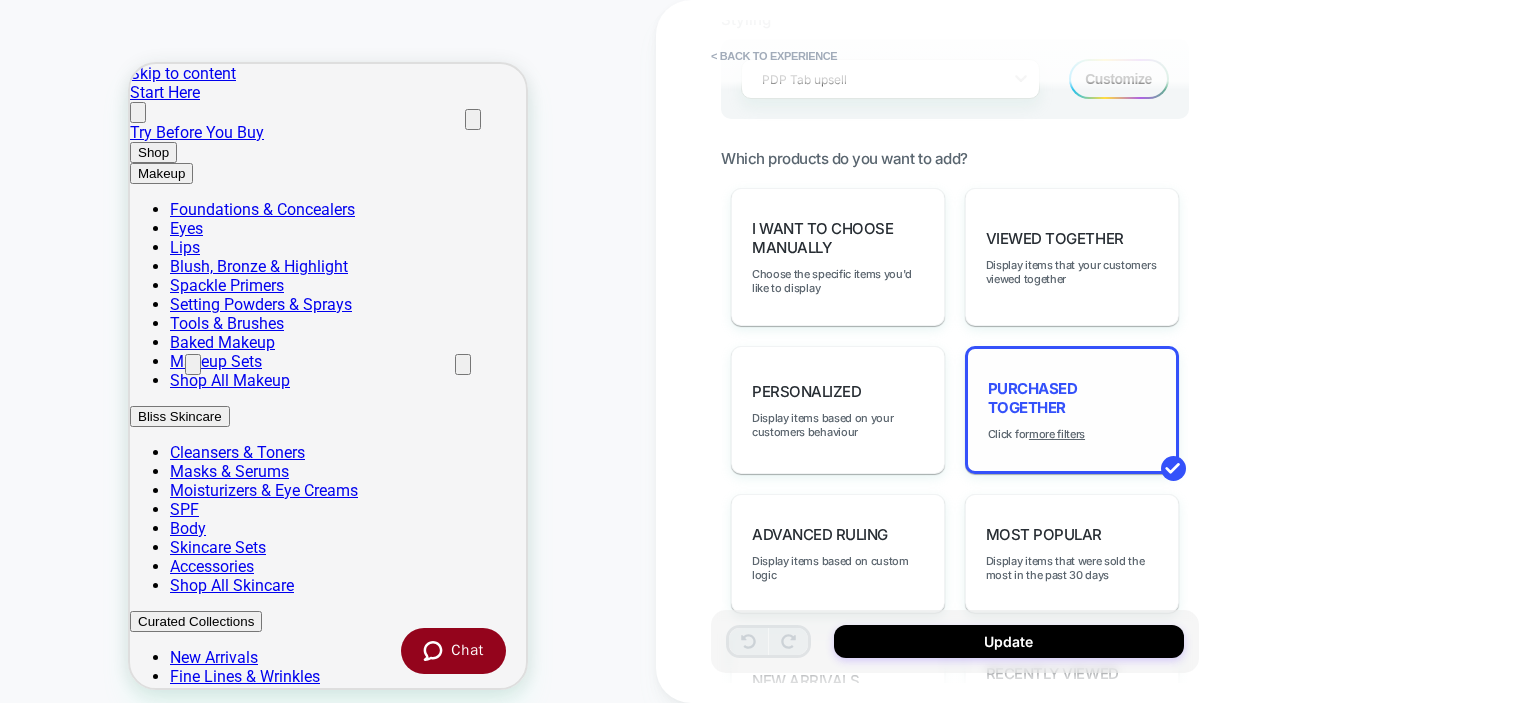 click on "Purchased Together" at bounding box center (1072, 398) 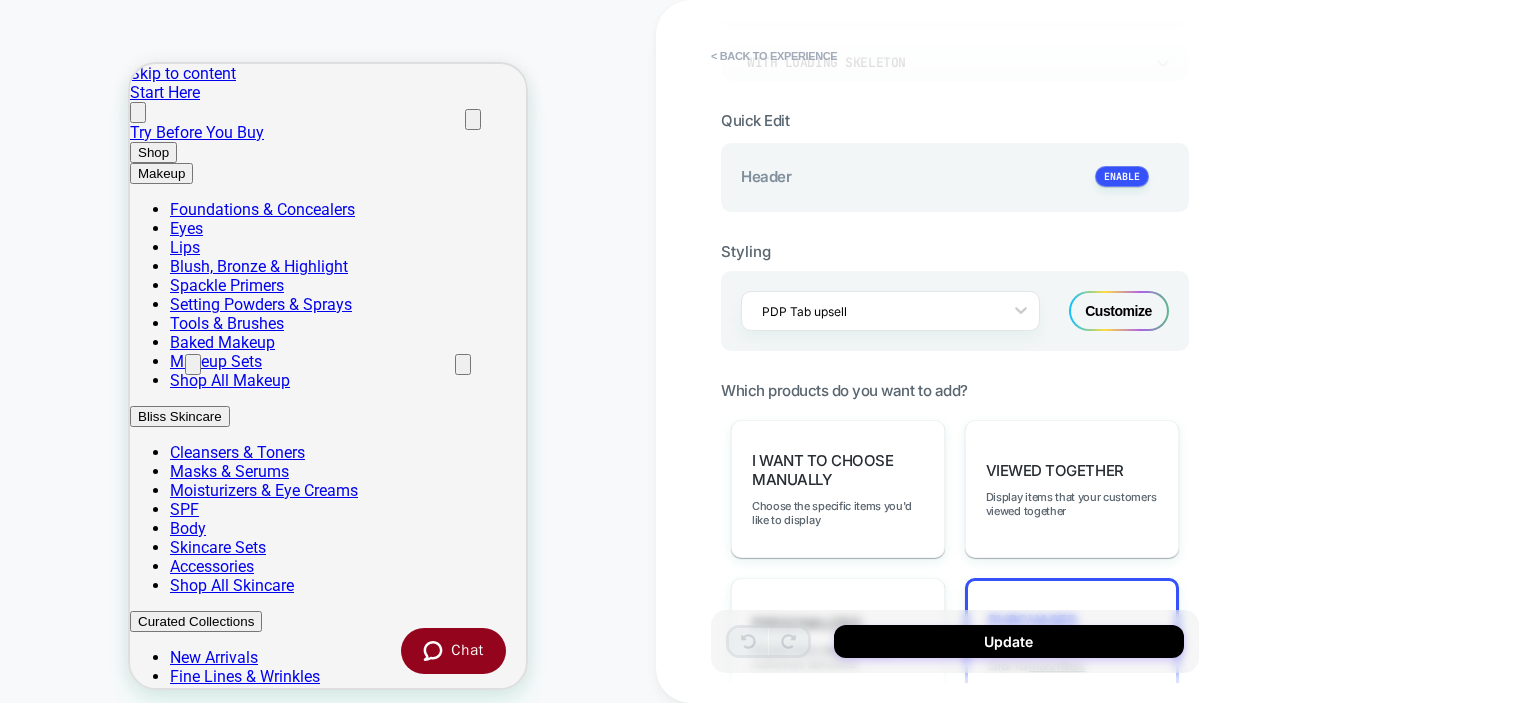 scroll, scrollTop: 0, scrollLeft: 0, axis: both 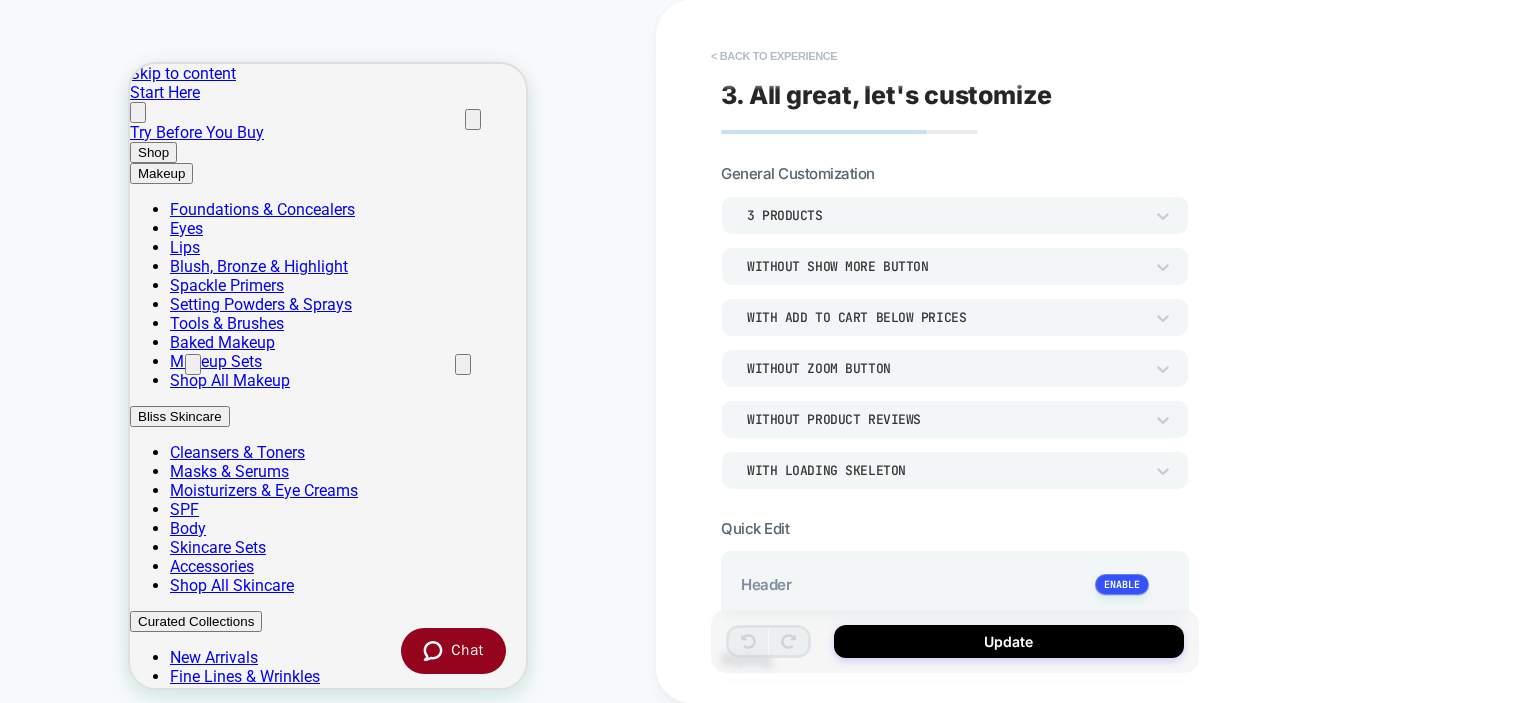 click on "< Back to experience" at bounding box center [774, 56] 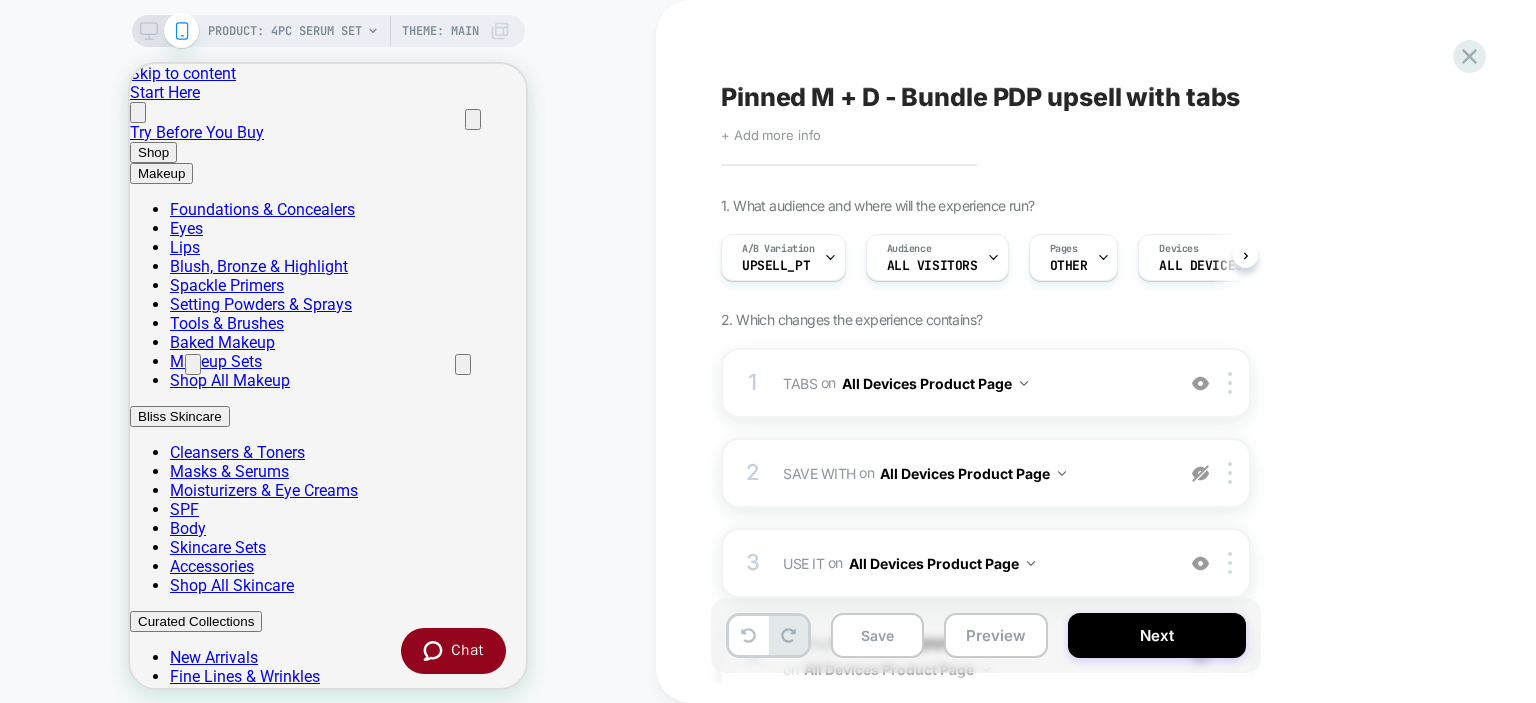 scroll, scrollTop: 0, scrollLeft: 0, axis: both 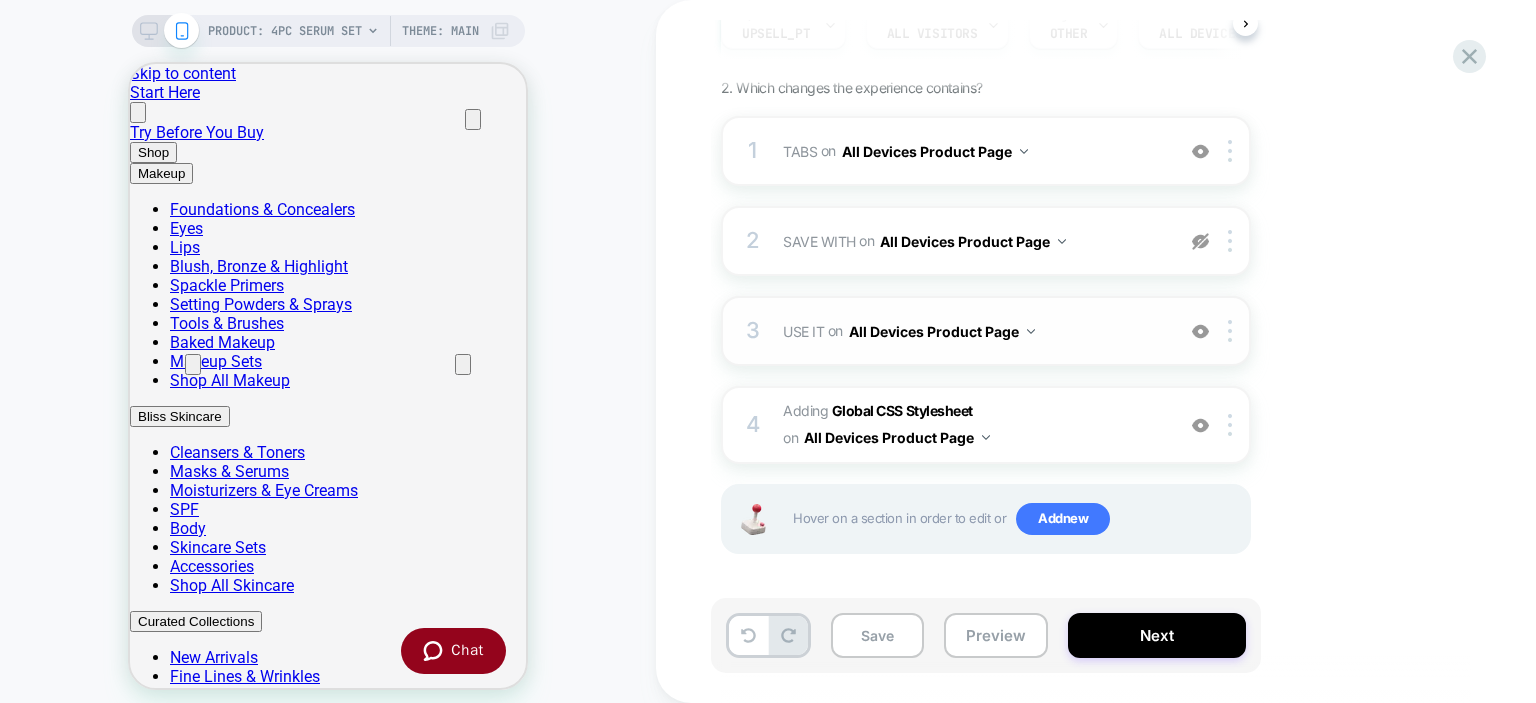 click on "3" at bounding box center [753, 331] 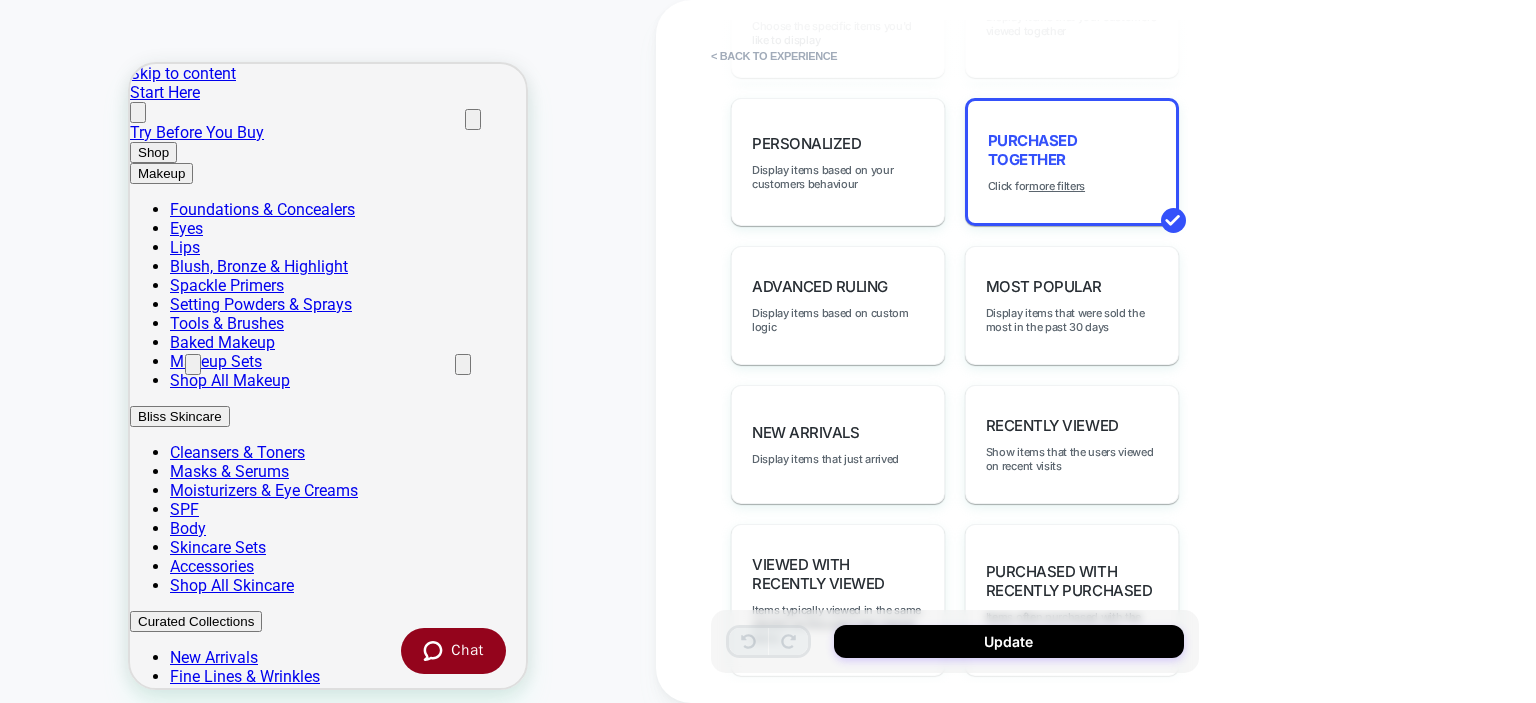 scroll, scrollTop: 891, scrollLeft: 0, axis: vertical 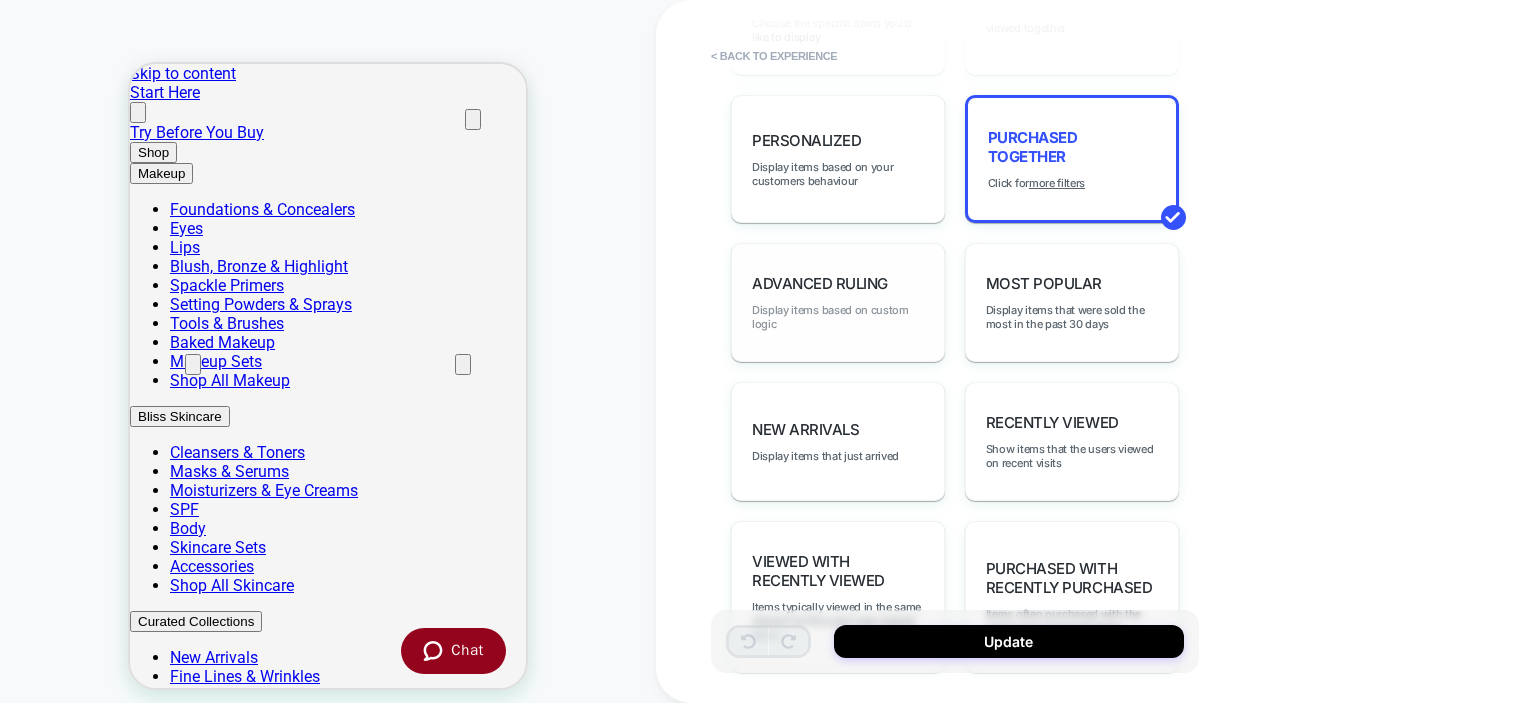 click on "Display items based on custom logic" at bounding box center [838, 317] 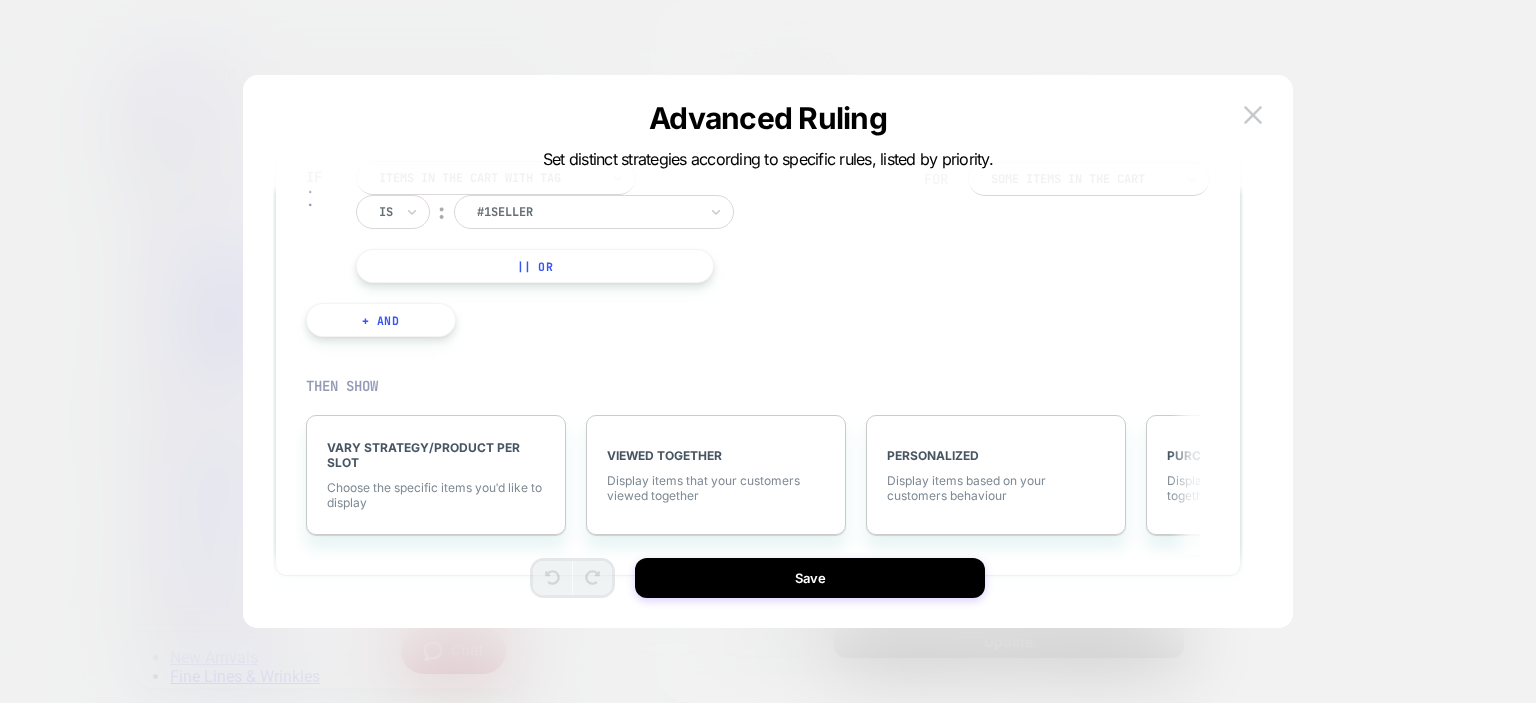 scroll, scrollTop: 0, scrollLeft: 0, axis: both 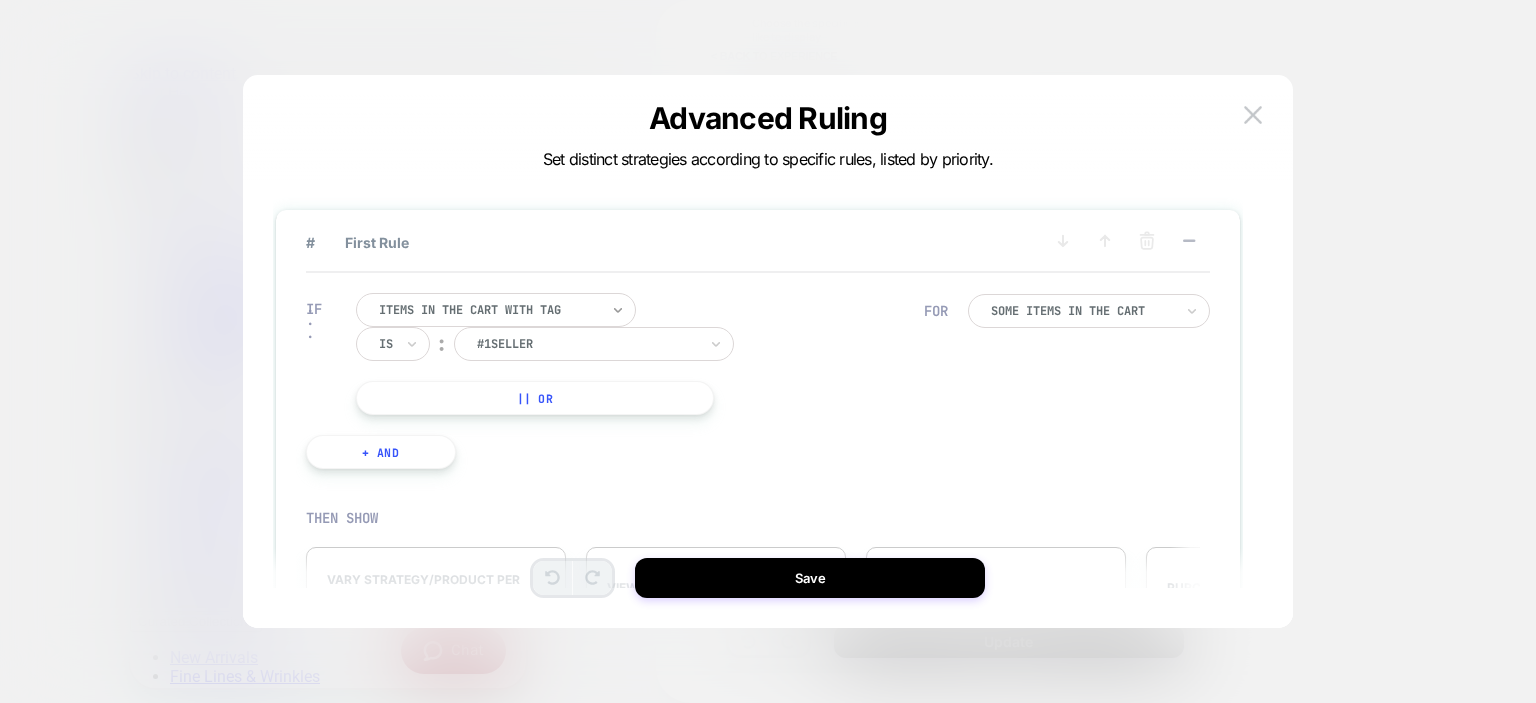 click 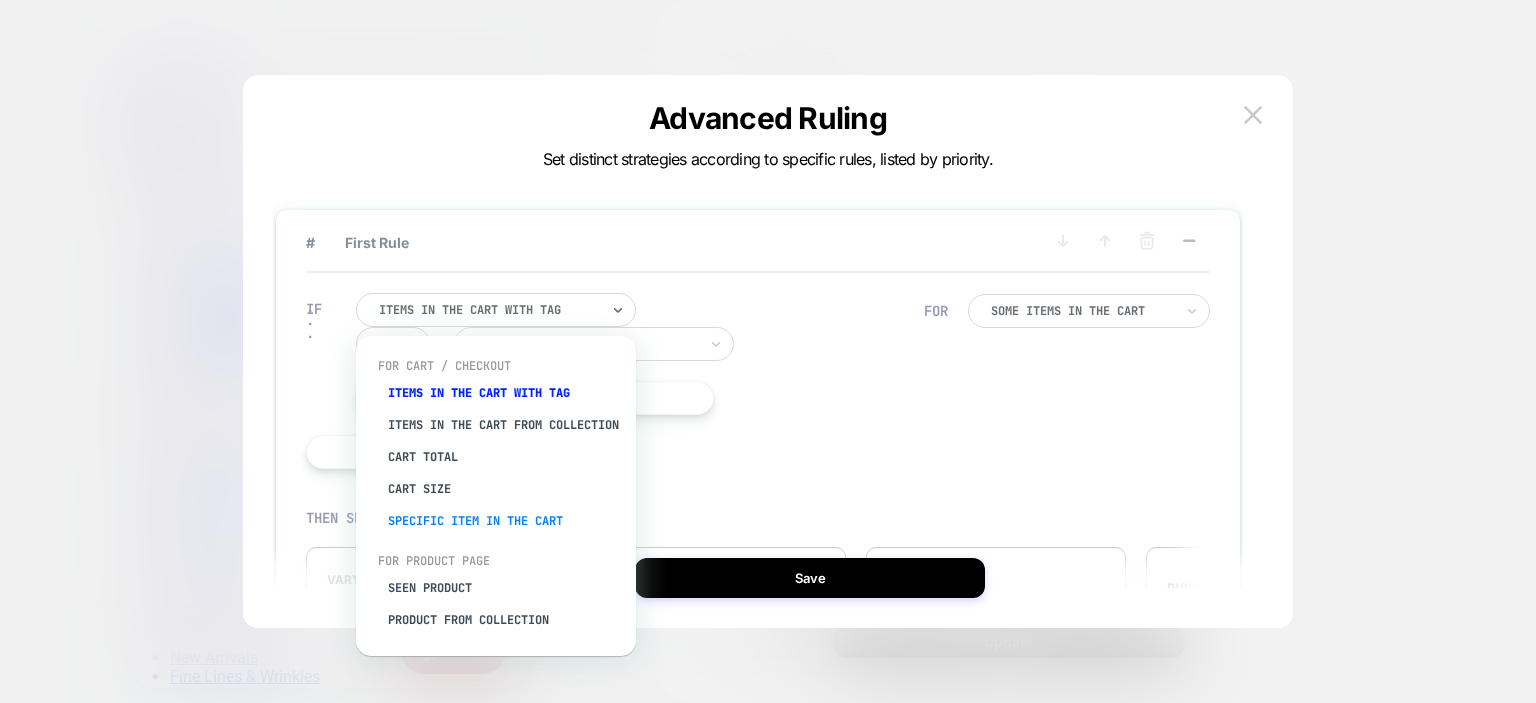 click on "Specific item in the cart" at bounding box center (506, 521) 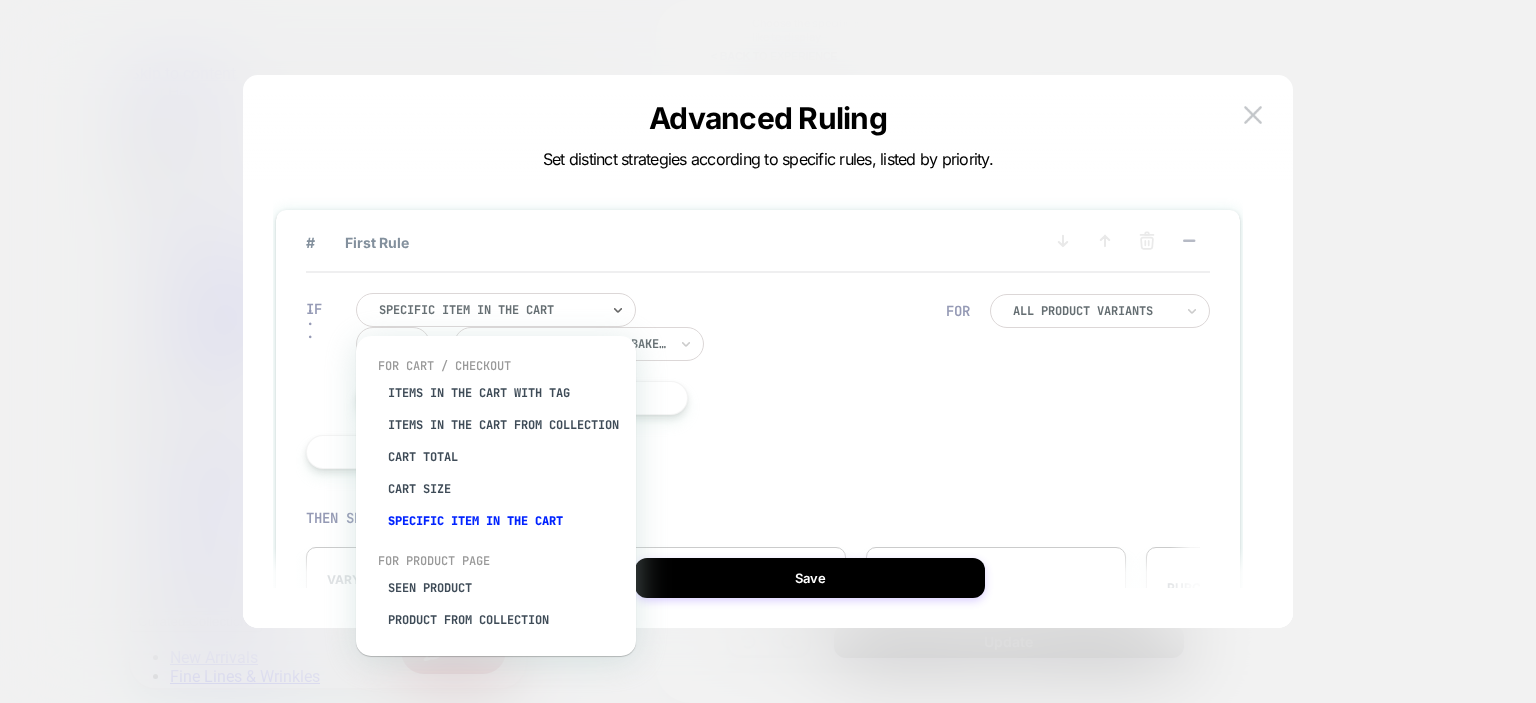 click on "Specific item in the cart" at bounding box center (496, 310) 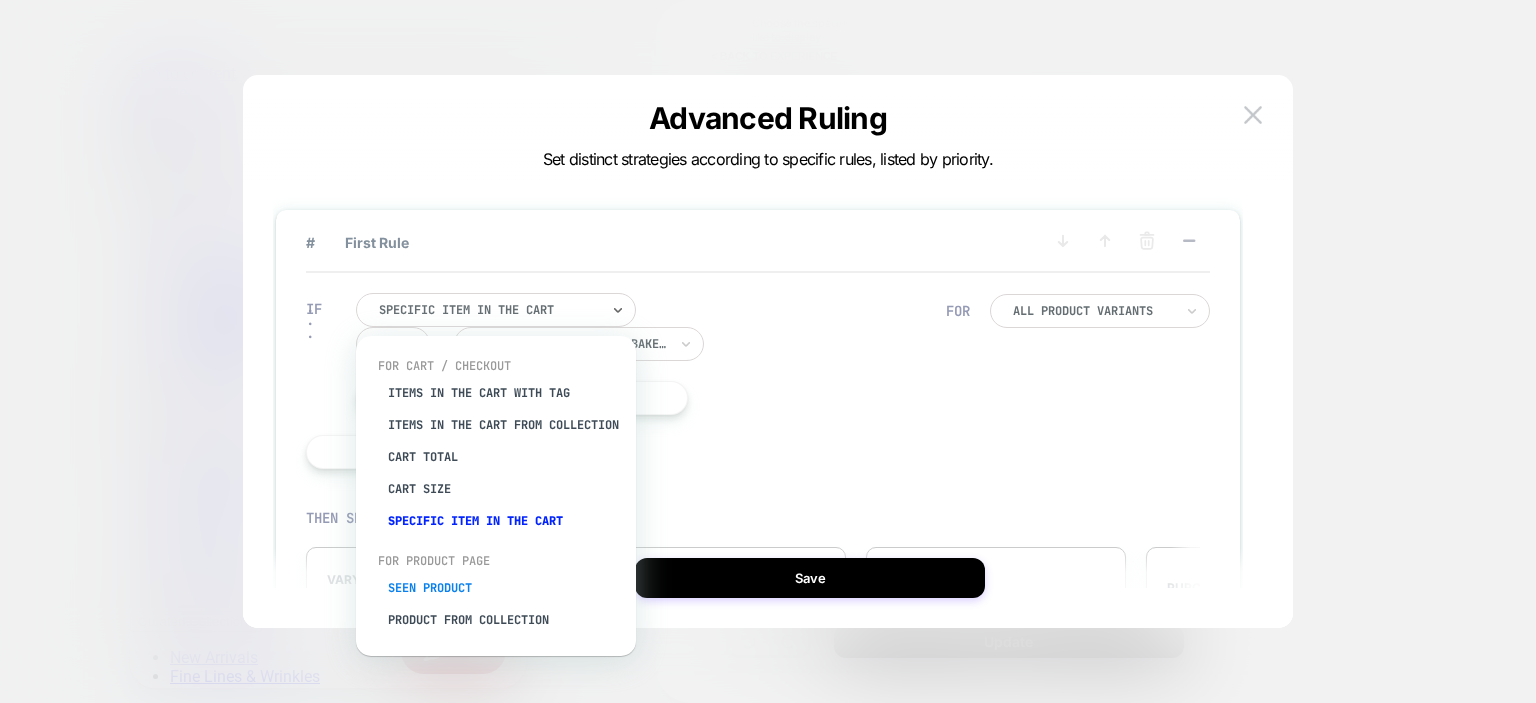 click on "Seen Product" at bounding box center (506, 588) 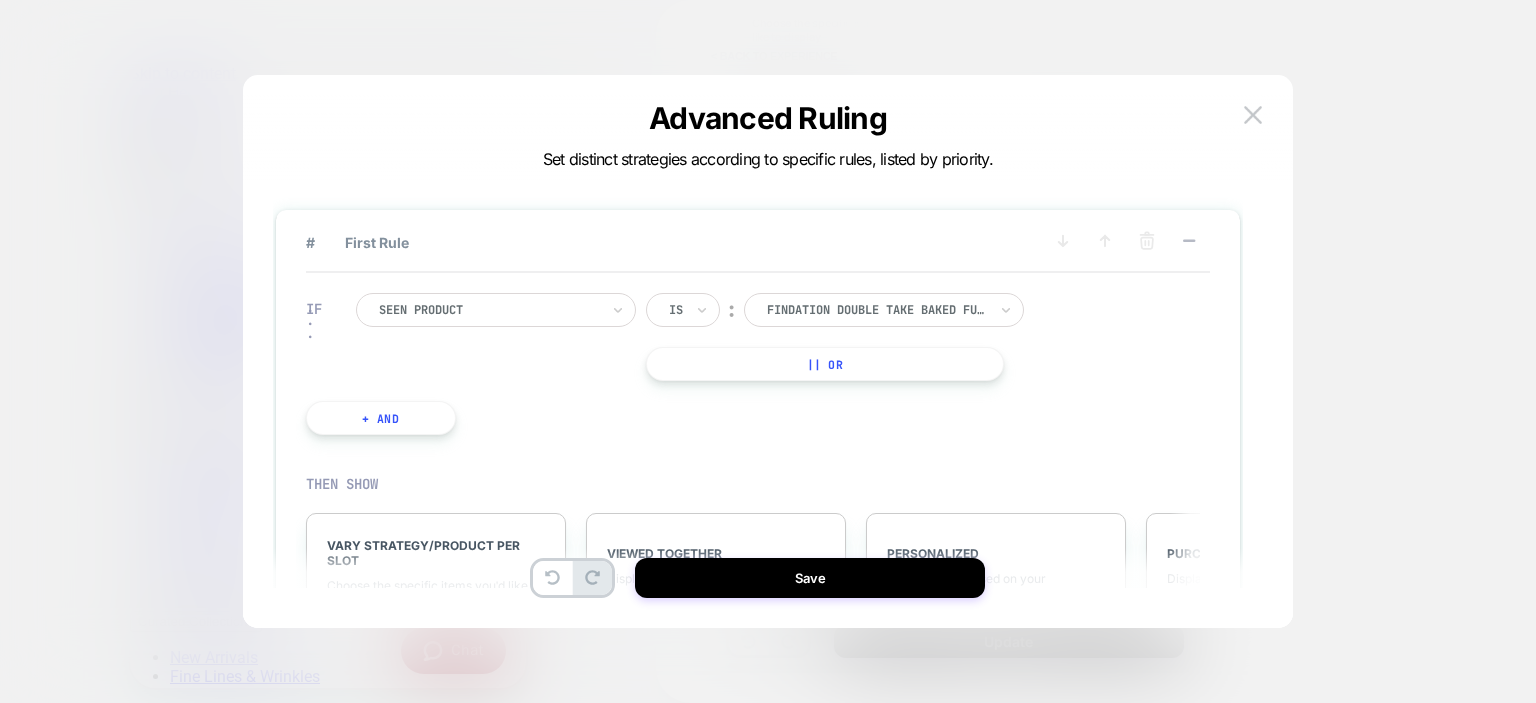 click at bounding box center (489, 310) 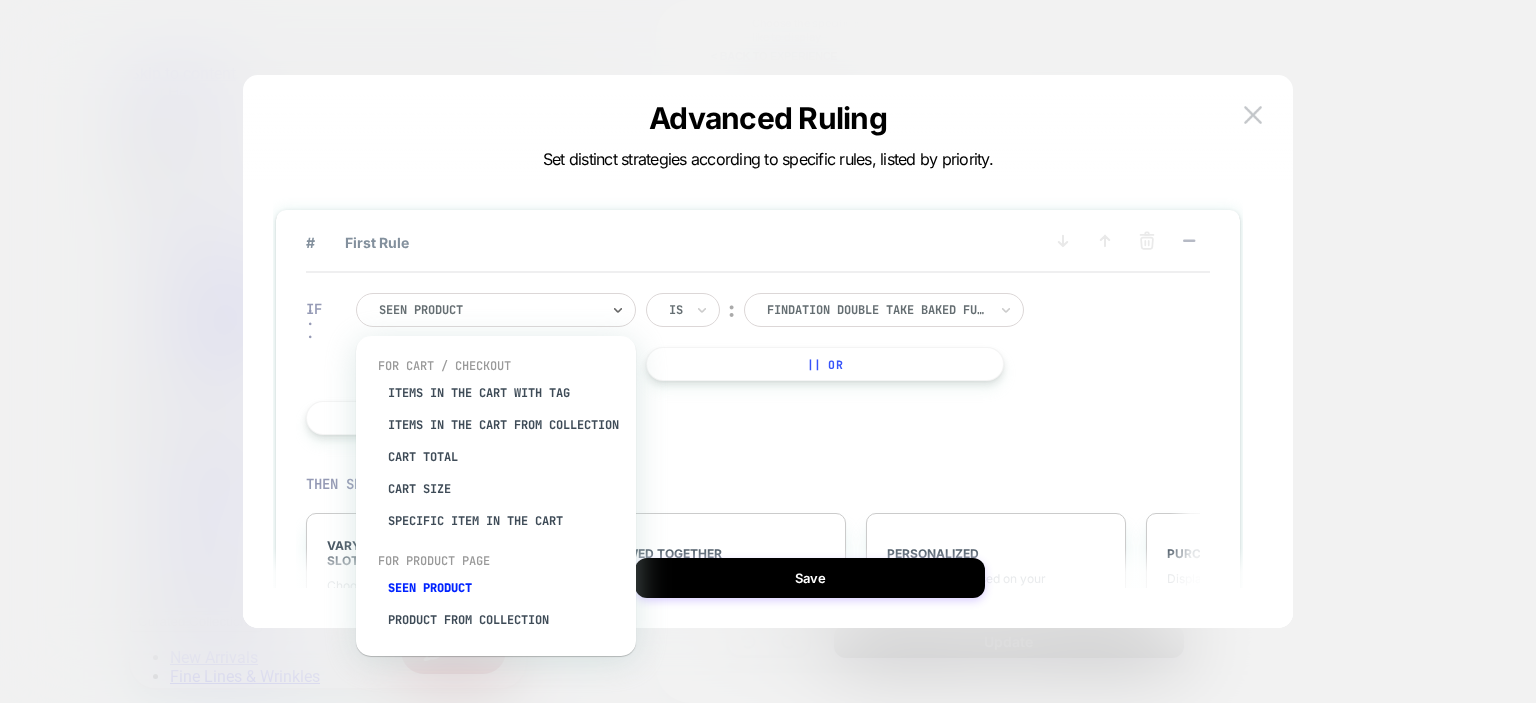 click on "Seen Product" at bounding box center (506, 588) 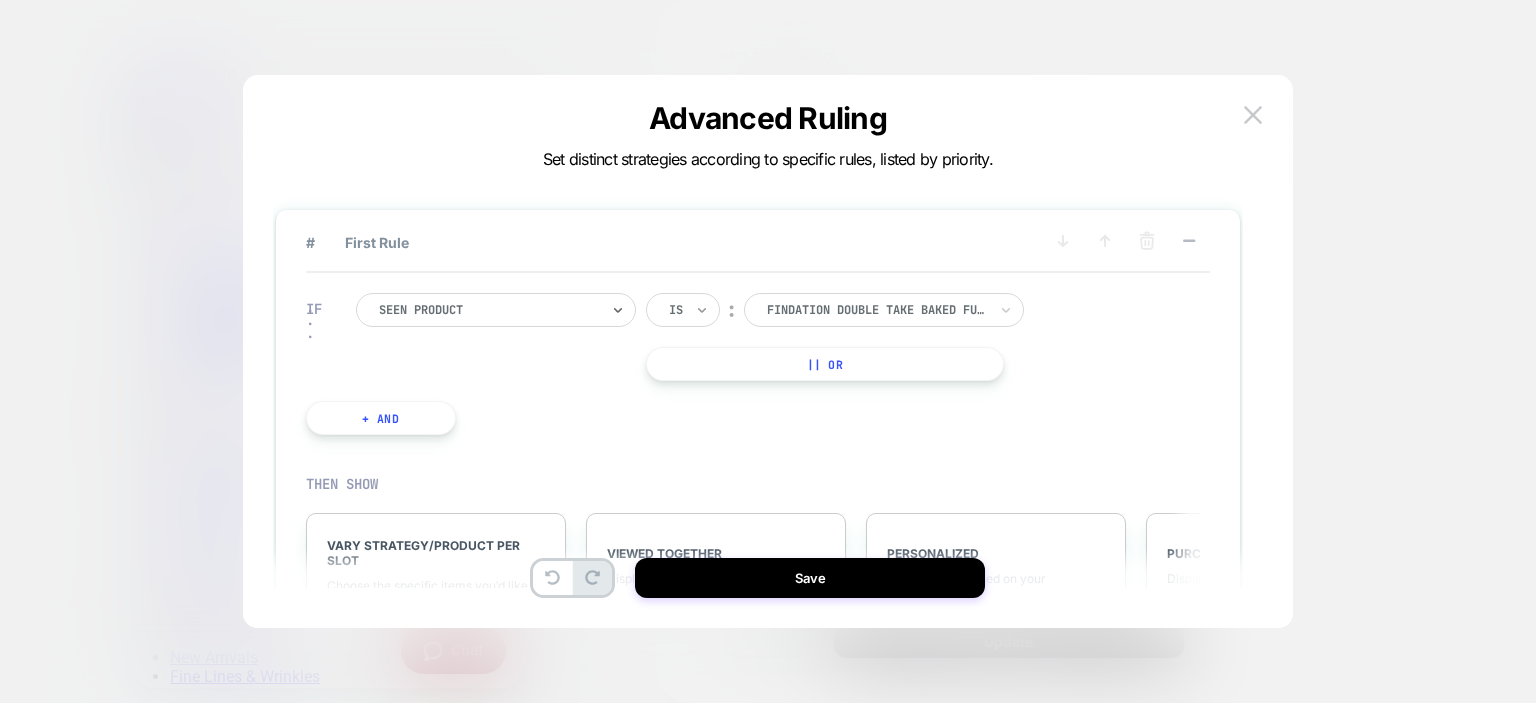 click 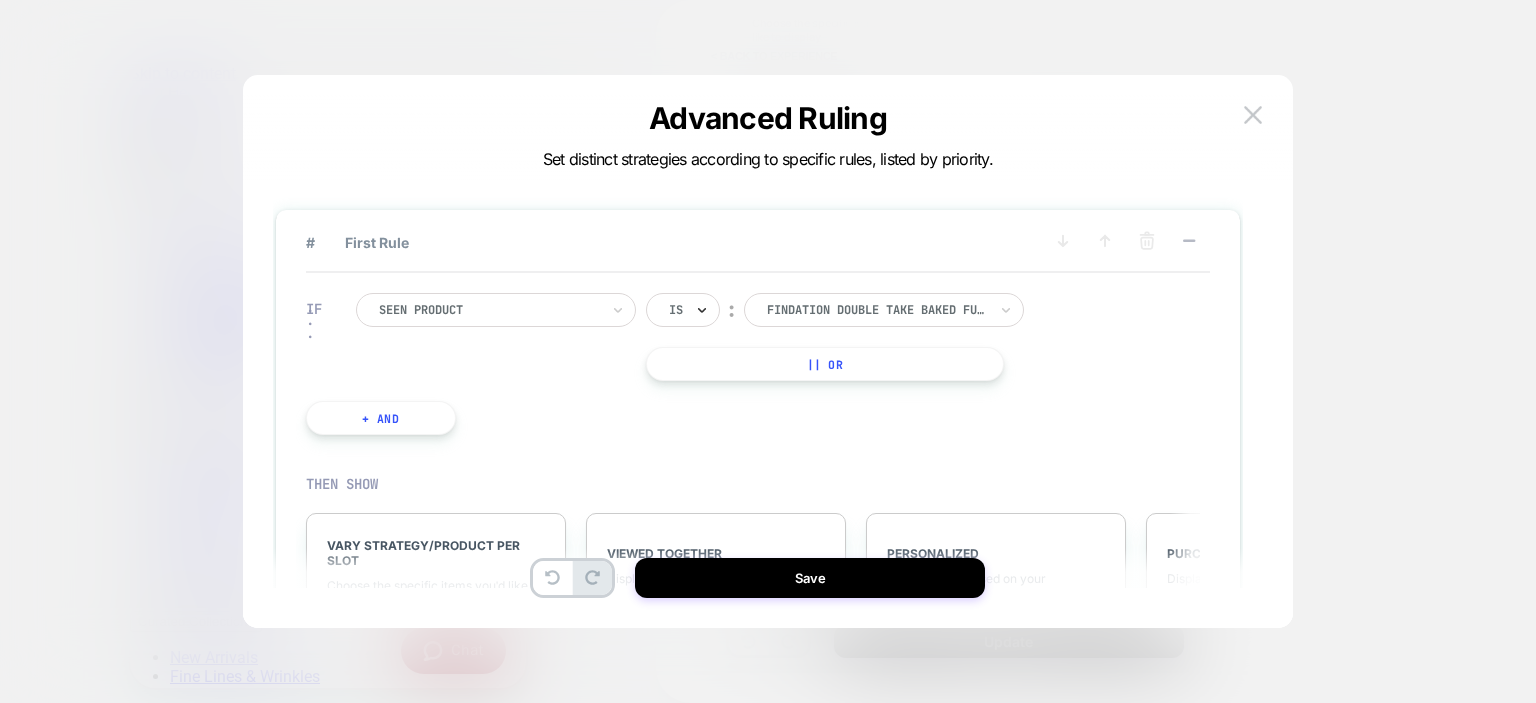 click 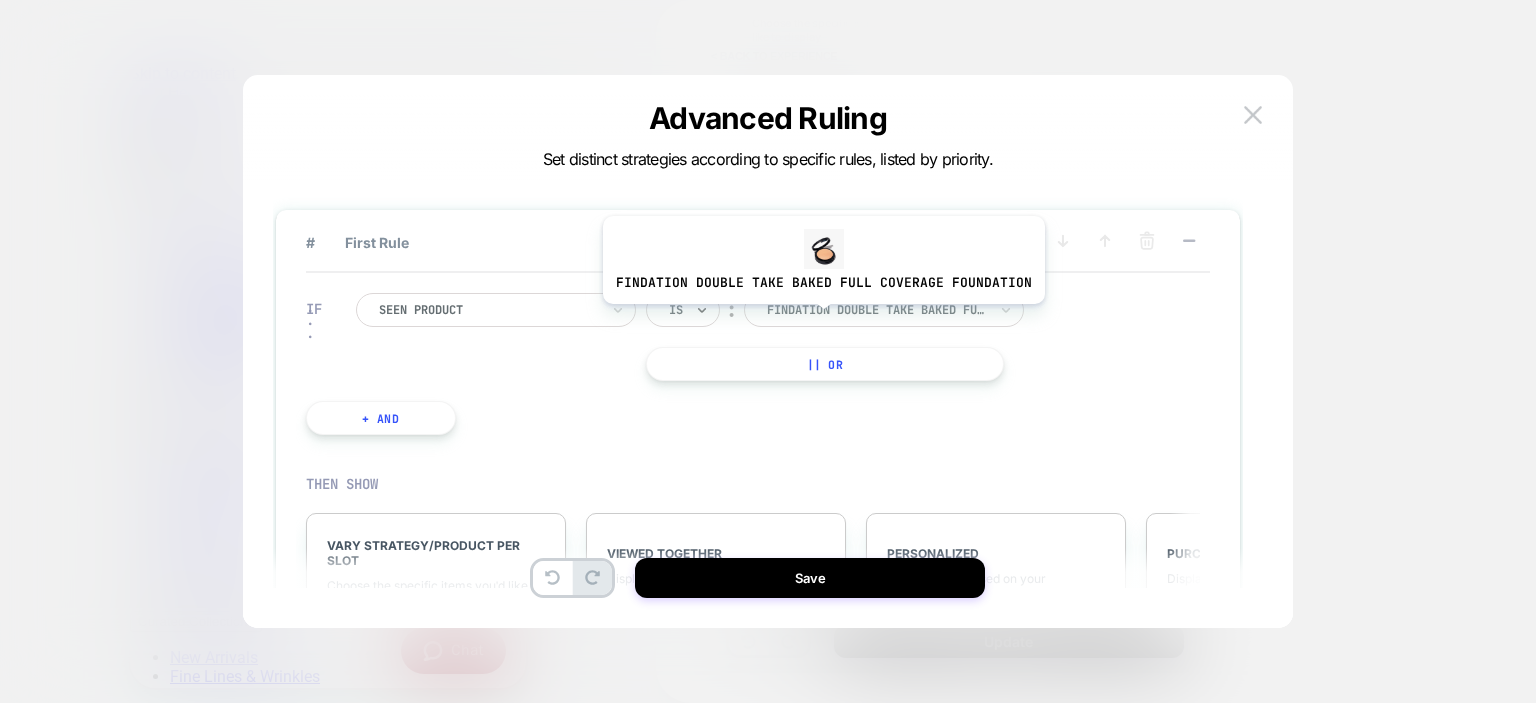 click on "findation double take baked full coverage foundation" at bounding box center [877, 310] 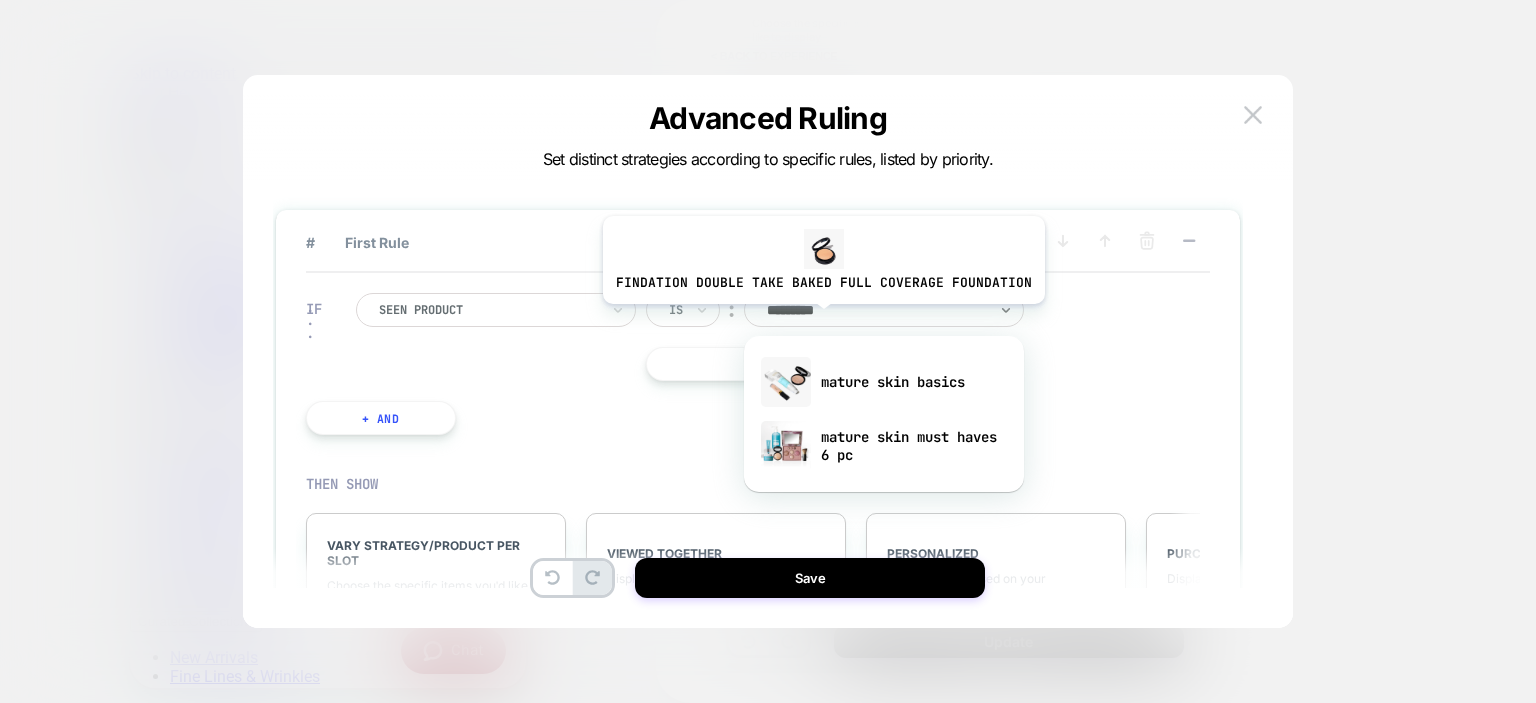 type on "**********" 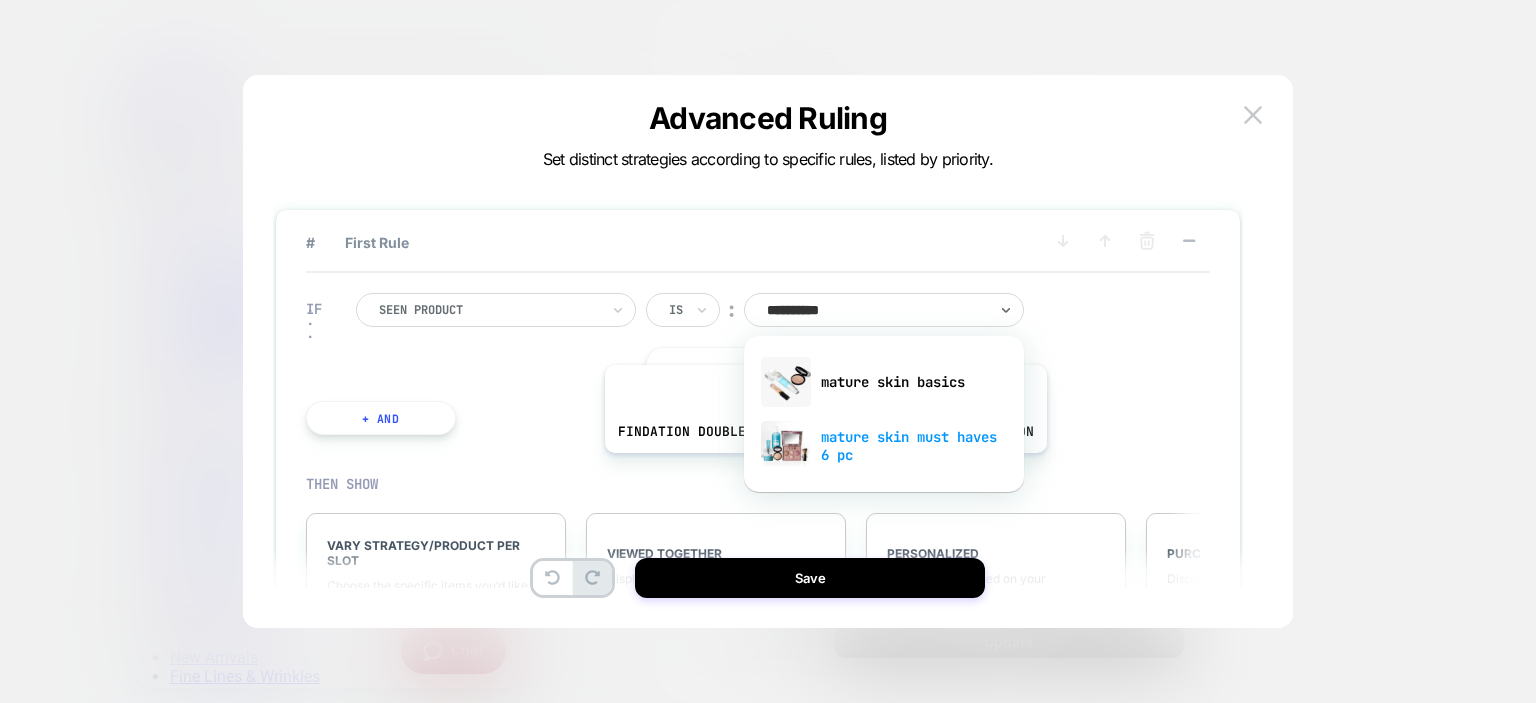click on "mature skin must haves 6 pc" at bounding box center (884, 446) 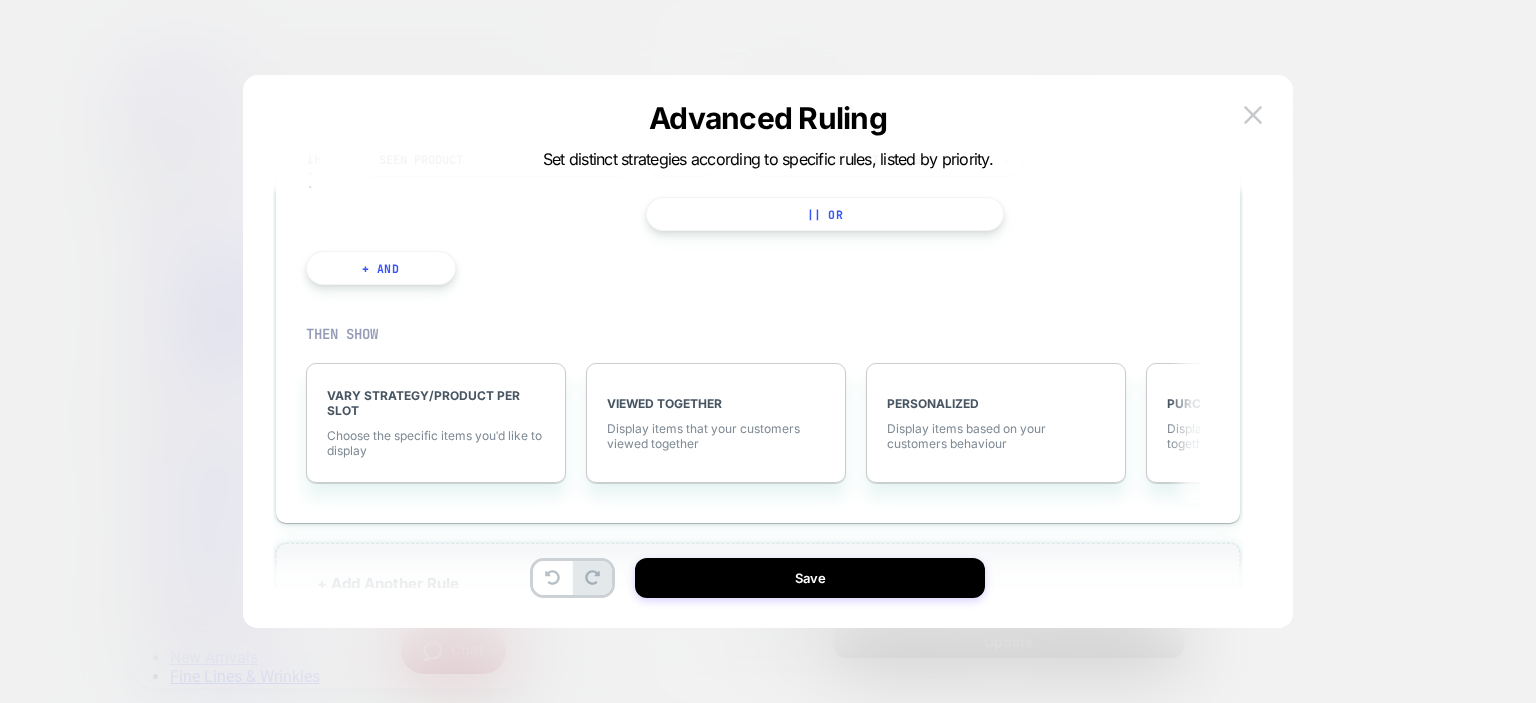 scroll, scrollTop: 168, scrollLeft: 0, axis: vertical 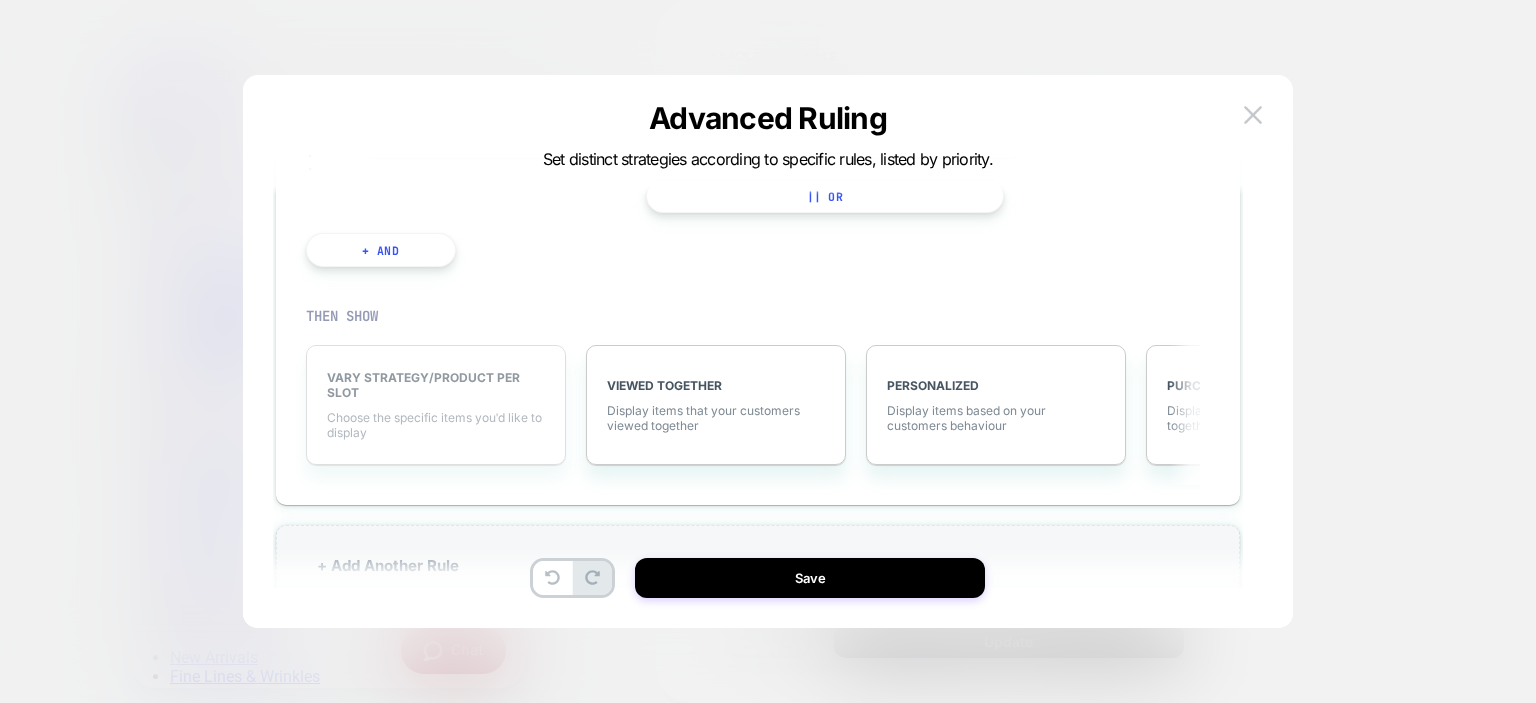 click on "Choose the specific items you׳d like to display" at bounding box center [436, 425] 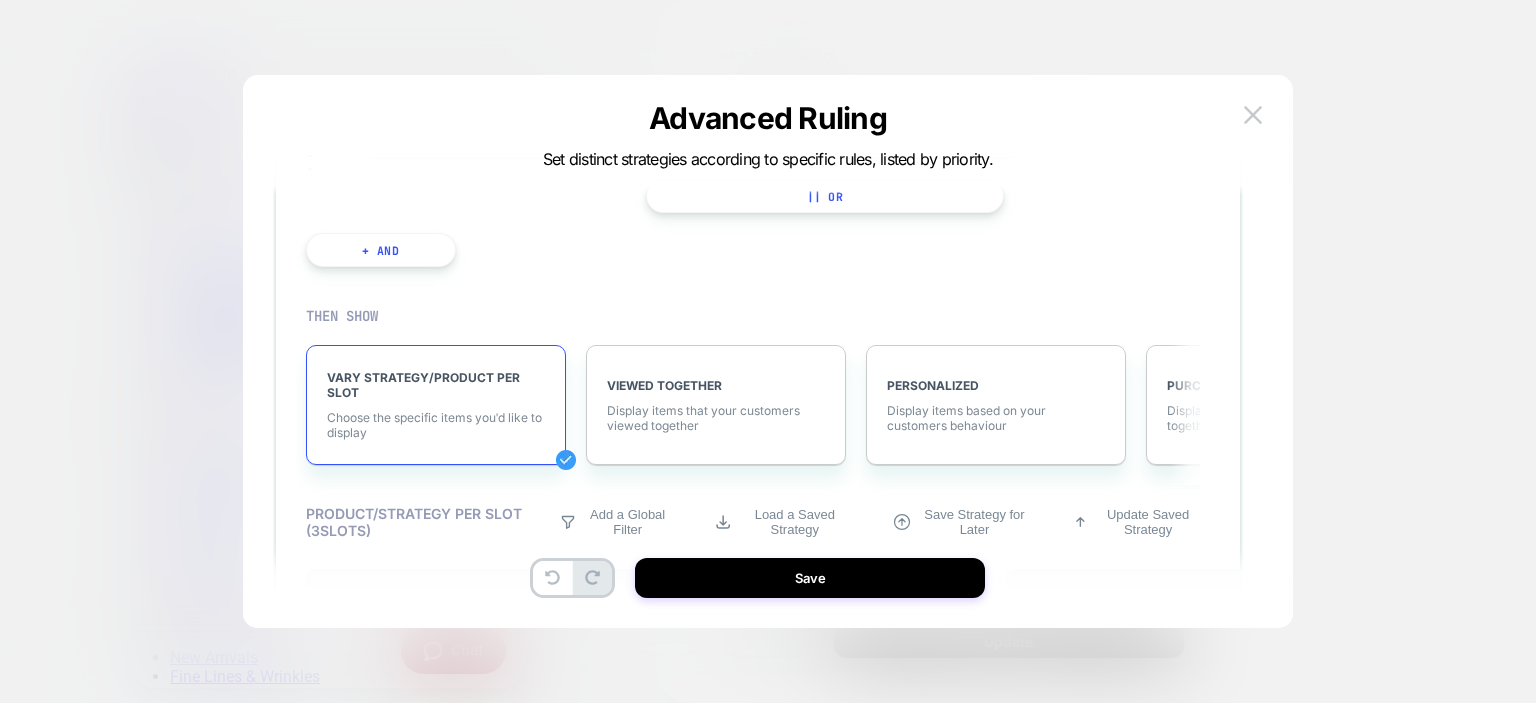 scroll, scrollTop: 336, scrollLeft: 0, axis: vertical 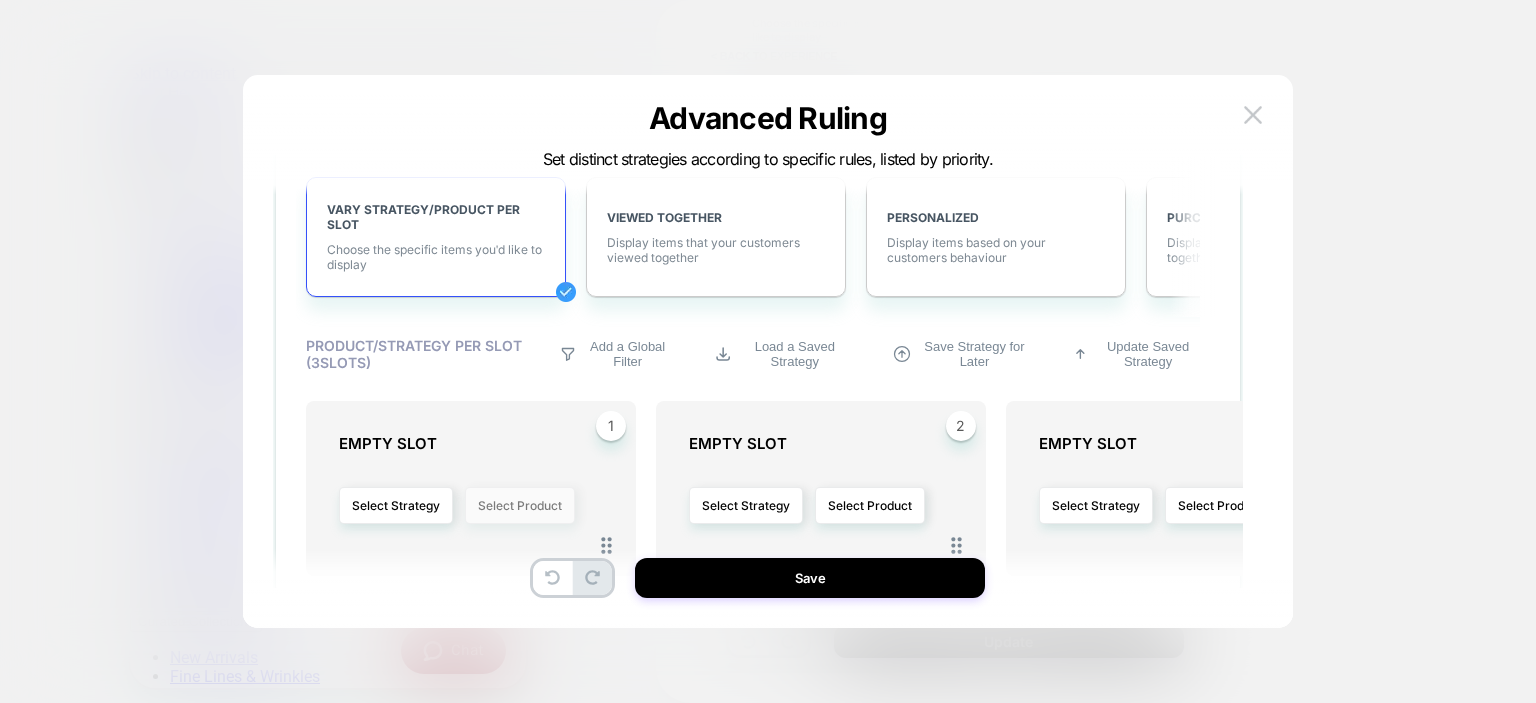click on "Select Product" at bounding box center [520, 505] 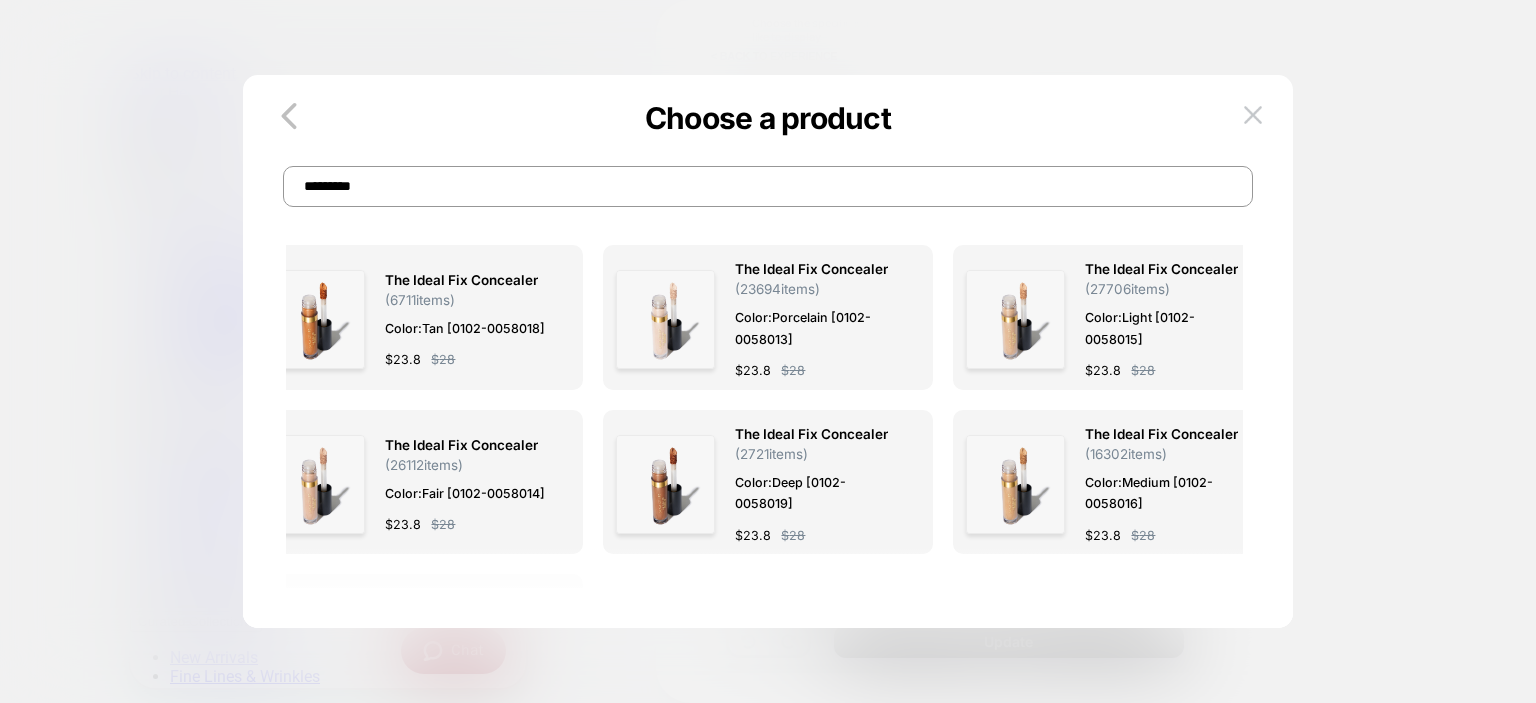 click on "*********" at bounding box center [768, 186] 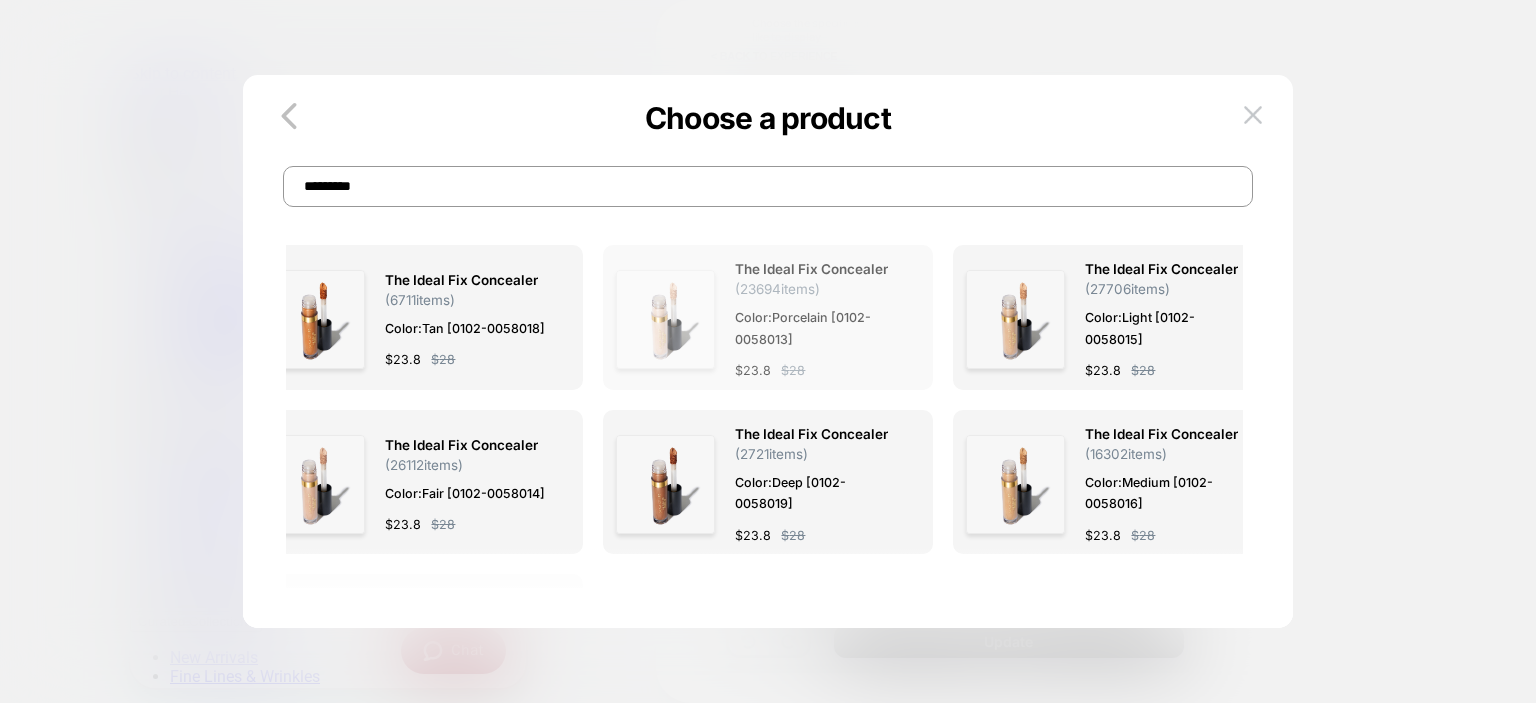 type on "*********" 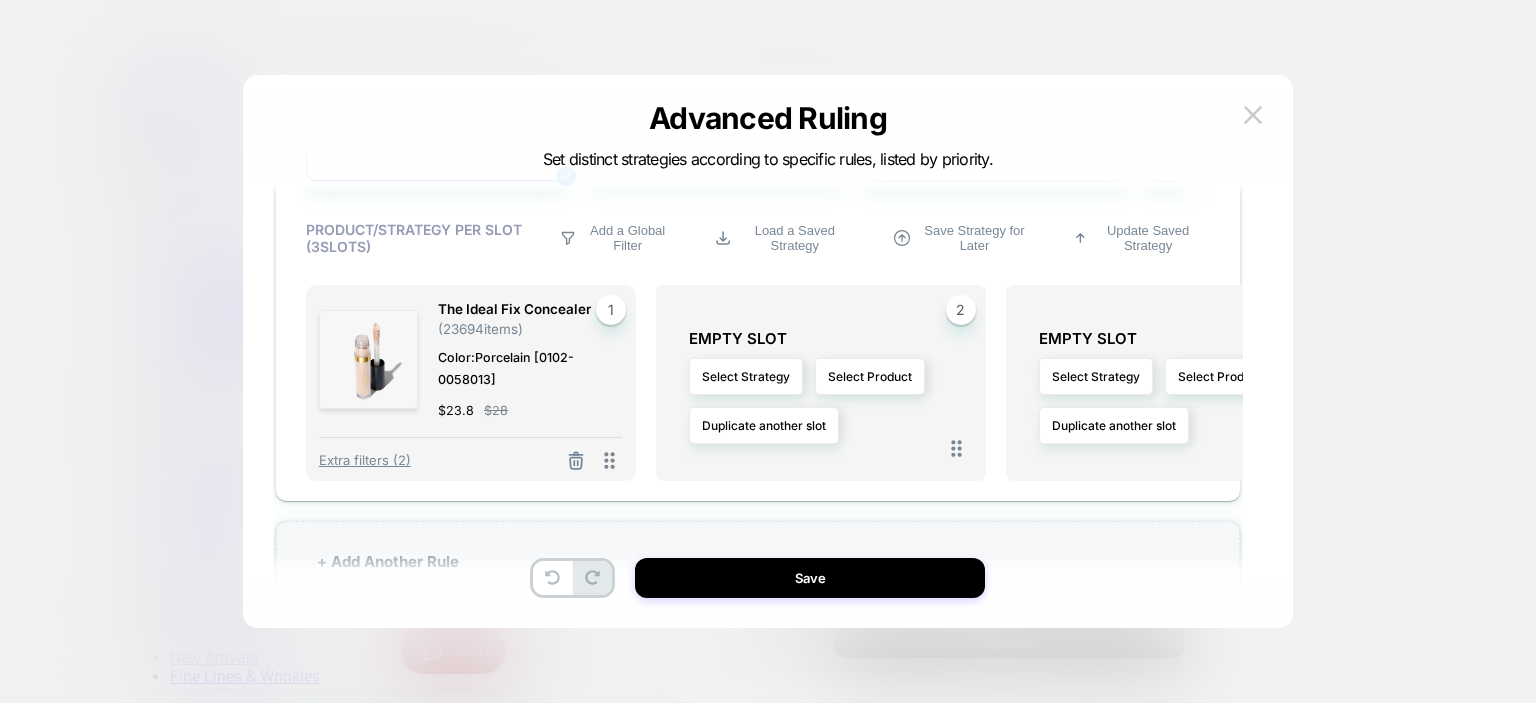 scroll, scrollTop: 464, scrollLeft: 0, axis: vertical 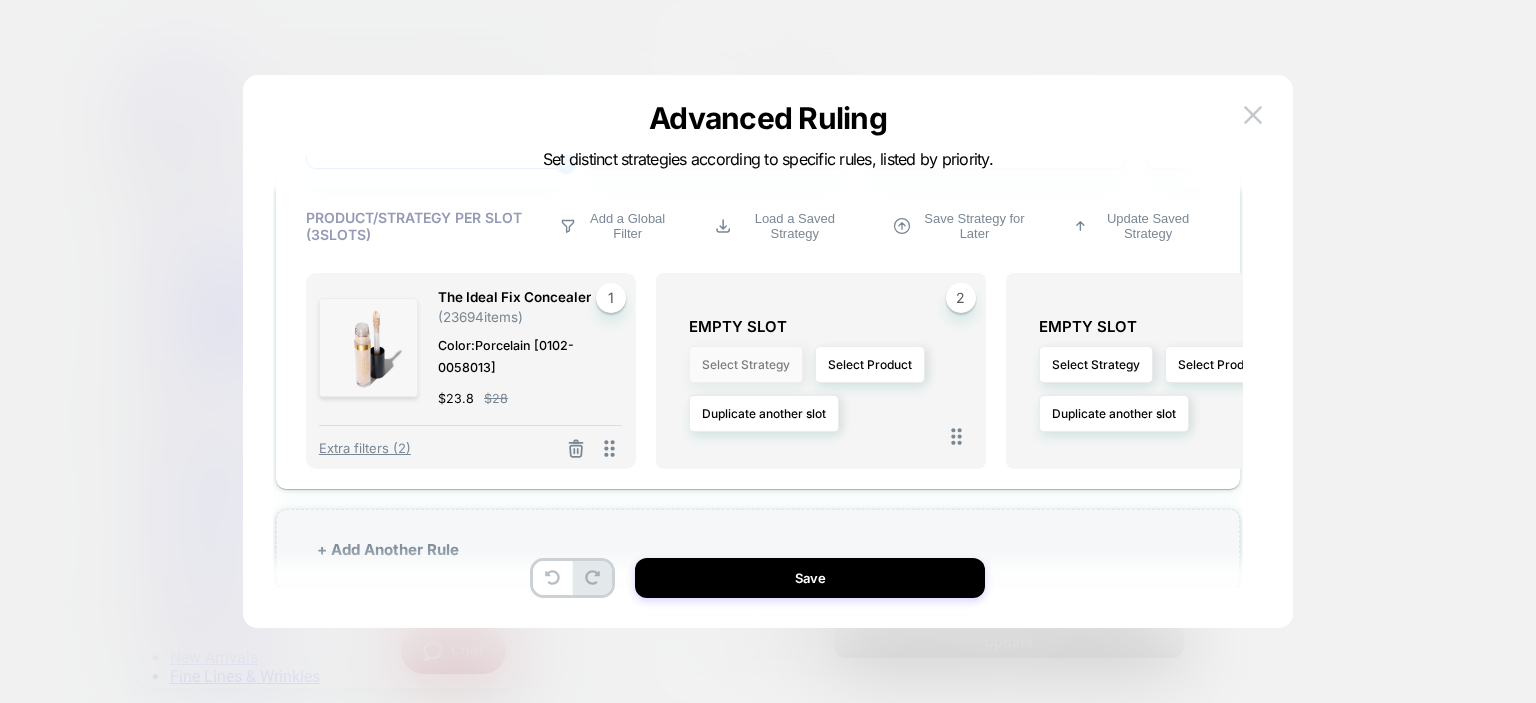 click on "Select Strategy" at bounding box center (746, 364) 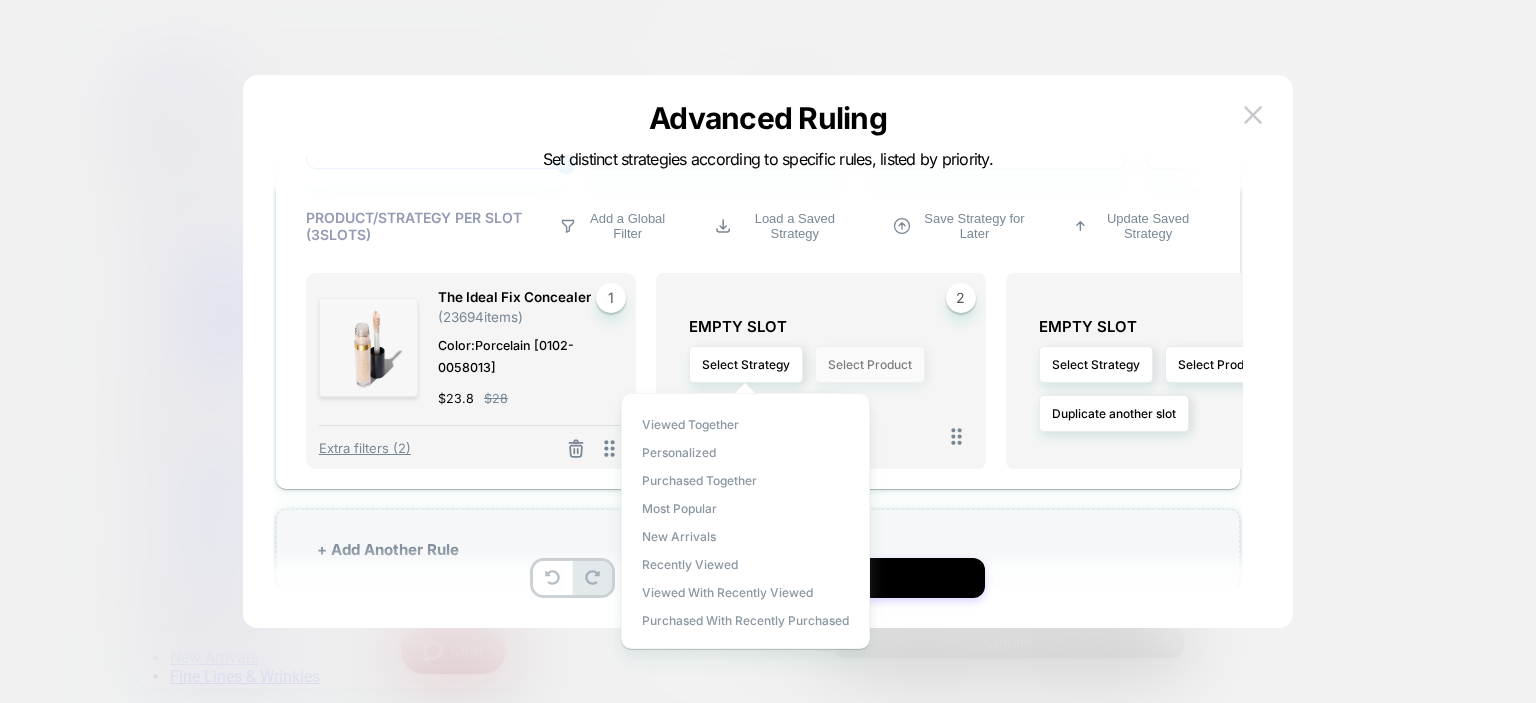 click on "Select Product" at bounding box center [870, 364] 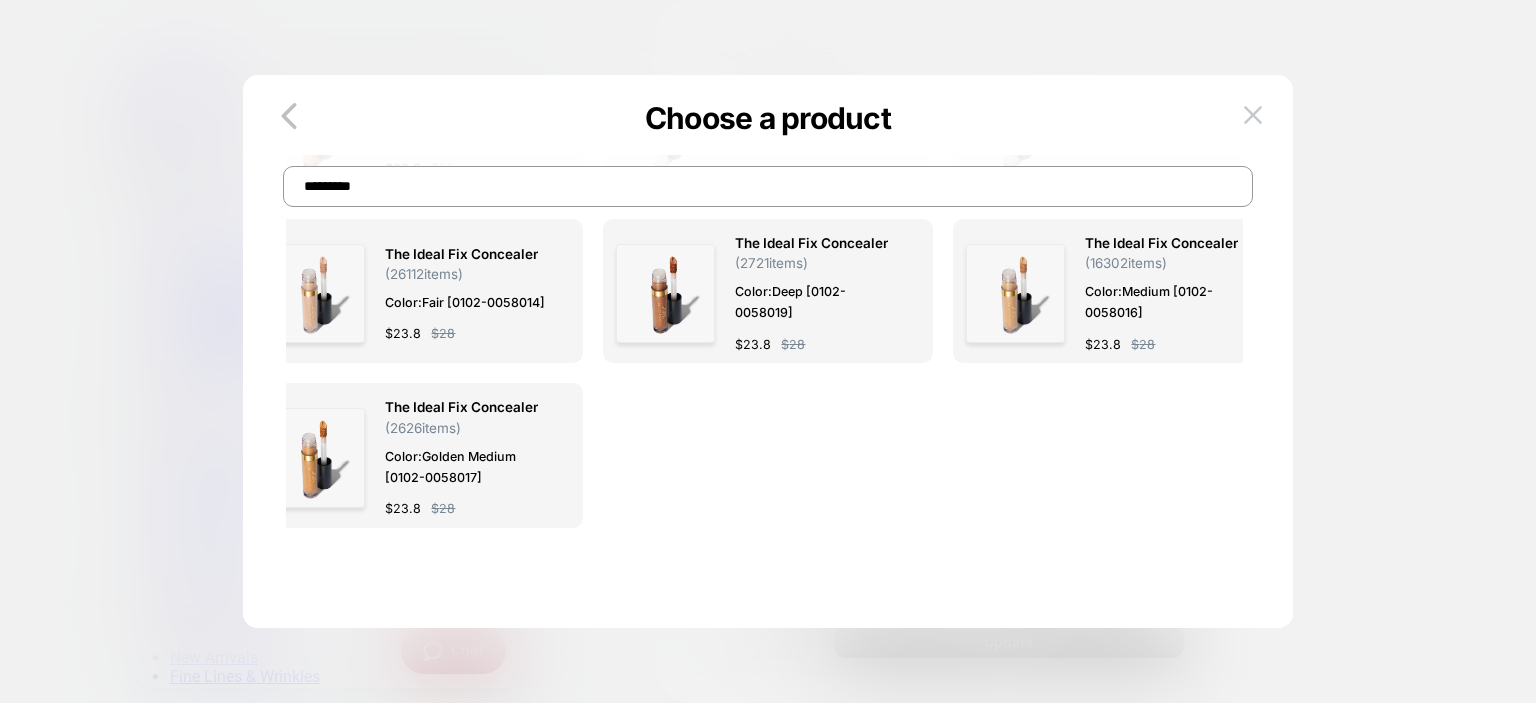 scroll, scrollTop: 0, scrollLeft: 0, axis: both 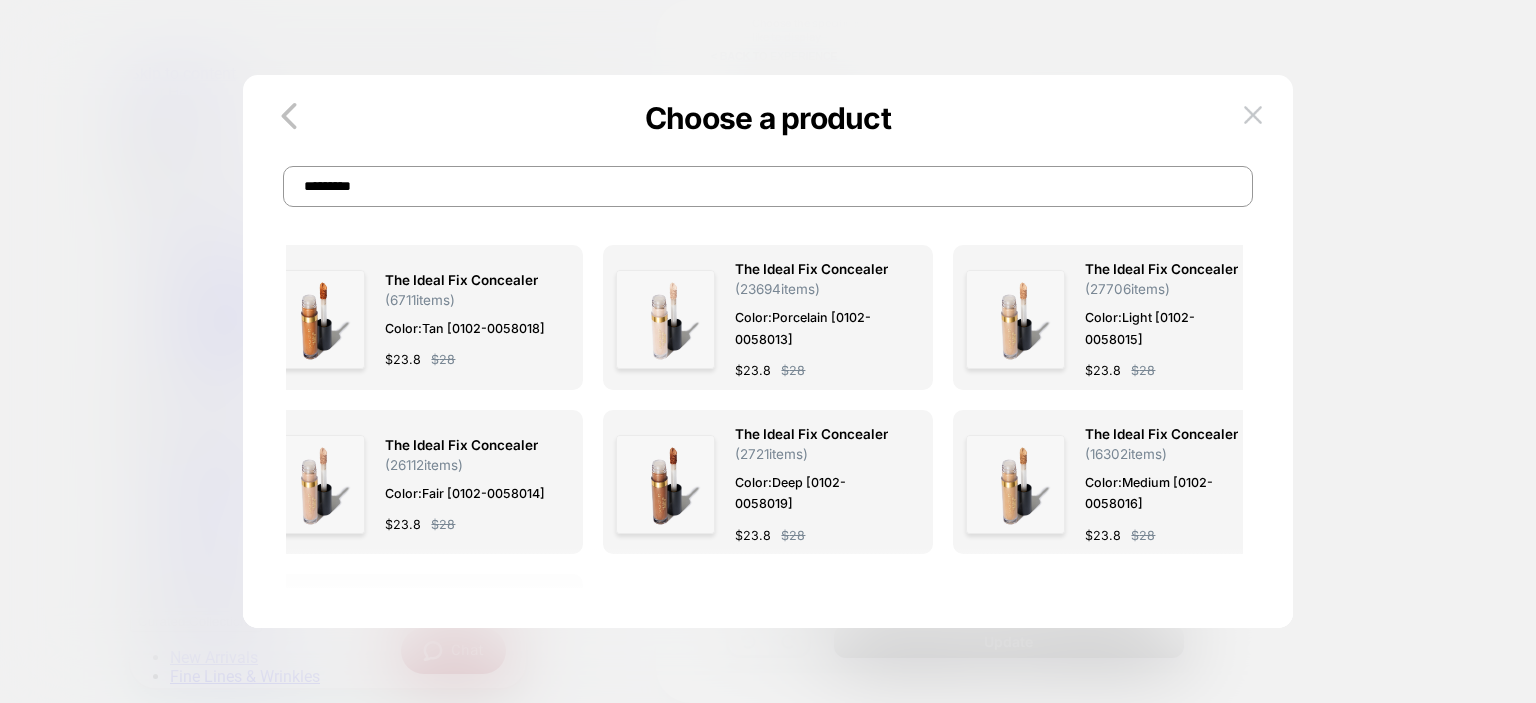 drag, startPoint x: 313, startPoint y: 195, endPoint x: 364, endPoint y: 187, distance: 51.62364 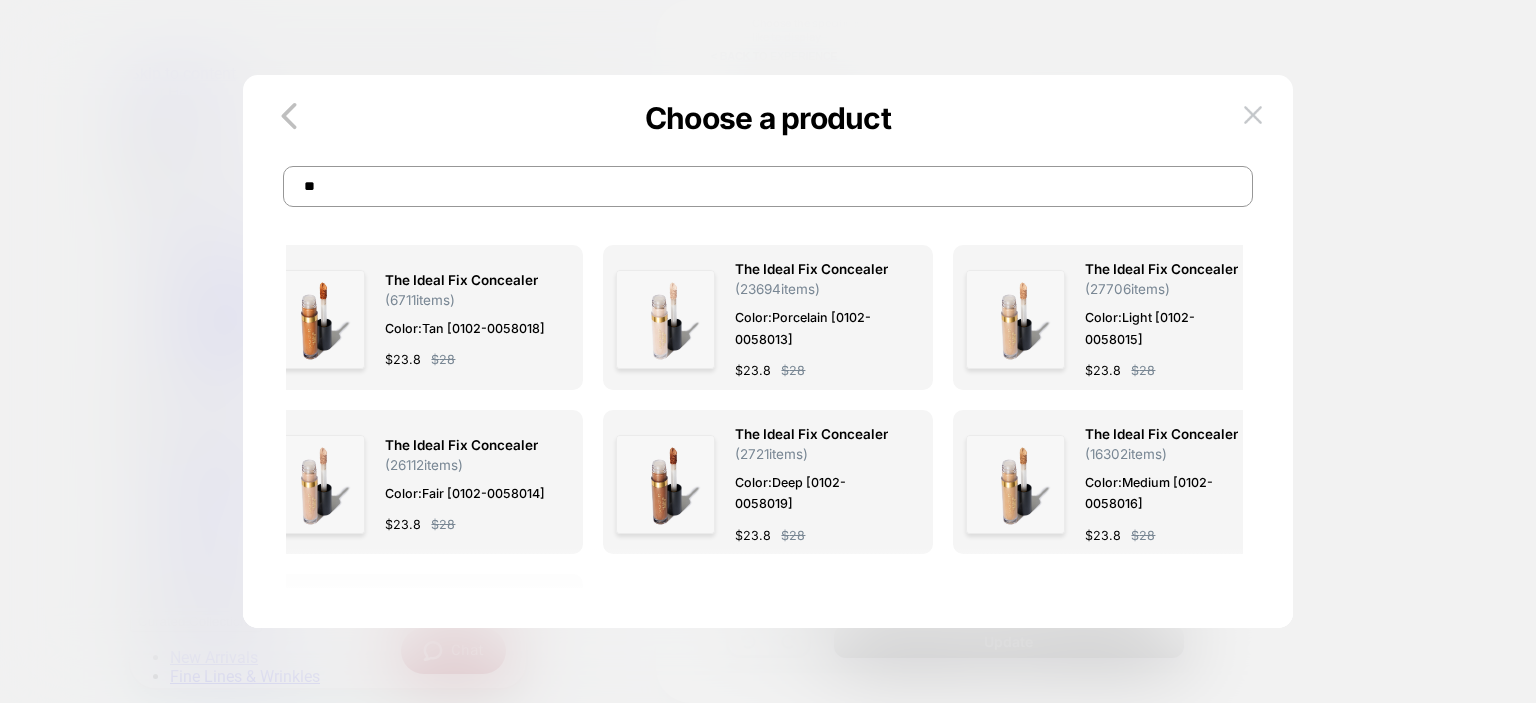 type on "*" 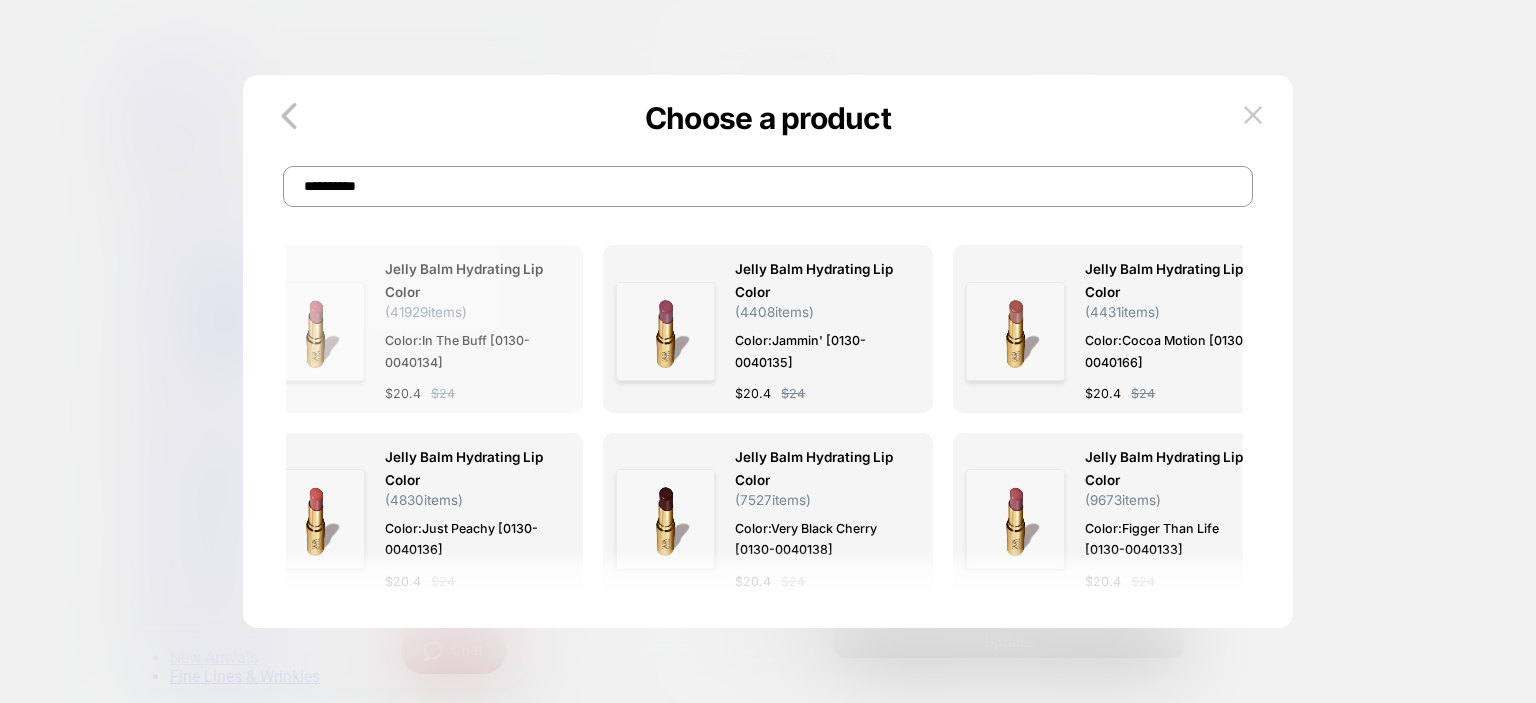 type on "**********" 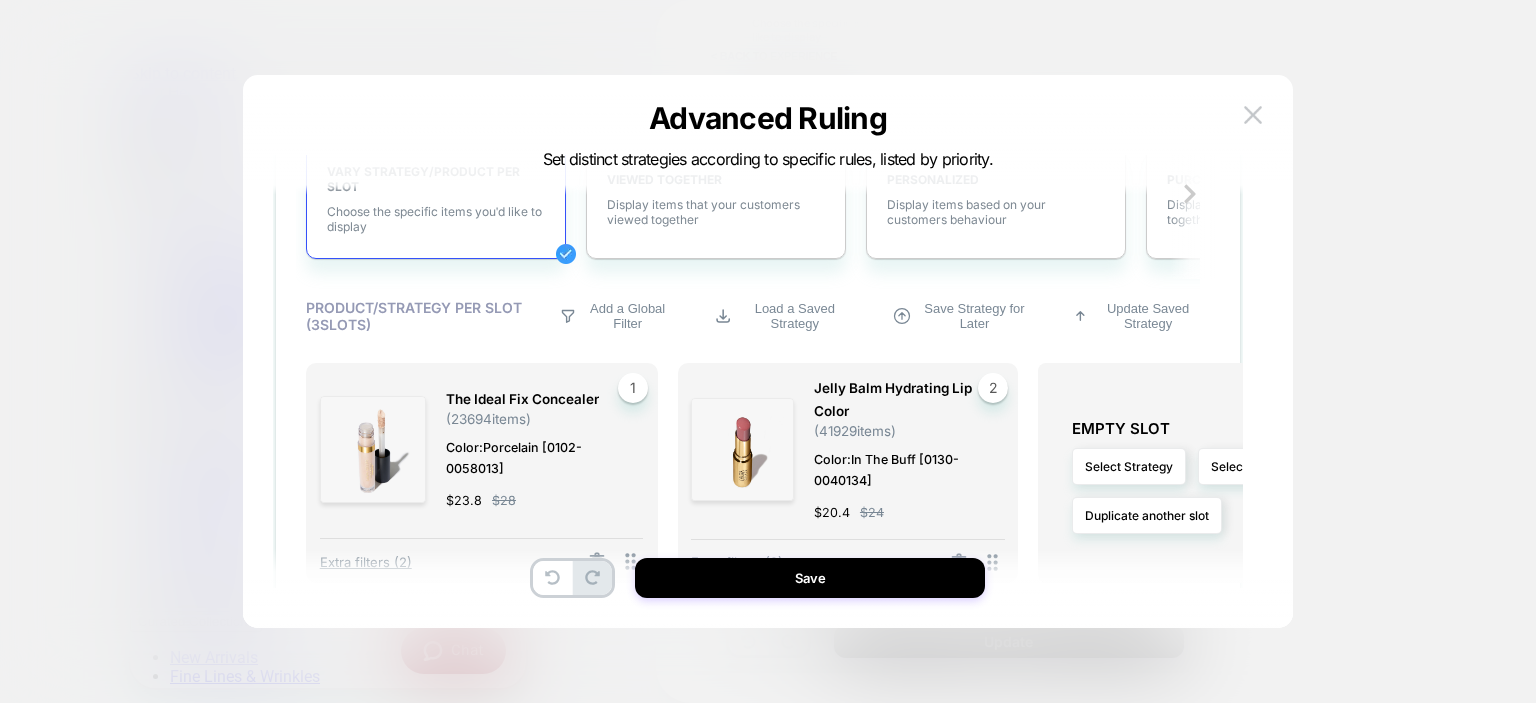 scroll, scrollTop: 431, scrollLeft: 0, axis: vertical 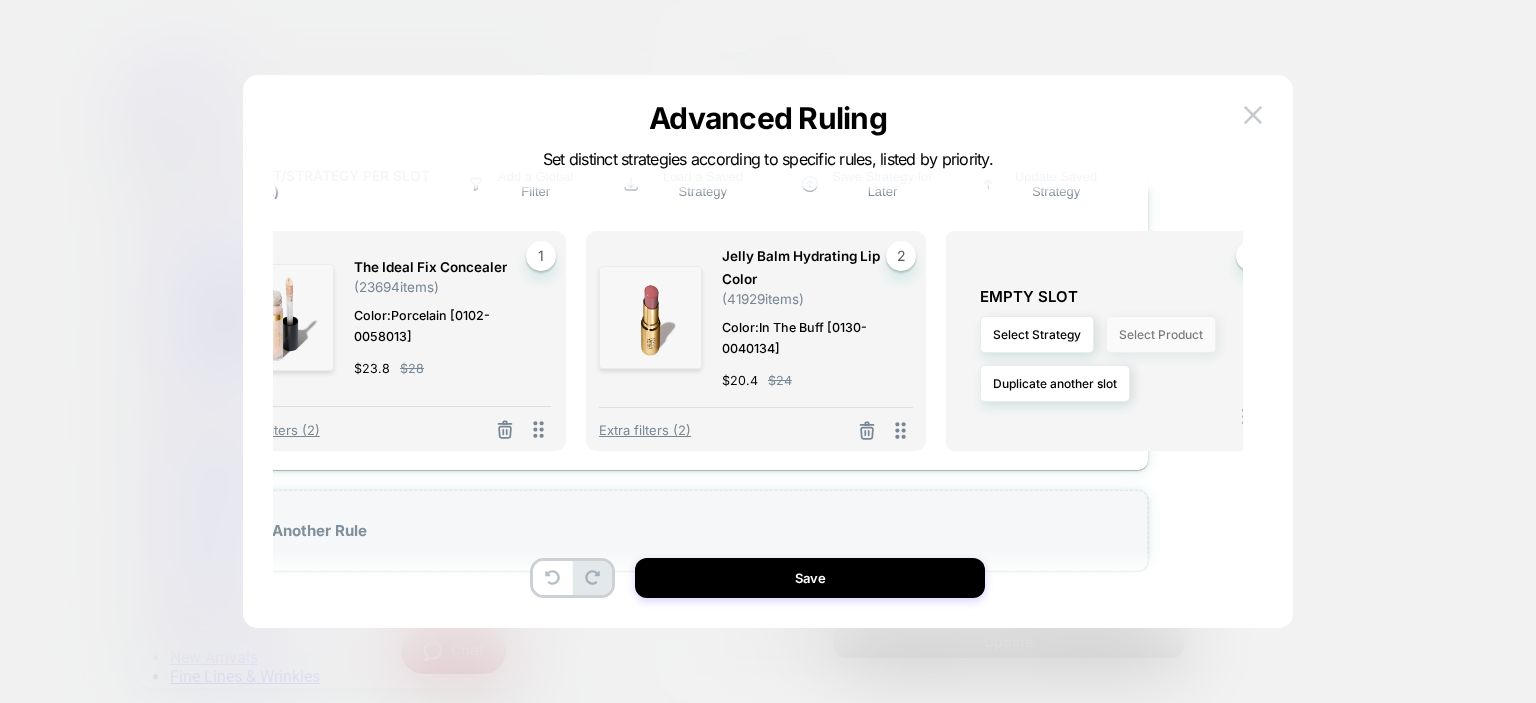 click on "Select Product" at bounding box center (1161, 334) 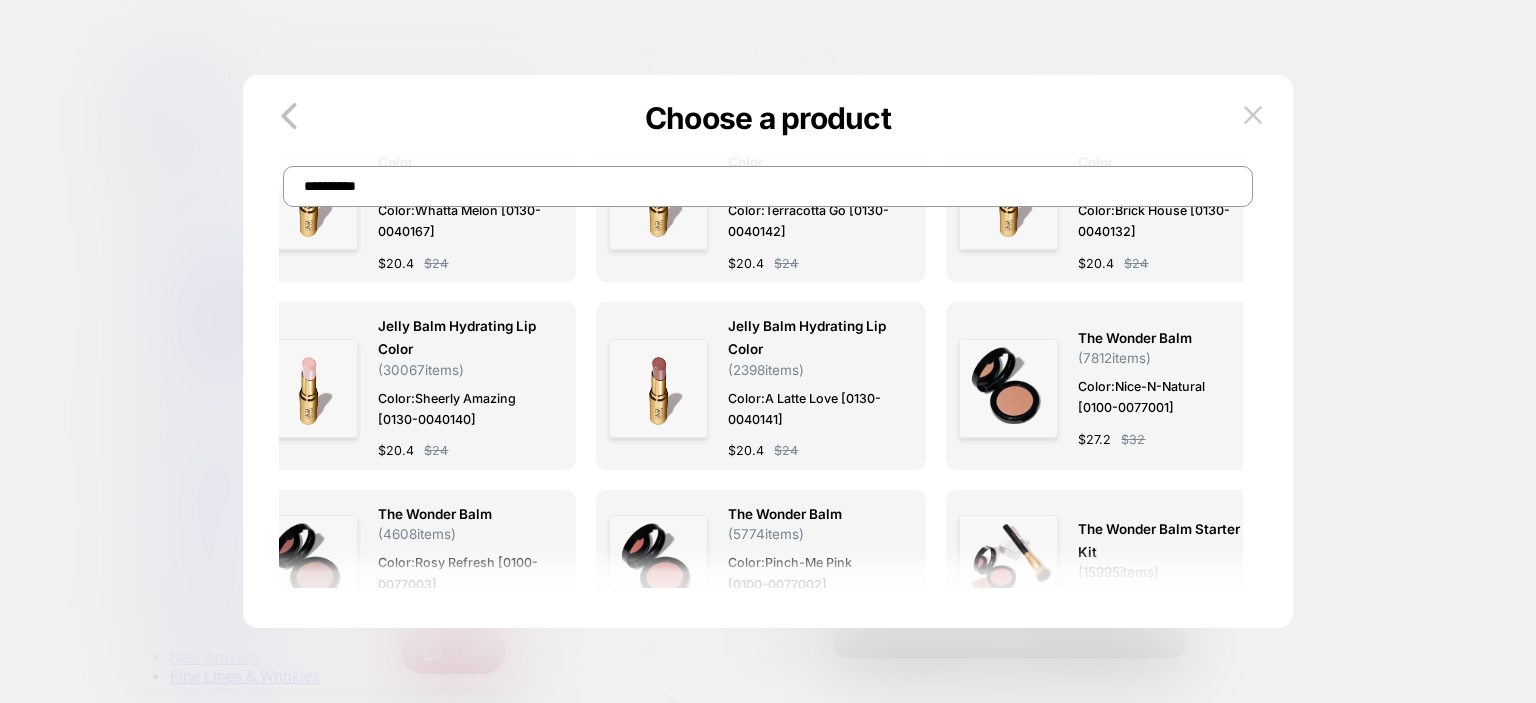 scroll, scrollTop: 0, scrollLeft: 0, axis: both 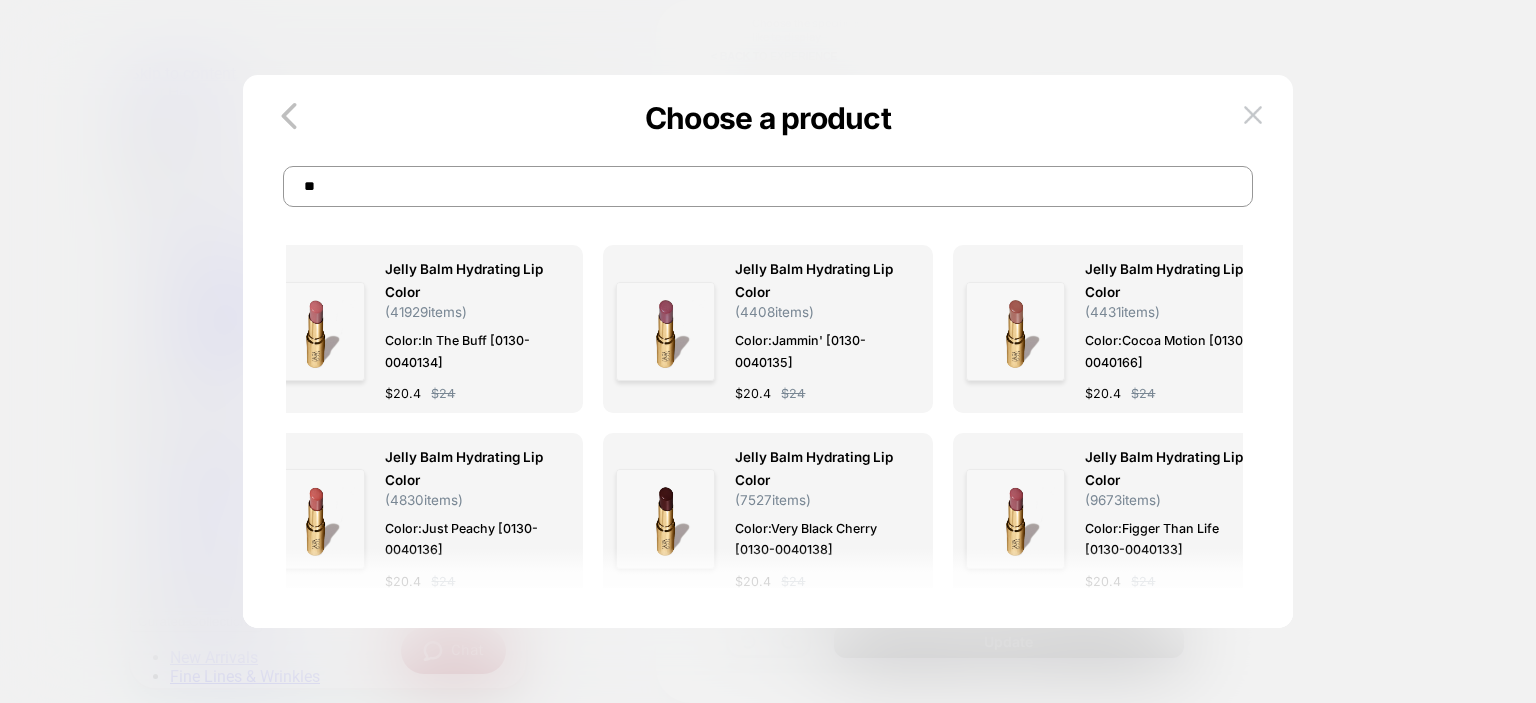 type on "*" 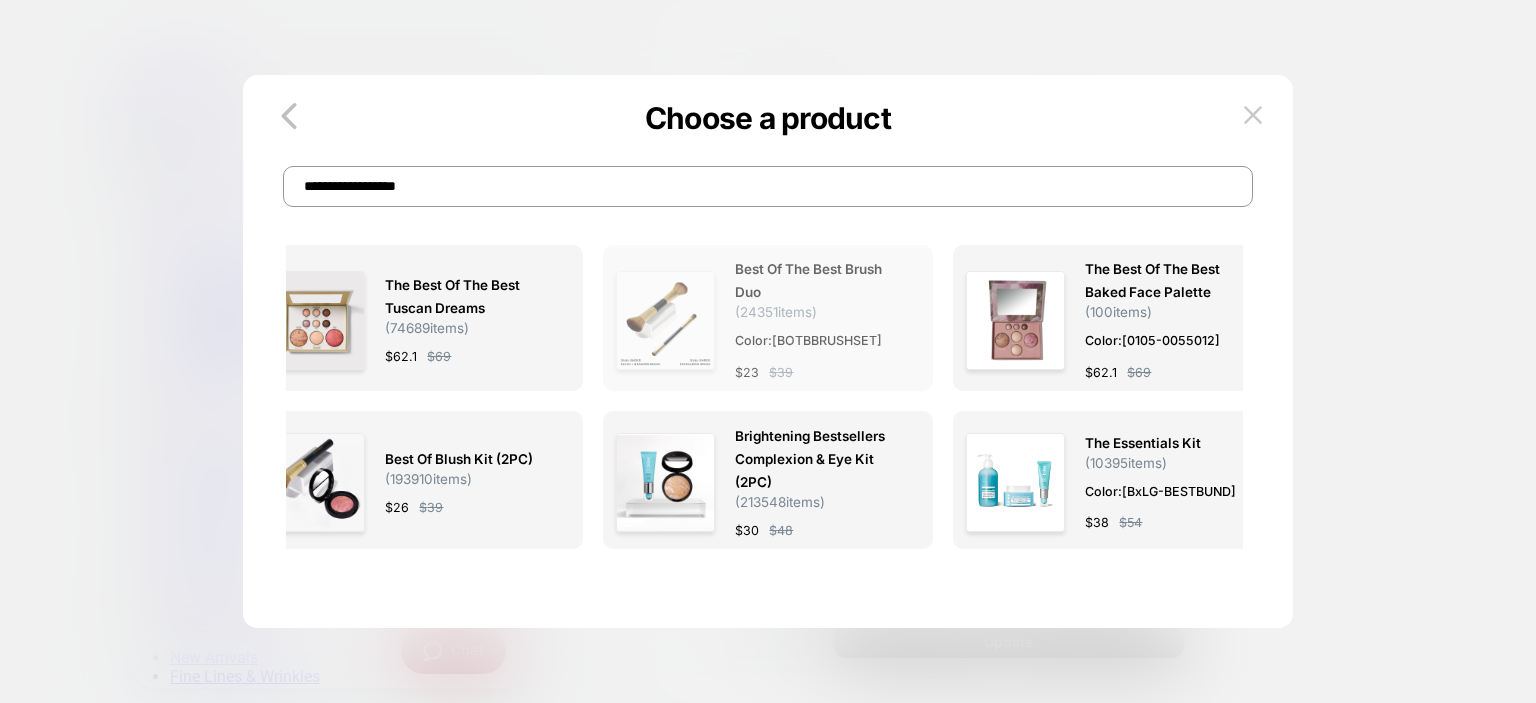 type on "**********" 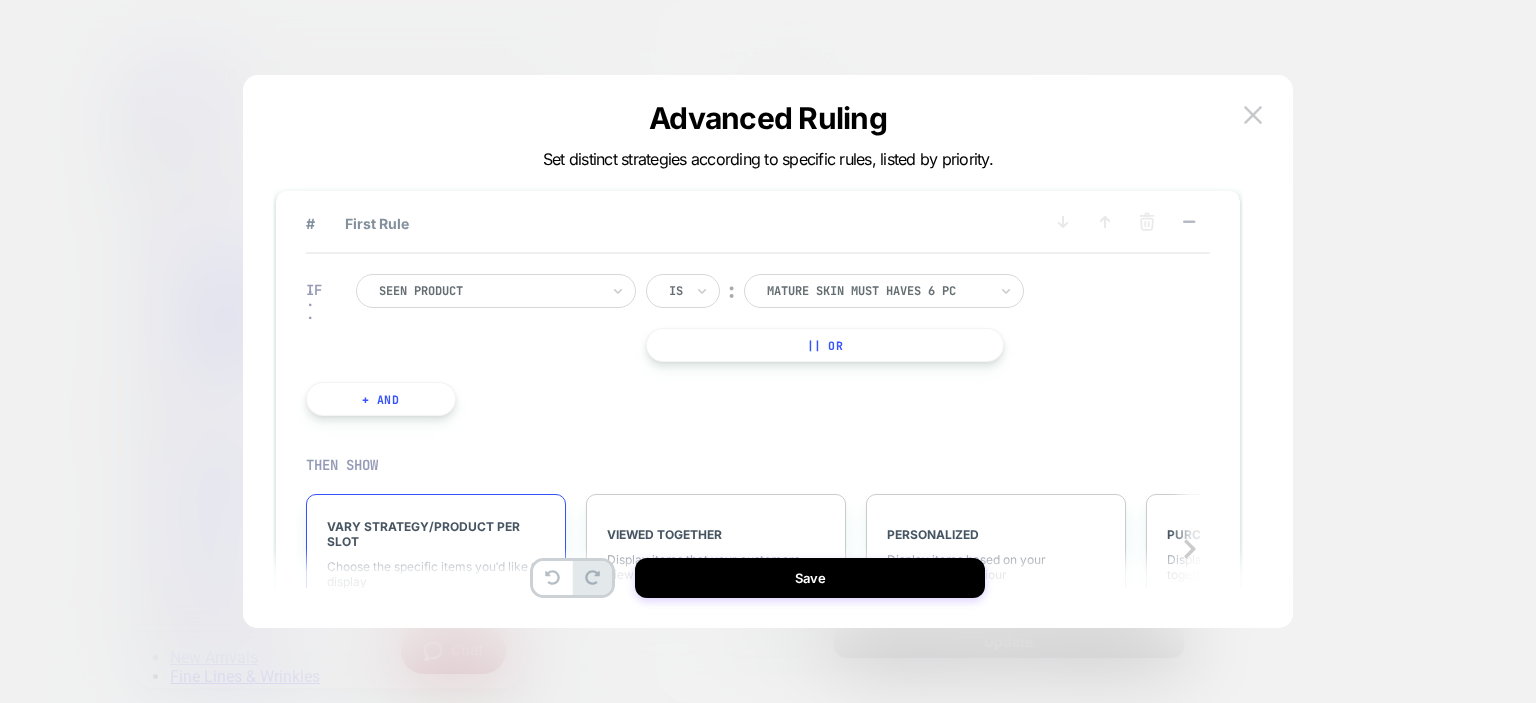 scroll, scrollTop: 0, scrollLeft: 0, axis: both 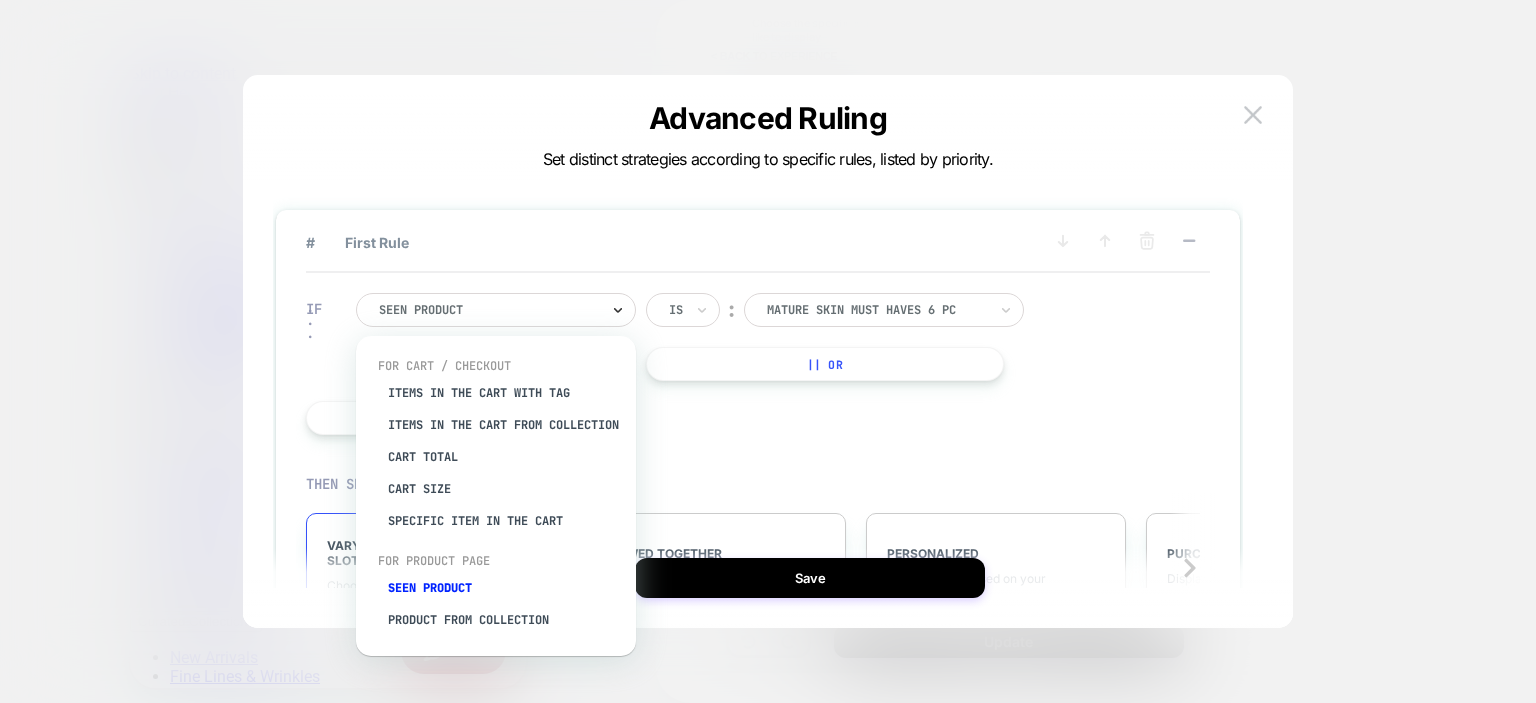 click 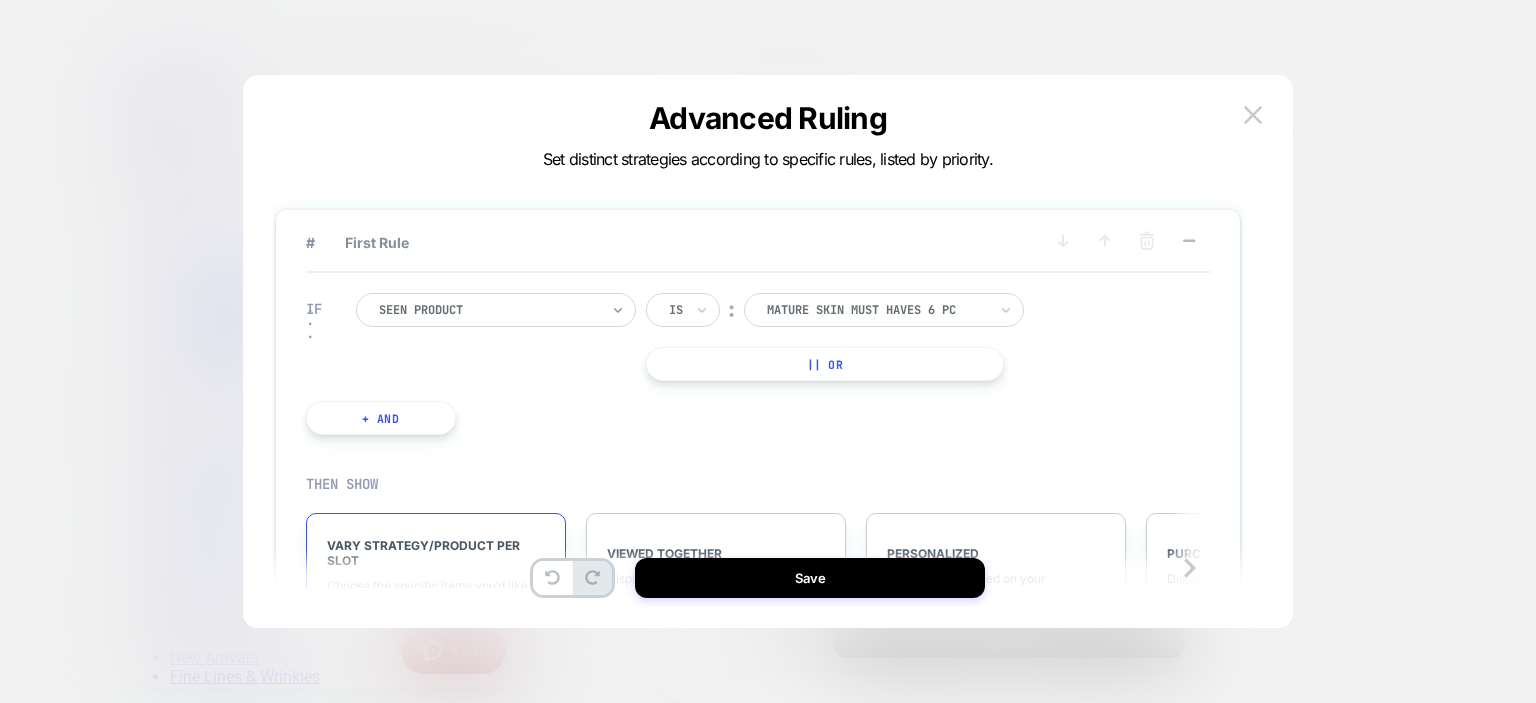 click 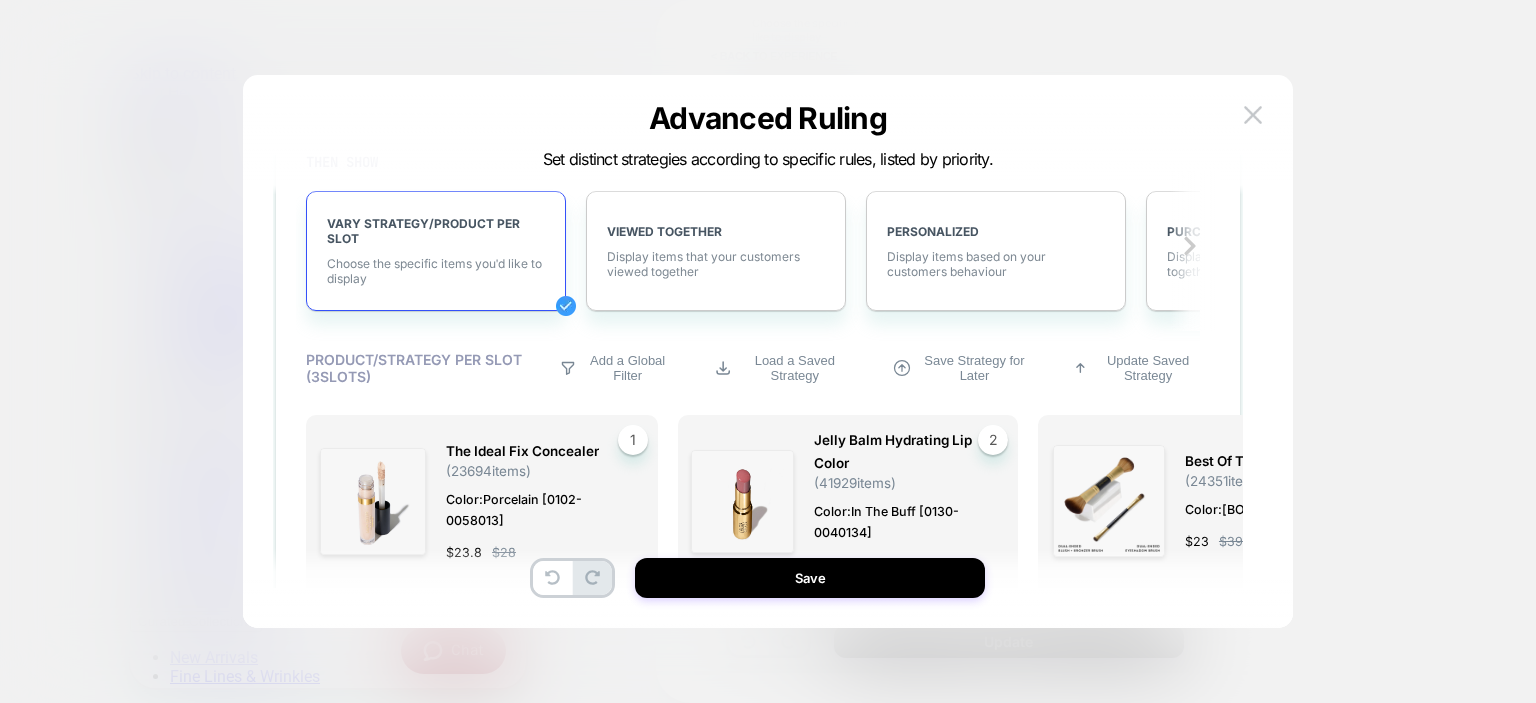 scroll, scrollTop: 509, scrollLeft: 0, axis: vertical 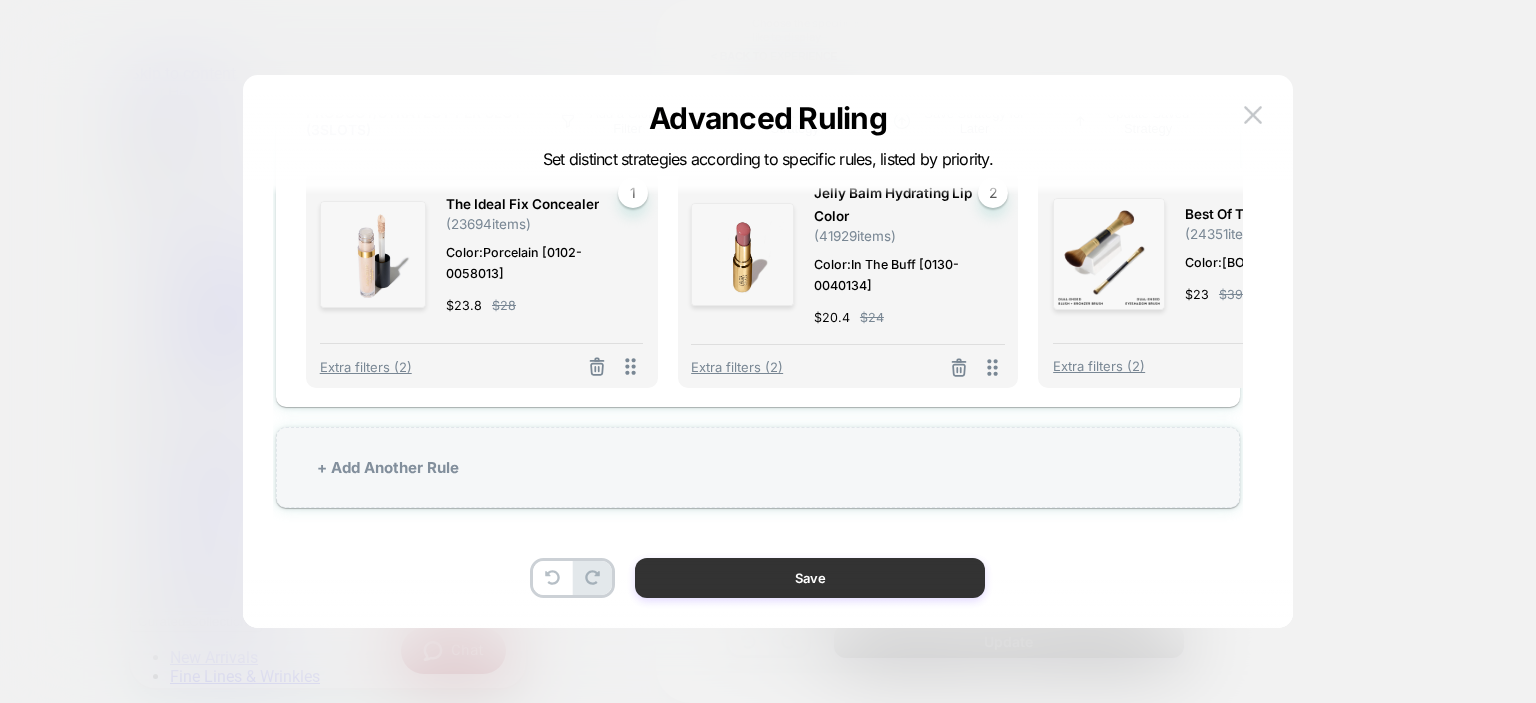 click on "Save" at bounding box center (810, 578) 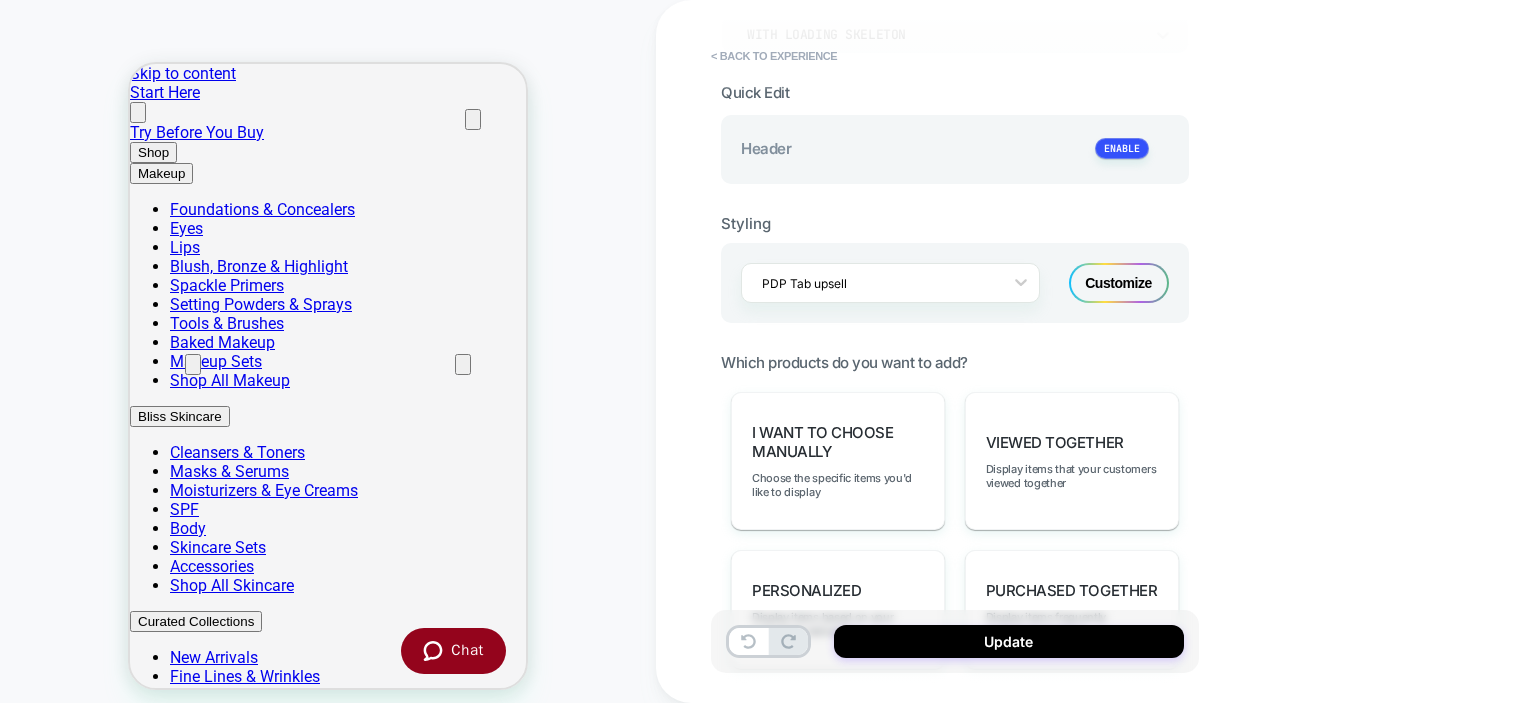 scroll, scrollTop: 0, scrollLeft: 0, axis: both 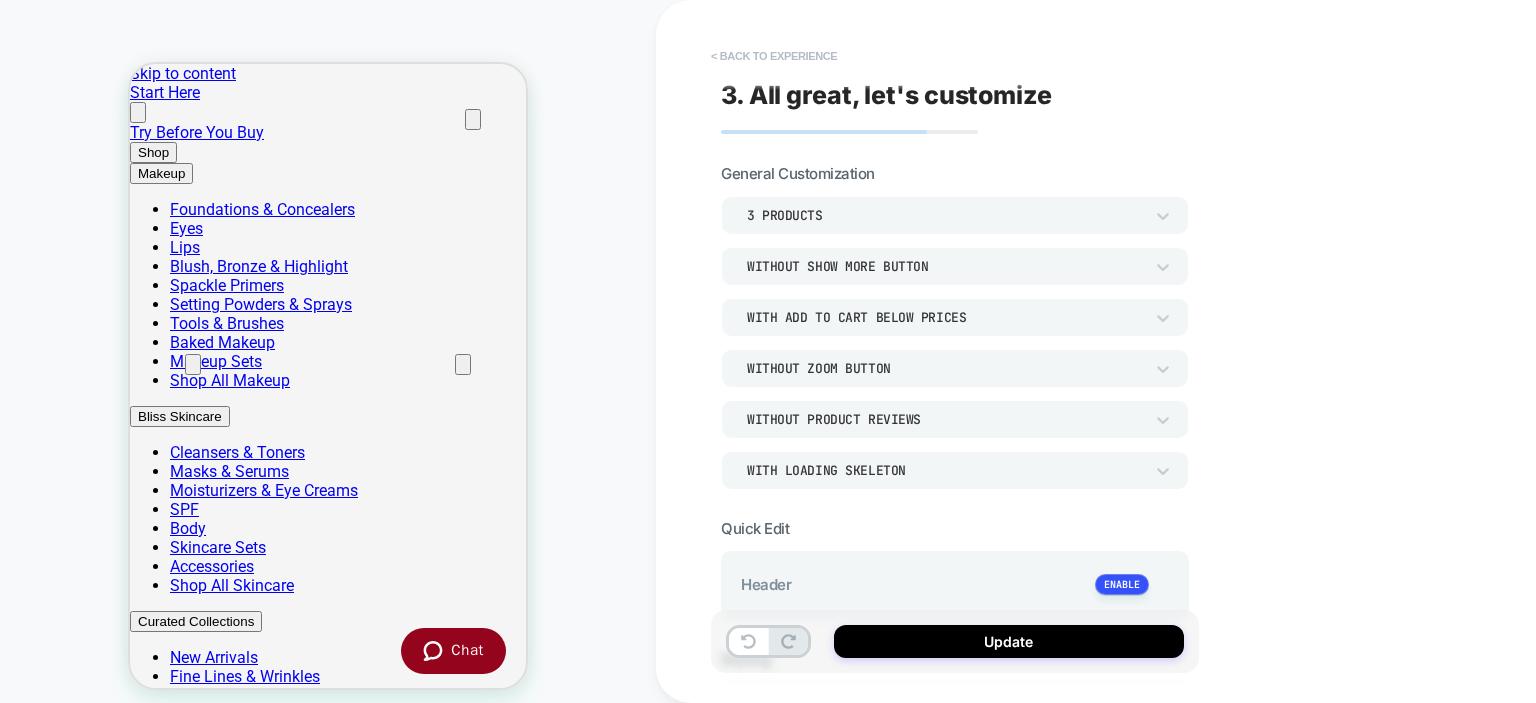 click on "< Back to experience" at bounding box center (774, 56) 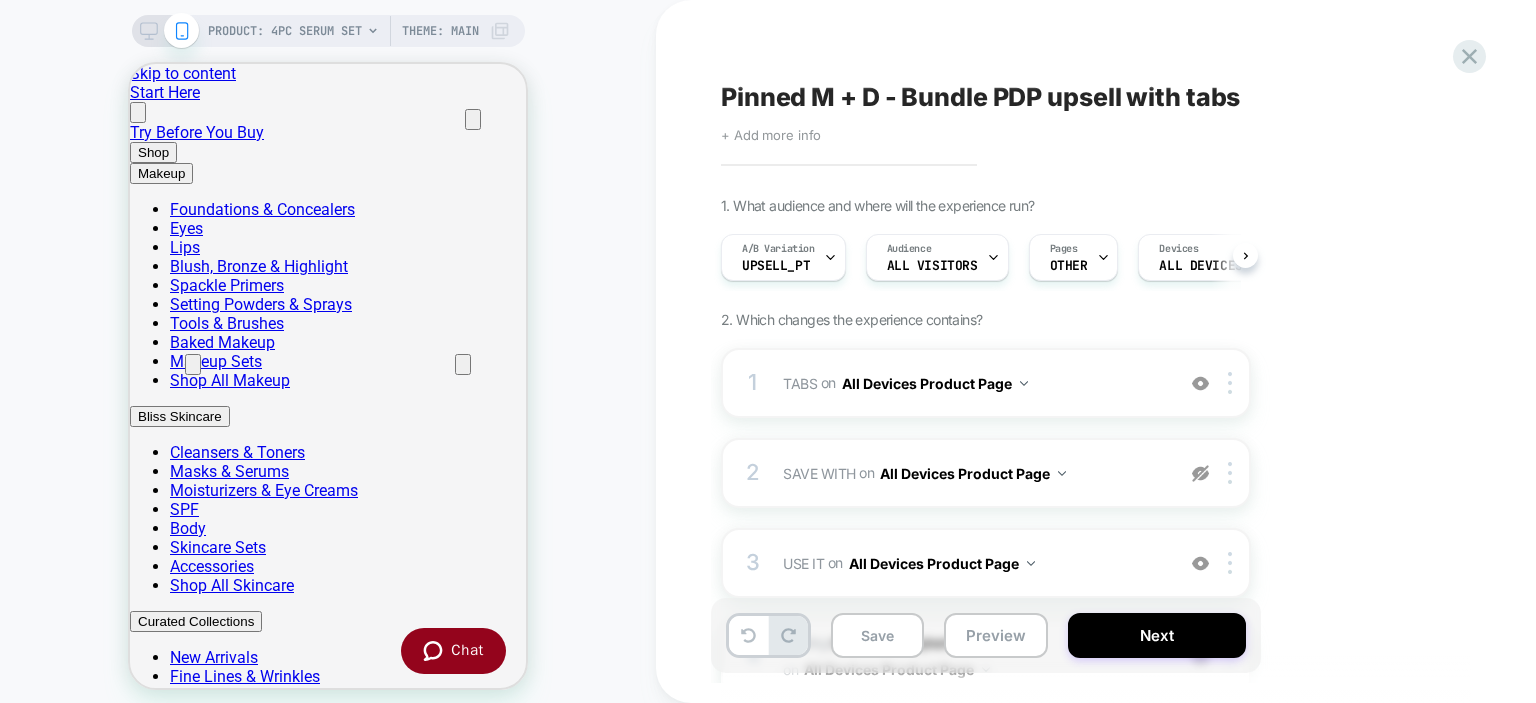 scroll, scrollTop: 0, scrollLeft: 0, axis: both 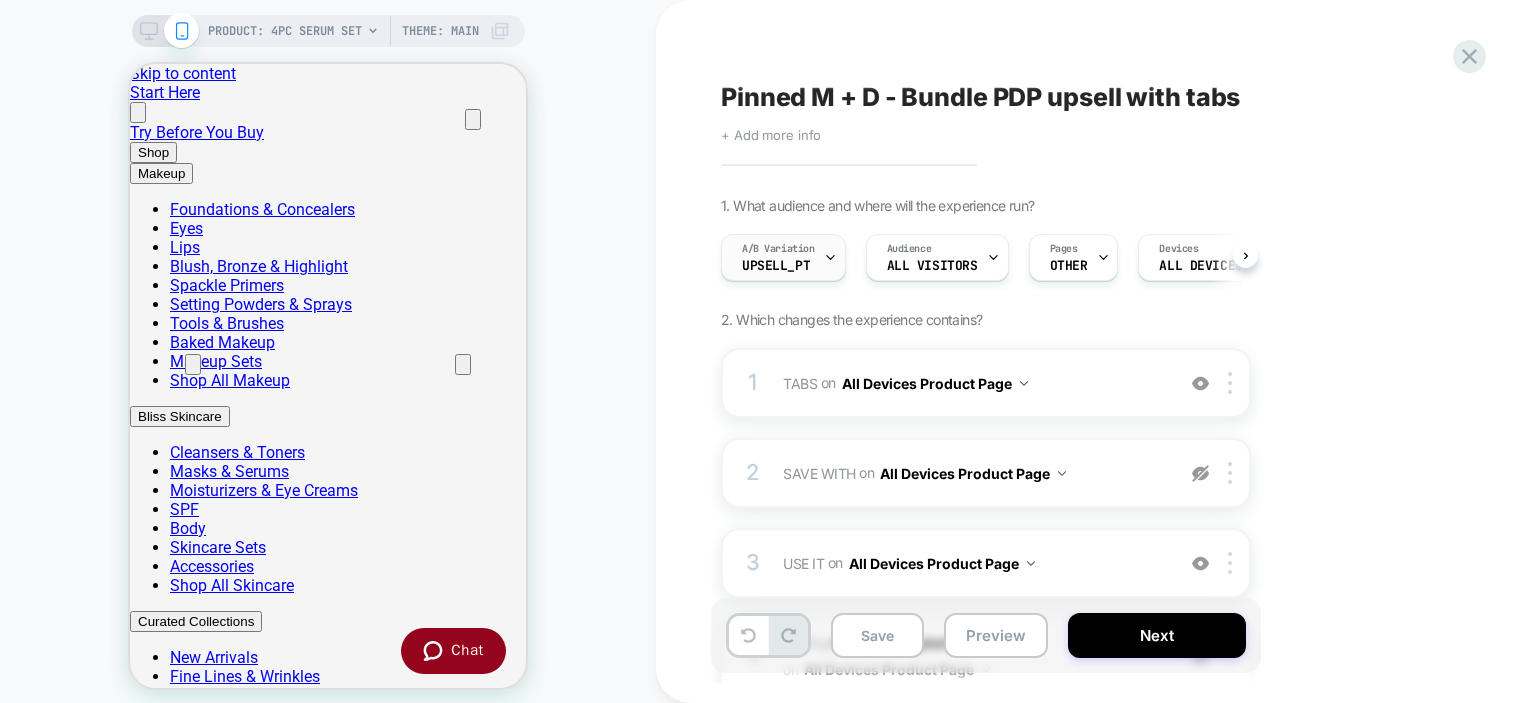 click at bounding box center (830, 257) 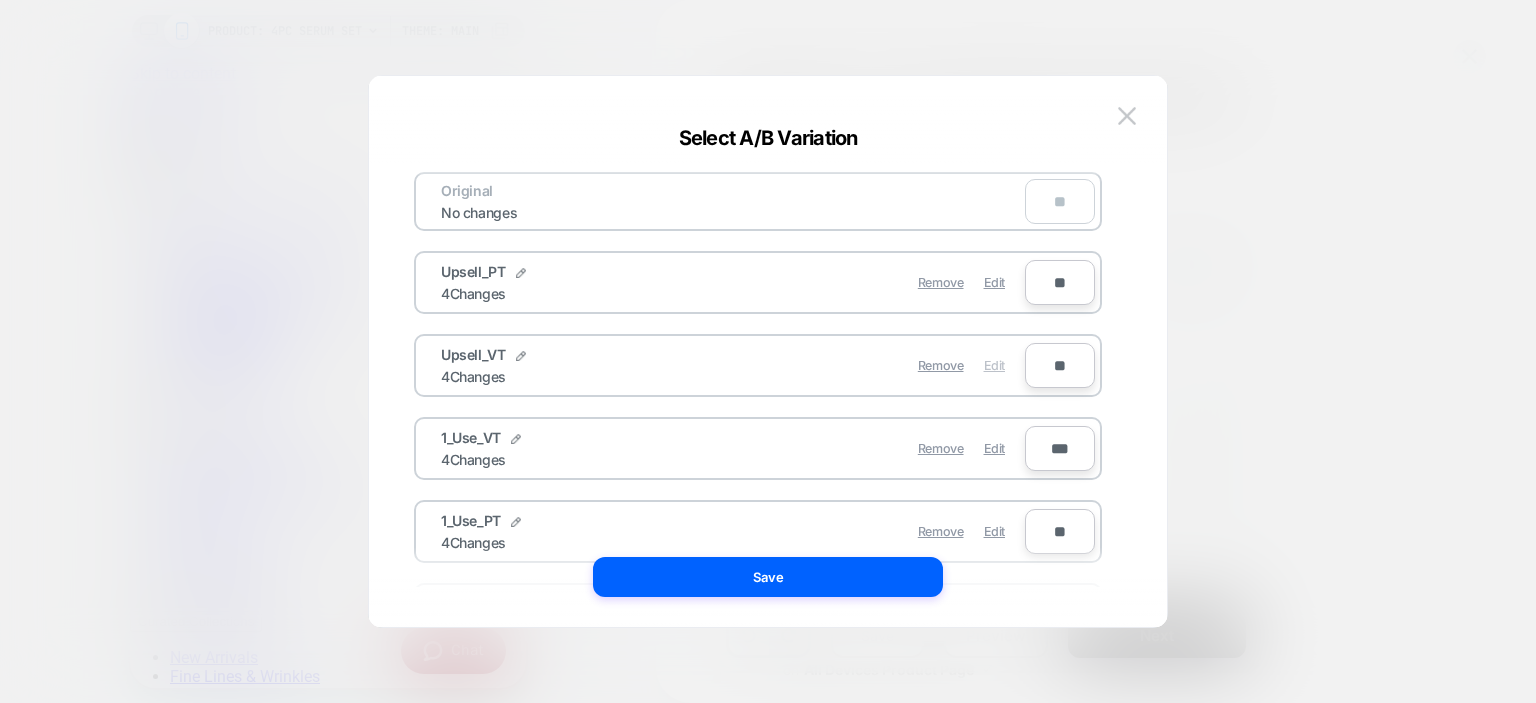 scroll, scrollTop: 0, scrollLeft: 0, axis: both 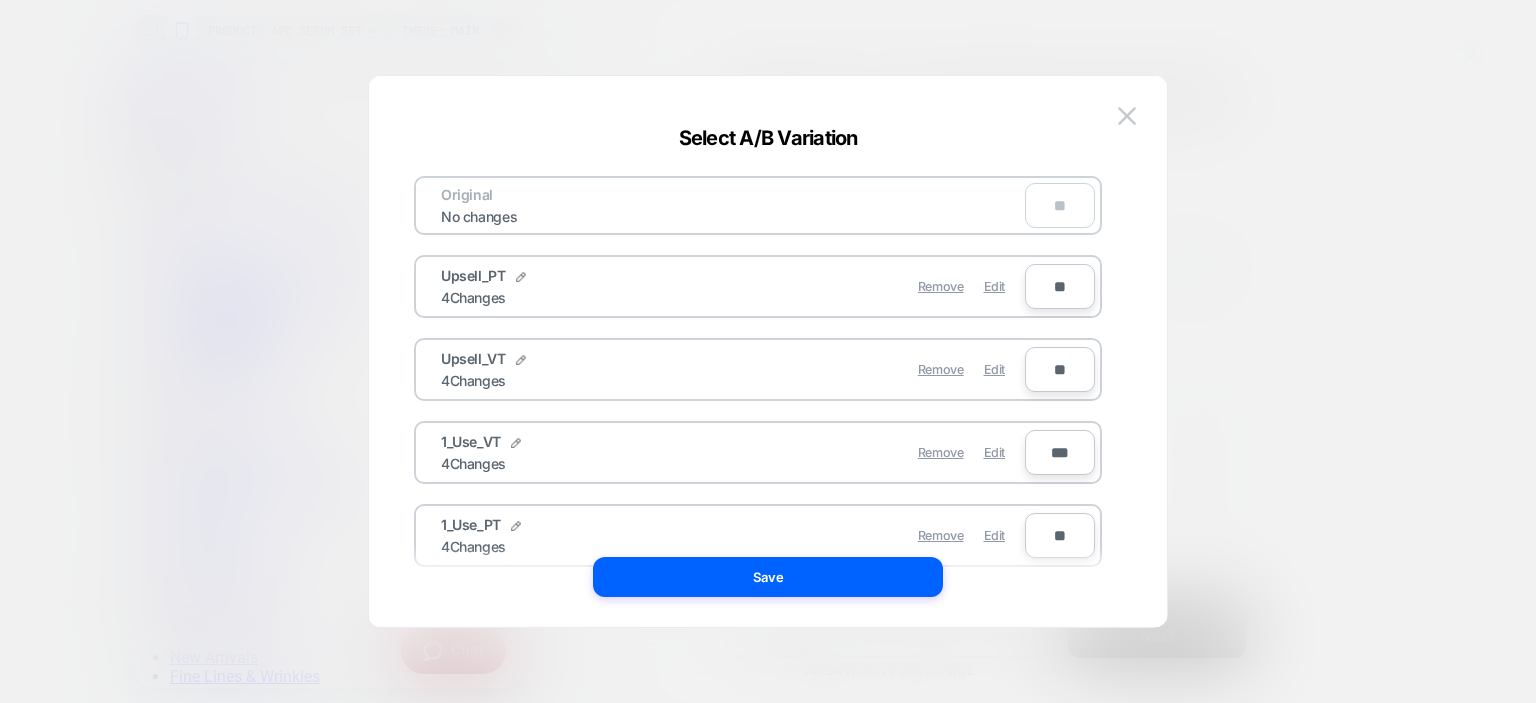 click on "**" at bounding box center [1060, 286] 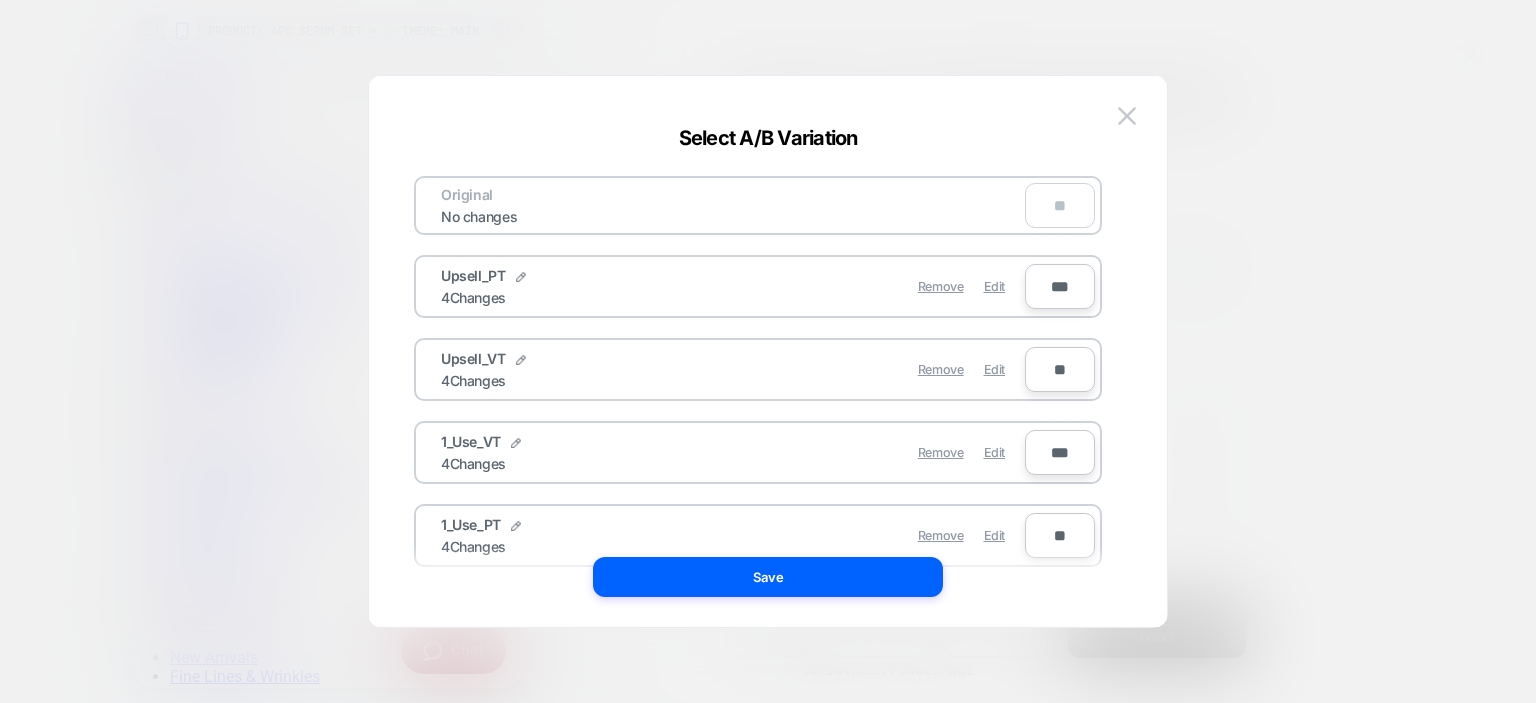 type on "****" 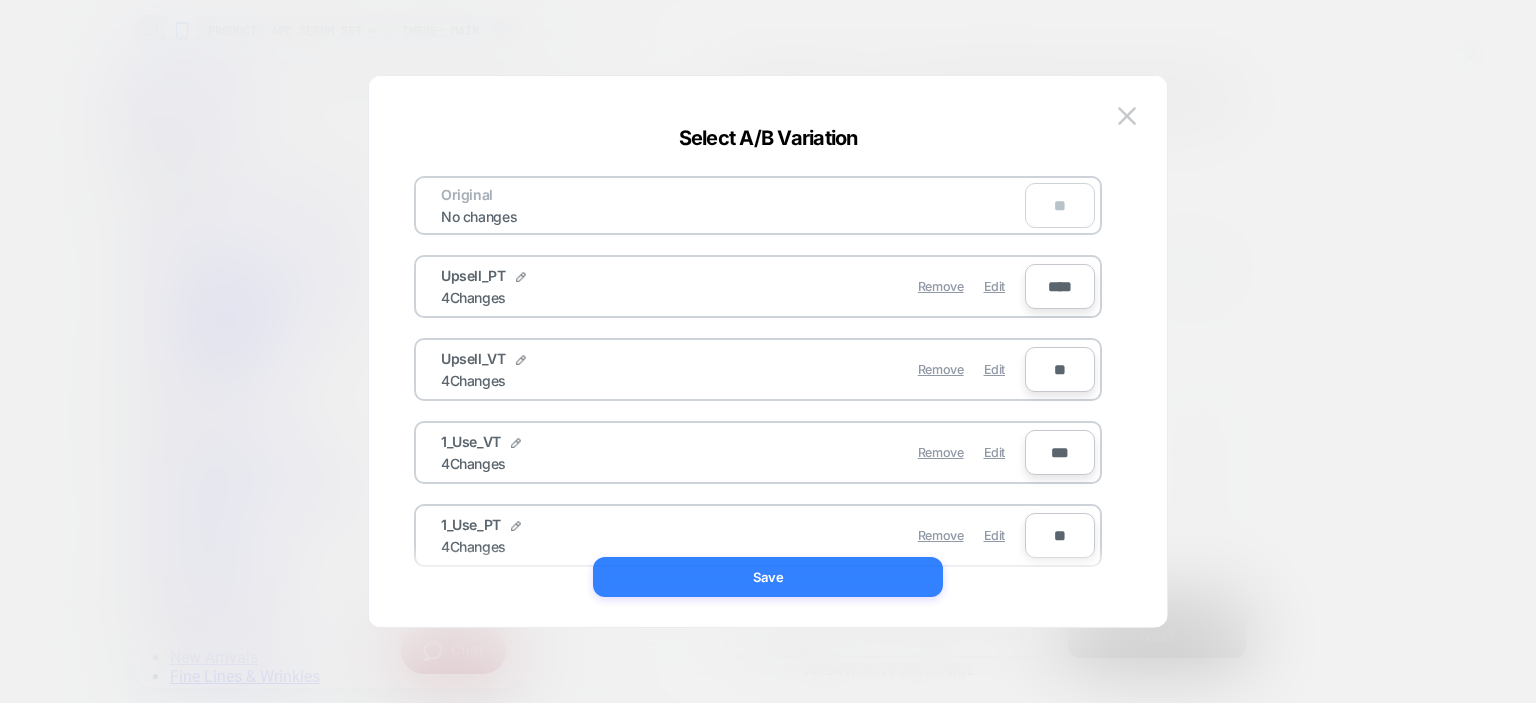 click on "Save" at bounding box center [768, 577] 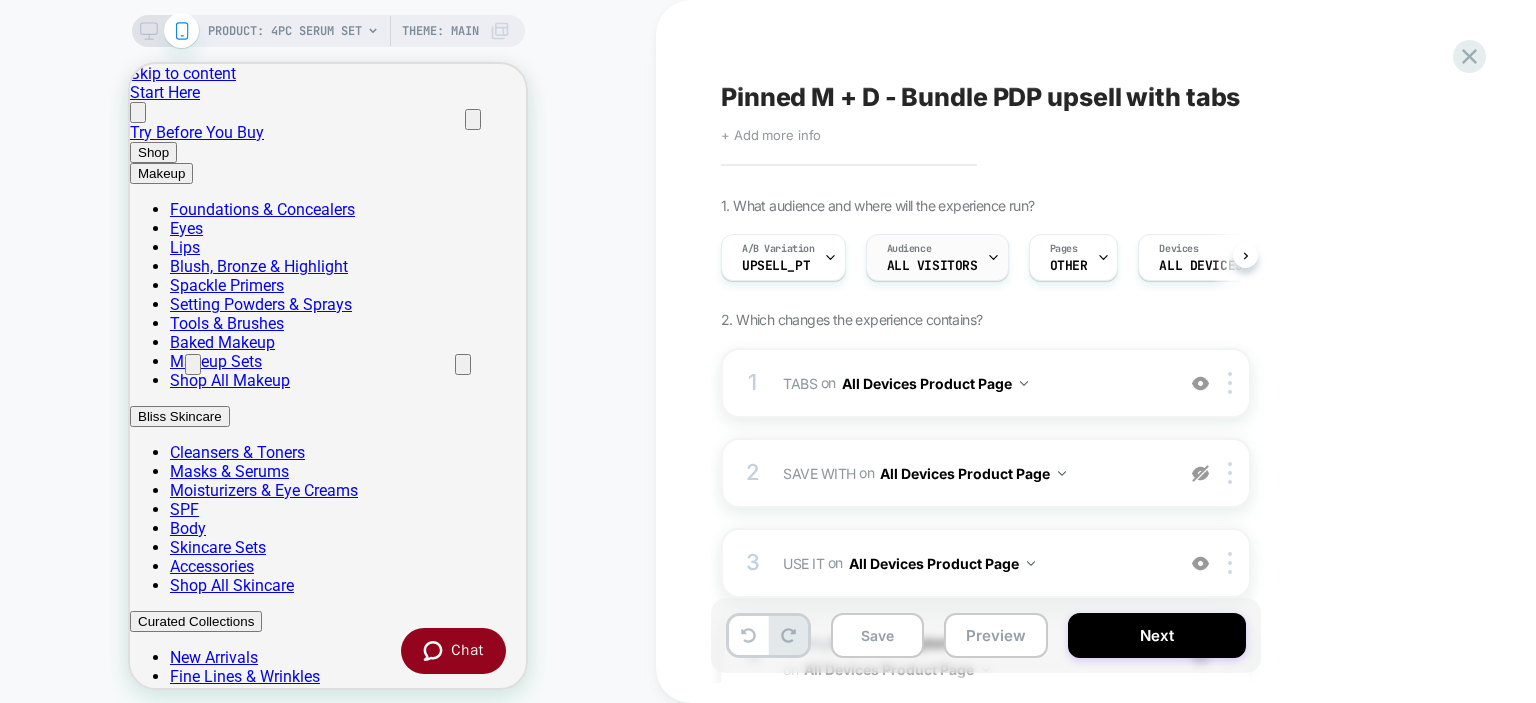 scroll, scrollTop: 232, scrollLeft: 0, axis: vertical 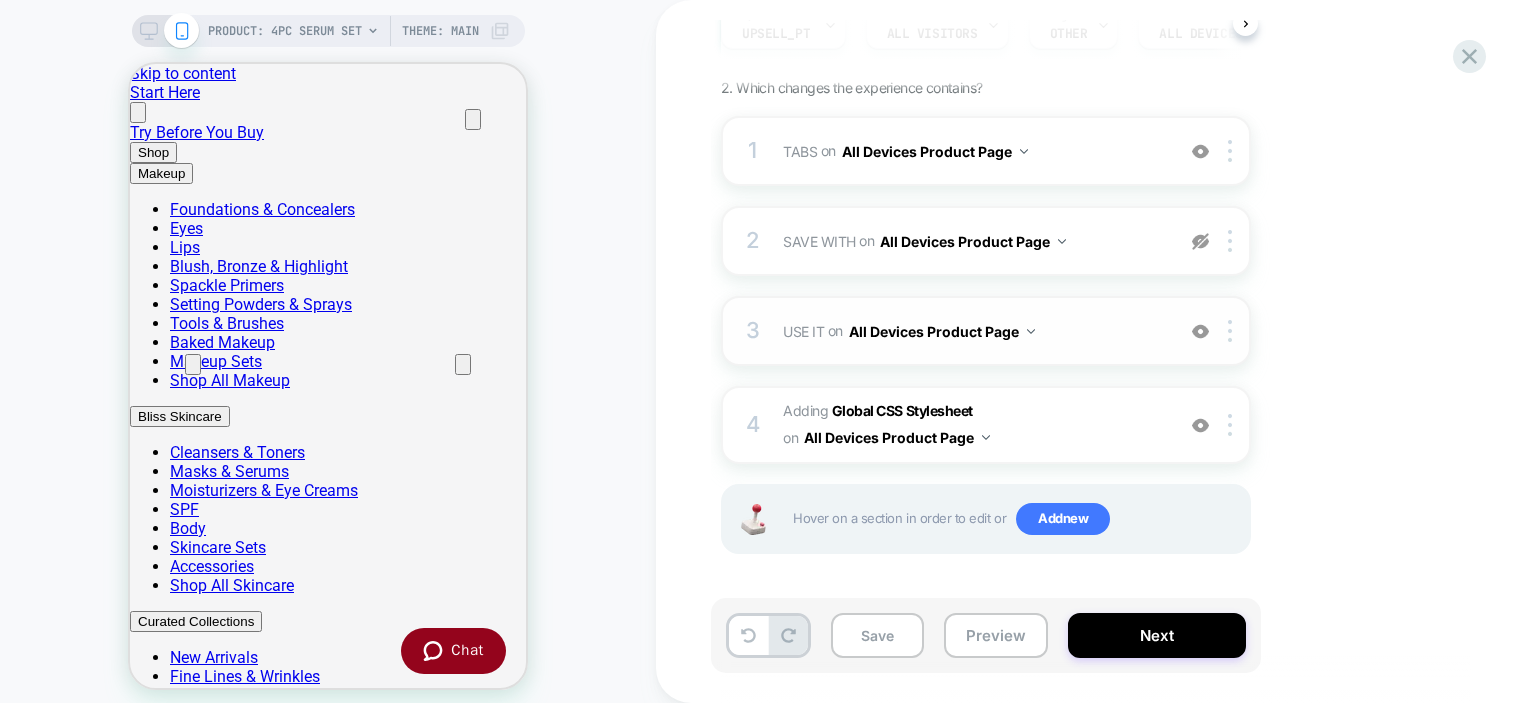 click on "3" at bounding box center (753, 331) 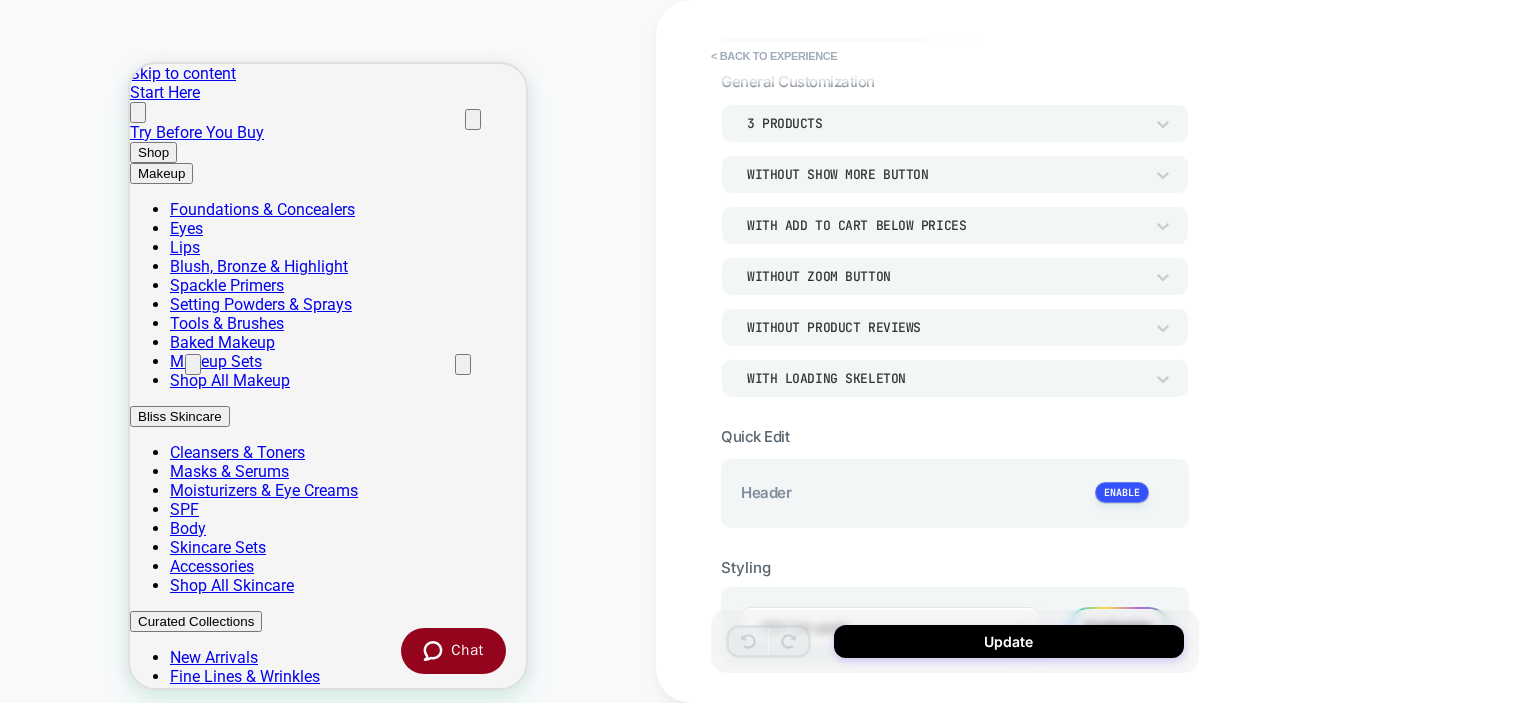 scroll, scrollTop: 0, scrollLeft: 0, axis: both 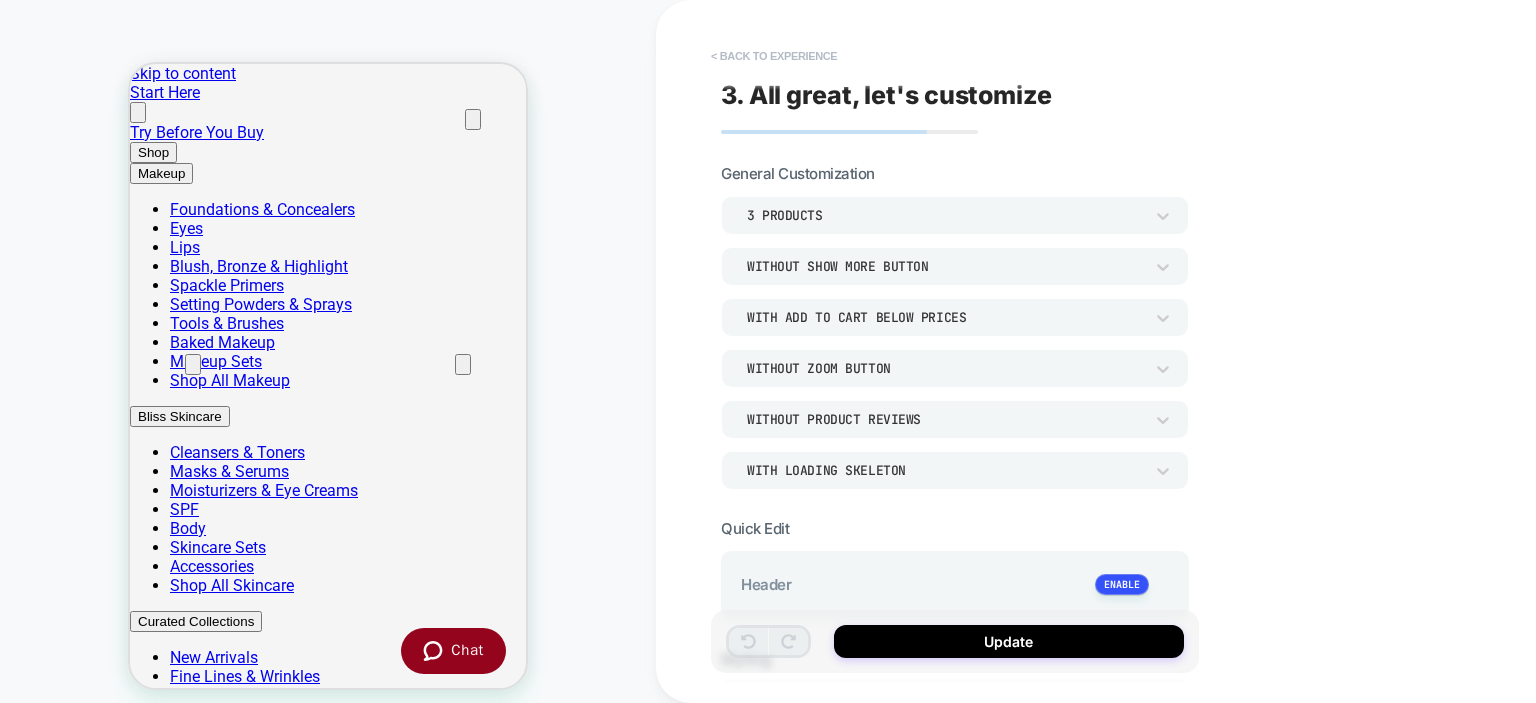 click on "< Back to experience" at bounding box center (774, 56) 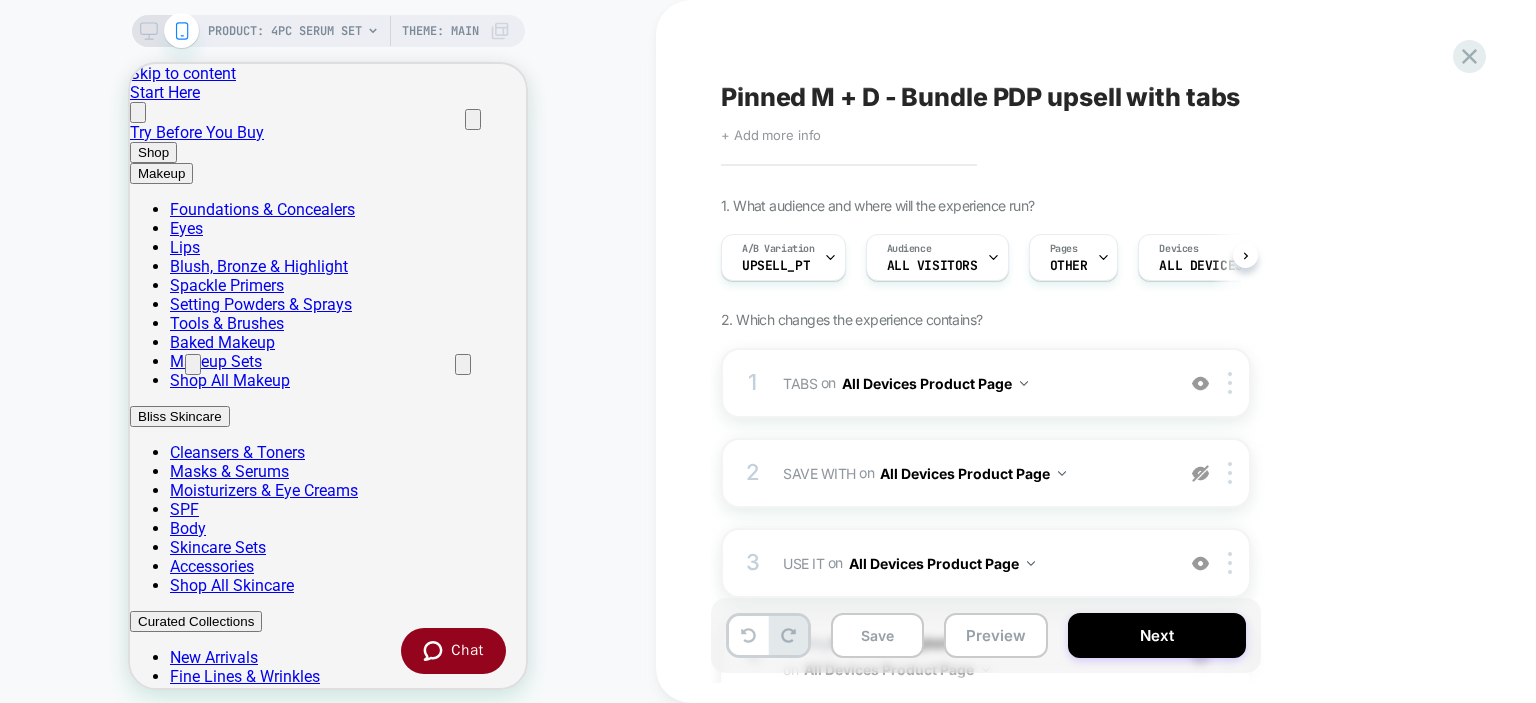 scroll, scrollTop: 0, scrollLeft: 0, axis: both 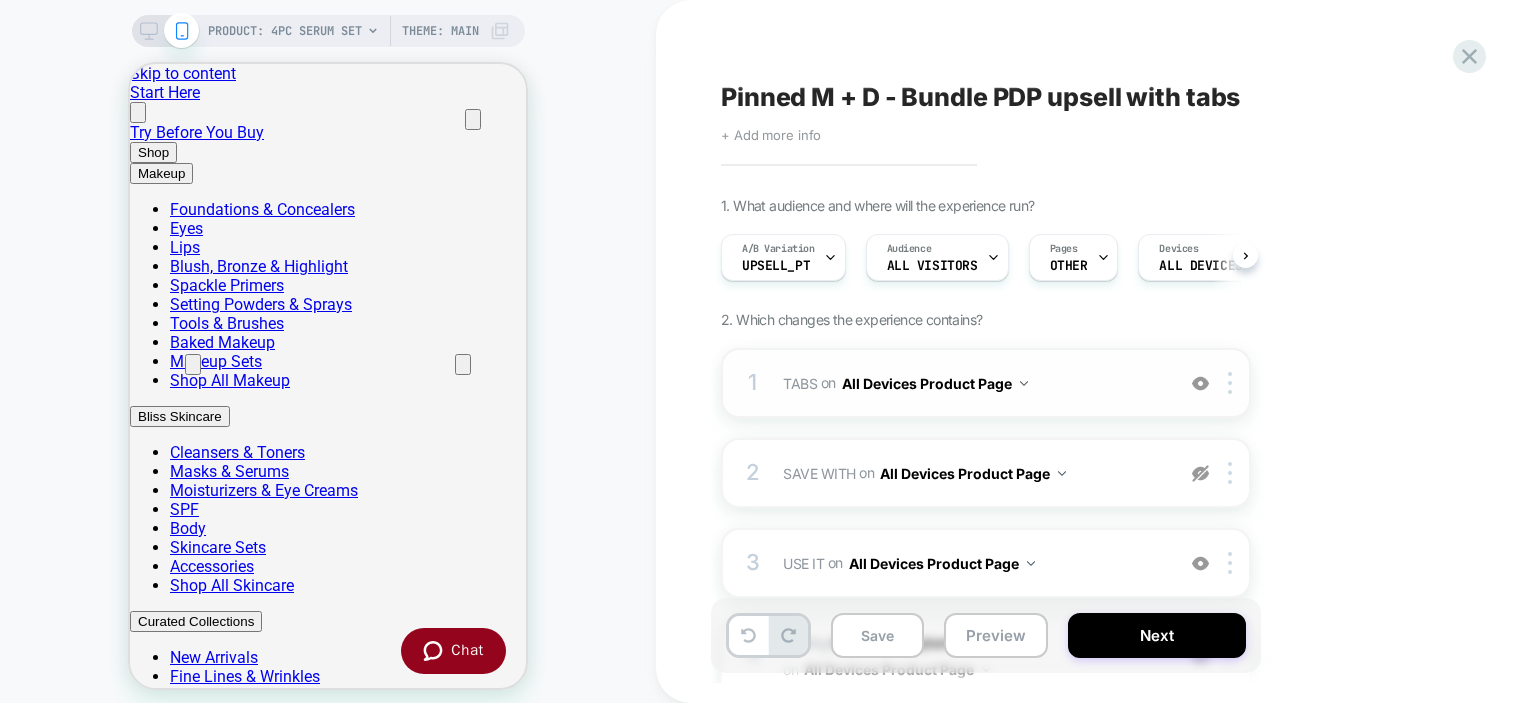 click on "1 TABS Adding Code Block BEFORE .accordion_tabs   on All Devices Product Page Add Before Add After Duplicate Replace Position Copy CSS Selector Rename Target   Mobile Delete" at bounding box center (986, 383) 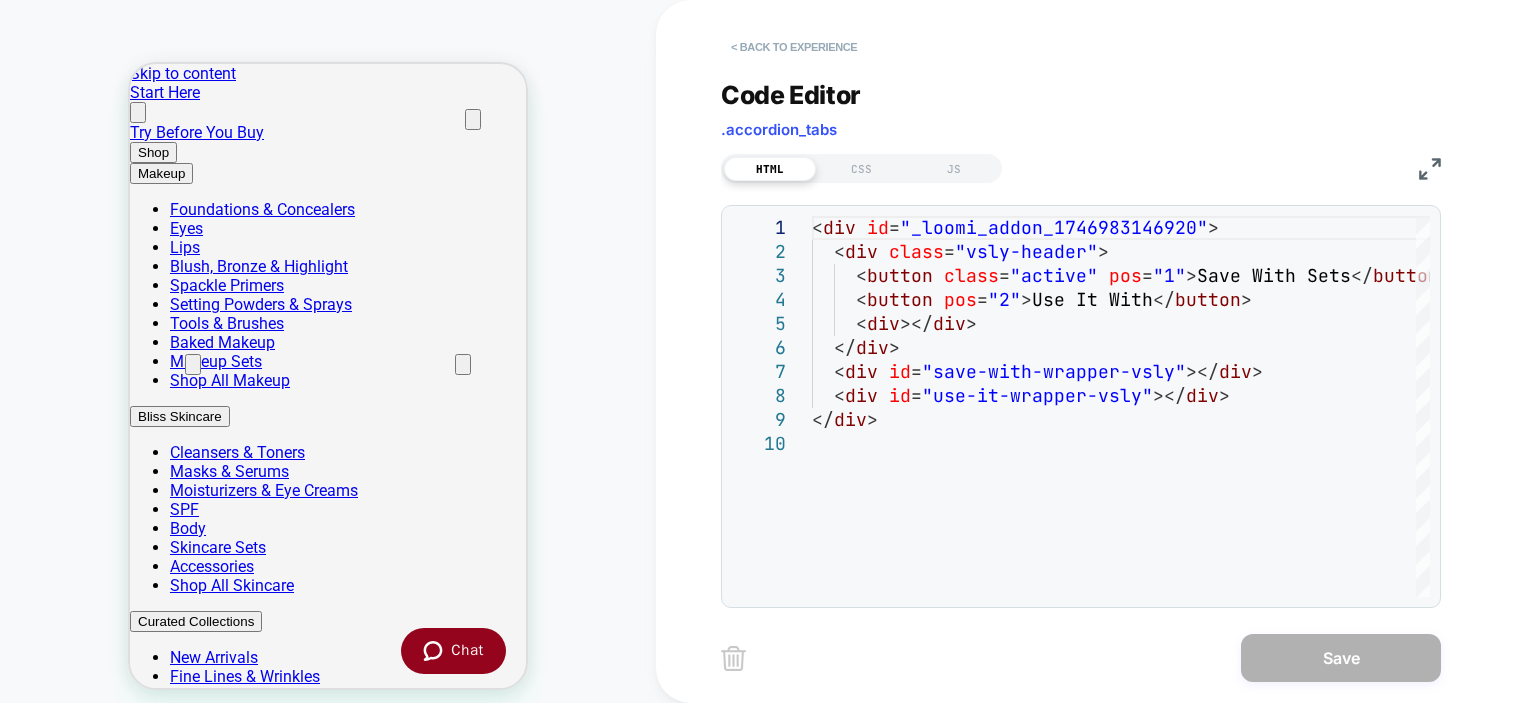 click on "< Back to experience" at bounding box center (794, 47) 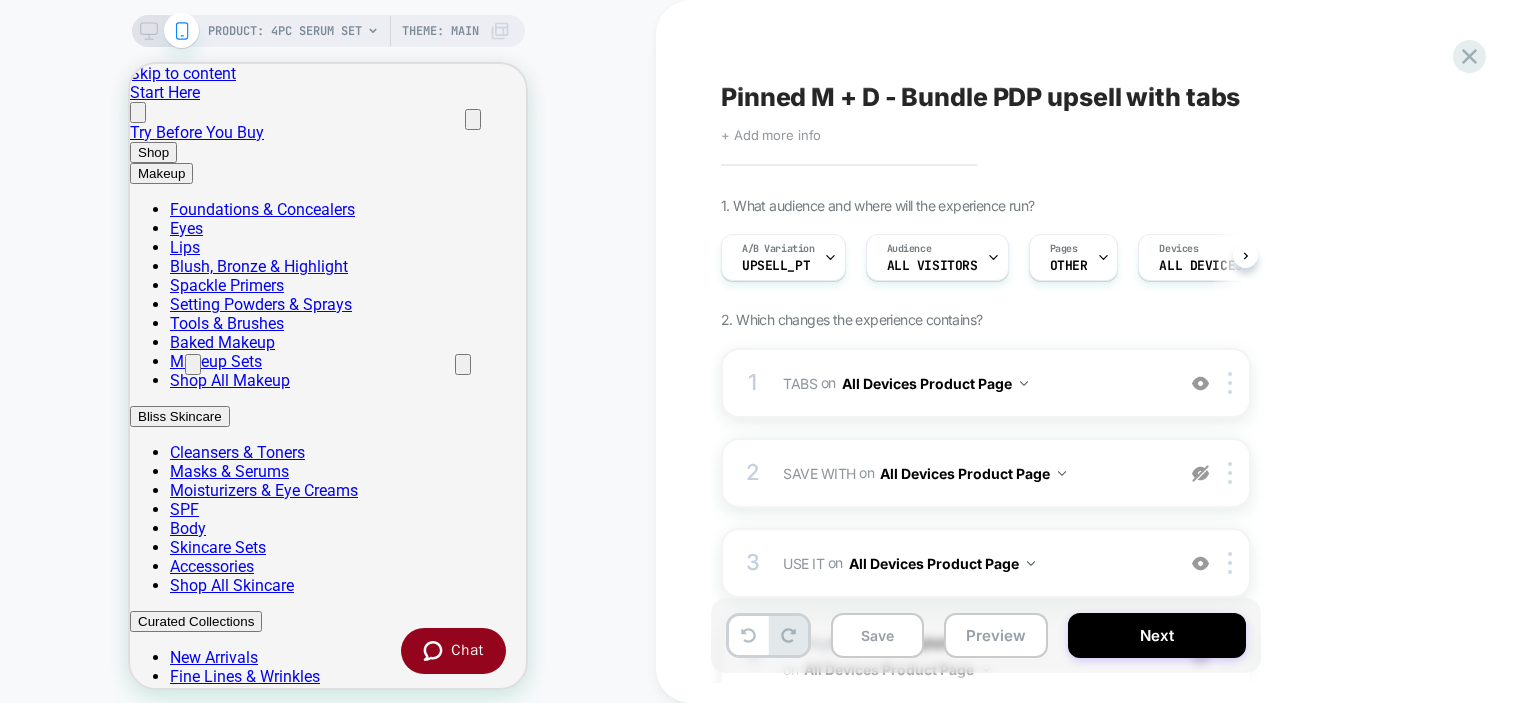 scroll, scrollTop: 0, scrollLeft: 0, axis: both 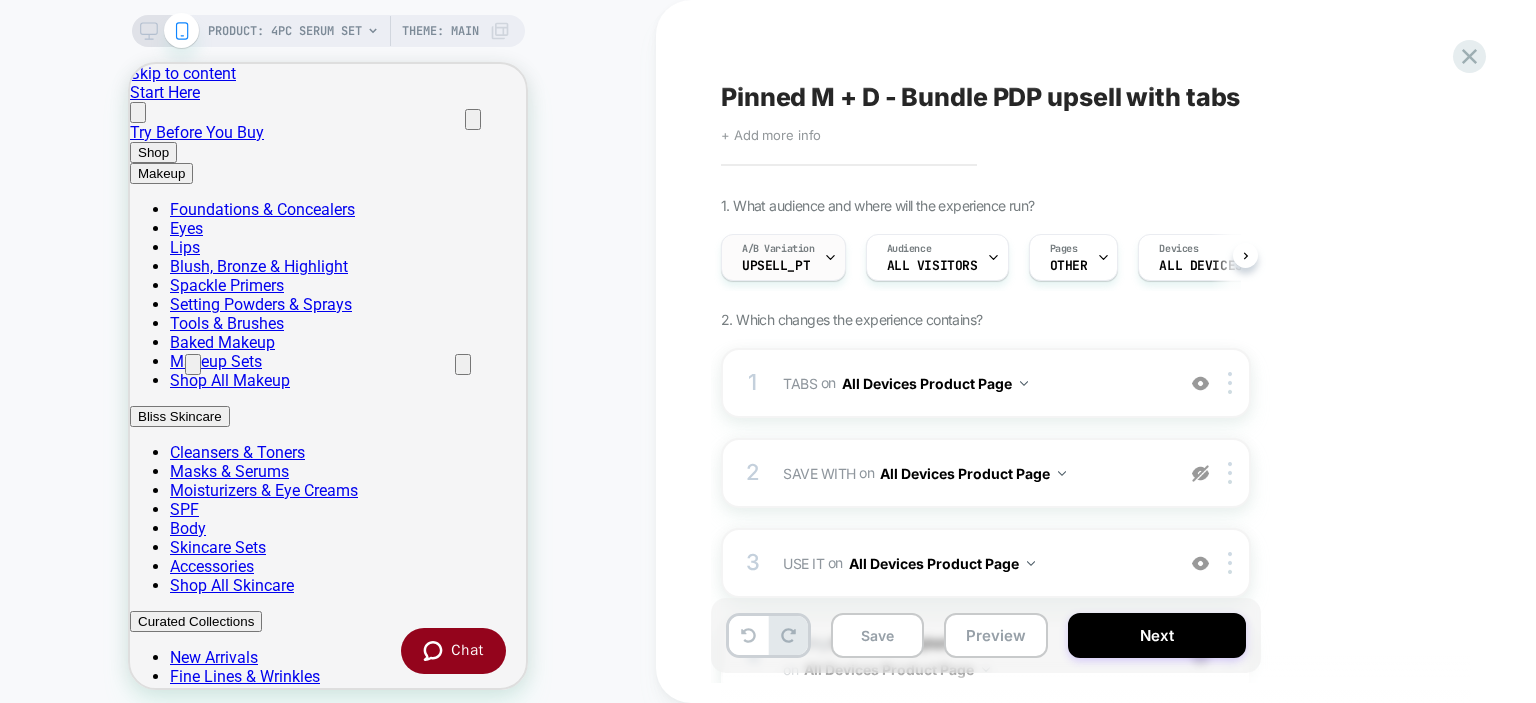 click on "A/B Variation Upsell_PT" at bounding box center [778, 257] 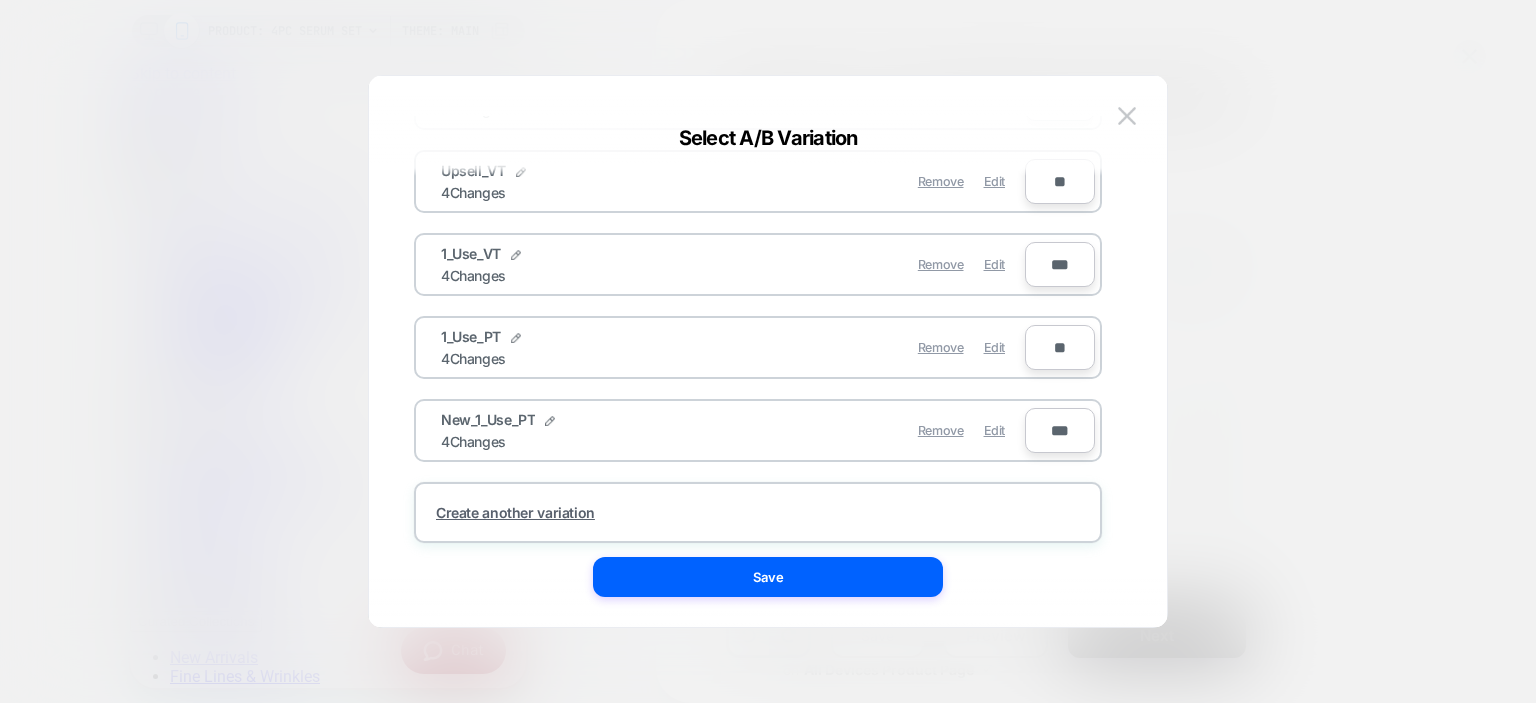 scroll, scrollTop: 192, scrollLeft: 0, axis: vertical 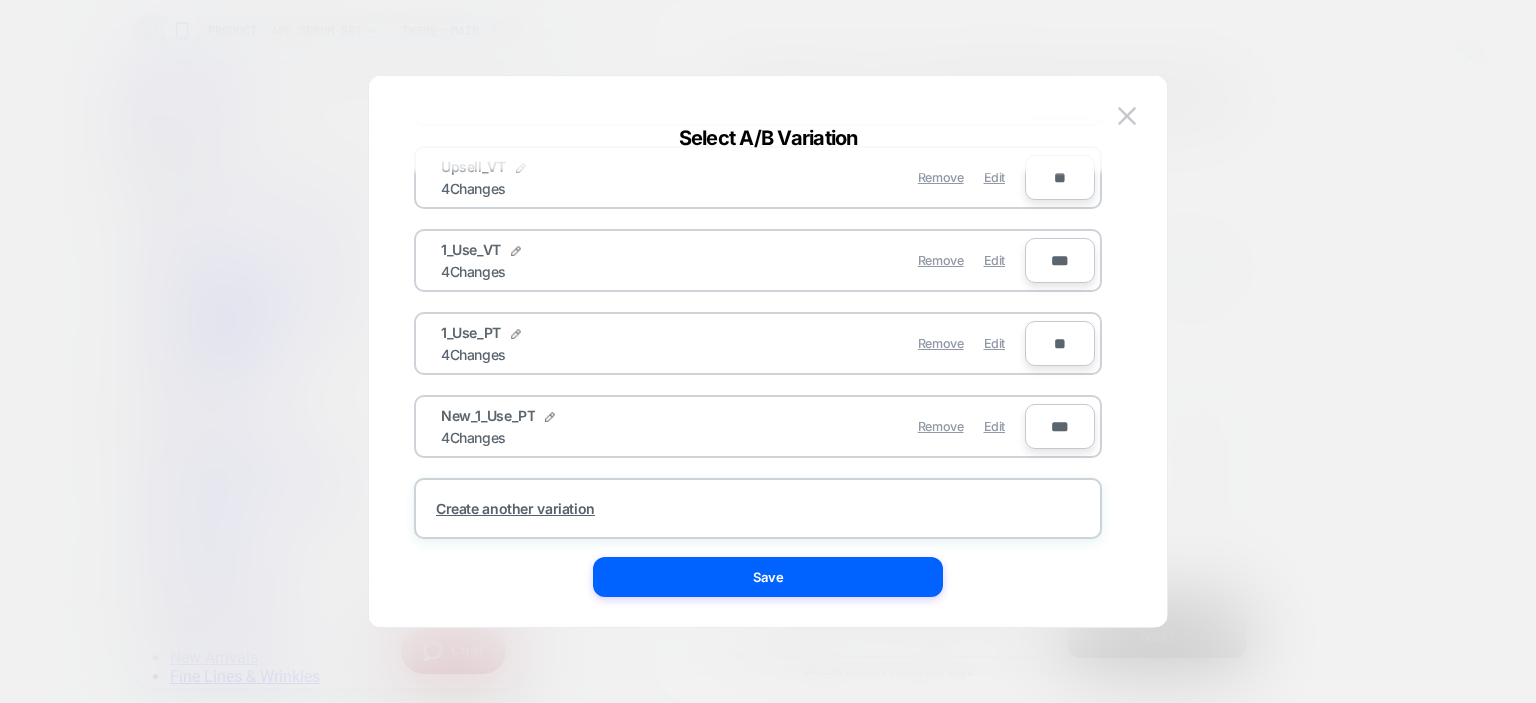 click on "***" at bounding box center (1060, 260) 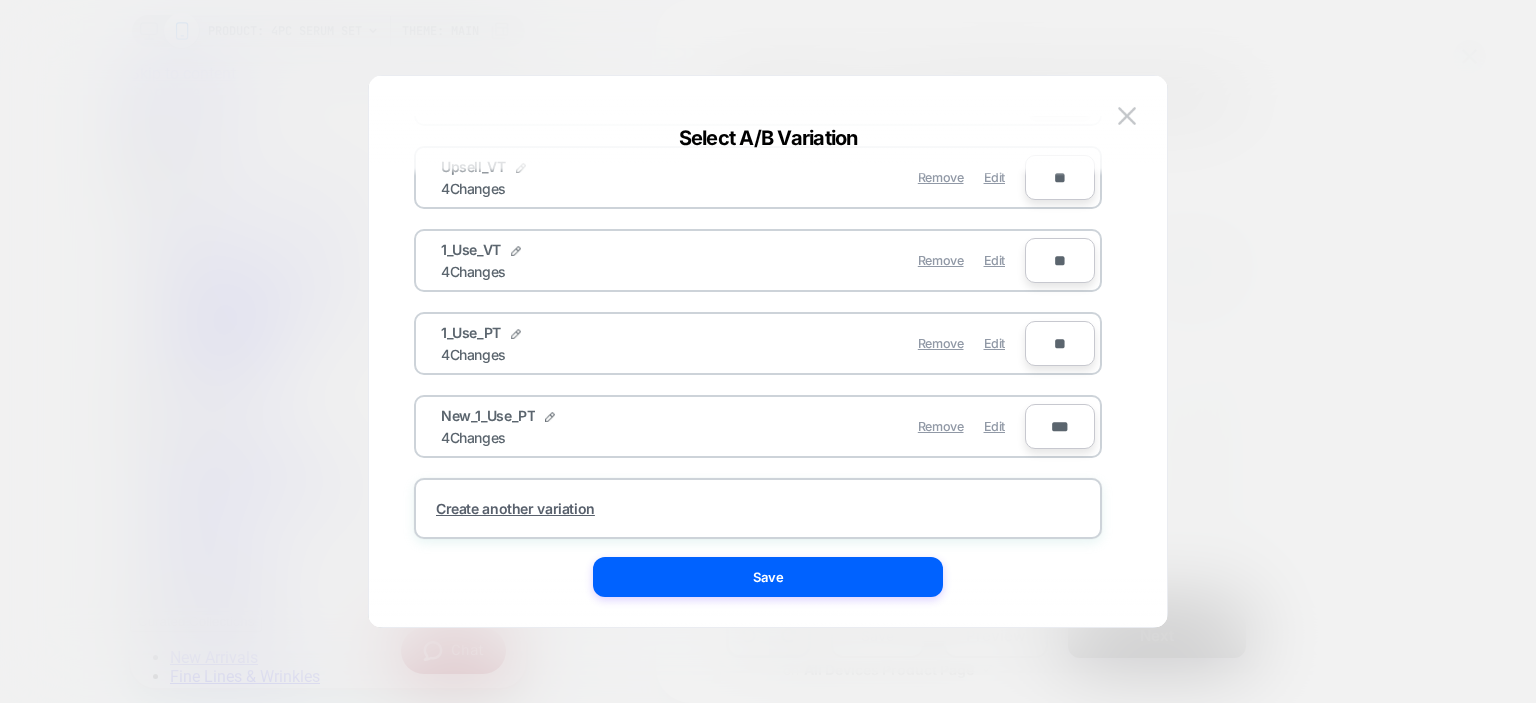 type on "**" 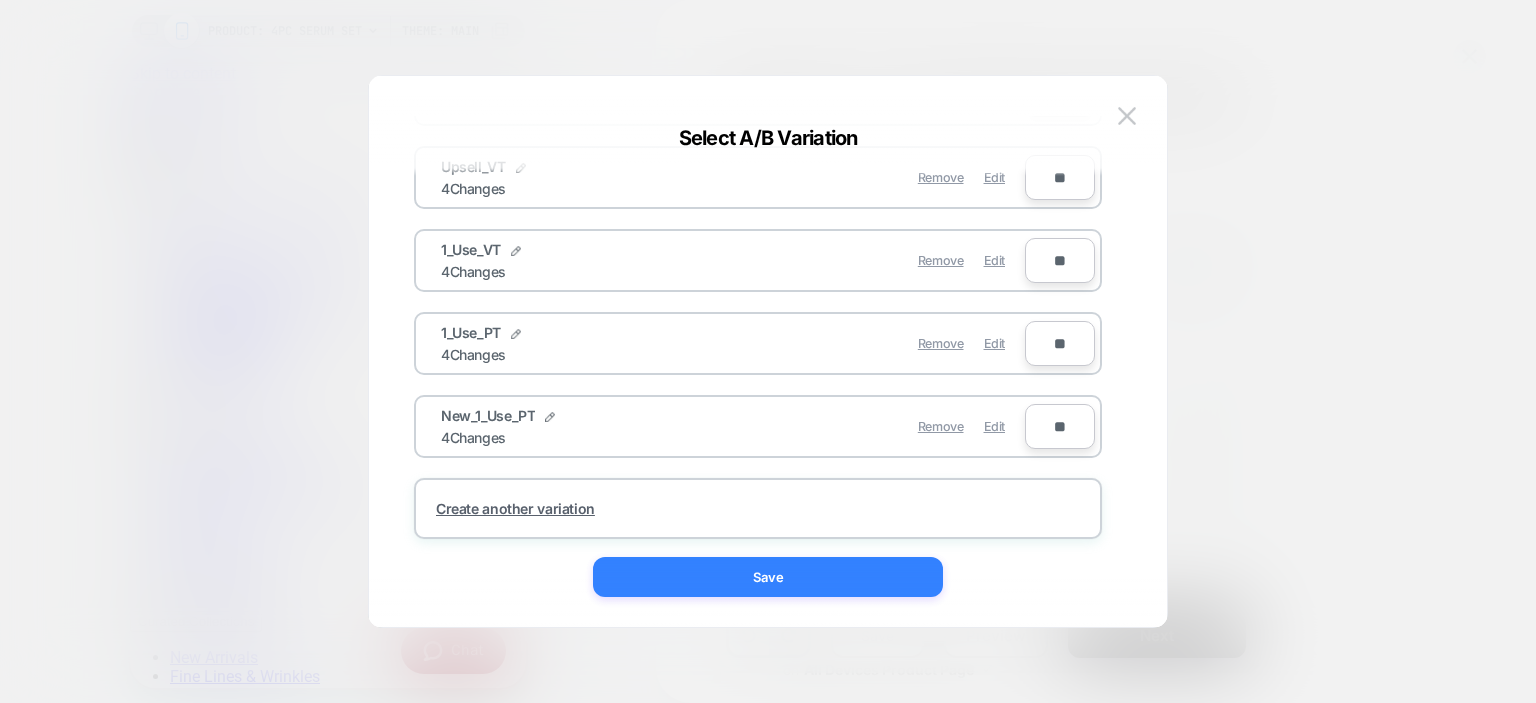type on "**" 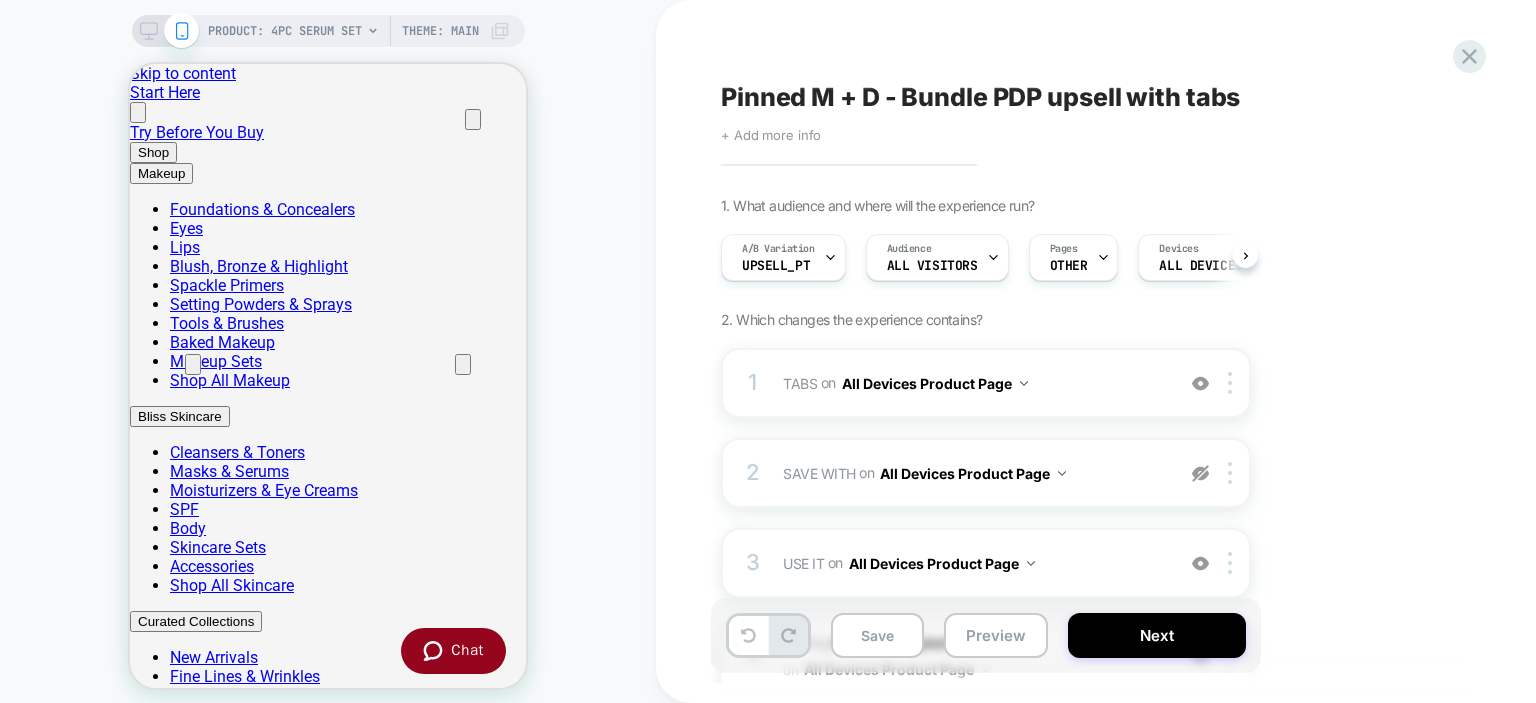scroll, scrollTop: 167, scrollLeft: 0, axis: vertical 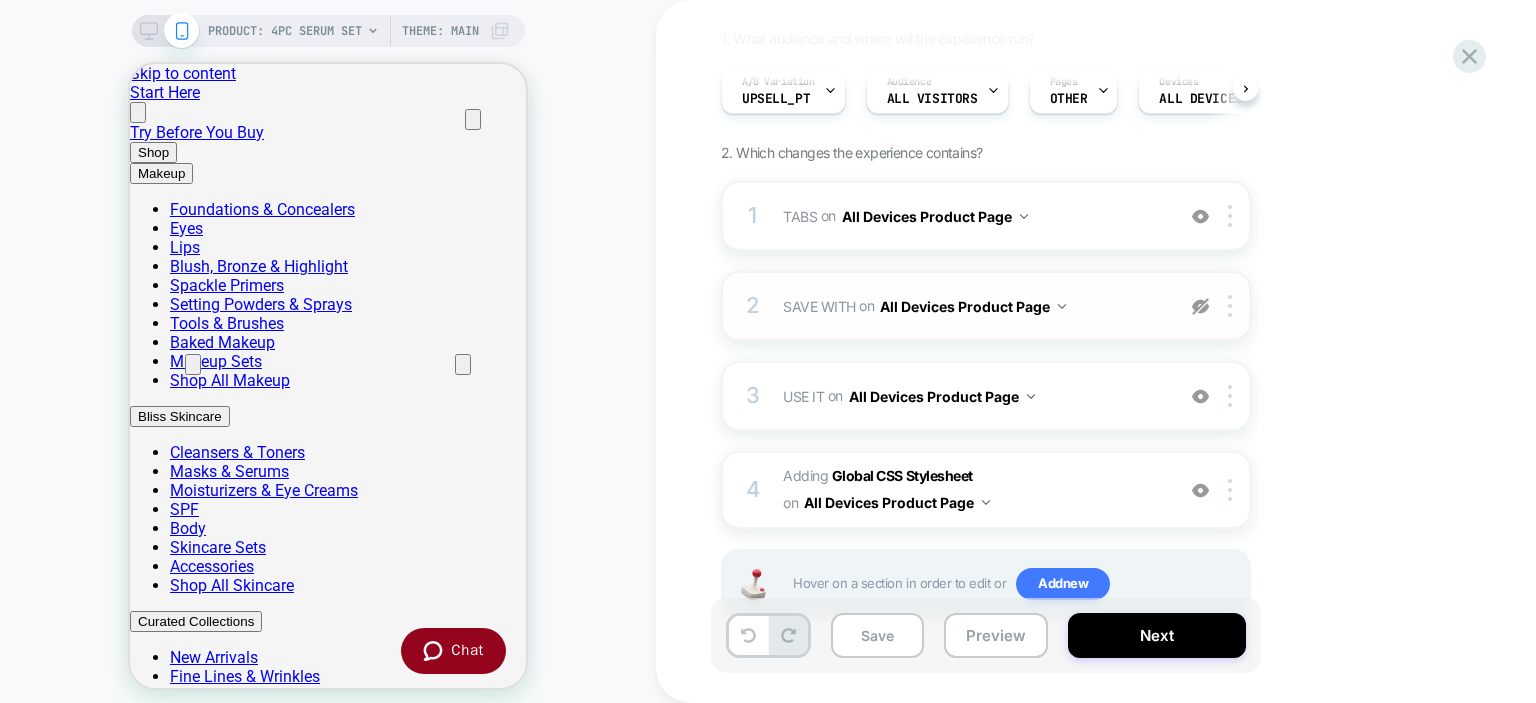 click on "2" at bounding box center [753, 306] 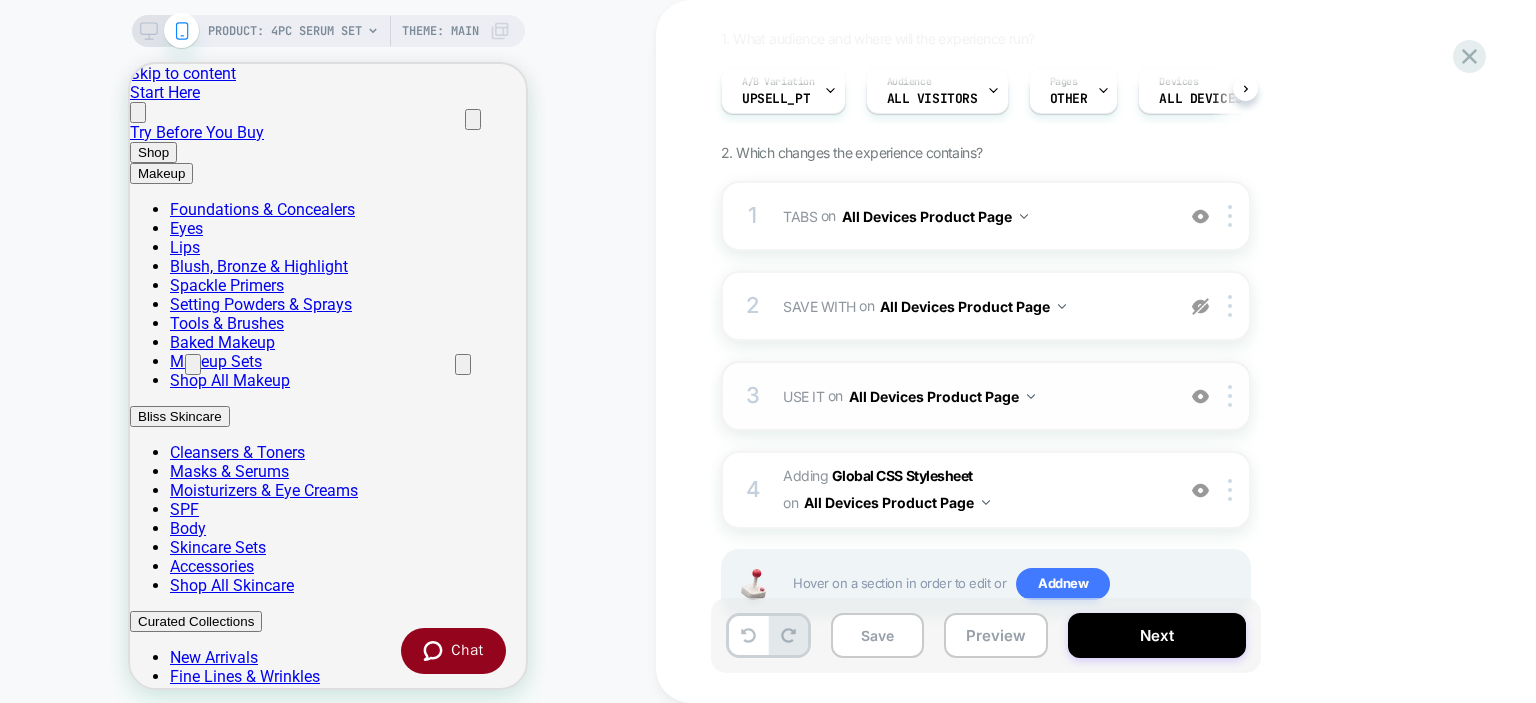 click on "3" at bounding box center (753, 396) 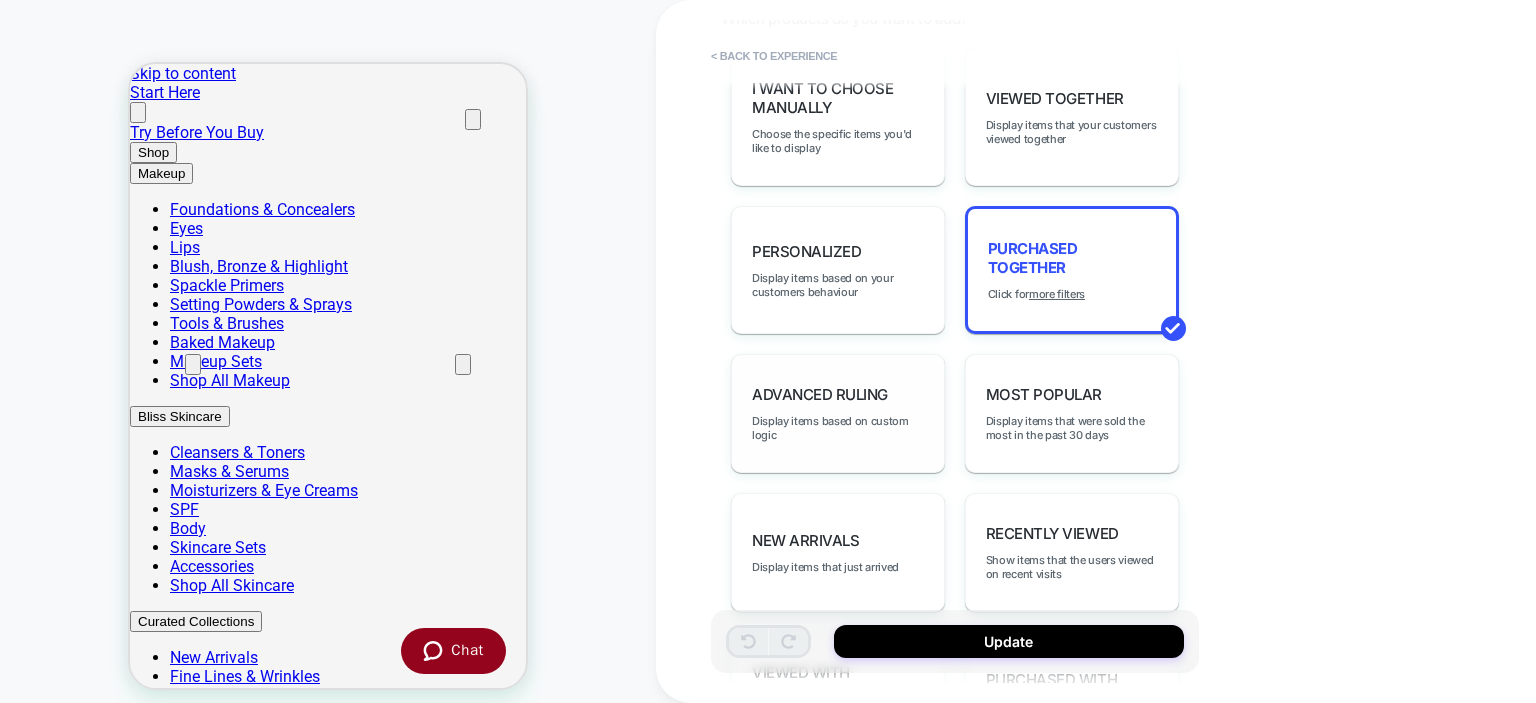 scroll, scrollTop: 787, scrollLeft: 0, axis: vertical 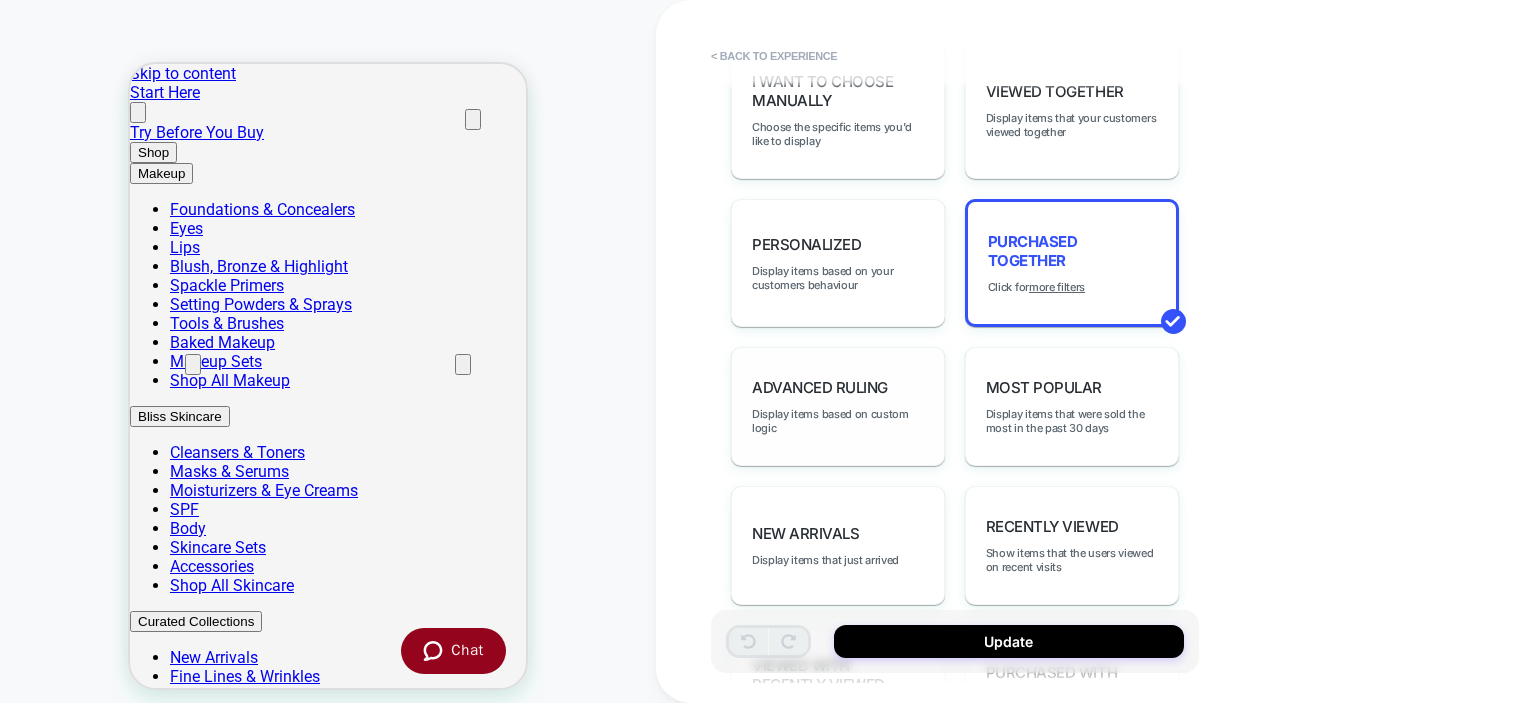 click on "Advanced Ruling Display items based on custom logic" at bounding box center [838, 406] 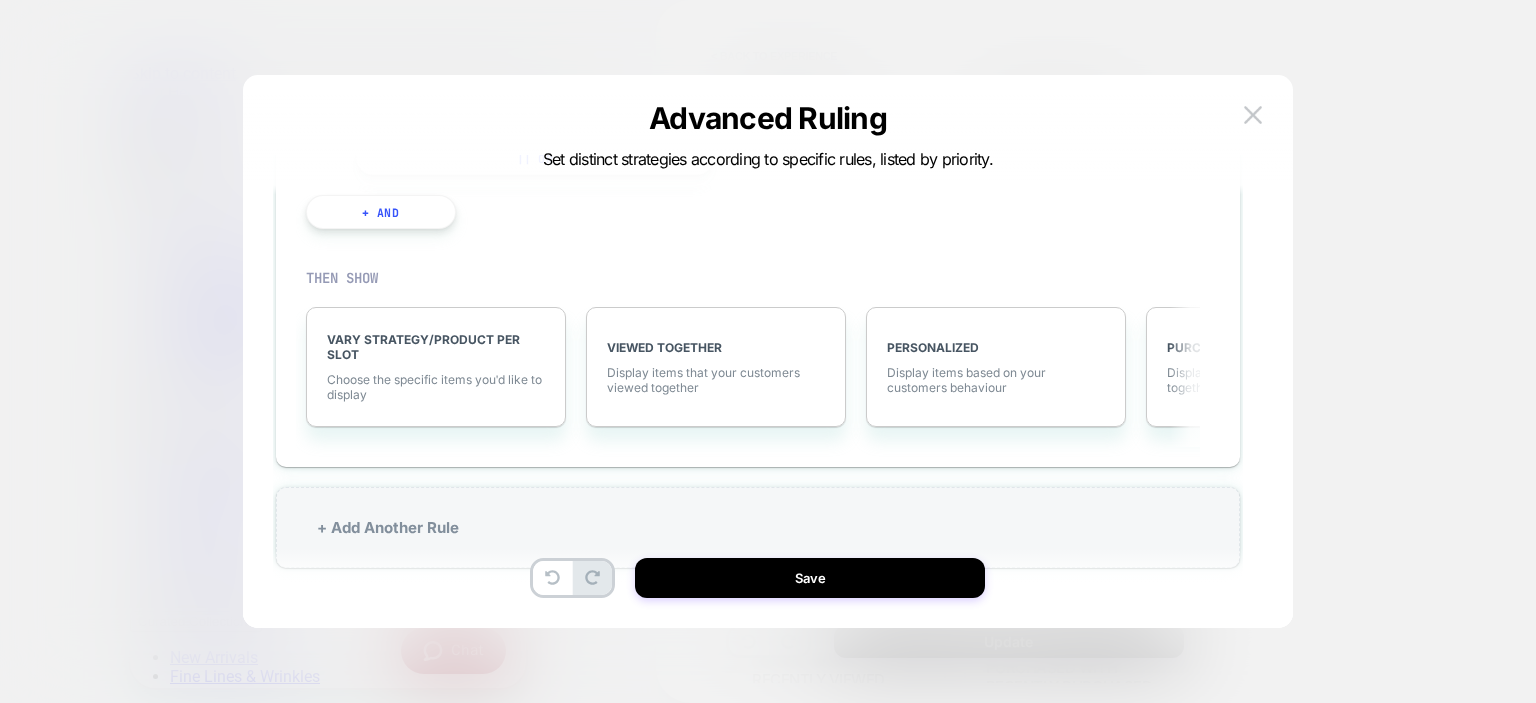 scroll, scrollTop: 0, scrollLeft: 0, axis: both 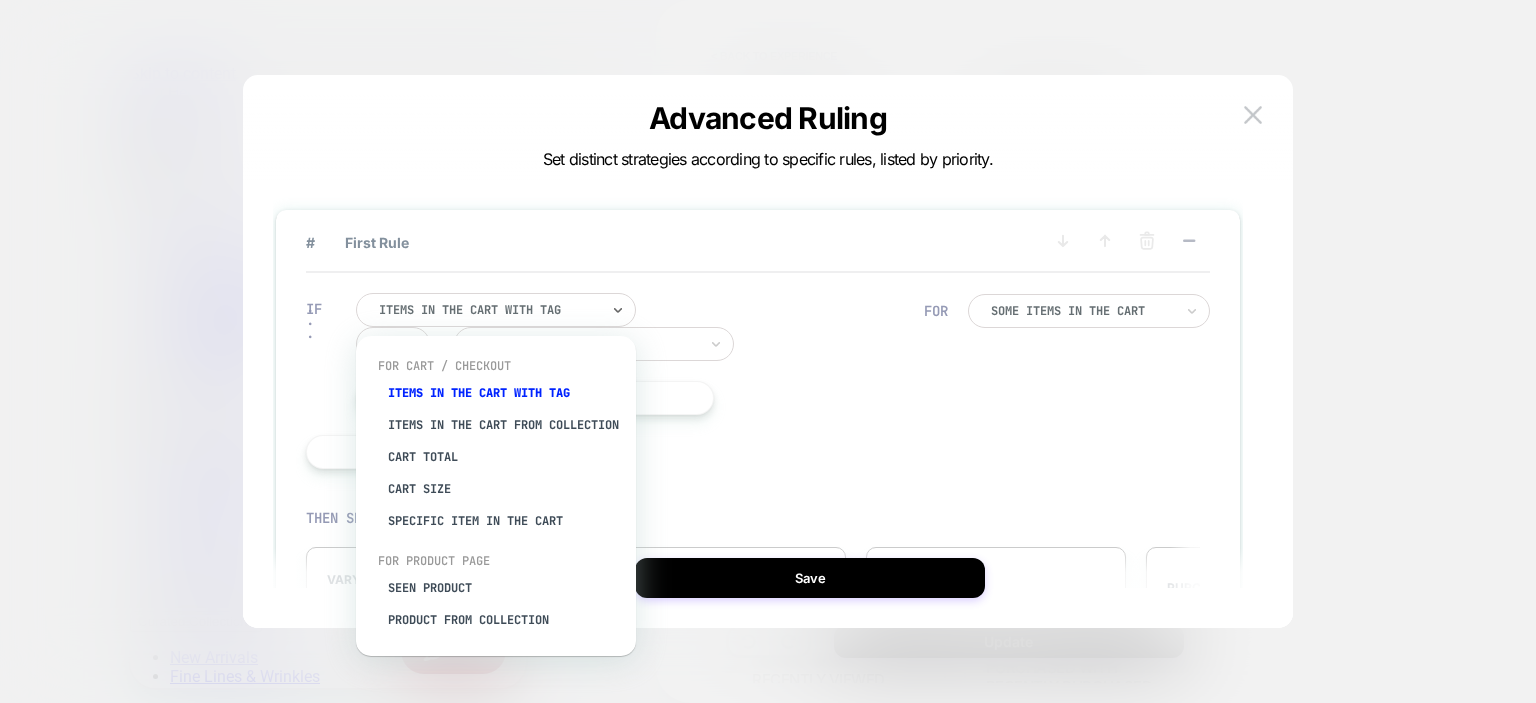 click at bounding box center (489, 310) 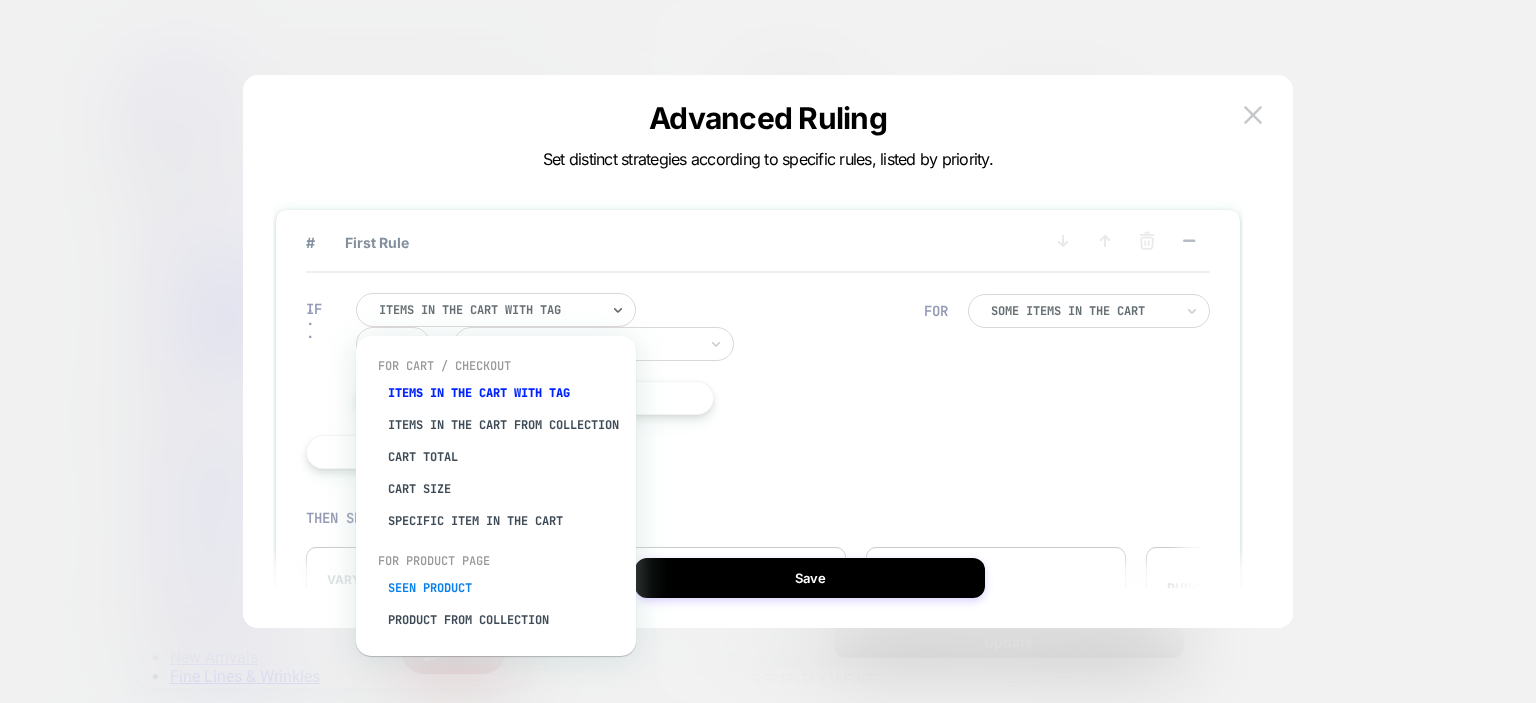 click on "Seen Product" at bounding box center [506, 588] 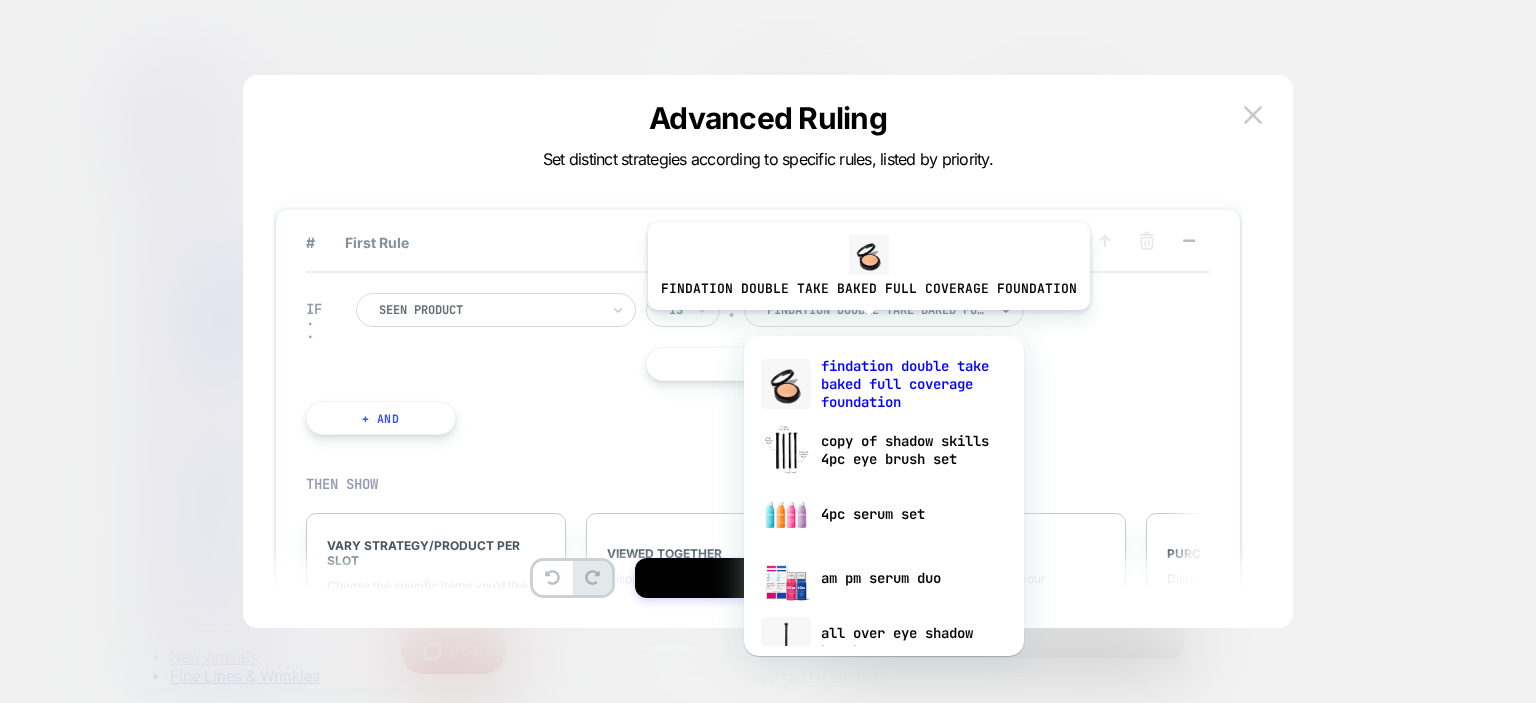 click on "findation double take baked full coverage foundation" at bounding box center [884, 310] 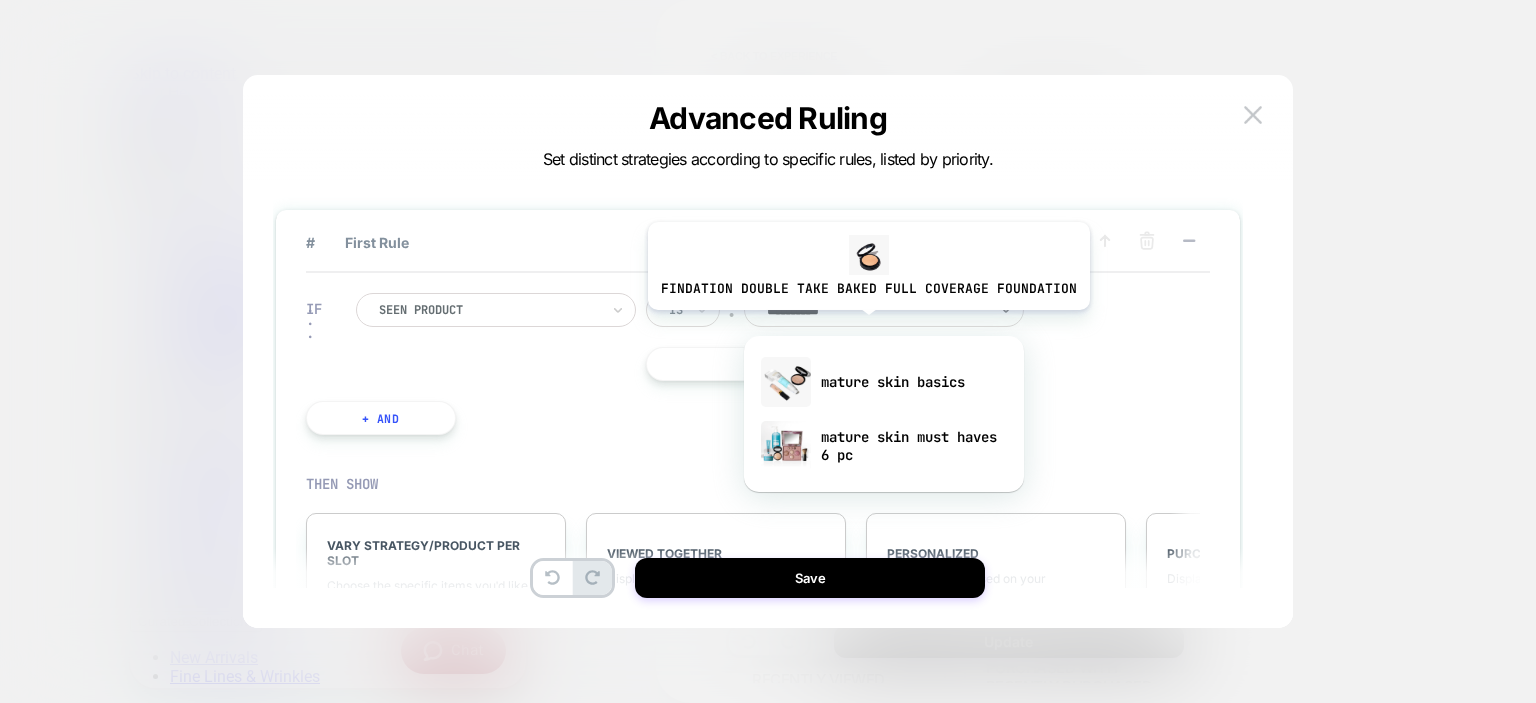 type on "**********" 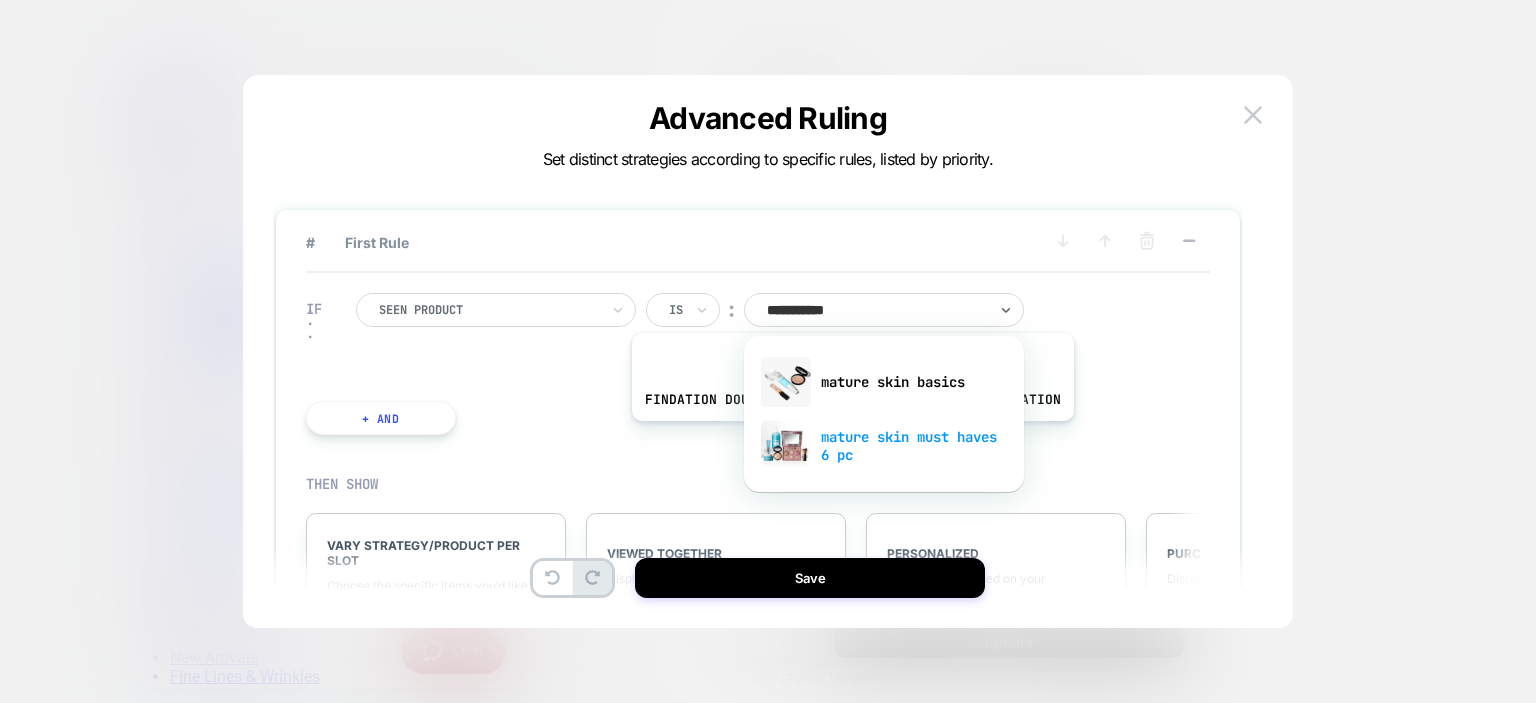 click on "mature skin must haves 6 pc" at bounding box center (884, 446) 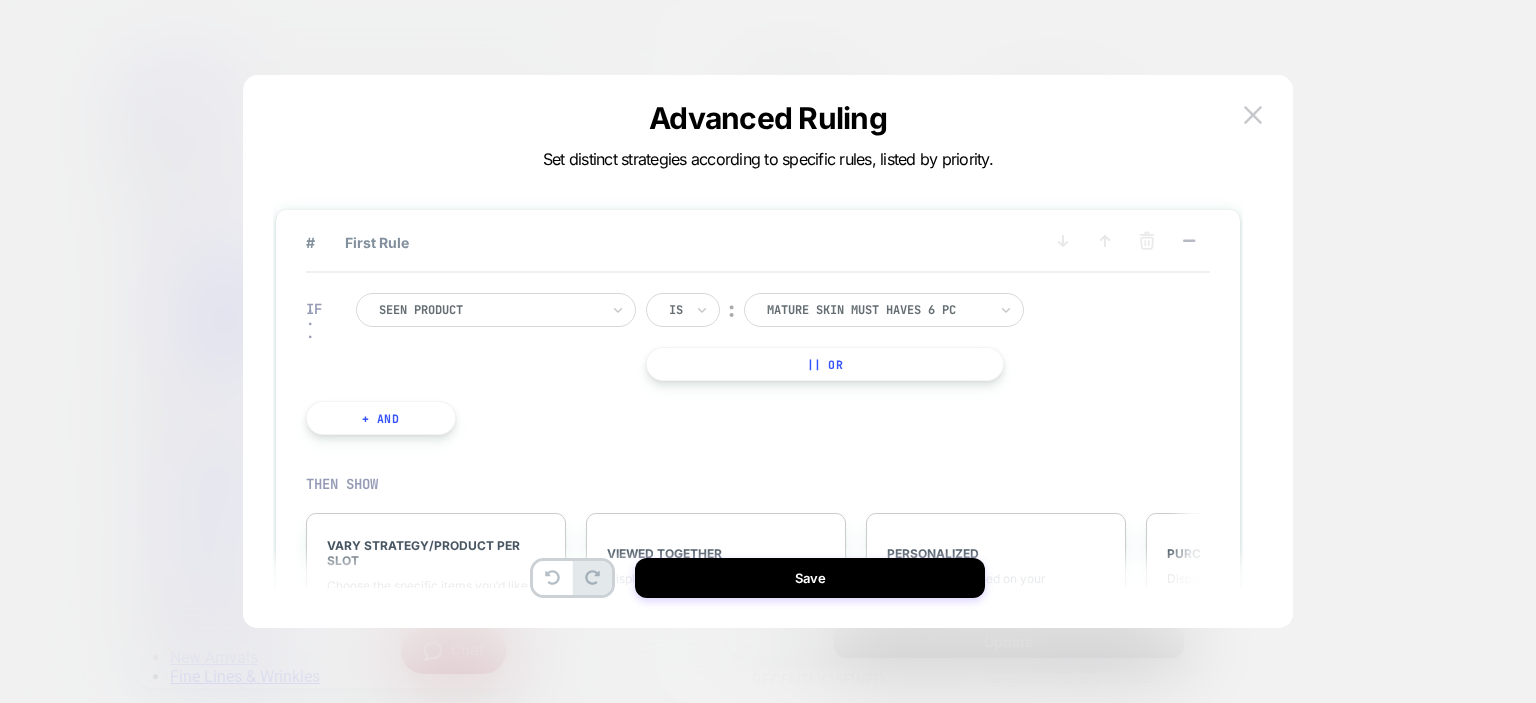 scroll, scrollTop: 168, scrollLeft: 0, axis: vertical 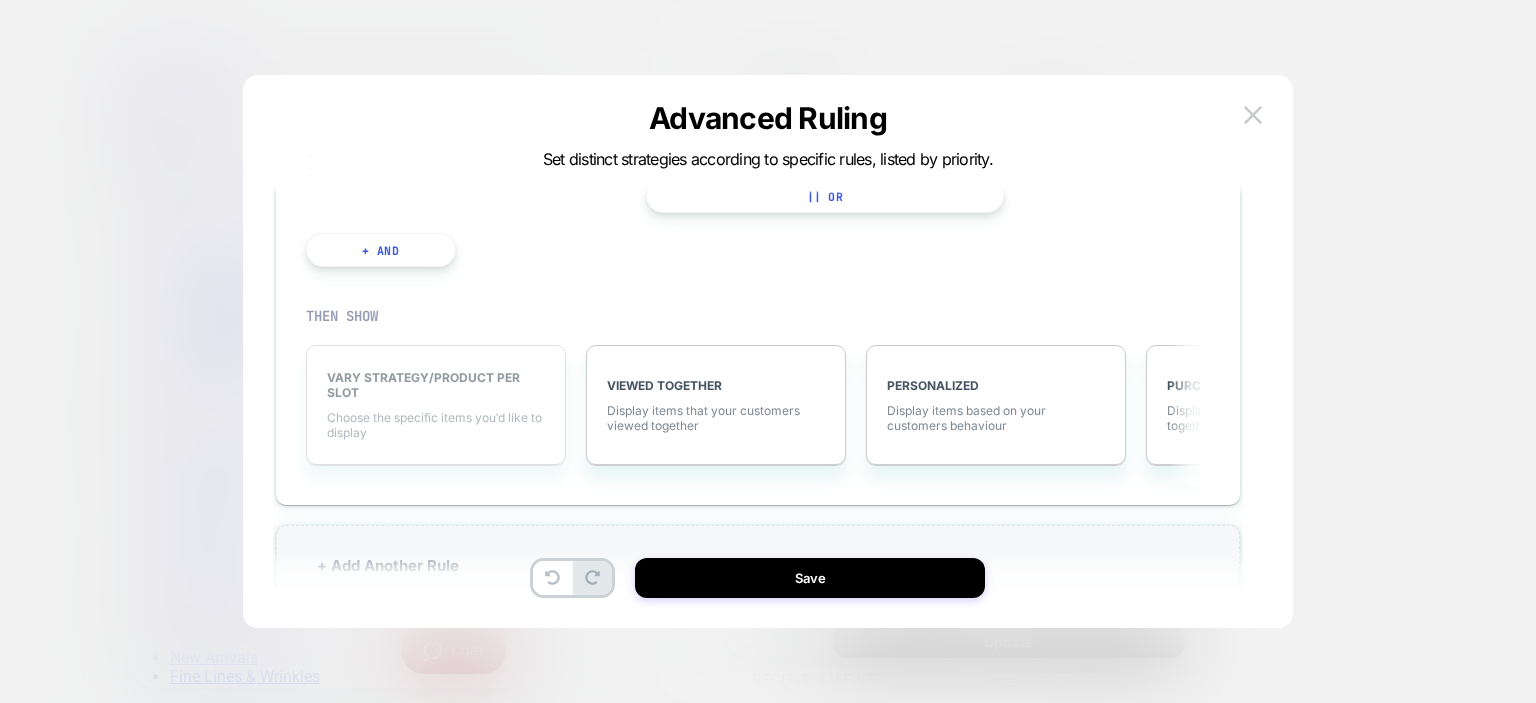 click on "VARY STRATEGY/PRODUCT PER SLOT" at bounding box center [436, 385] 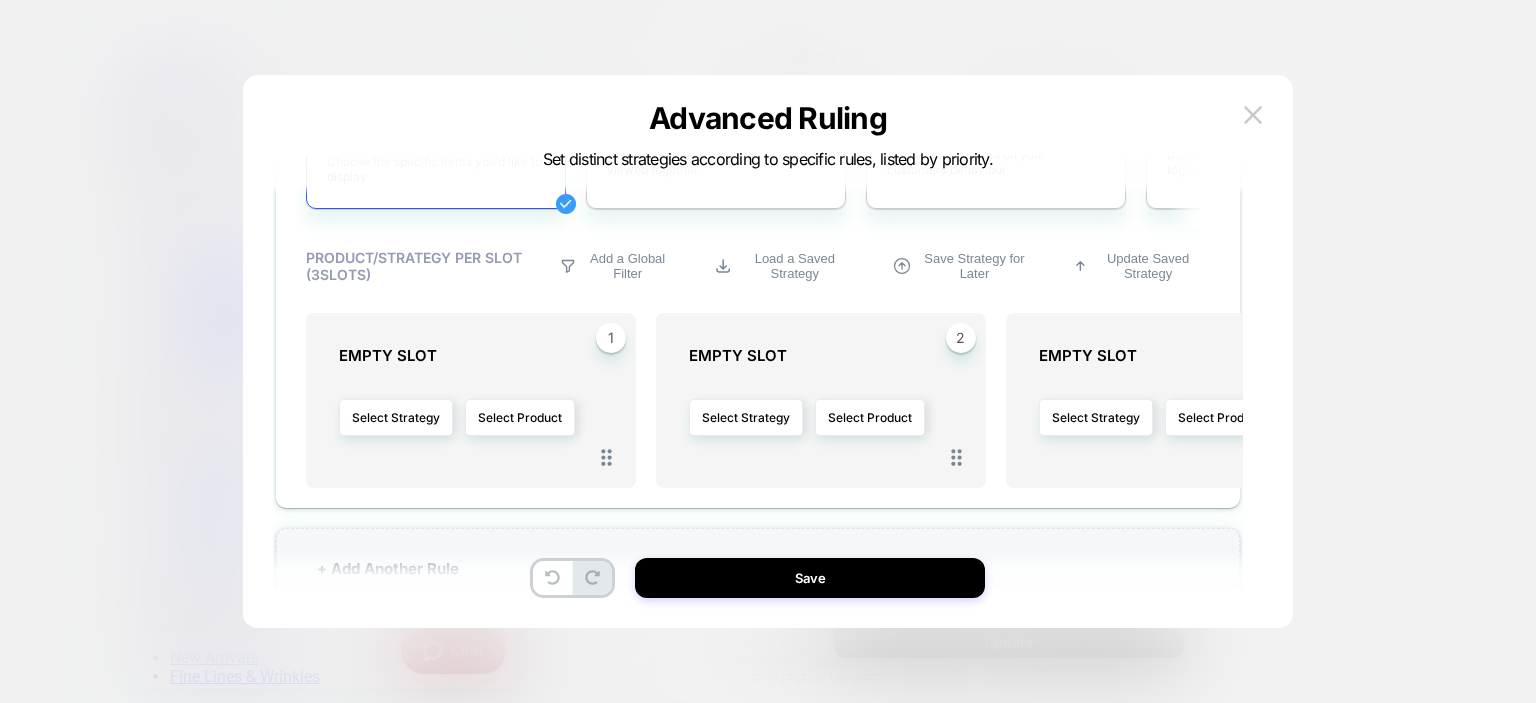 scroll, scrollTop: 427, scrollLeft: 0, axis: vertical 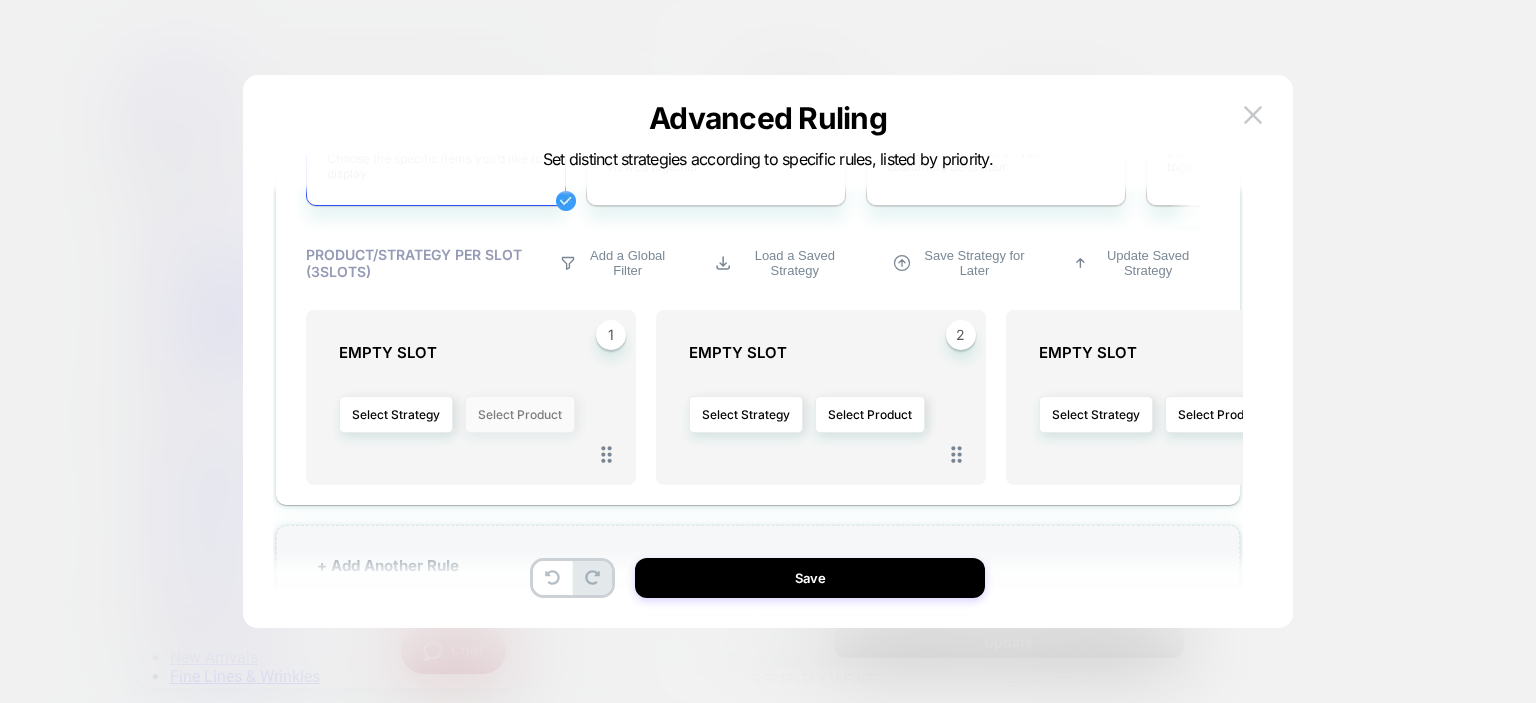 click on "Select Product" at bounding box center [520, 414] 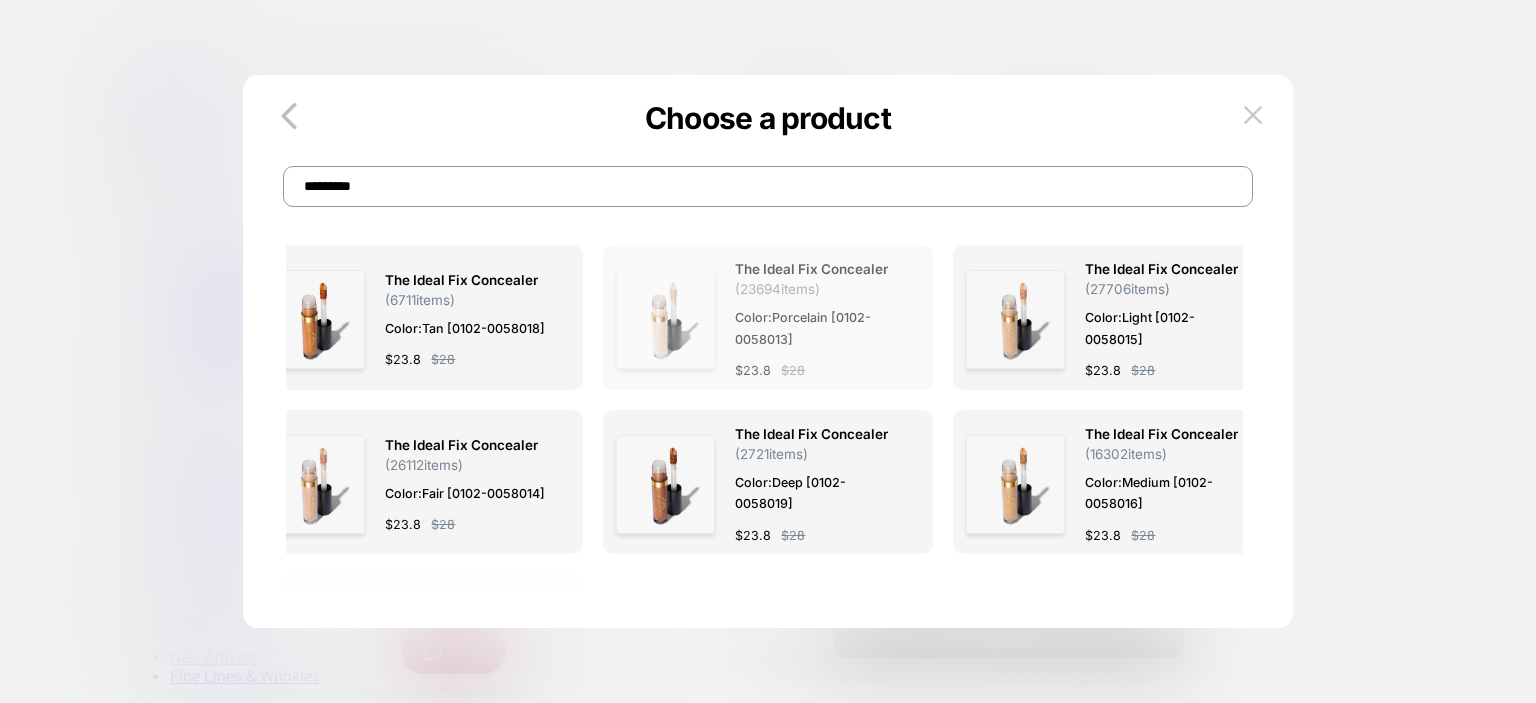 type on "*********" 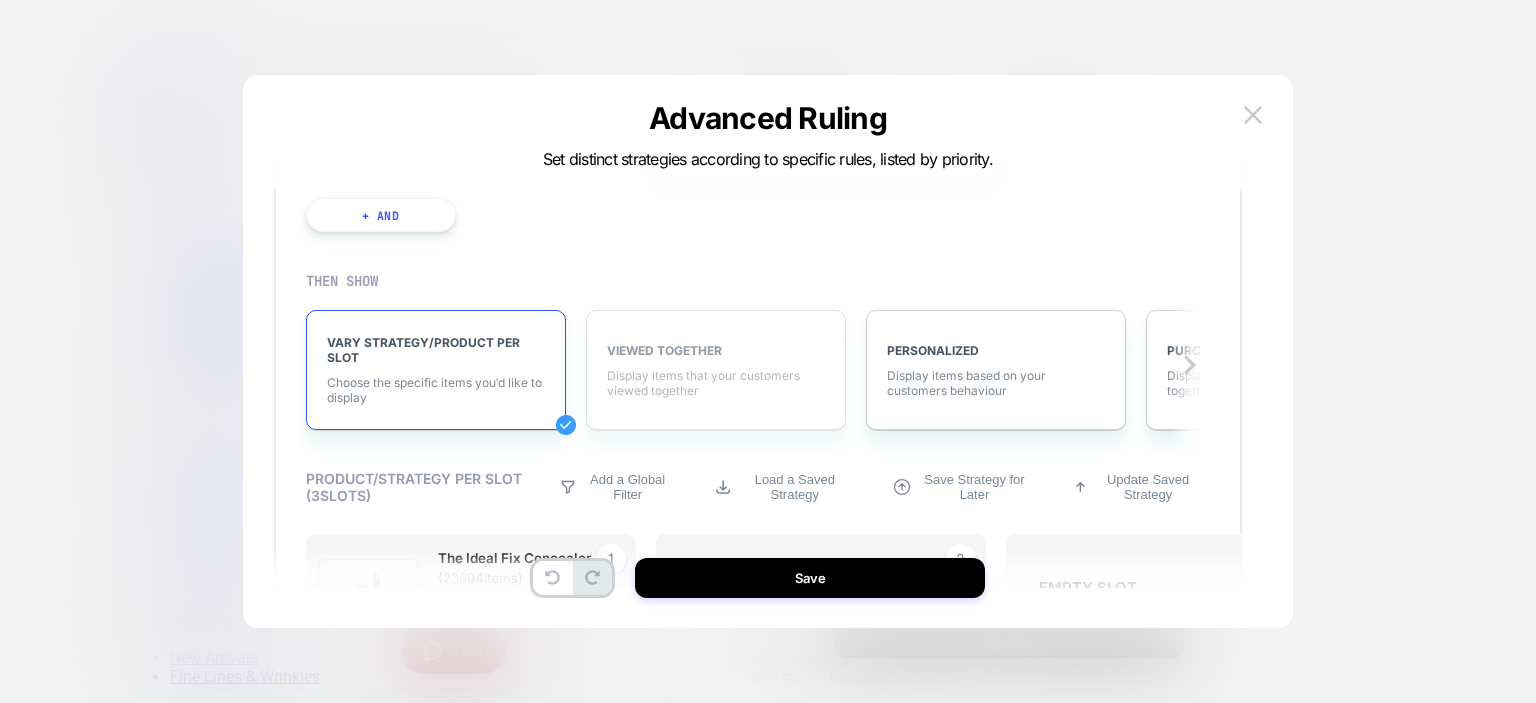 scroll, scrollTop: 375, scrollLeft: 0, axis: vertical 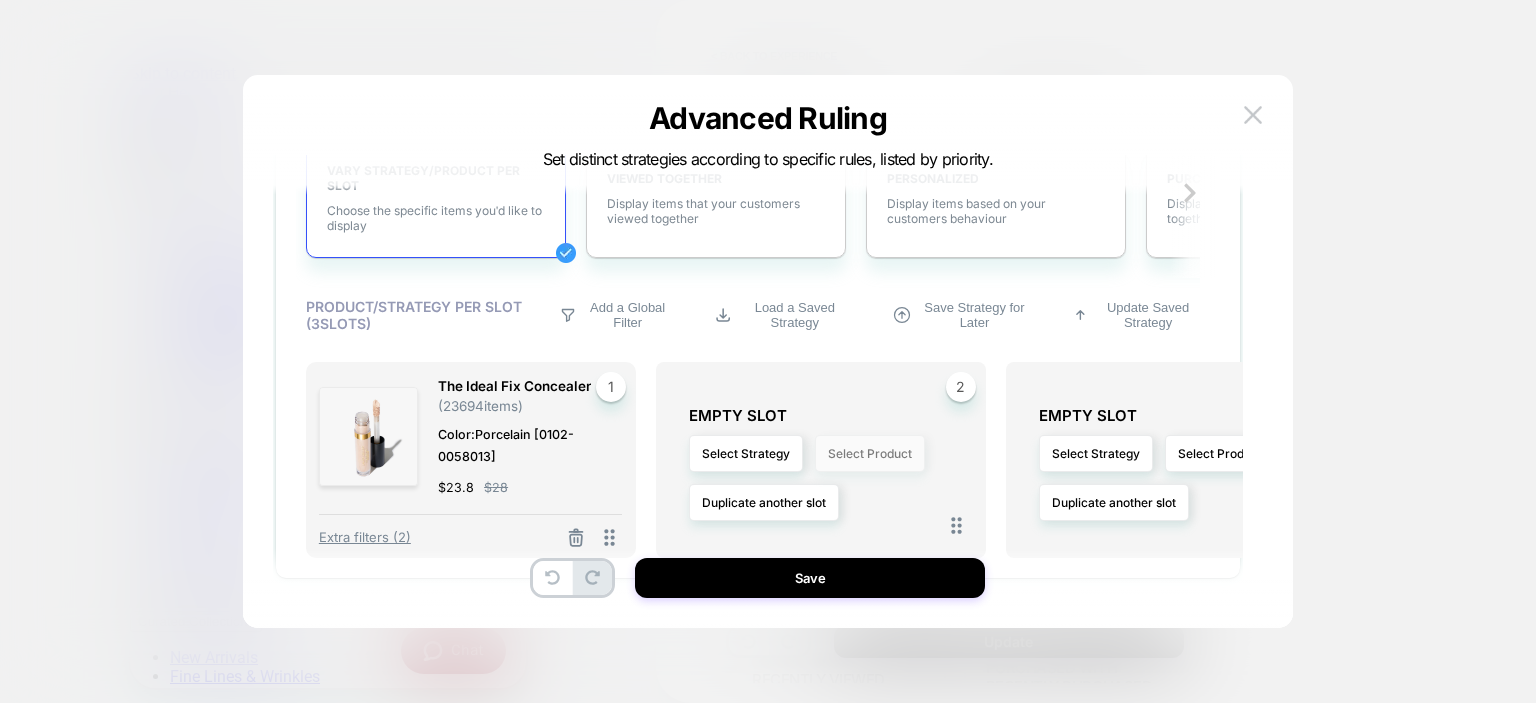 click on "Select Product" at bounding box center (870, 453) 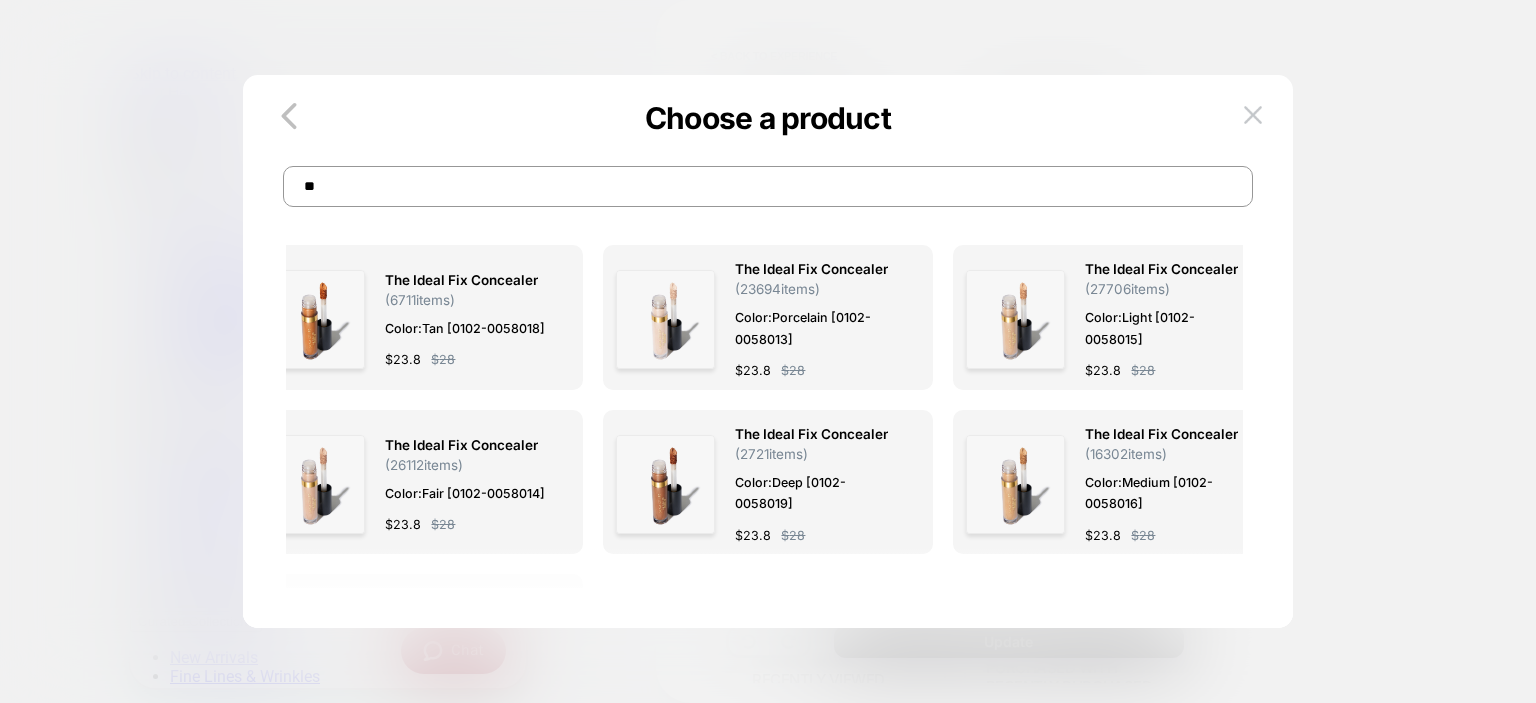 type on "*" 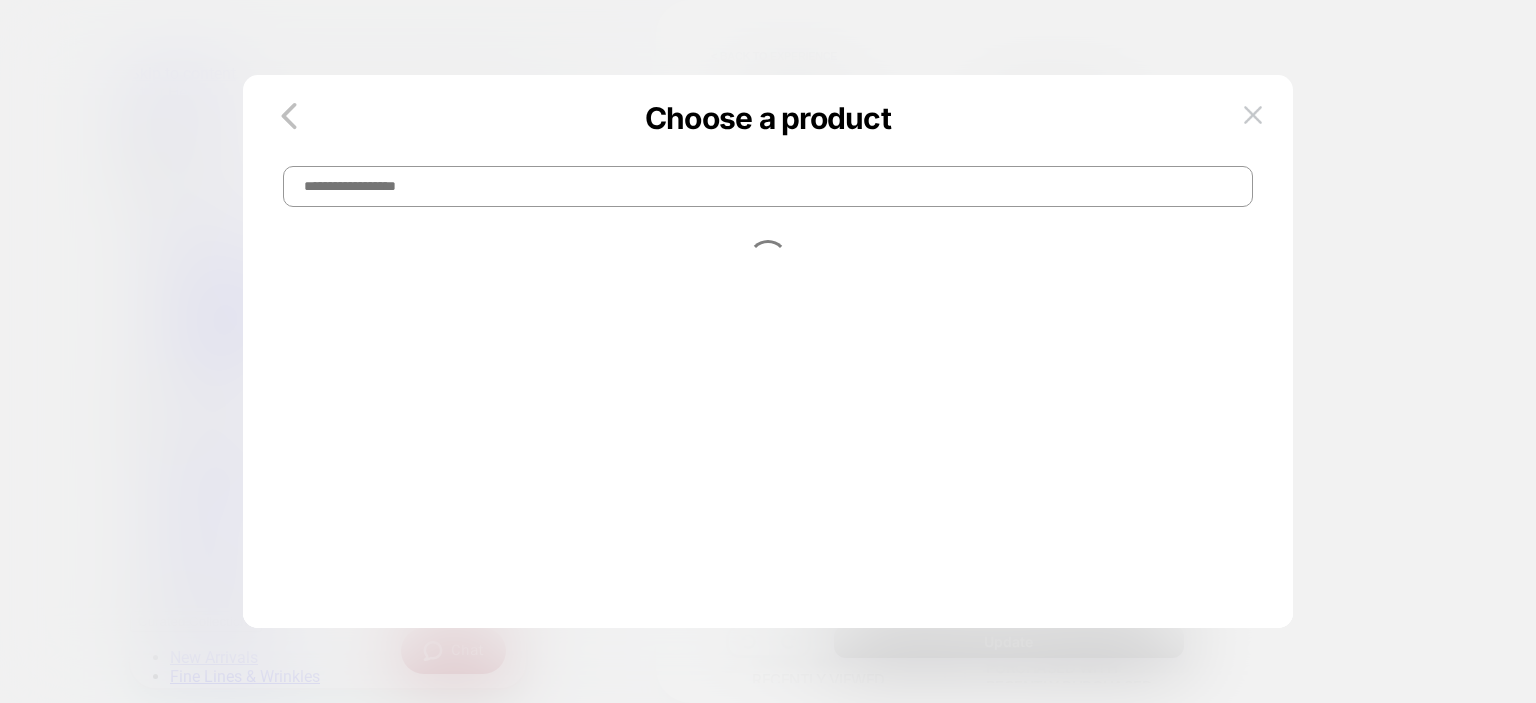 type on "*" 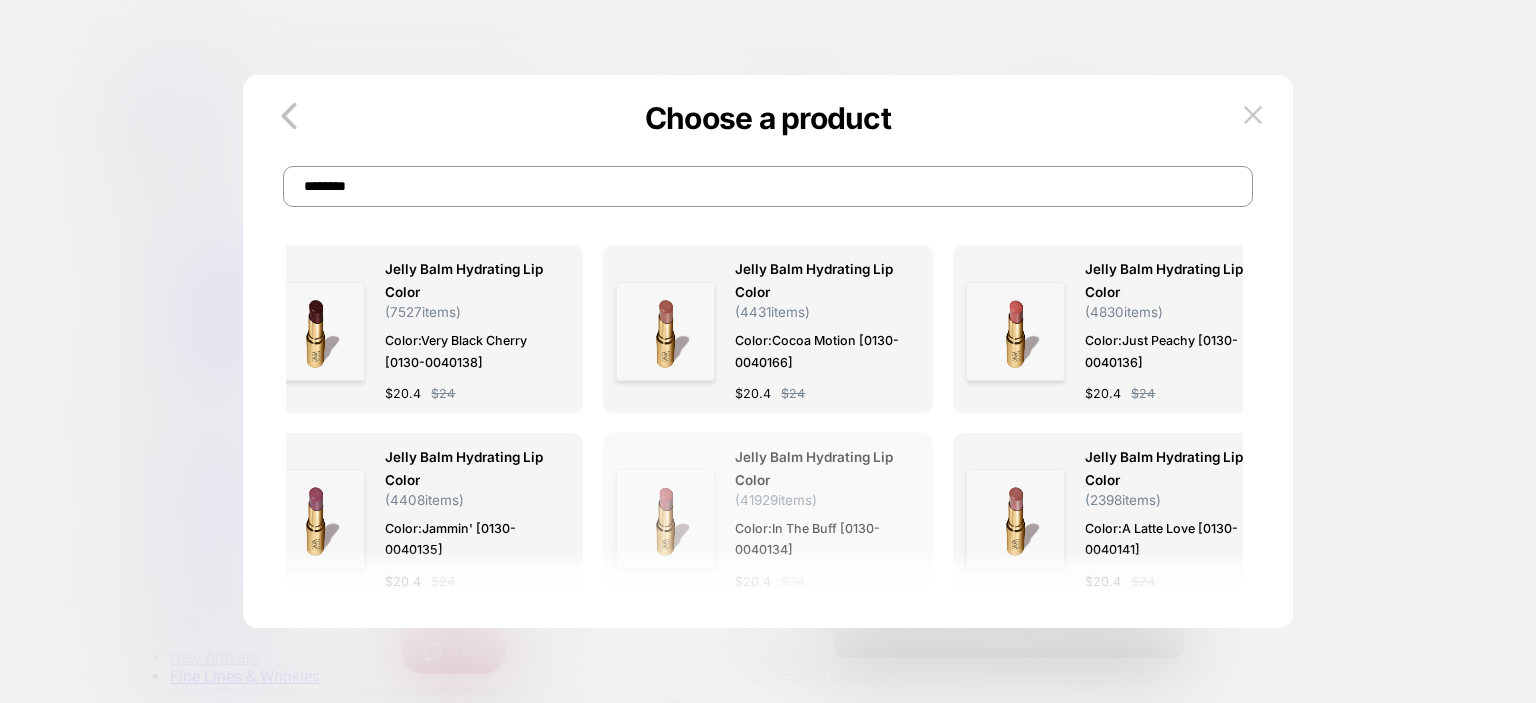 type on "********" 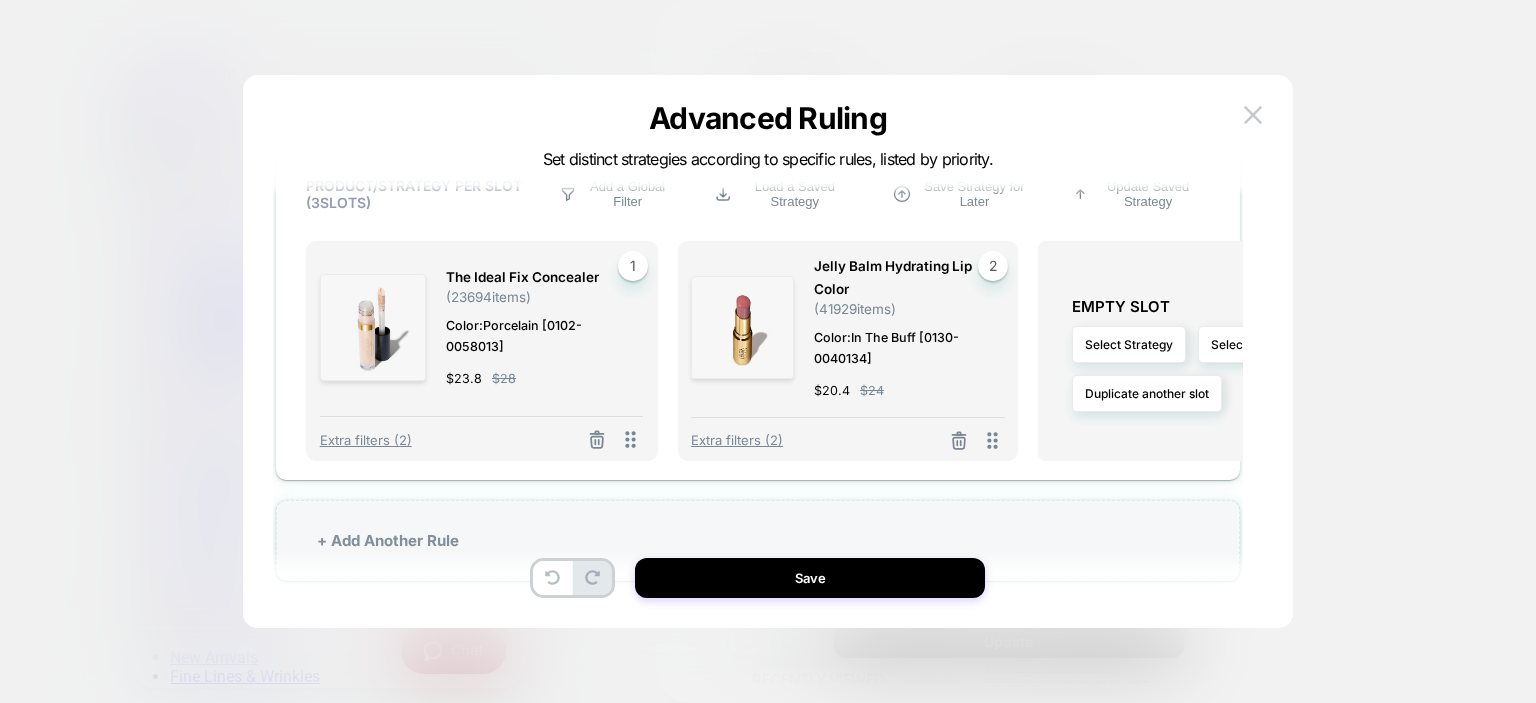 scroll, scrollTop: 498, scrollLeft: 0, axis: vertical 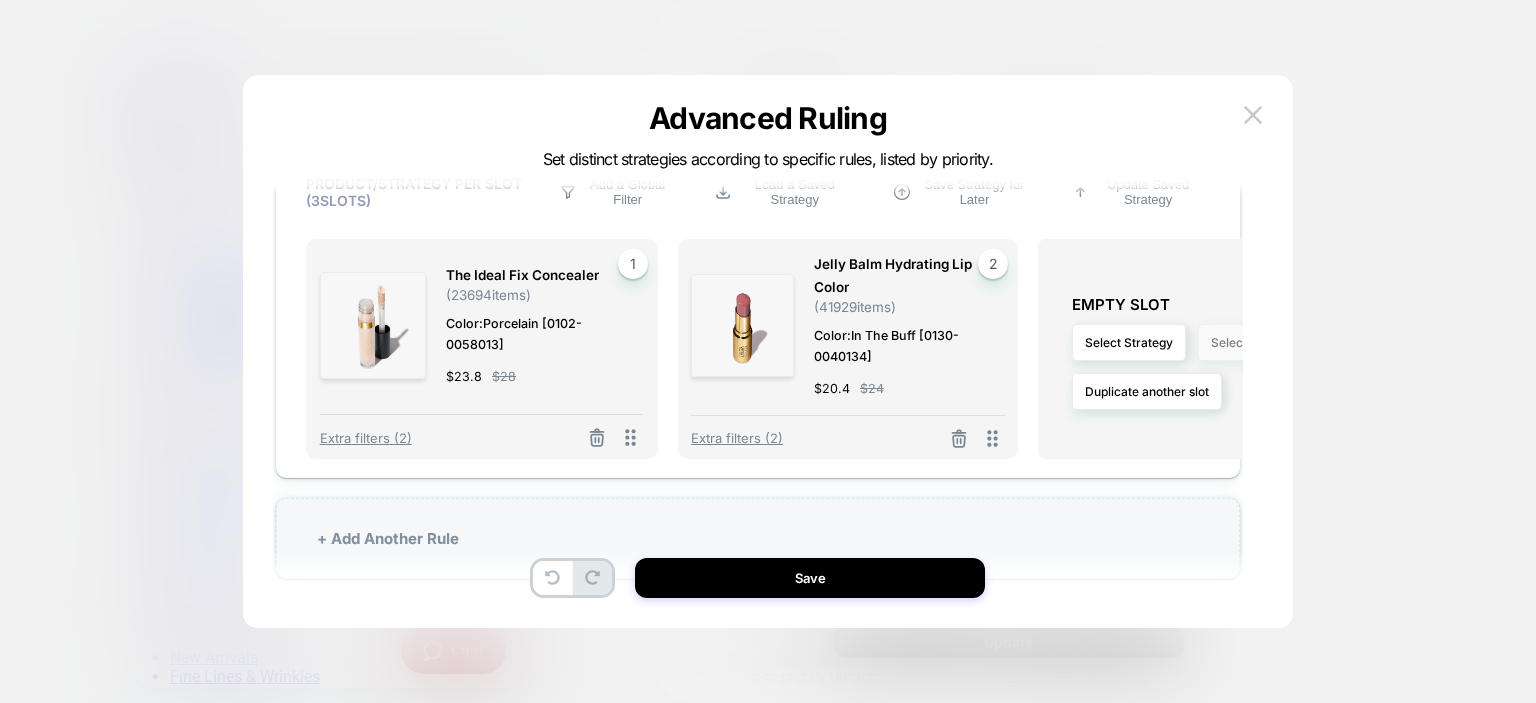 click on "Select Product" at bounding box center (1253, 342) 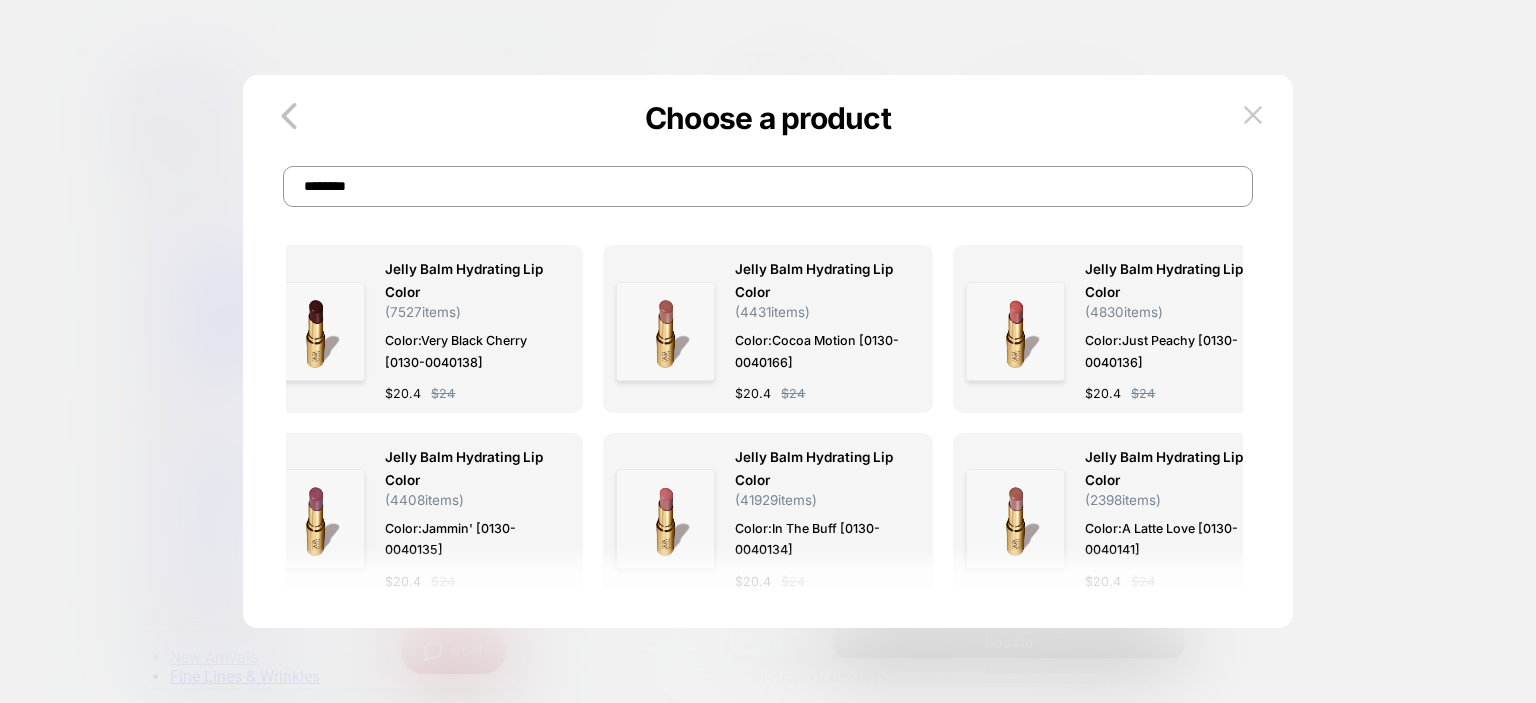 drag, startPoint x: 375, startPoint y: 188, endPoint x: 277, endPoint y: 195, distance: 98.24968 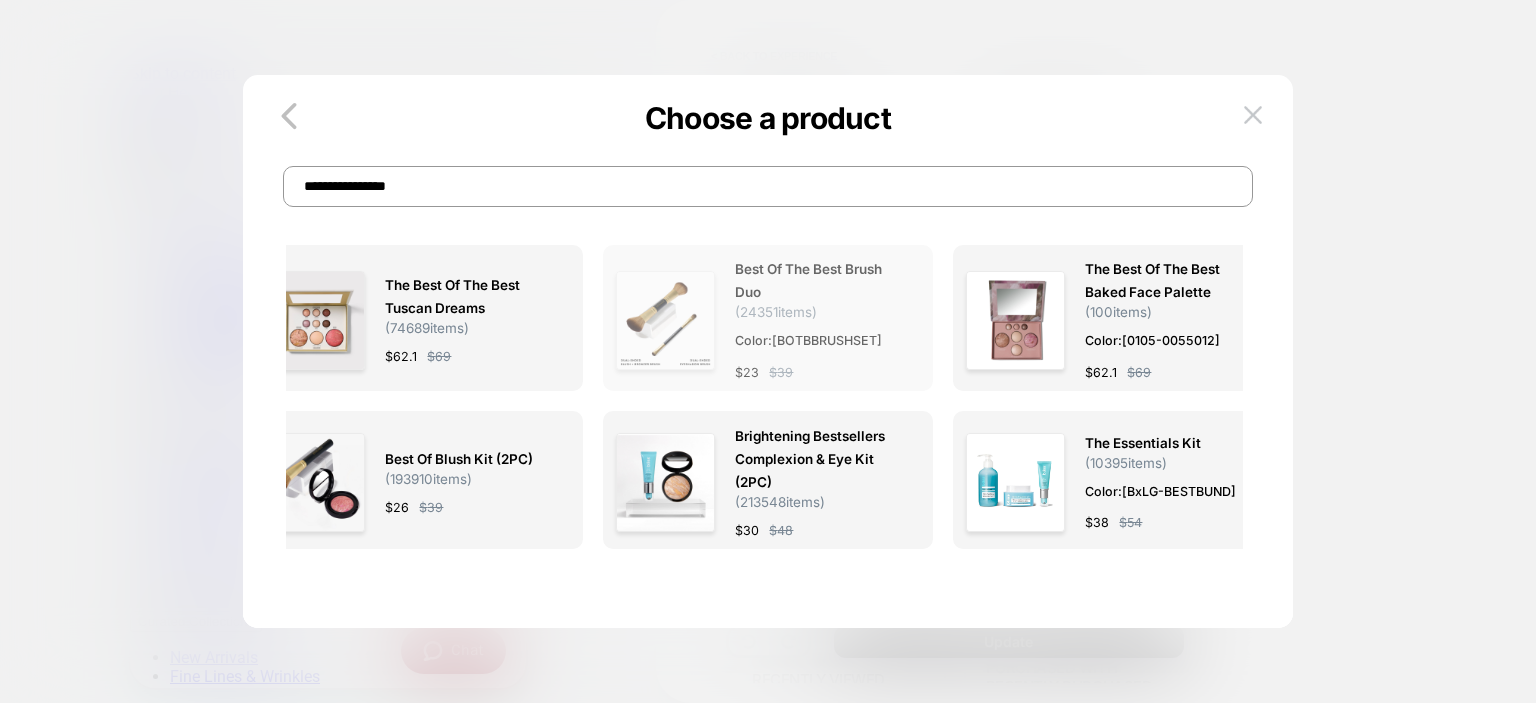 type on "**********" 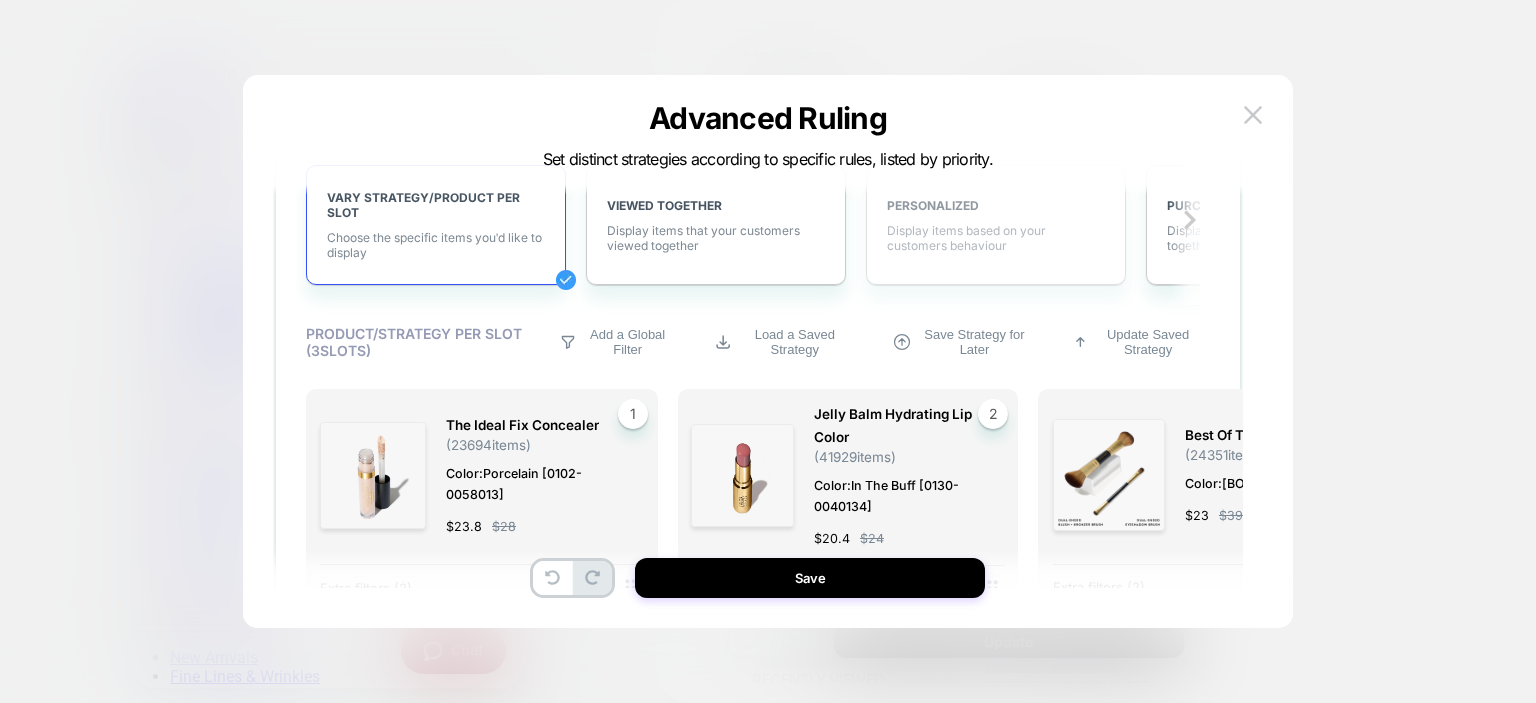 scroll, scrollTop: 509, scrollLeft: 0, axis: vertical 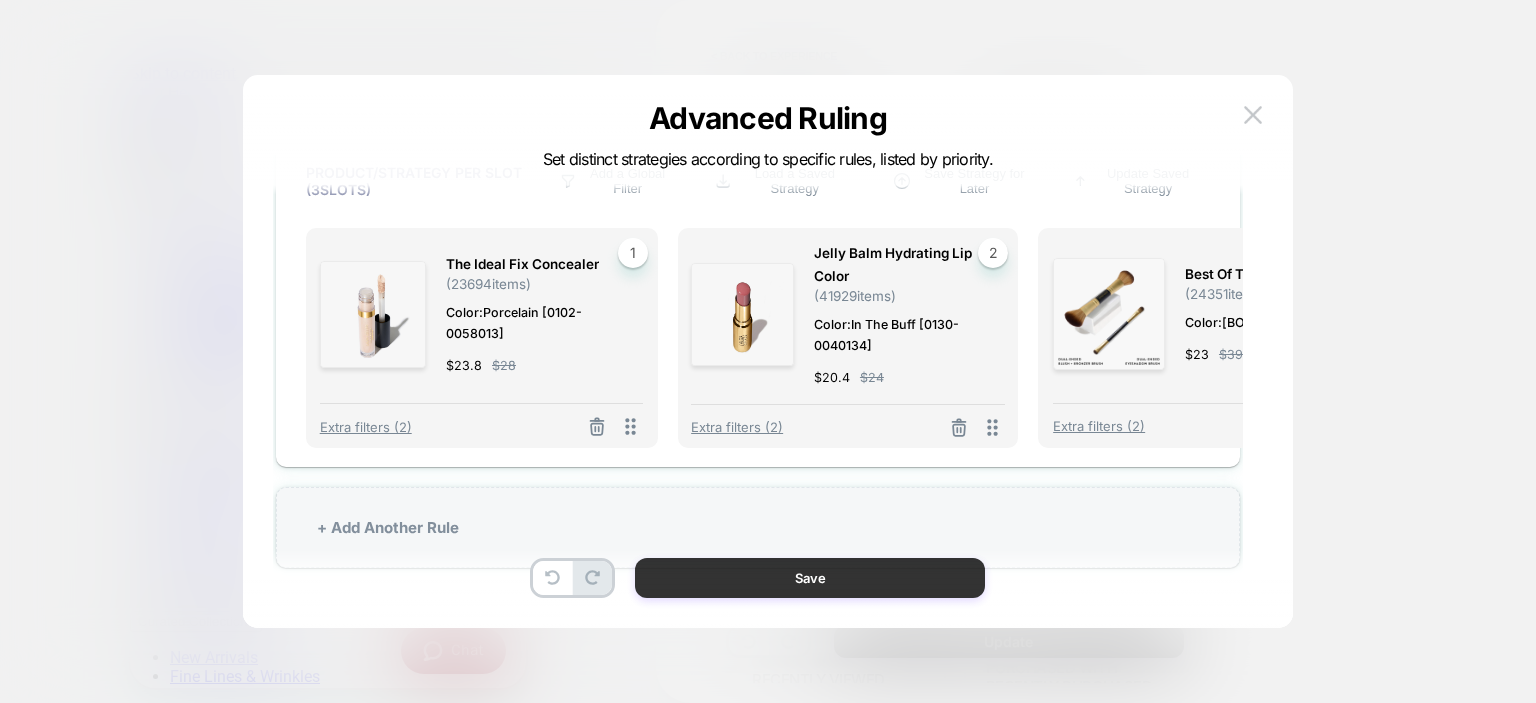 click on "Save" at bounding box center (810, 578) 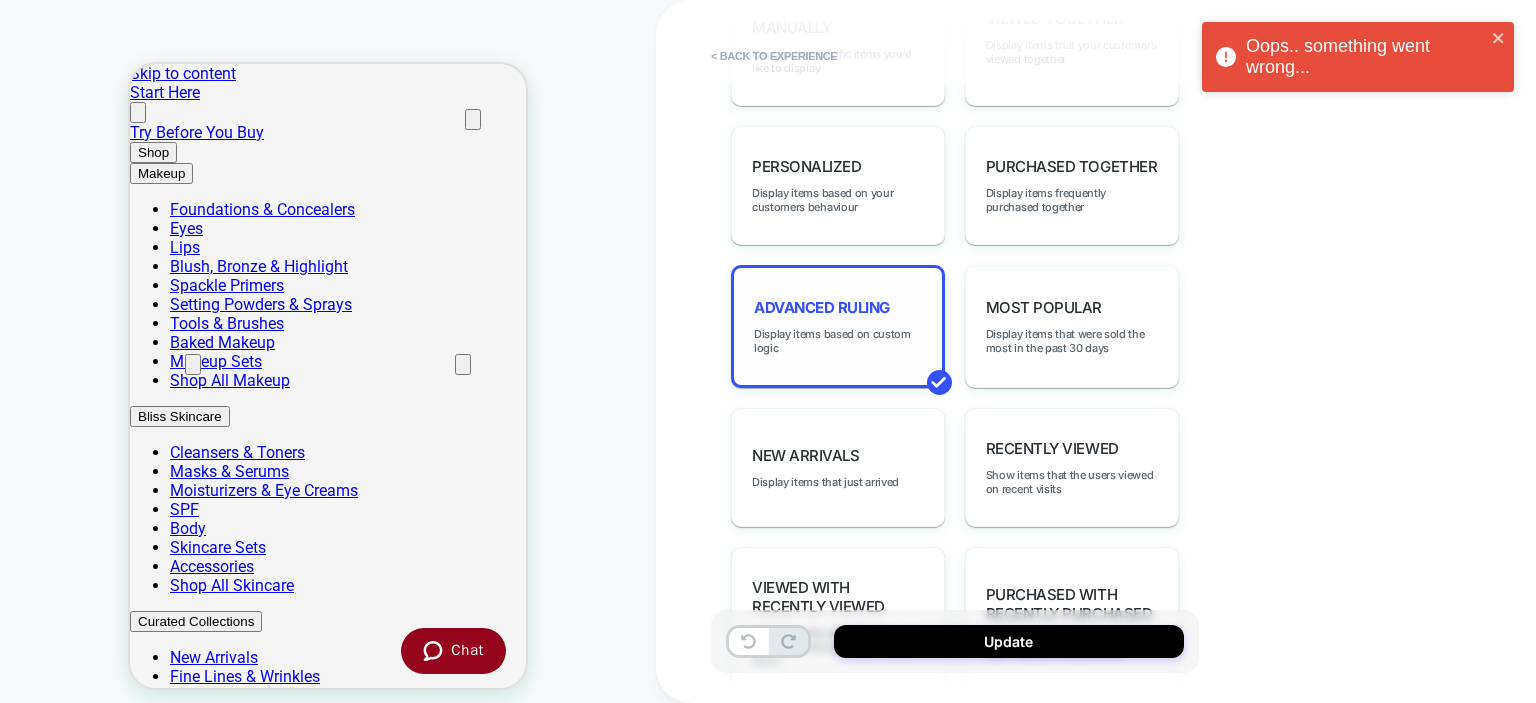 scroll, scrollTop: 866, scrollLeft: 0, axis: vertical 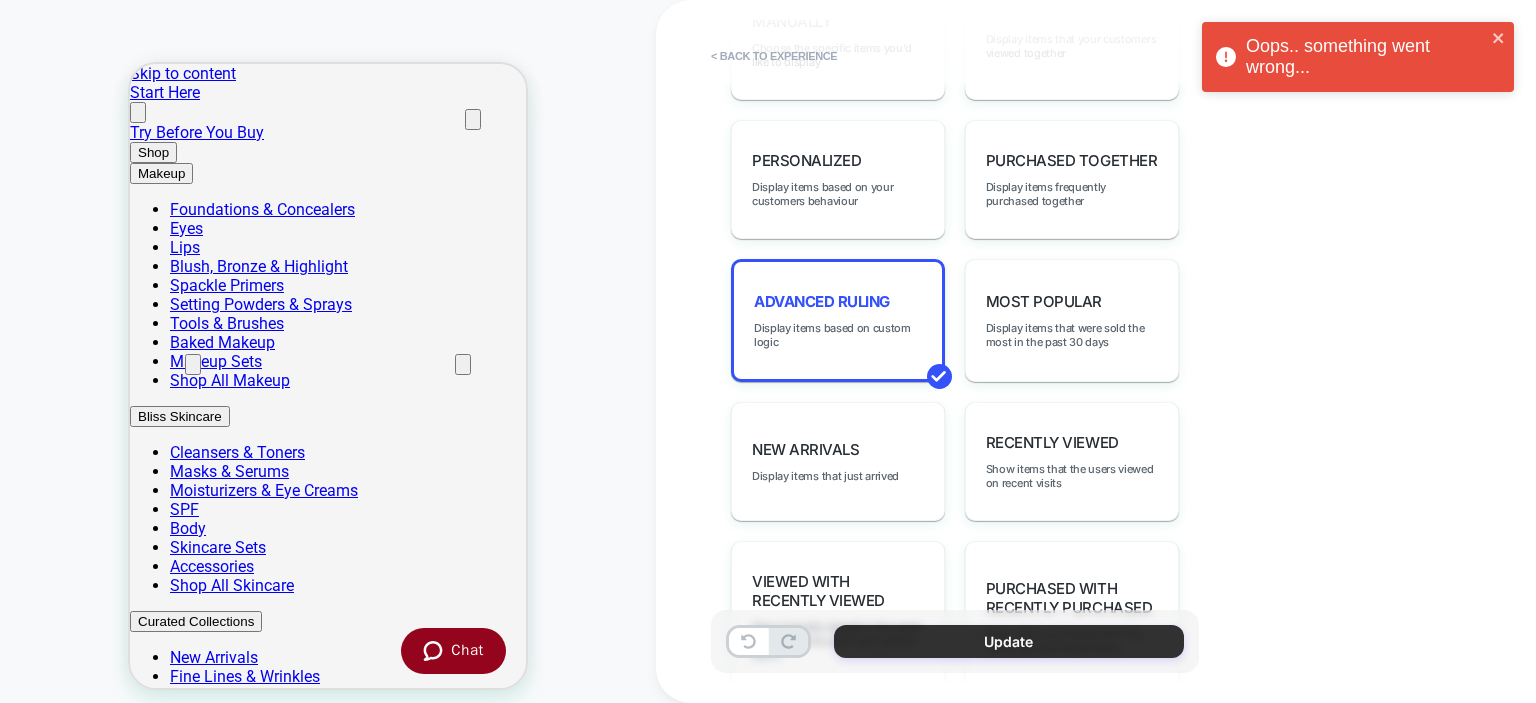 click on "Update" at bounding box center (1009, 641) 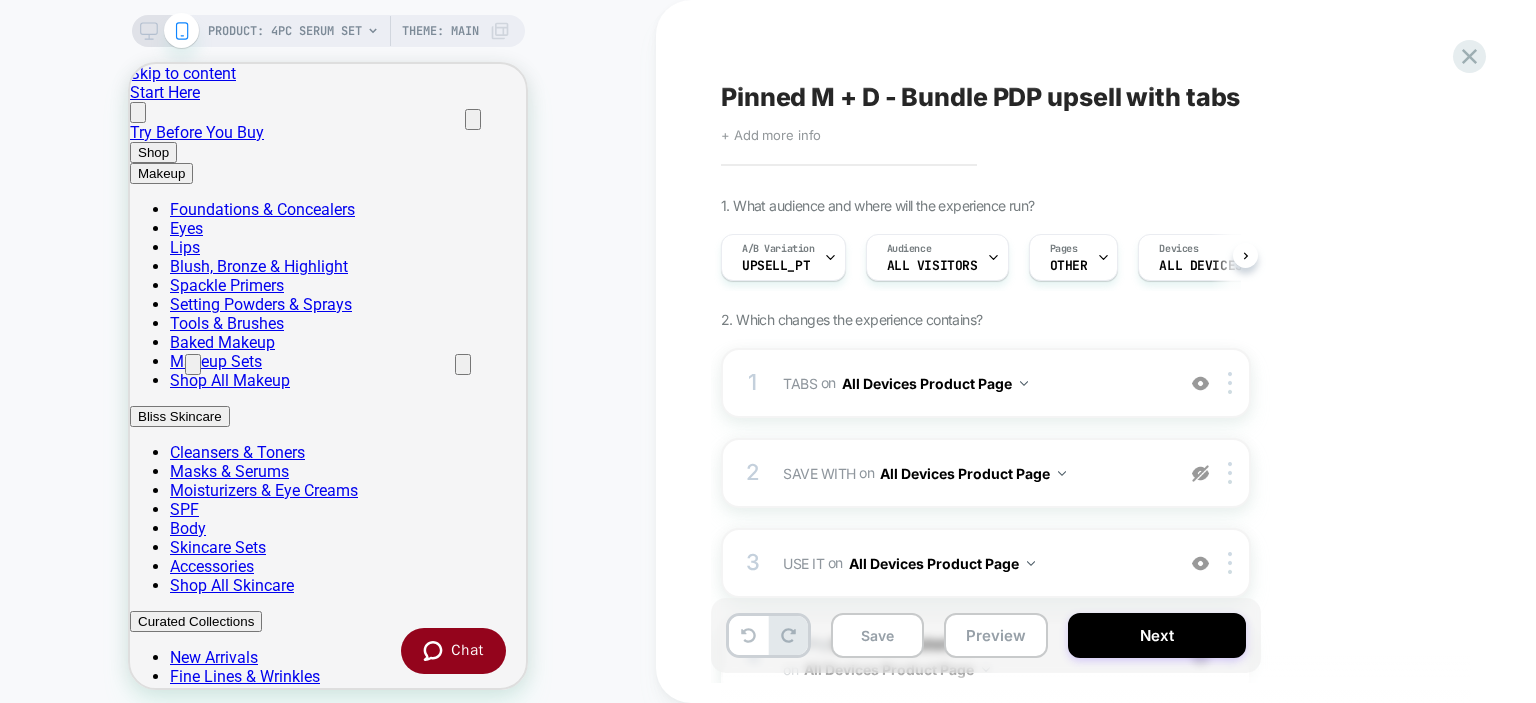 scroll, scrollTop: 0, scrollLeft: 0, axis: both 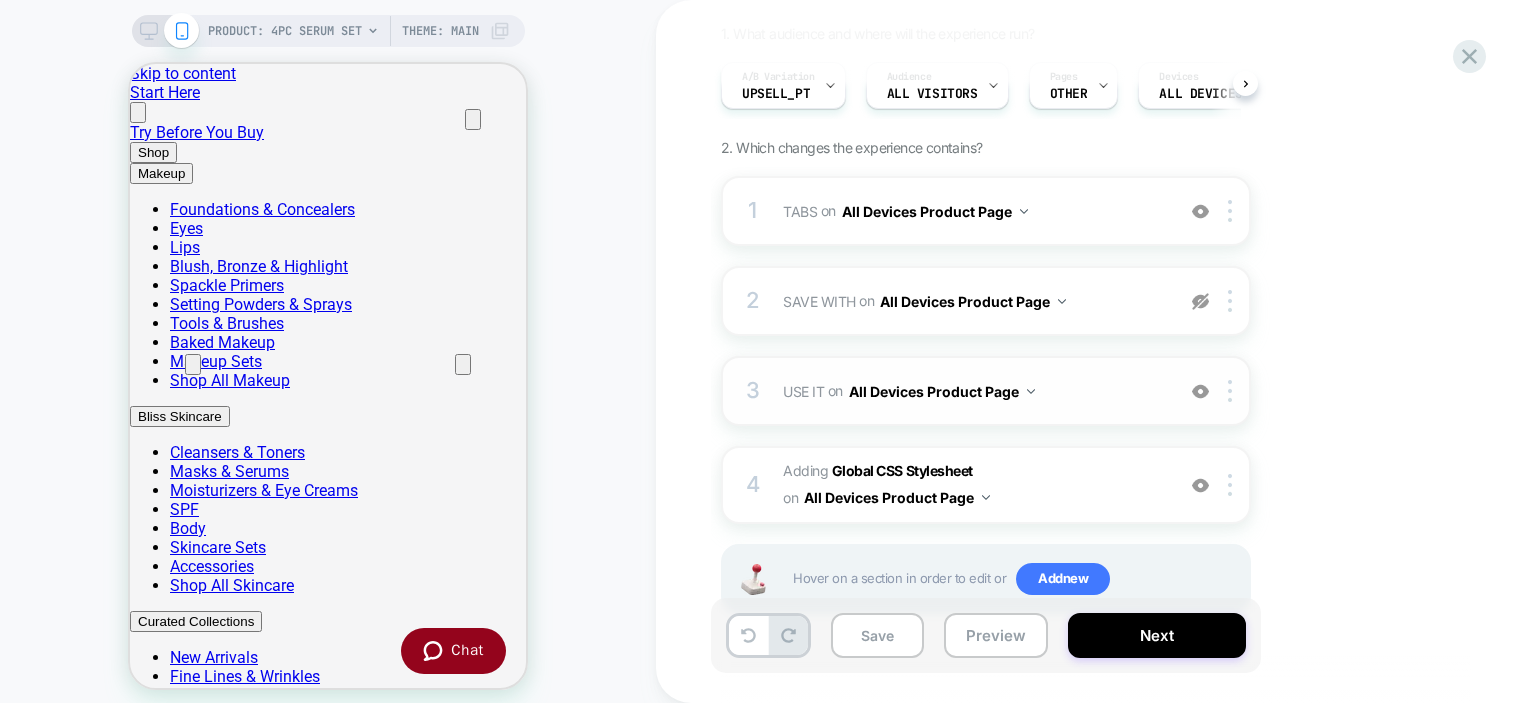click on "3" at bounding box center [753, 391] 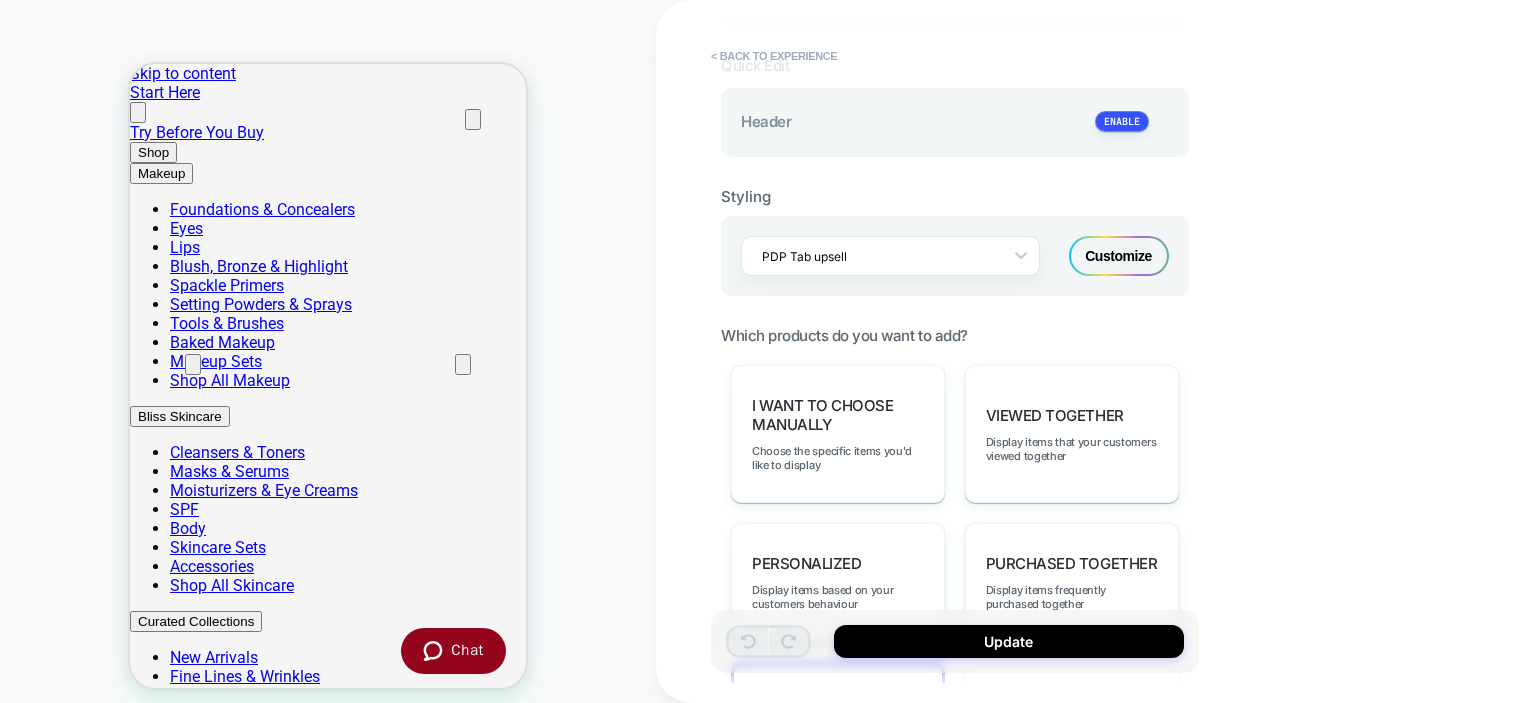 scroll, scrollTop: 739, scrollLeft: 0, axis: vertical 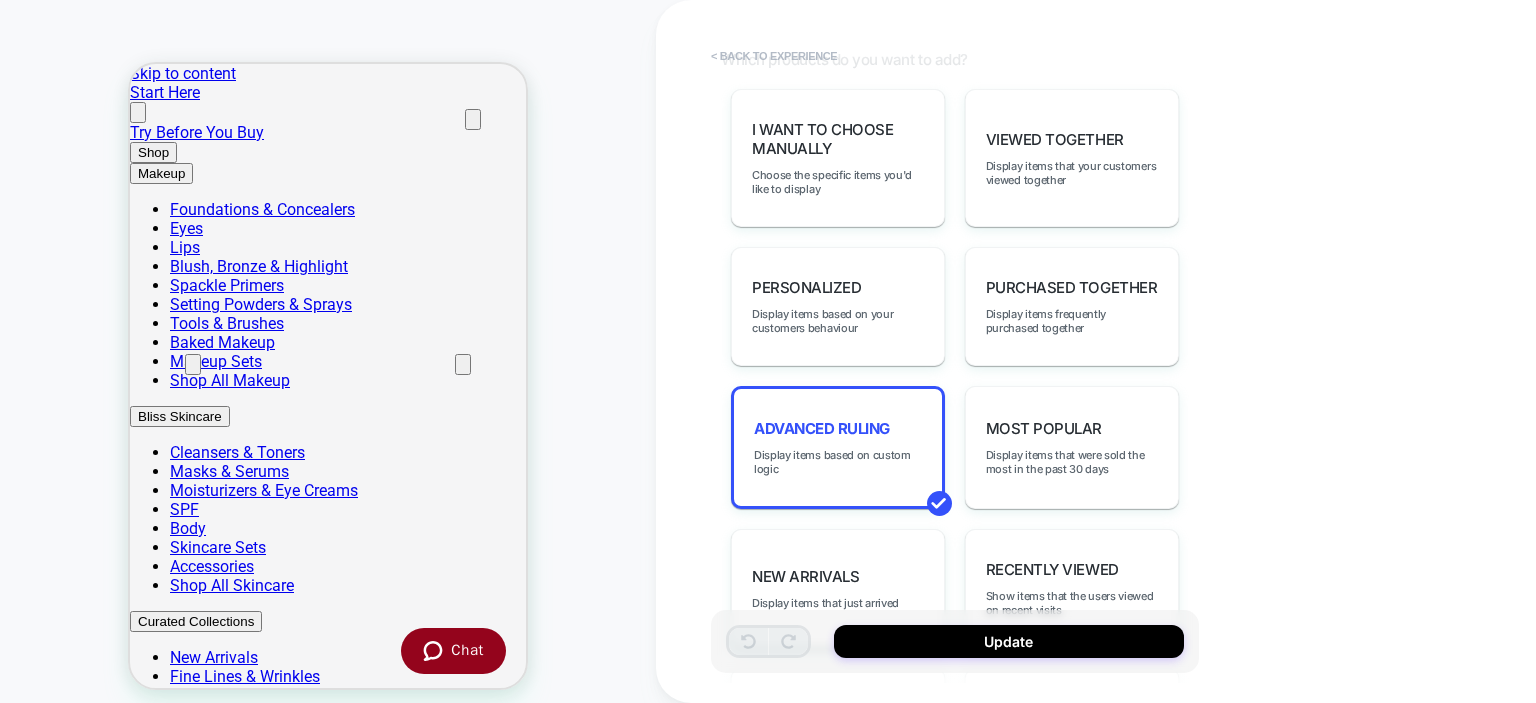 click on "< Back to experience" at bounding box center (774, 56) 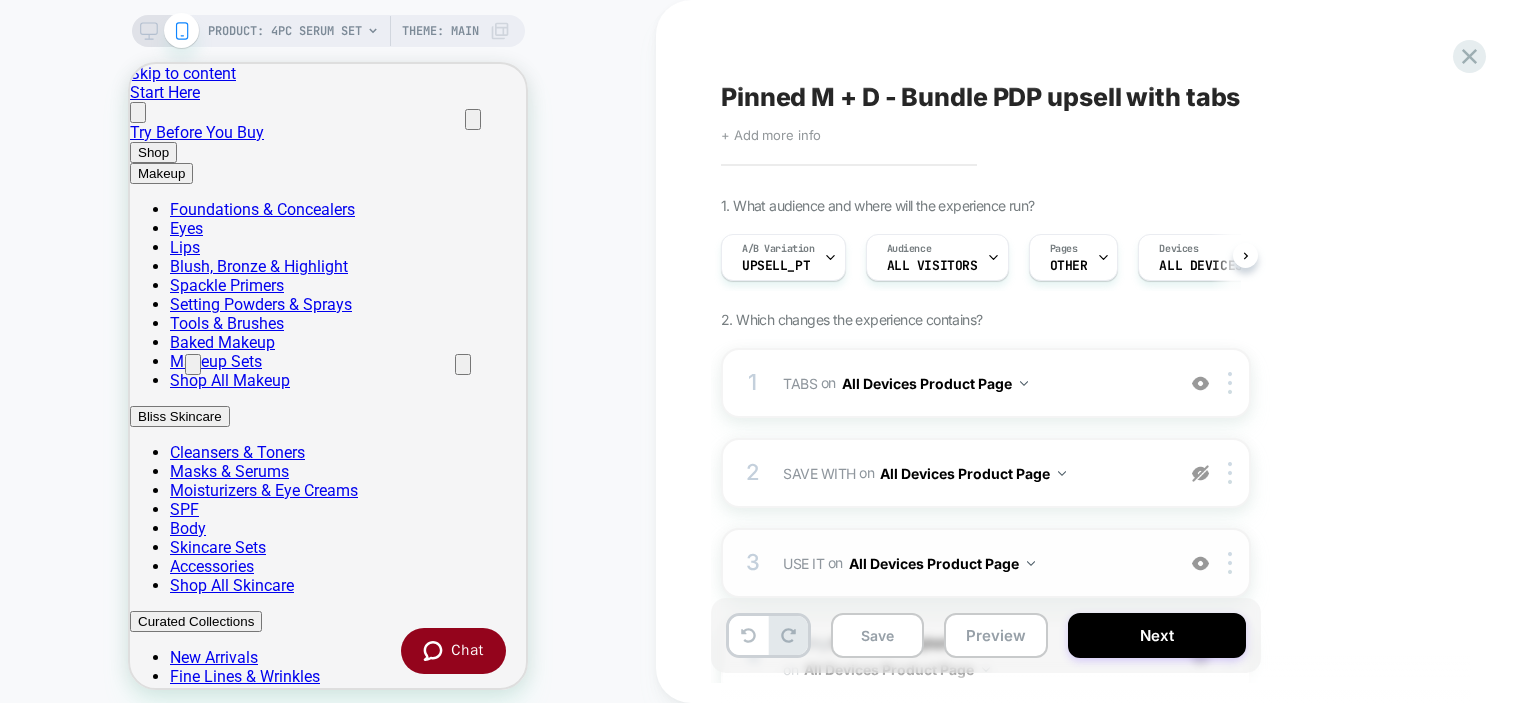 scroll, scrollTop: 0, scrollLeft: 0, axis: both 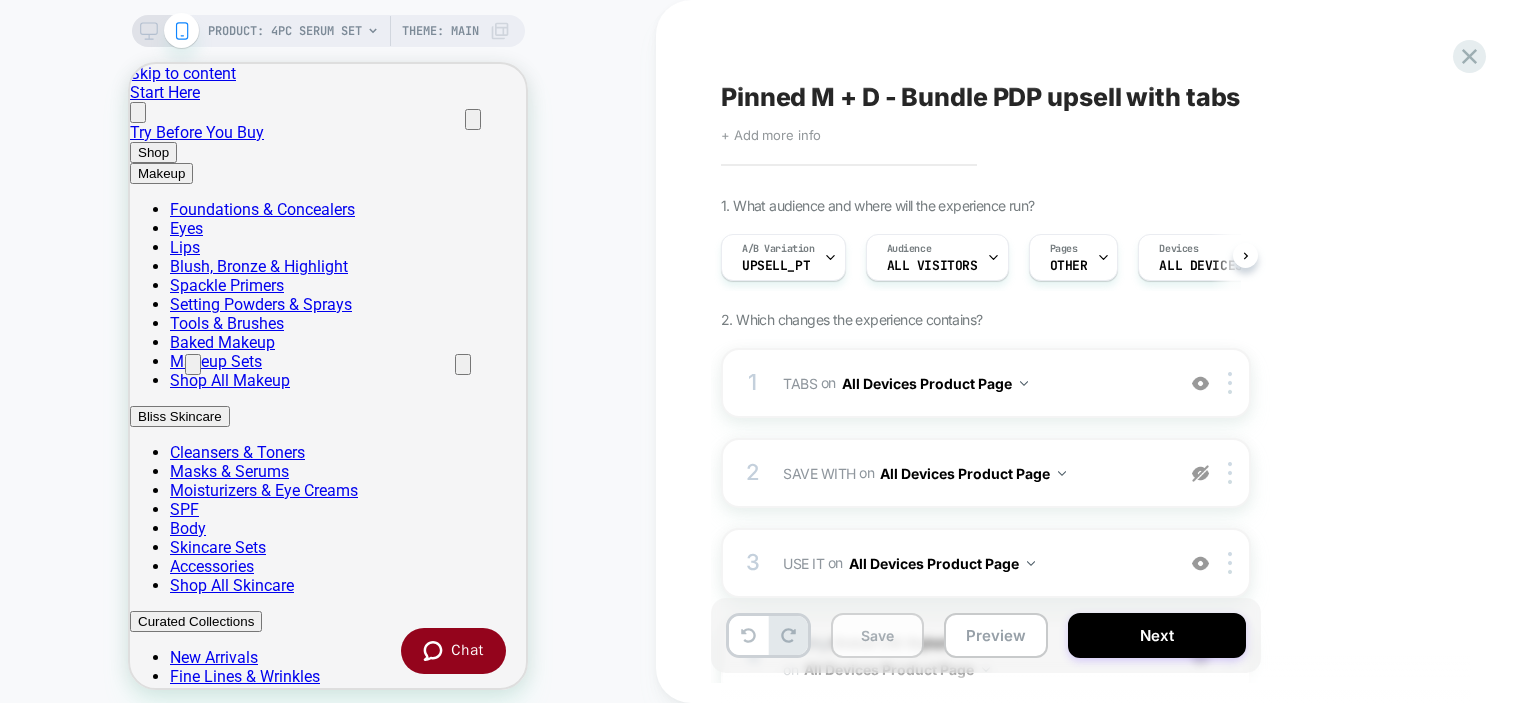 click on "Save" at bounding box center [877, 635] 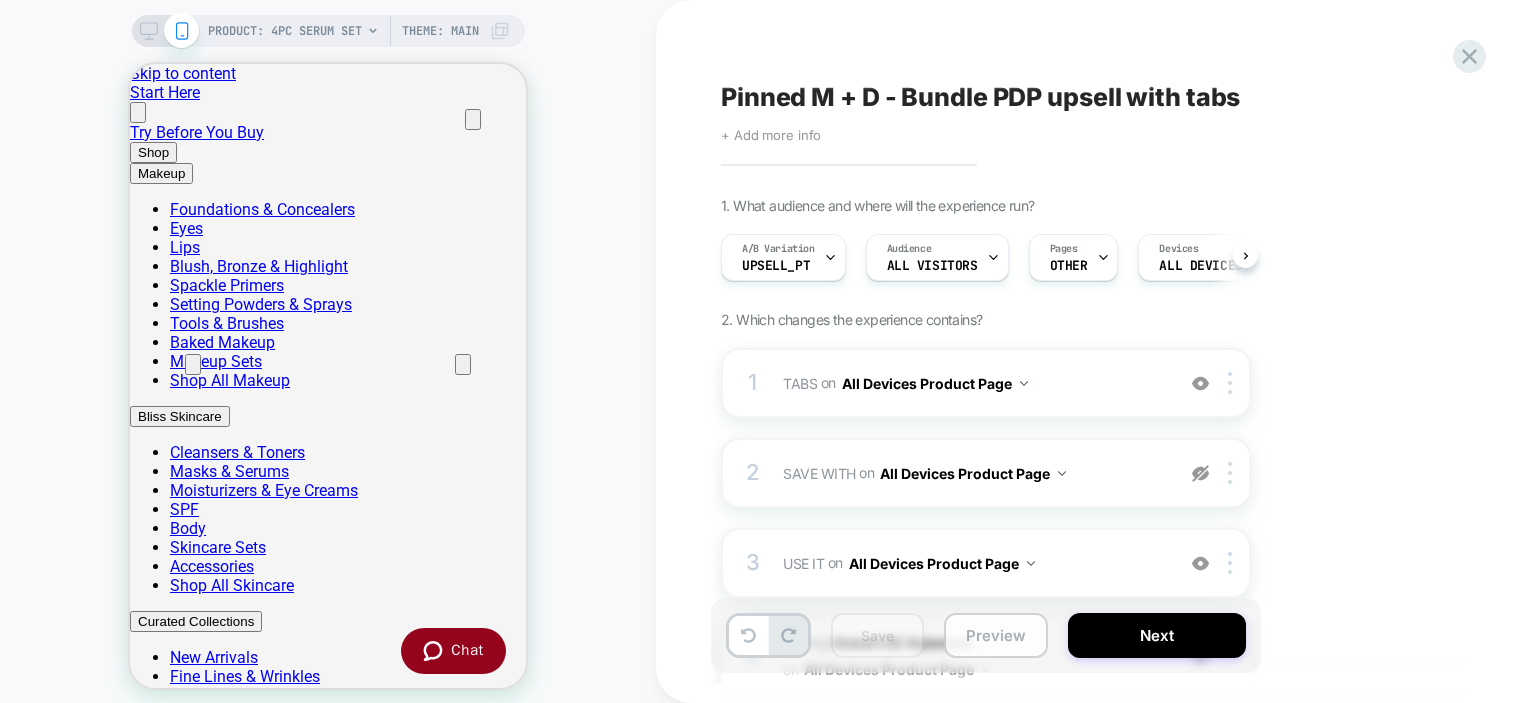 click on "Preview" at bounding box center (996, 635) 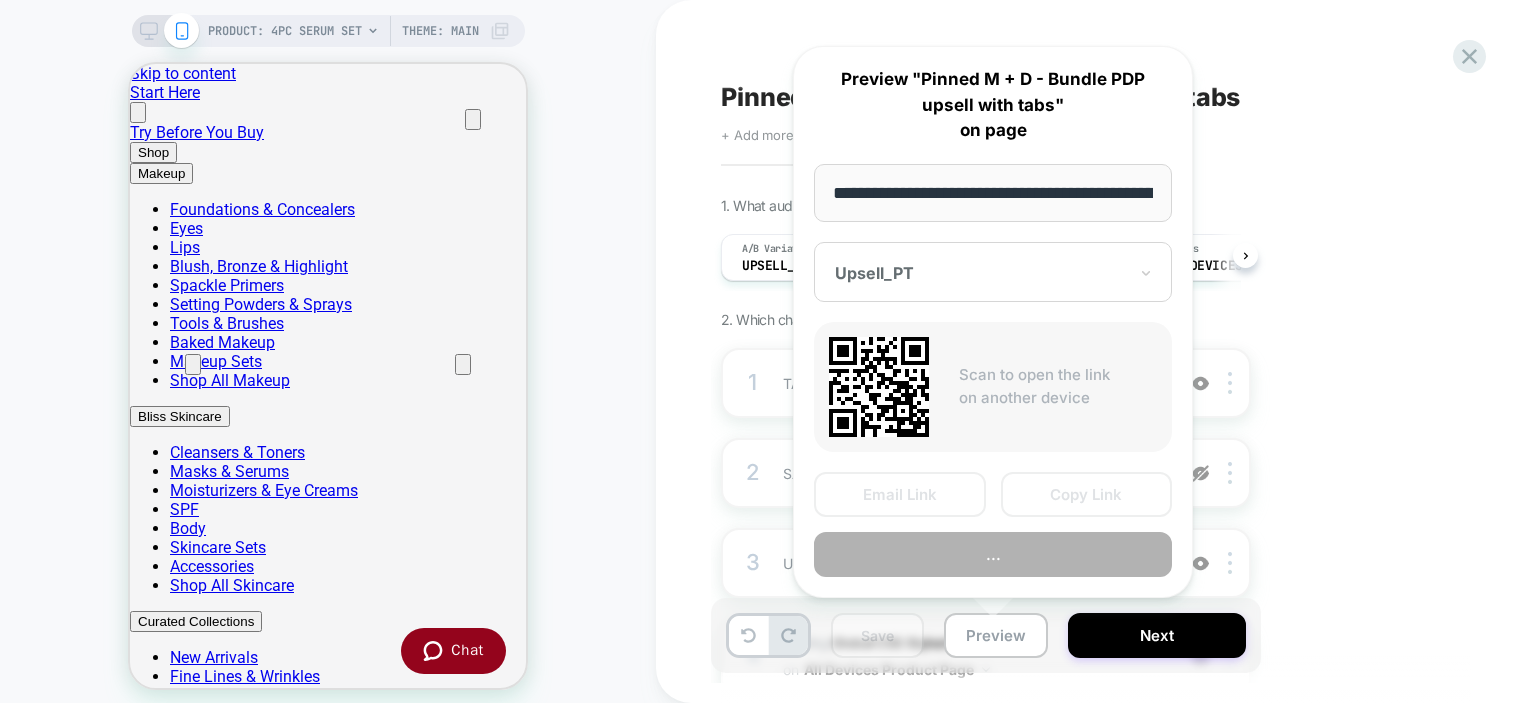 scroll, scrollTop: 0, scrollLeft: 259, axis: horizontal 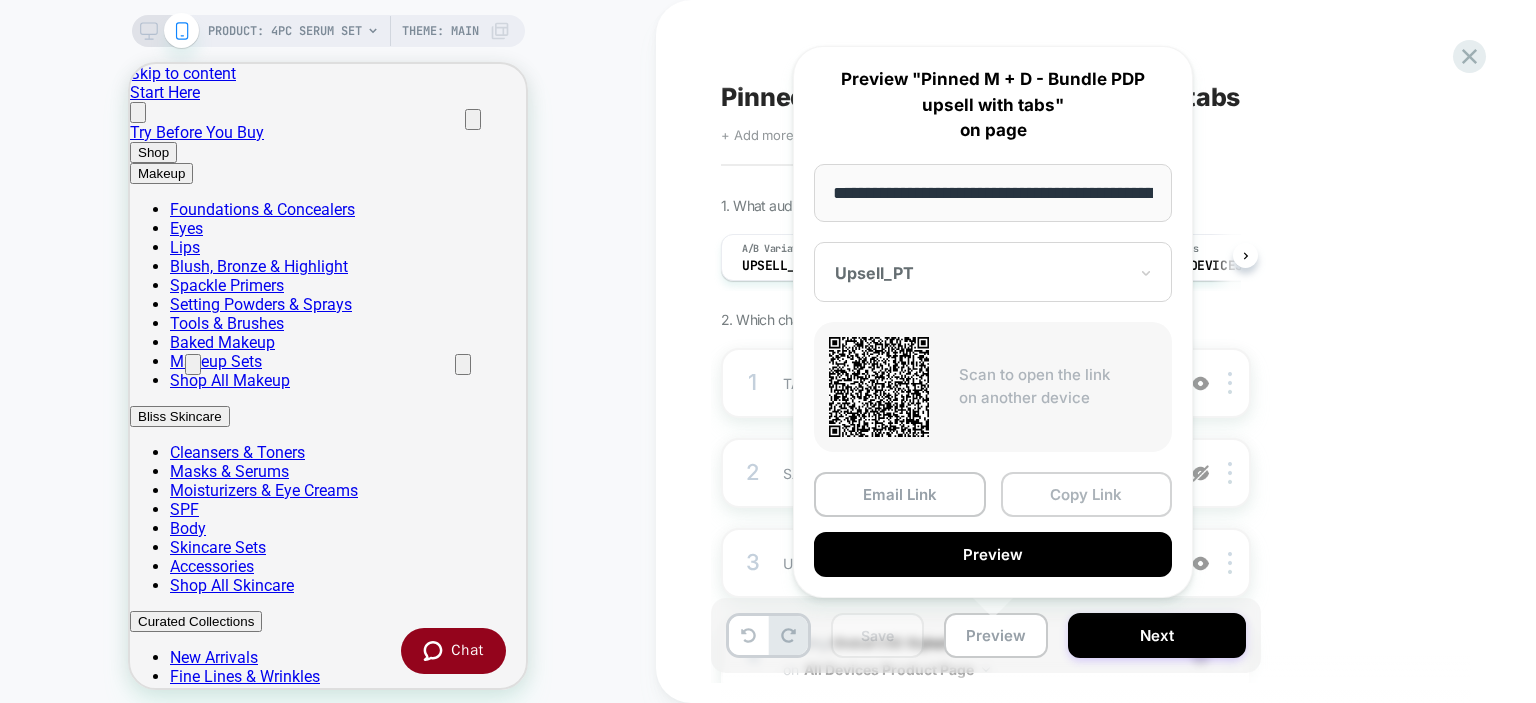 click on "Copy Link" at bounding box center (1087, 494) 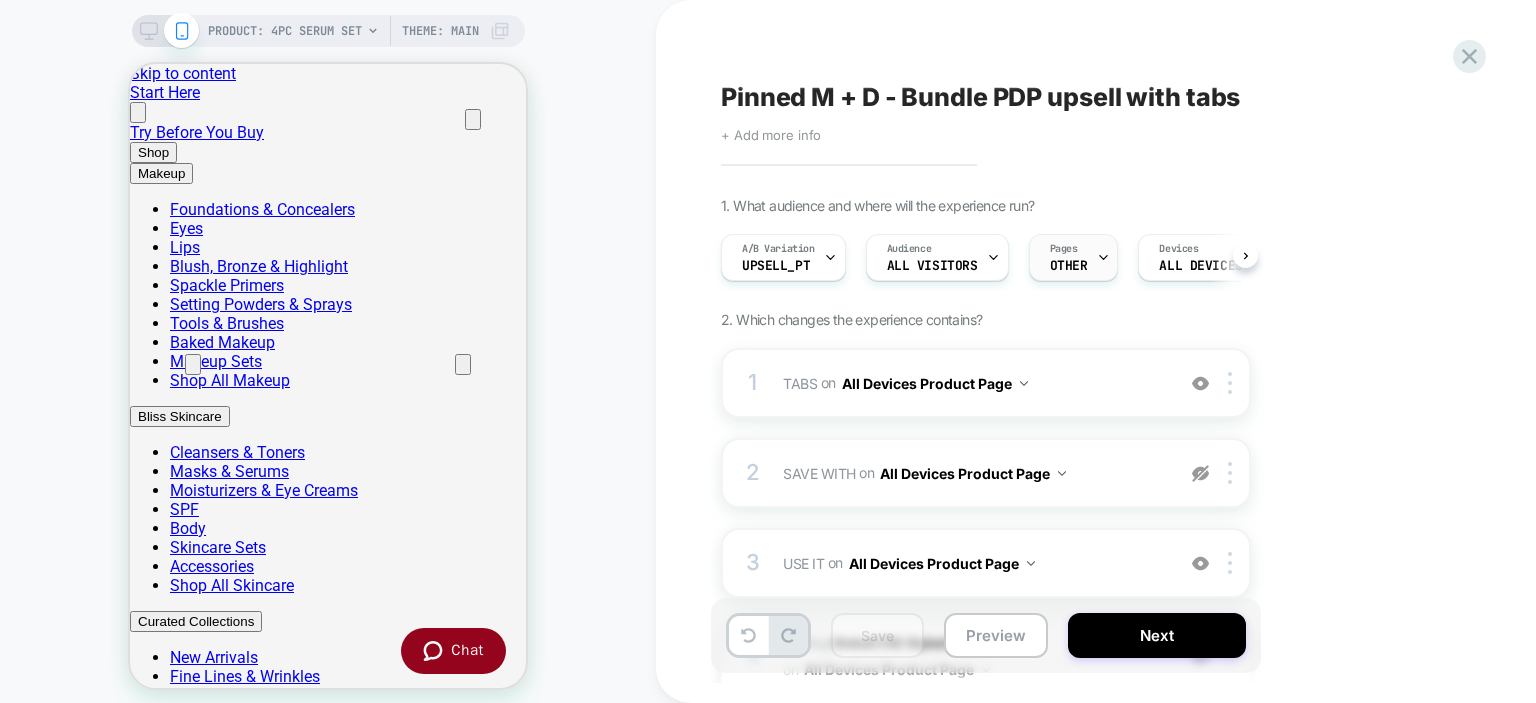 click on "Pages OTHER" at bounding box center (1069, 257) 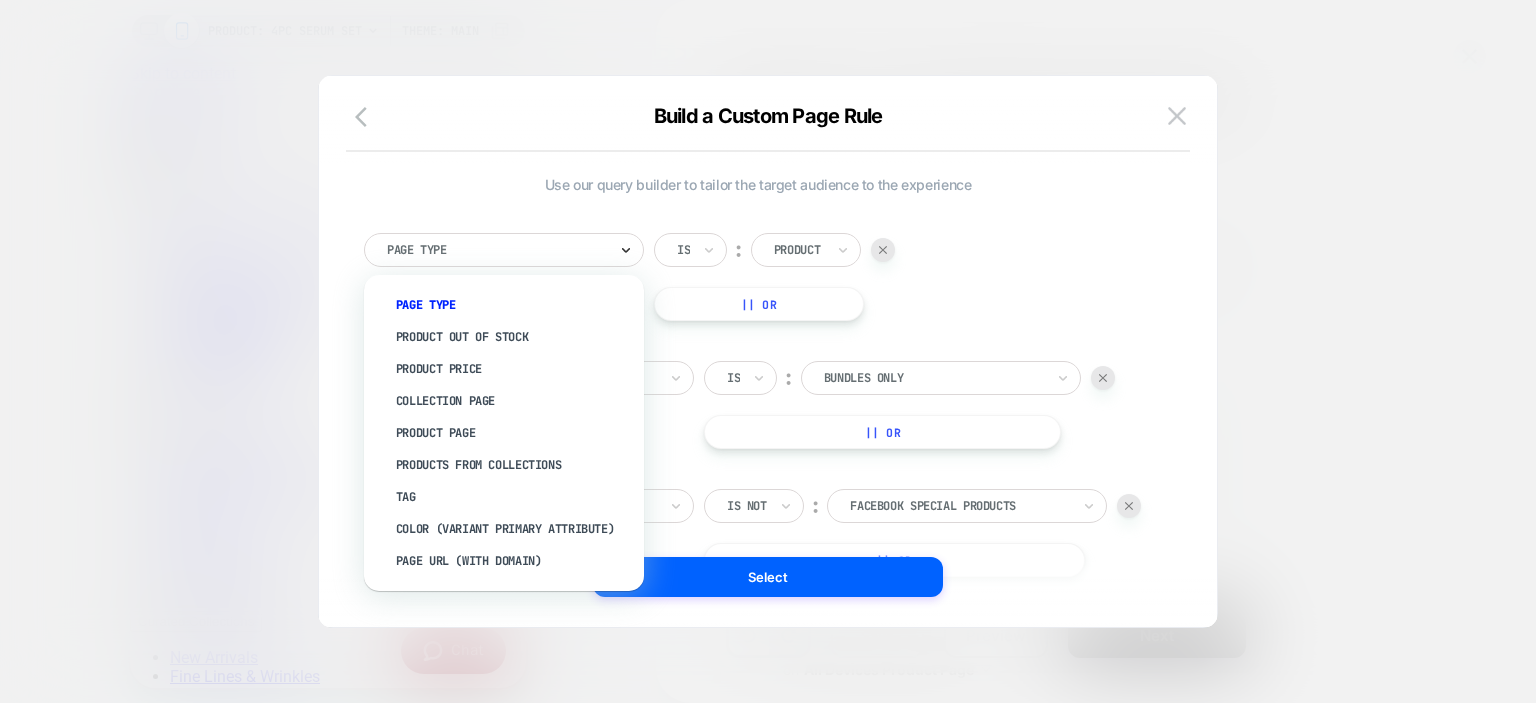 click 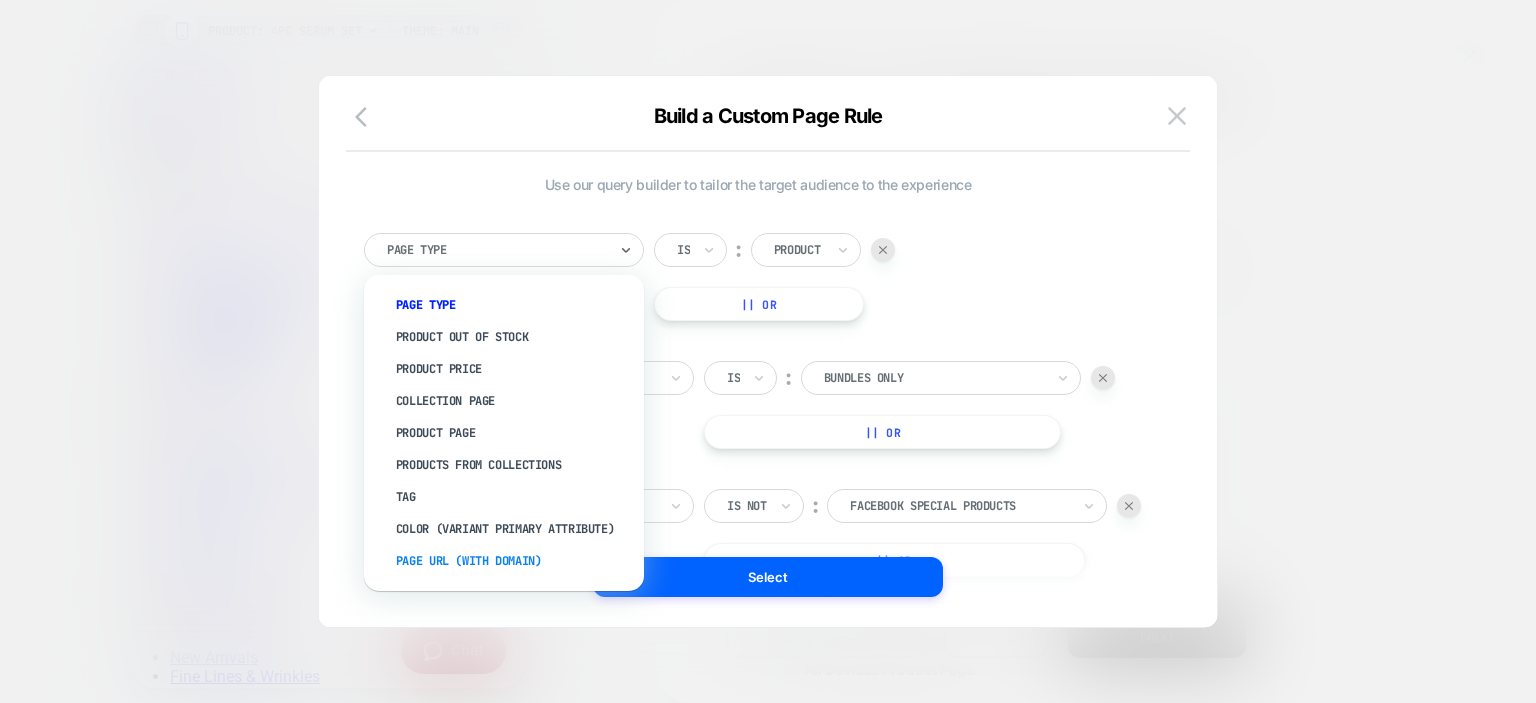 click on "Page Url (WITH DOMAIN)" at bounding box center [514, 561] 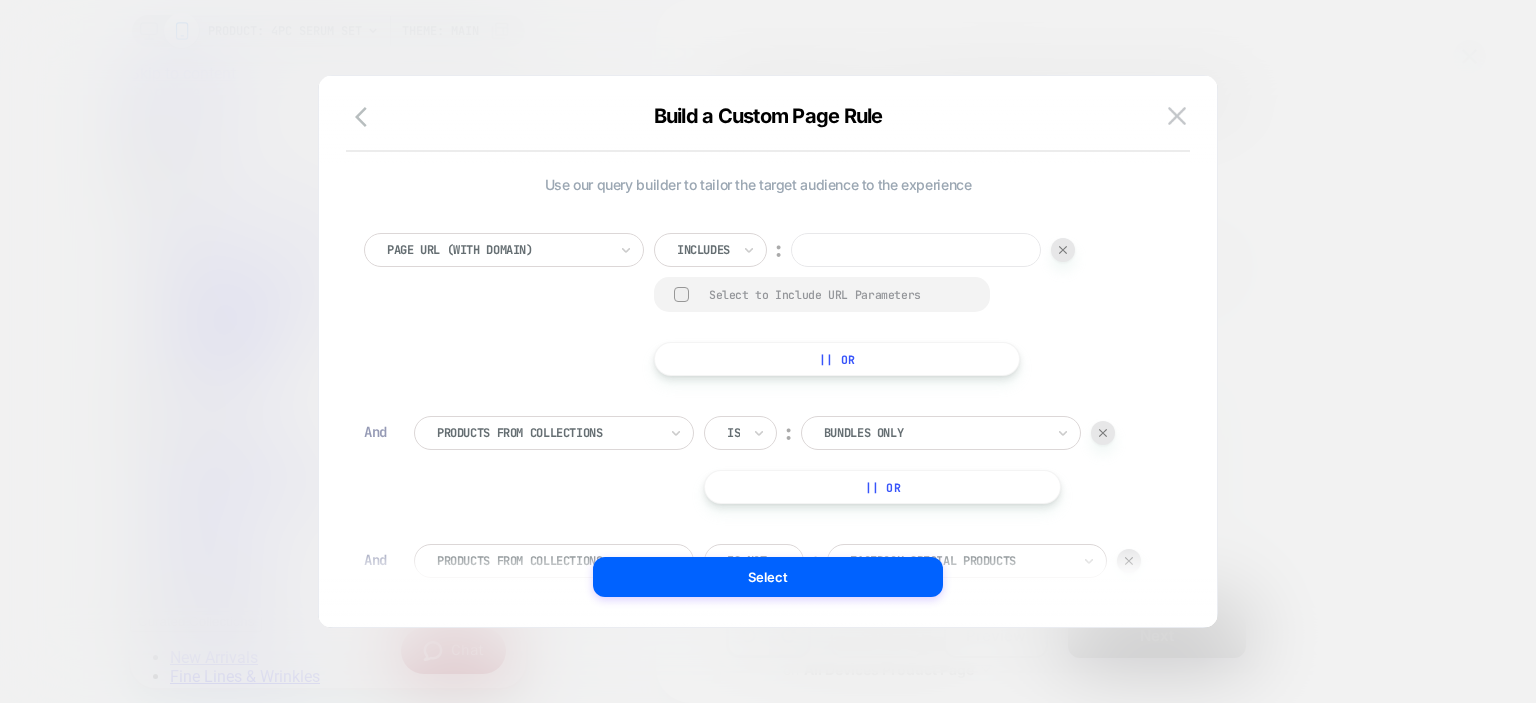 click on "Includes ︰ Select to Include URL Parameters || Or" at bounding box center (864, 304) 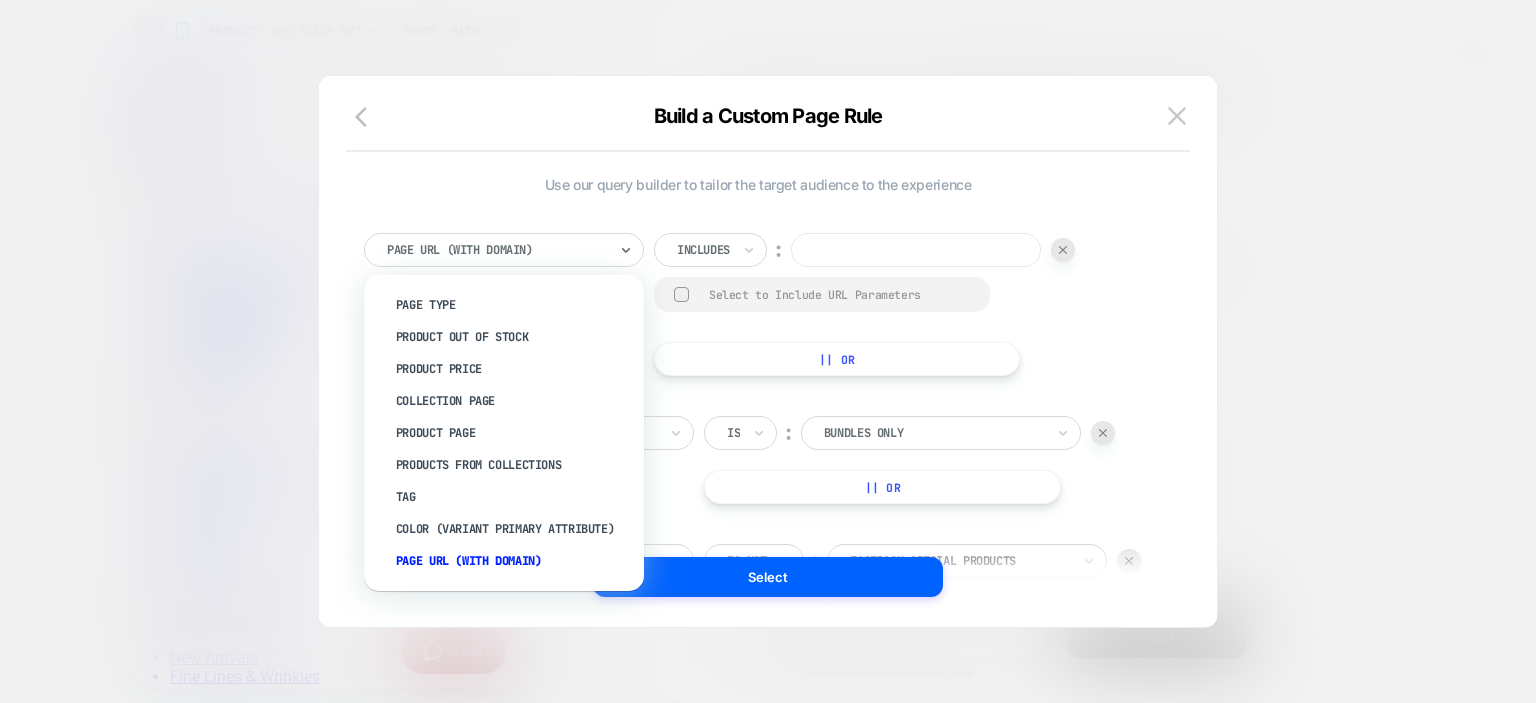 click on "Page Url (WITH DOMAIN)" at bounding box center [504, 250] 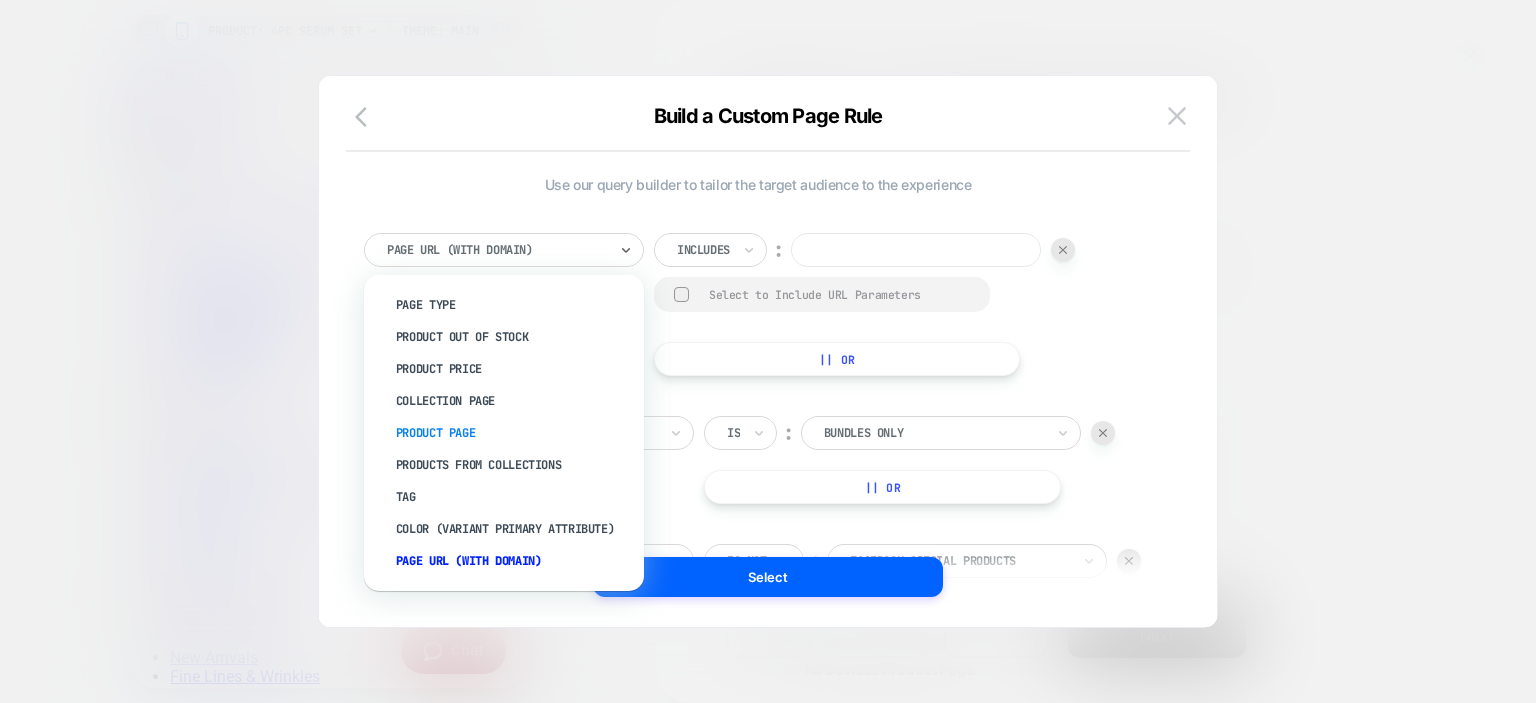 click on "Product Page" at bounding box center (514, 433) 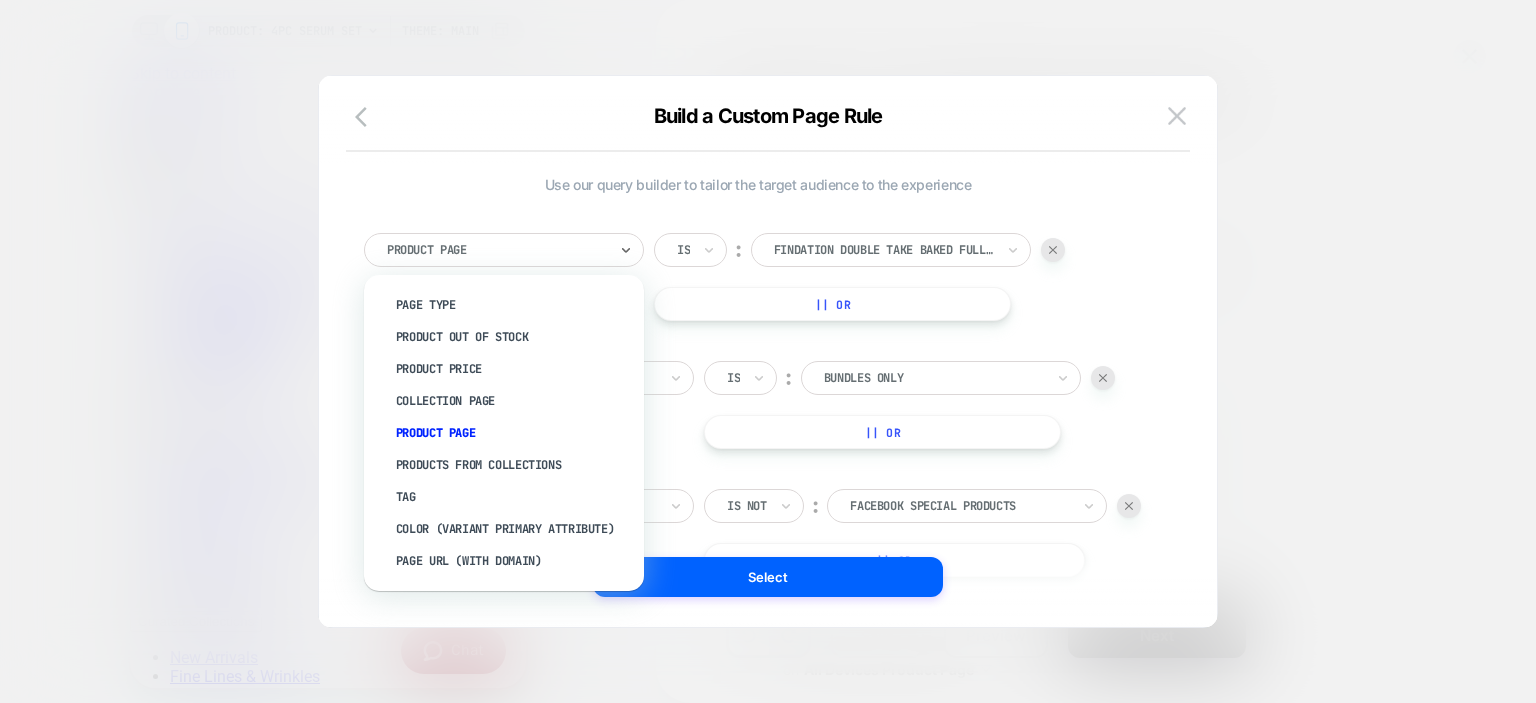 click on "Product Page" at bounding box center [497, 250] 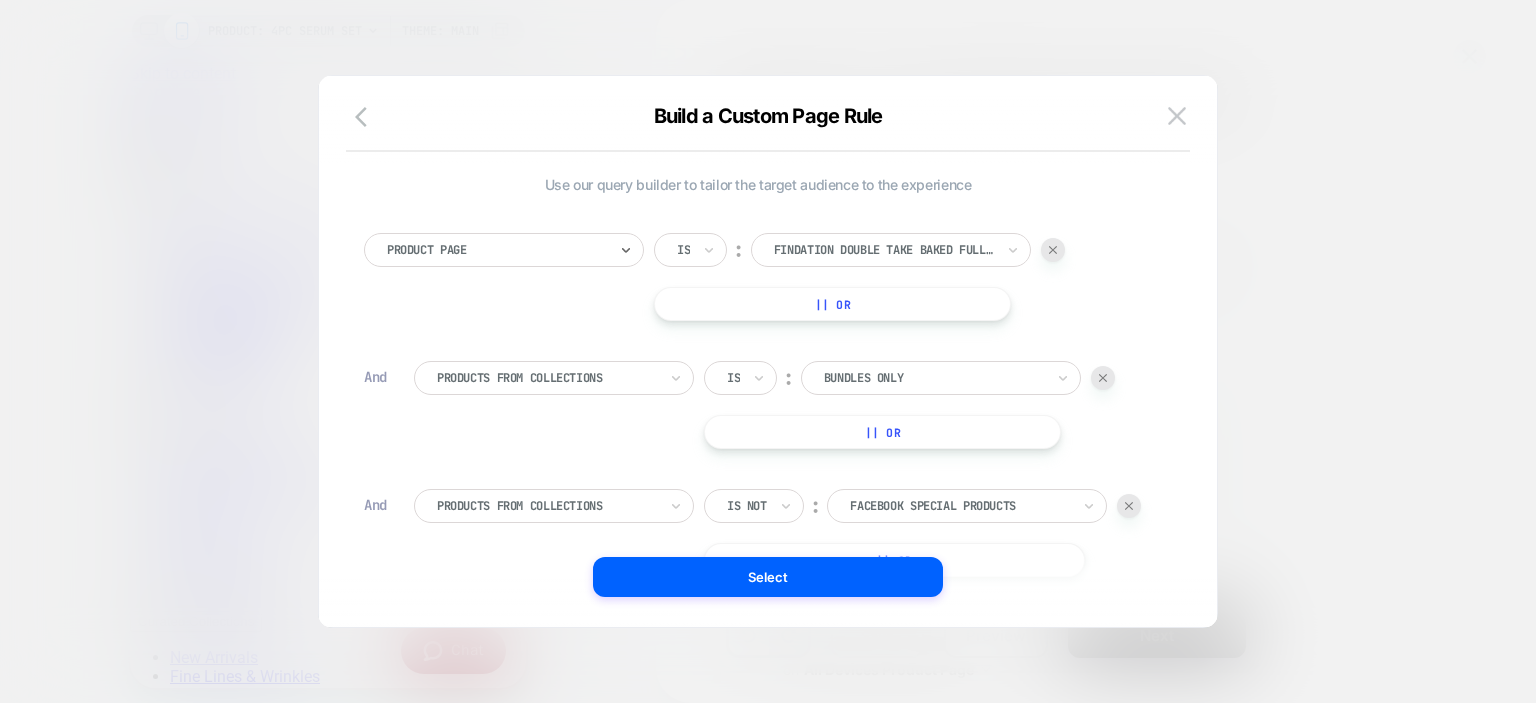 click on "Product Page" at bounding box center (497, 250) 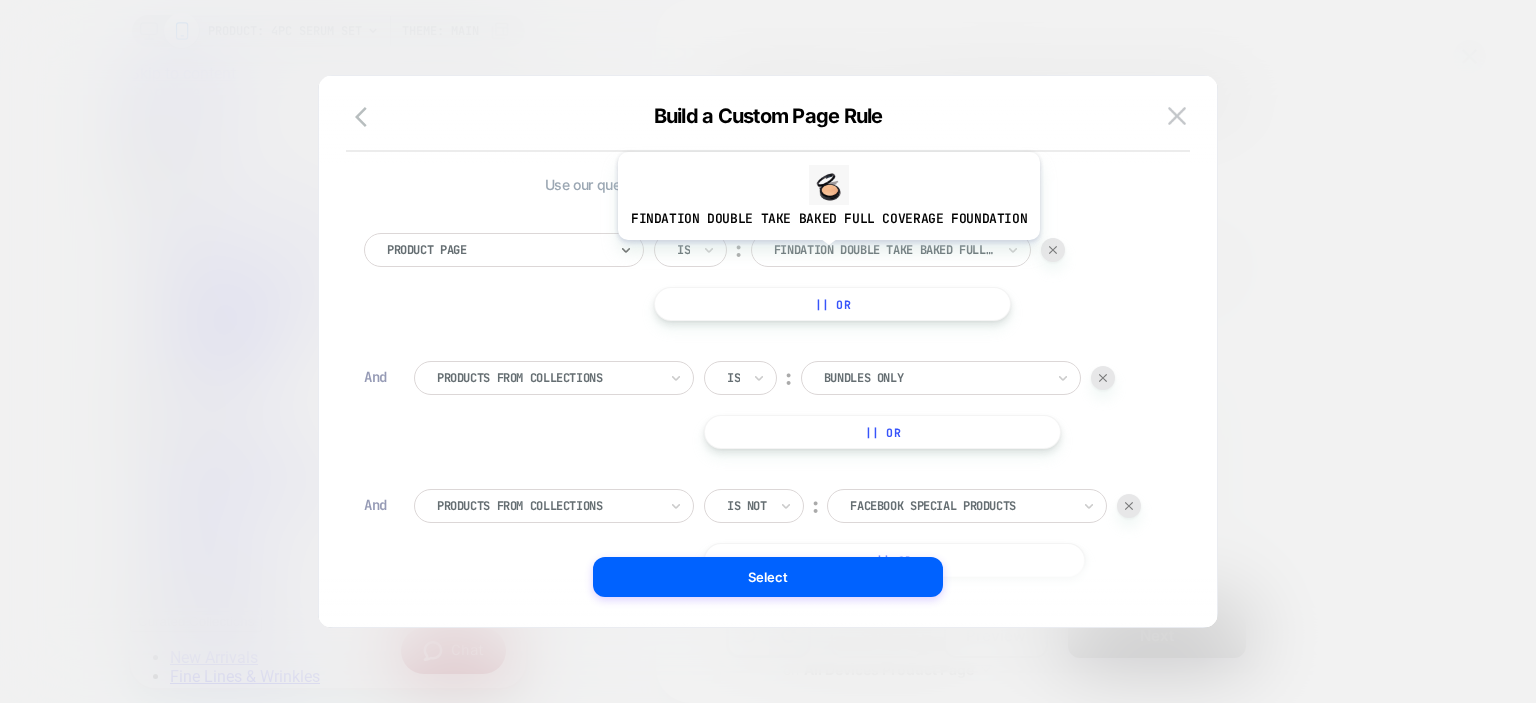click at bounding box center [884, 250] 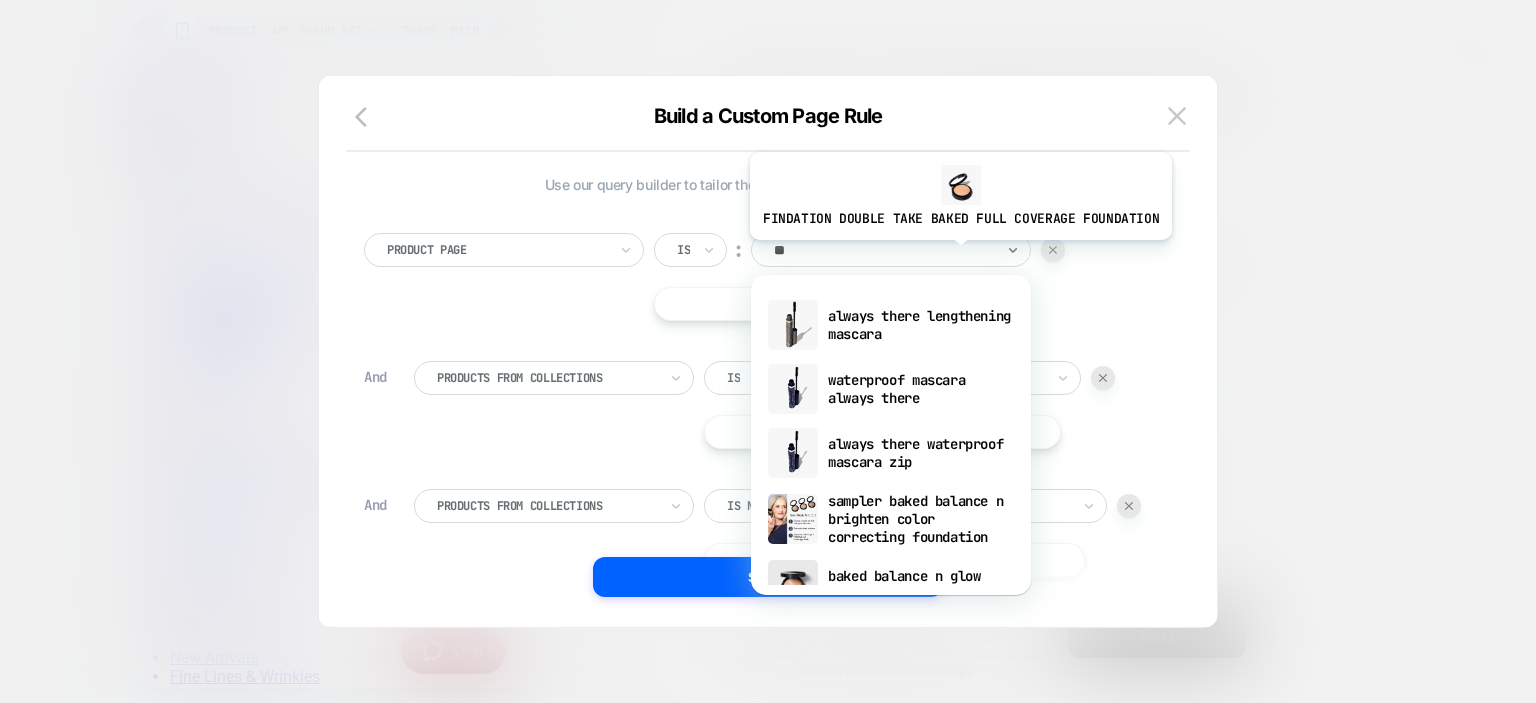 scroll, scrollTop: 0, scrollLeft: 0, axis: both 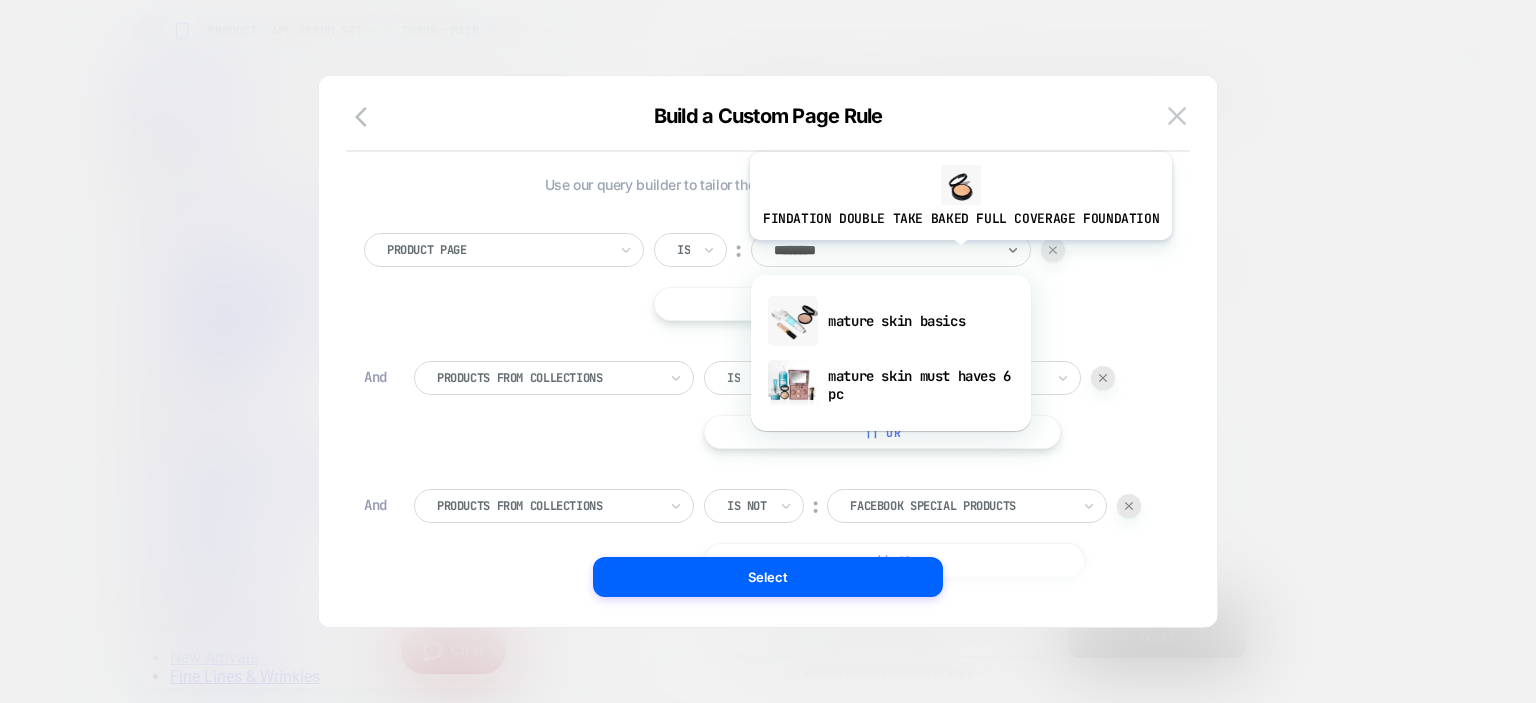 type on "*********" 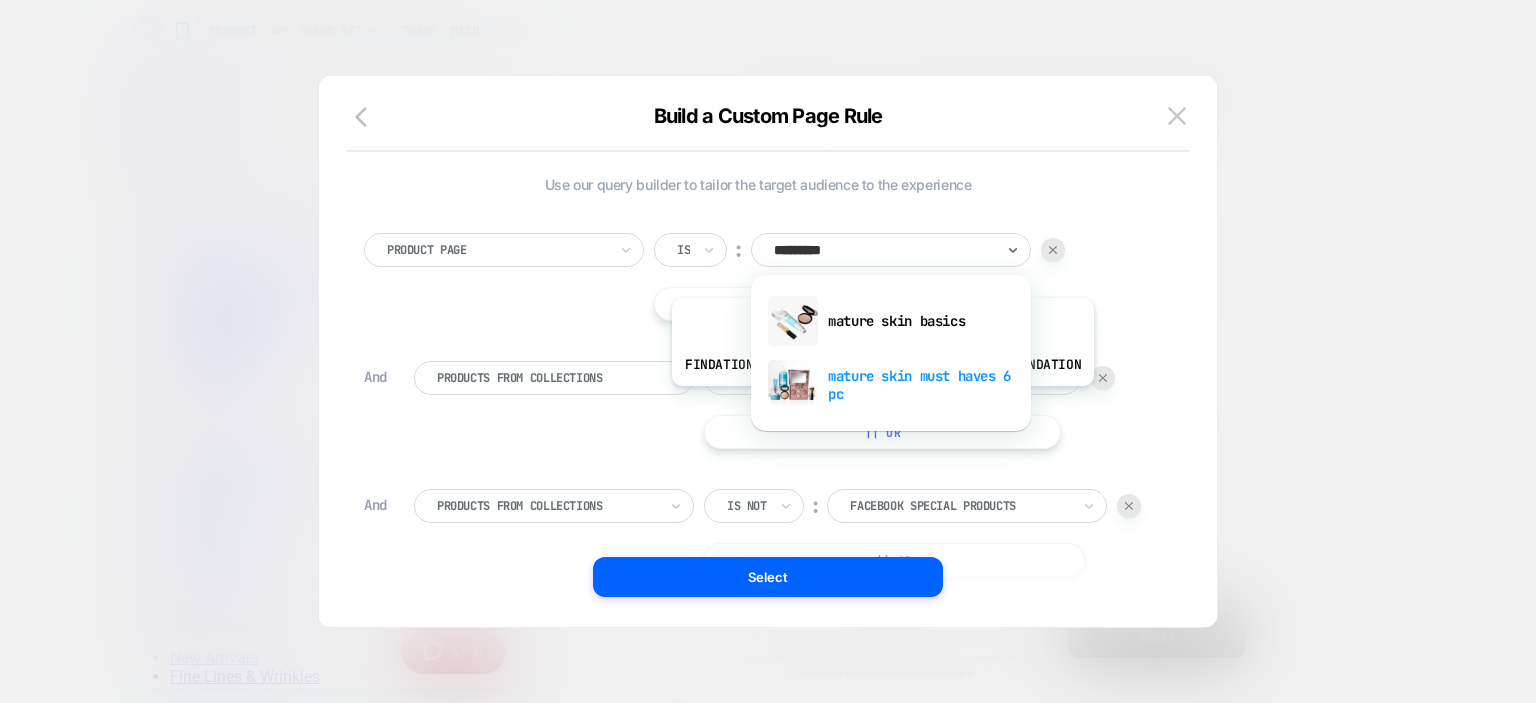 click on "mature skin must haves 6 pc" at bounding box center [891, 385] 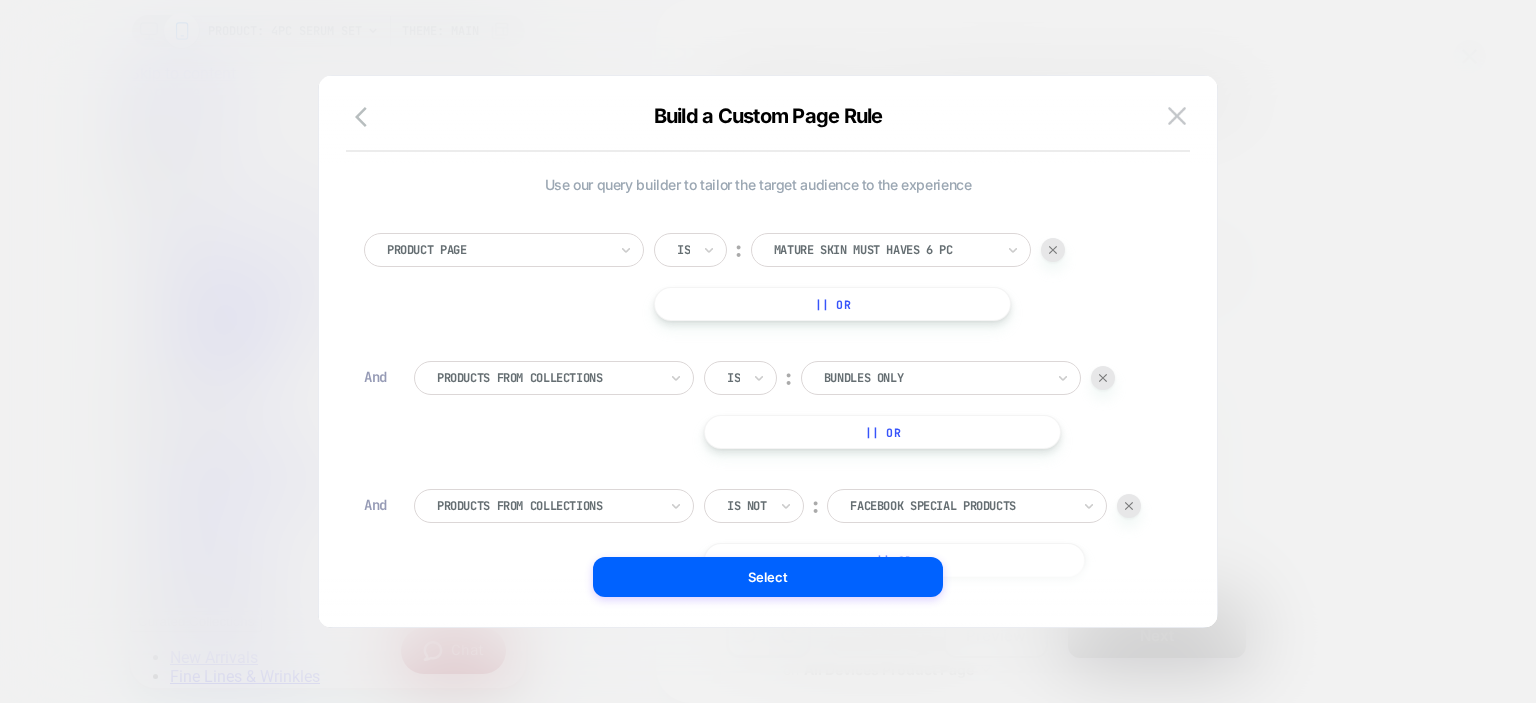click on "Product Page Is ︰ mature skin must haves 6 pc MATURE SKIN MUST HAVES 6 PC || Or" at bounding box center [758, 277] 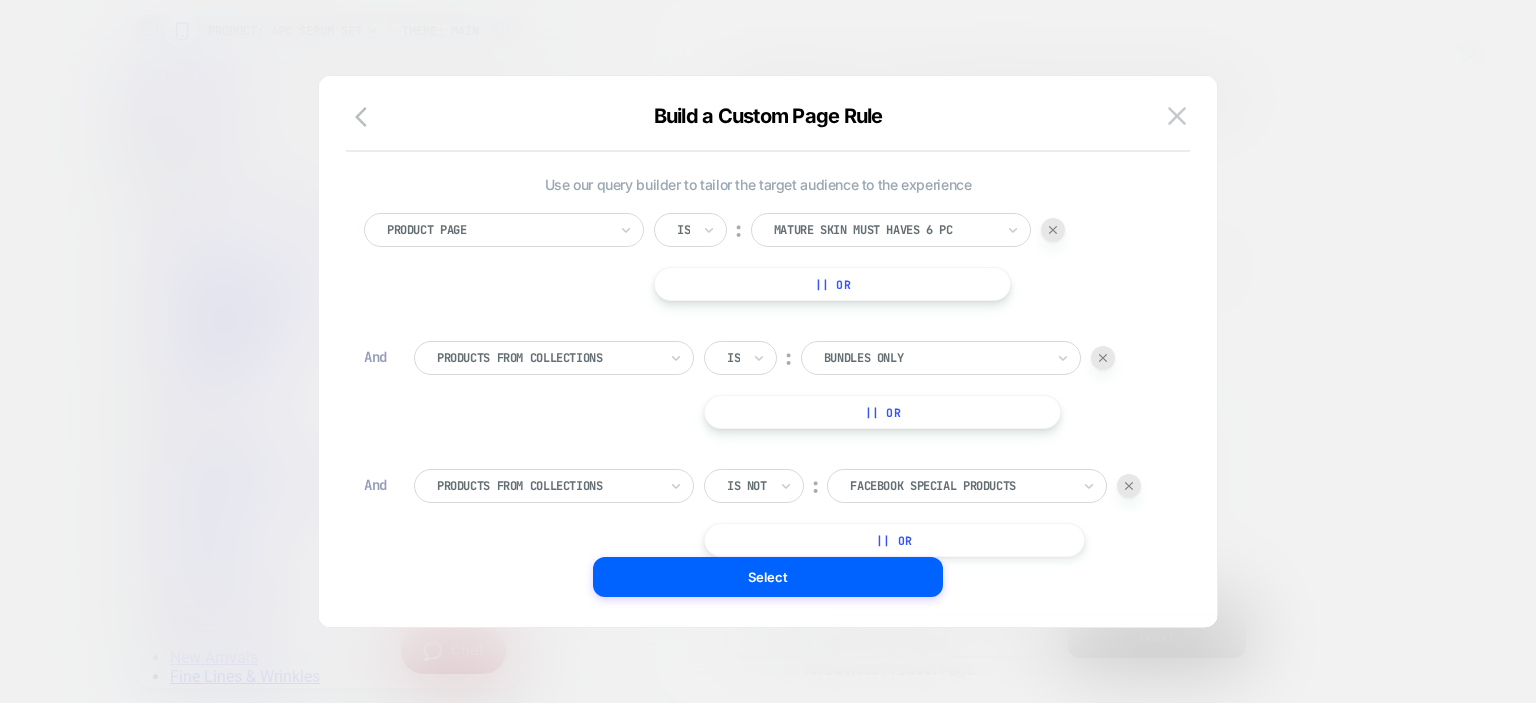 scroll, scrollTop: 0, scrollLeft: 0, axis: both 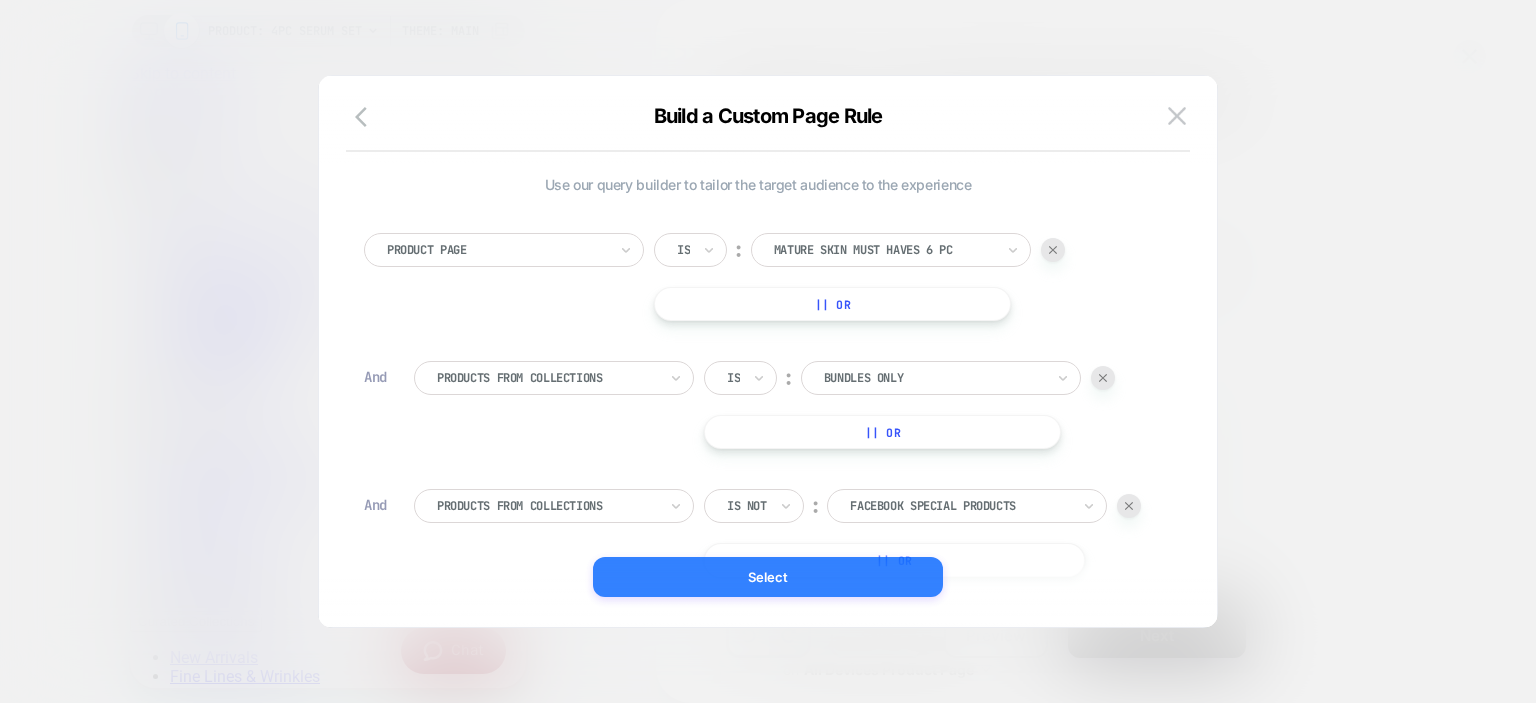 click on "Select" at bounding box center (768, 577) 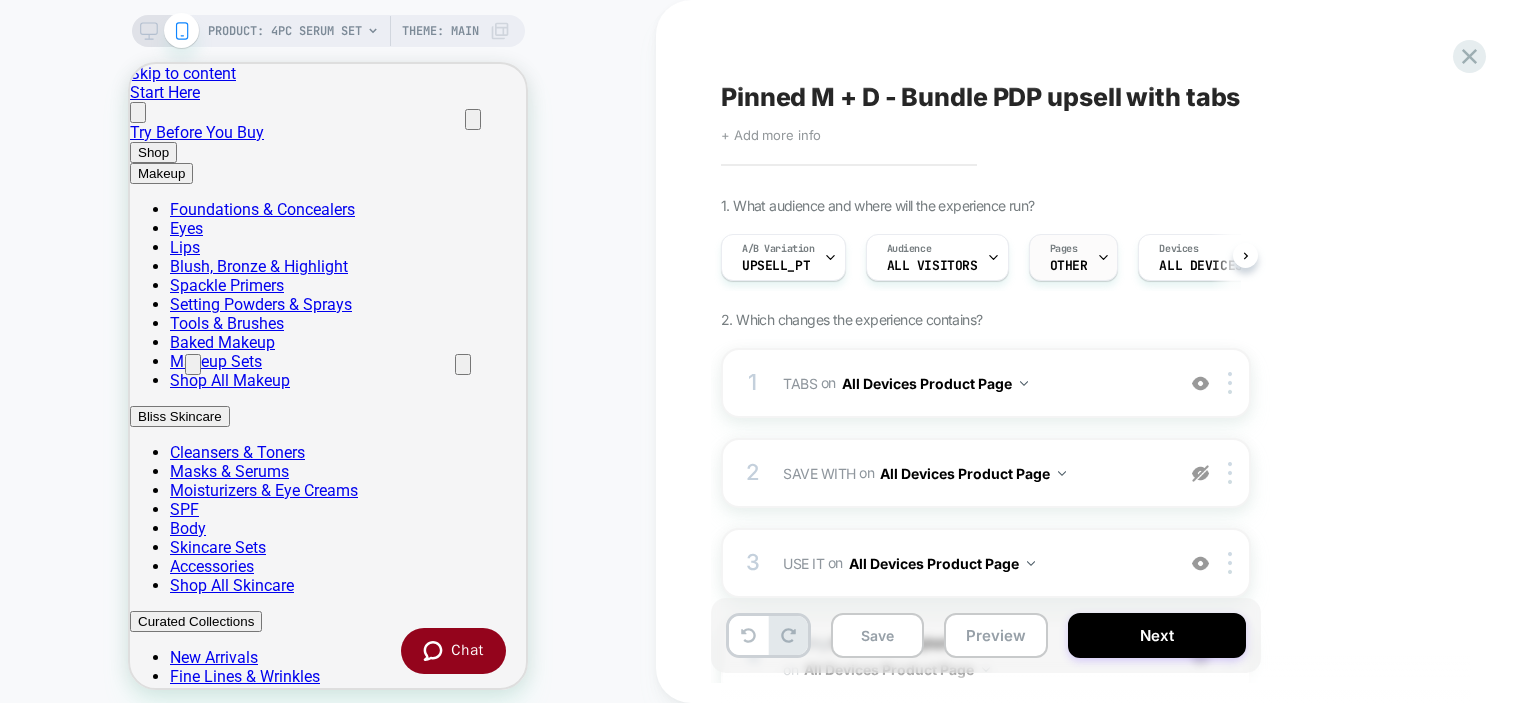 click at bounding box center (1103, 257) 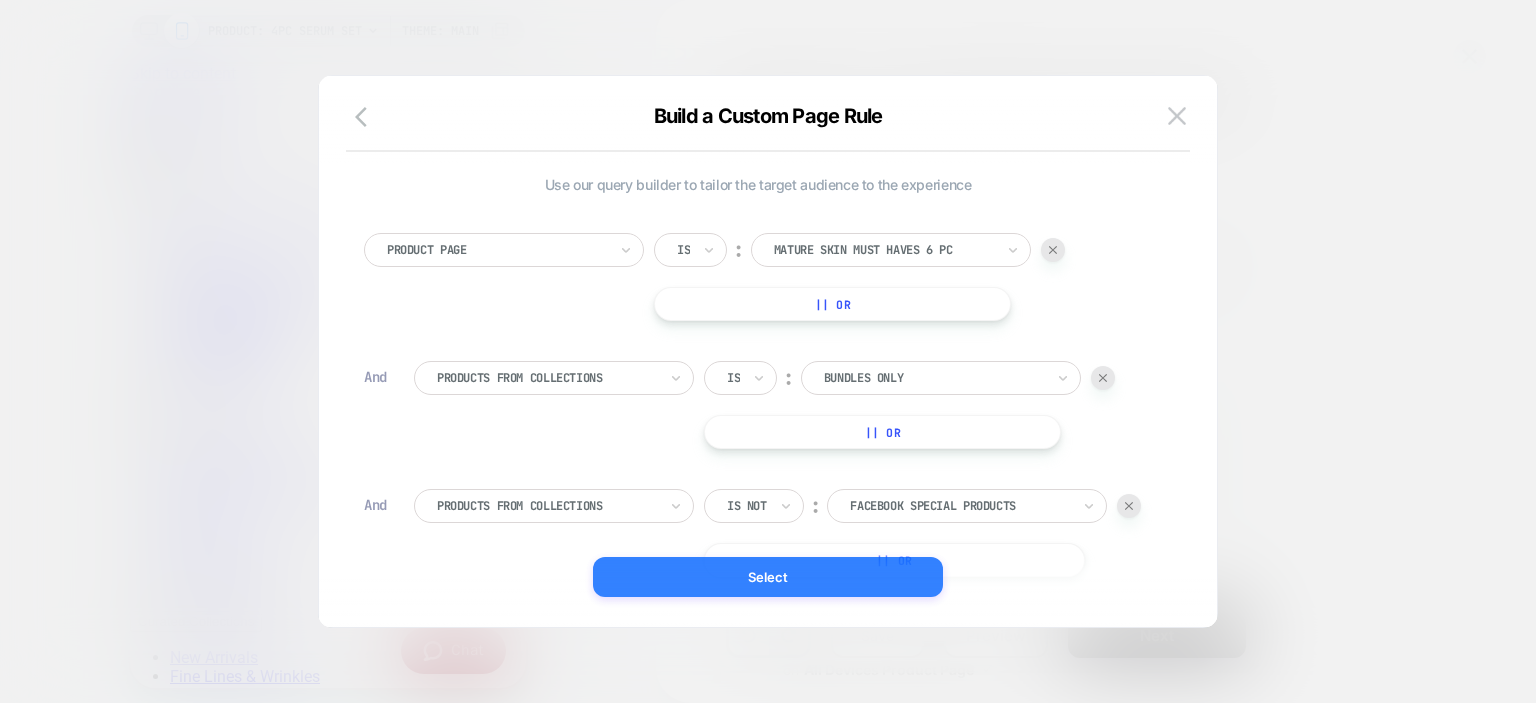 click on "Select" at bounding box center [768, 577] 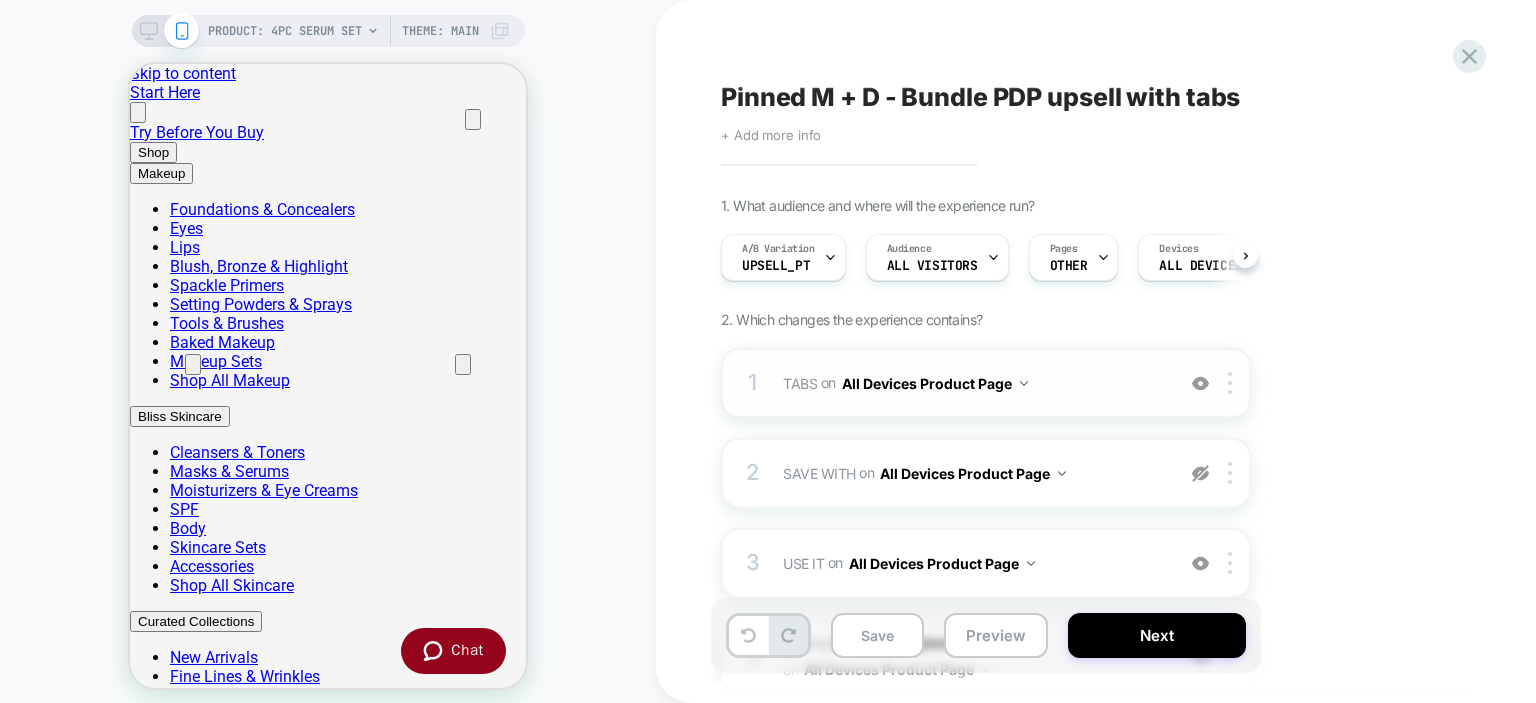 scroll, scrollTop: 232, scrollLeft: 0, axis: vertical 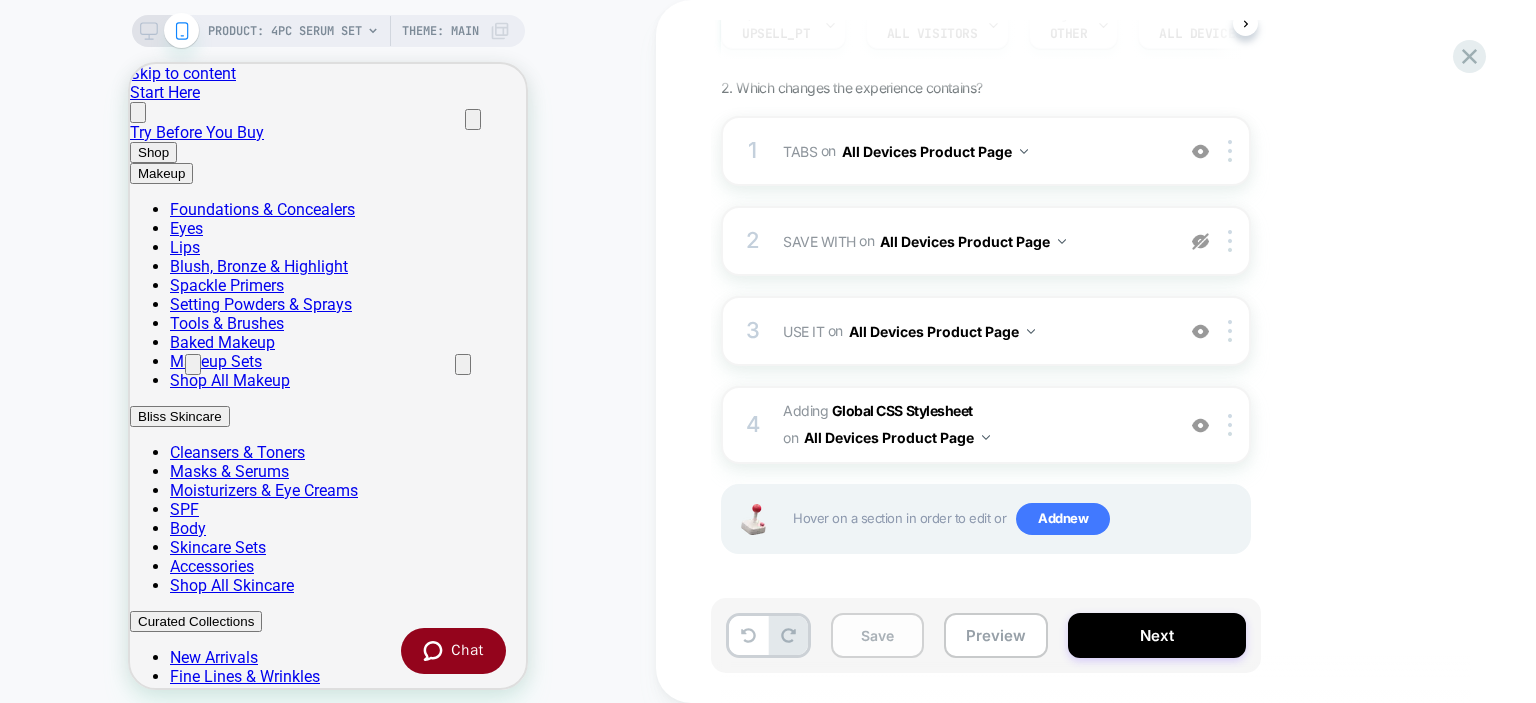 click on "Save" at bounding box center (877, 635) 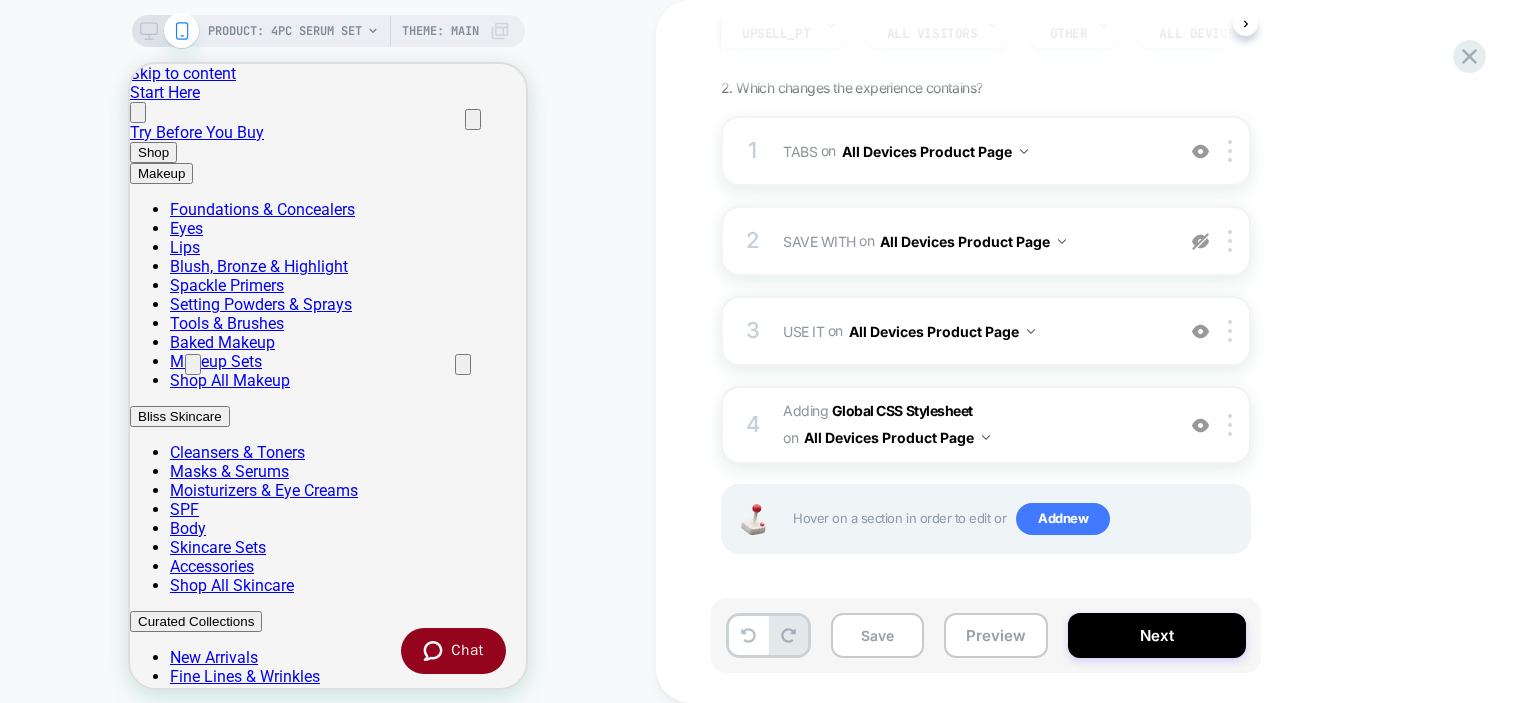 click on "Save" at bounding box center [877, 635] 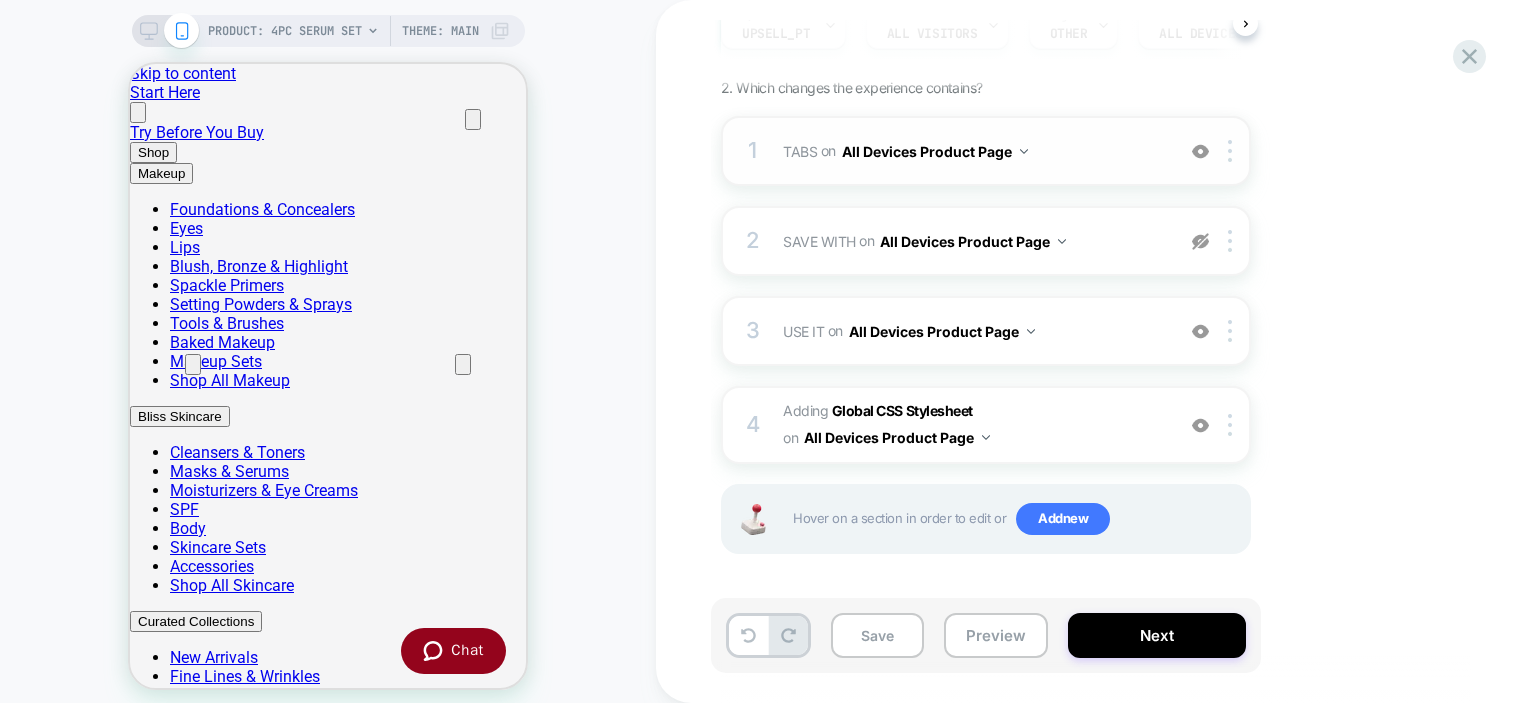 scroll, scrollTop: 0, scrollLeft: 0, axis: both 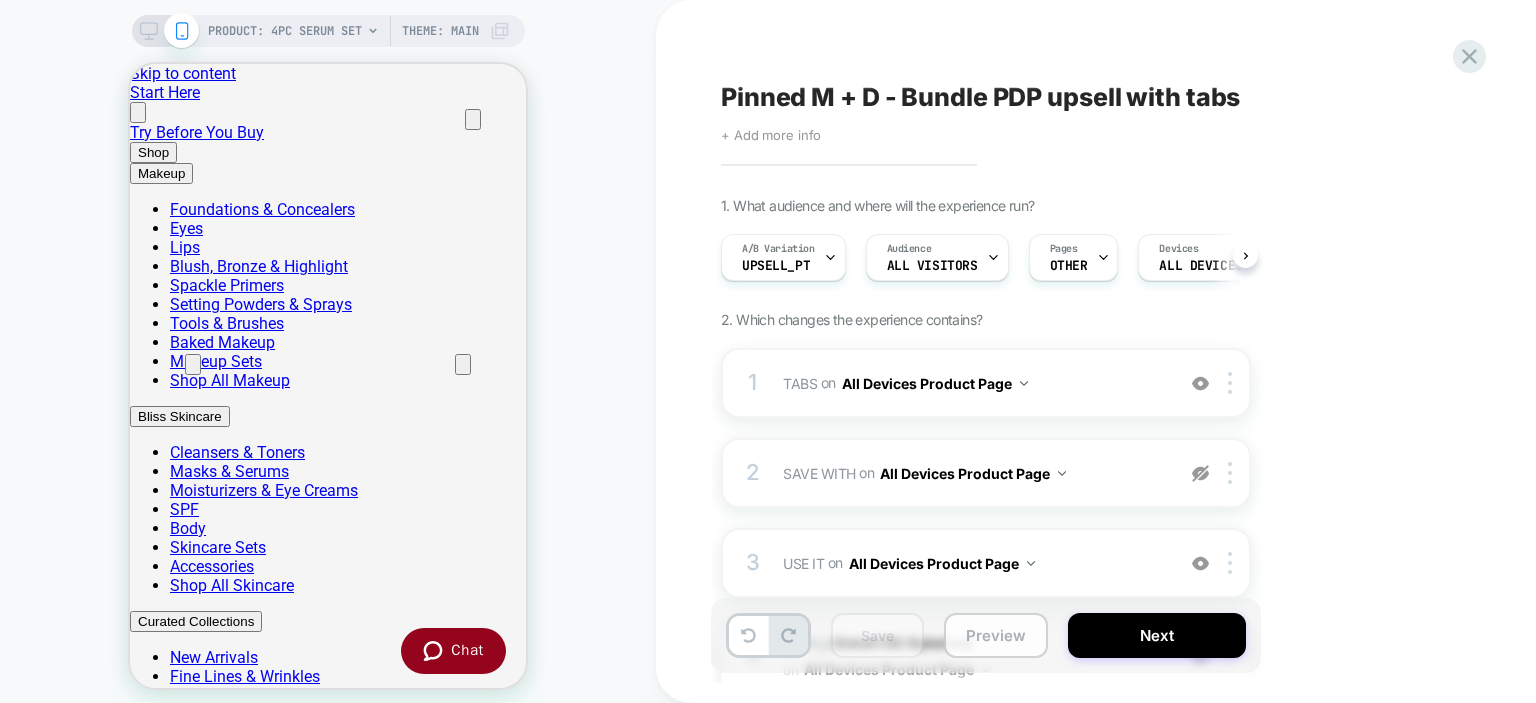 click on "Preview" at bounding box center (996, 635) 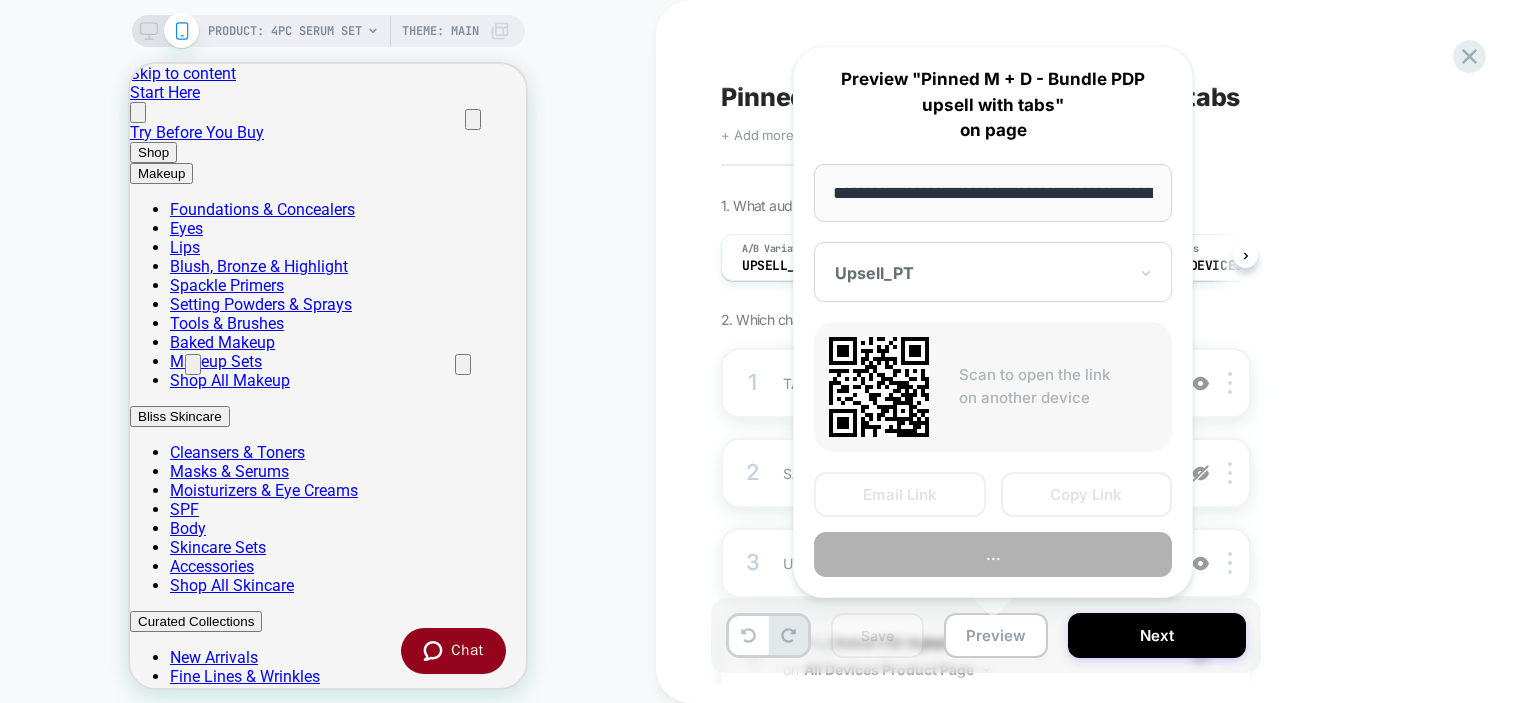 scroll, scrollTop: 0, scrollLeft: 259, axis: horizontal 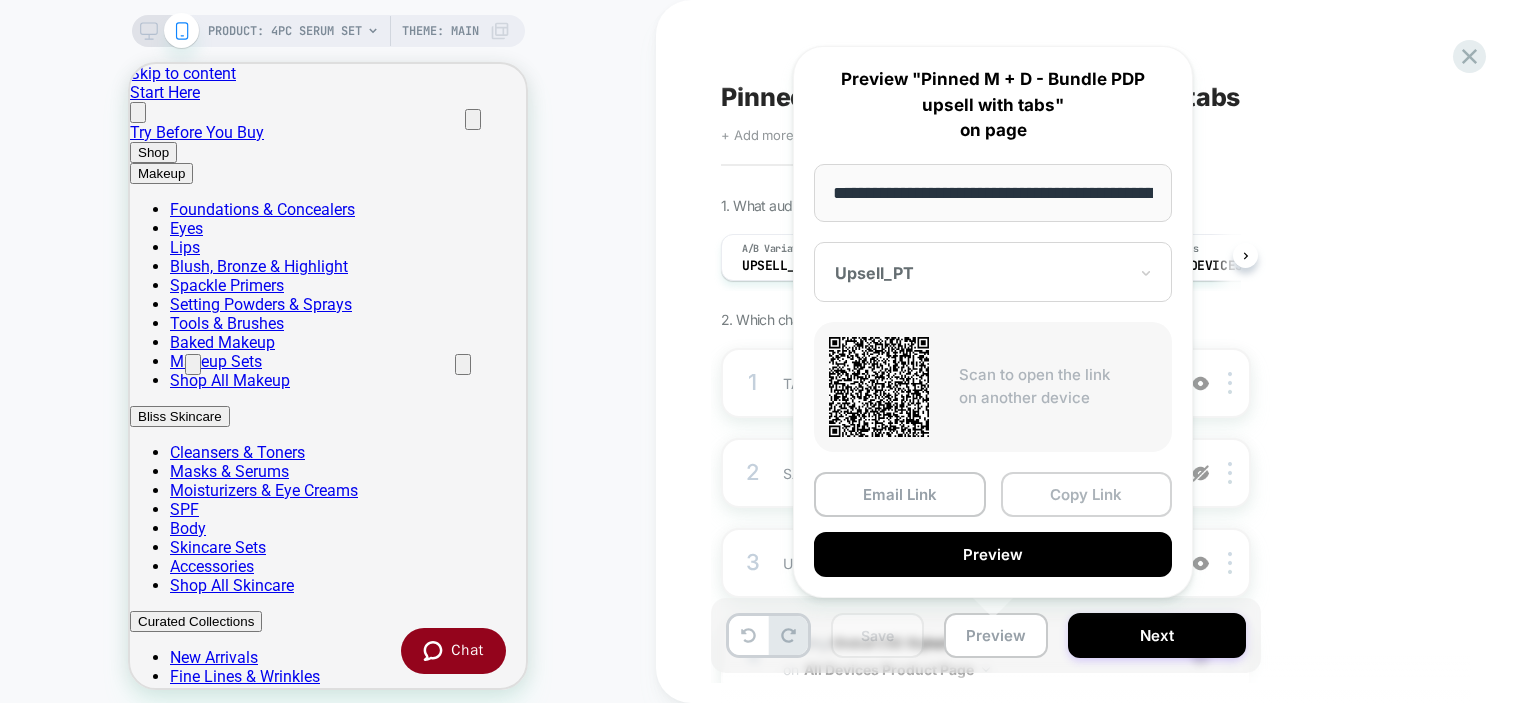 click on "Copy Link" at bounding box center (1087, 494) 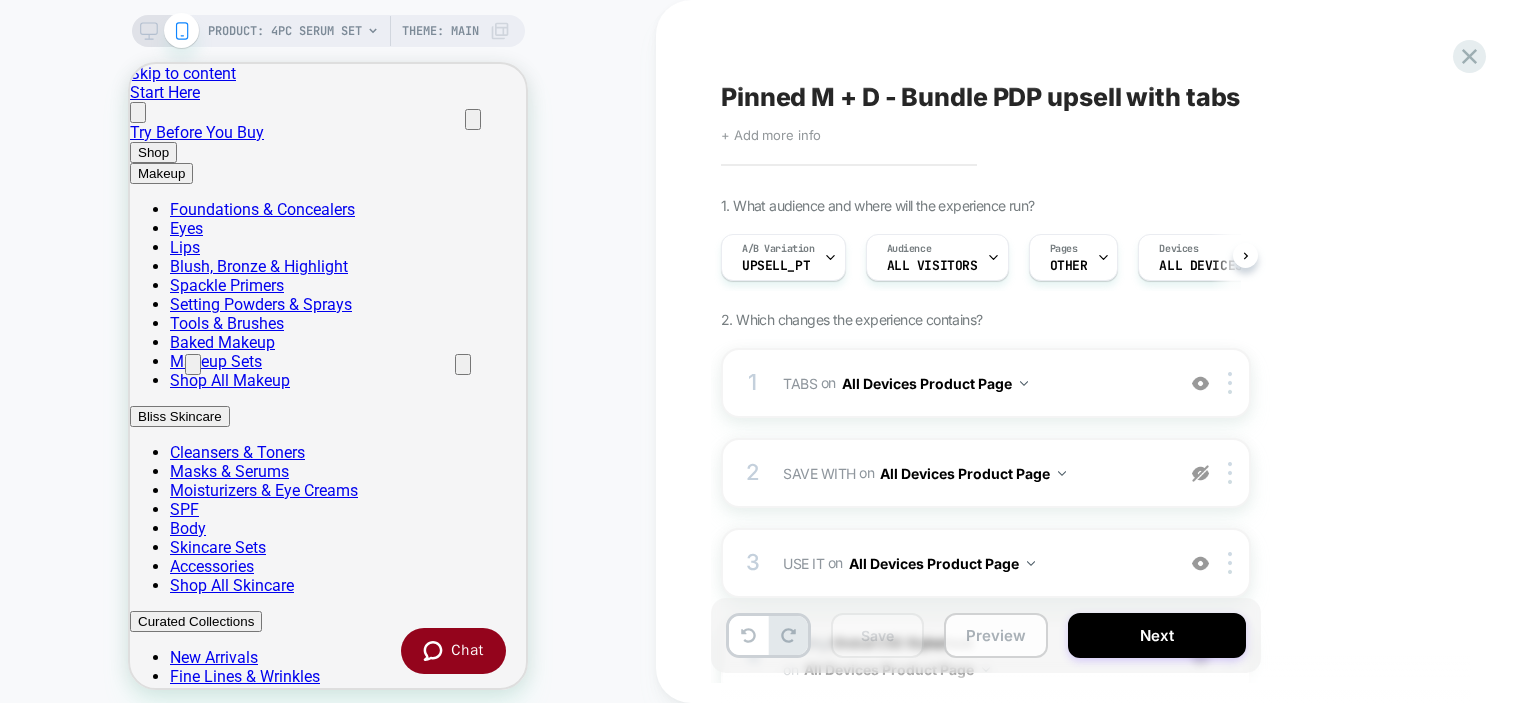 click on "Preview" at bounding box center (996, 635) 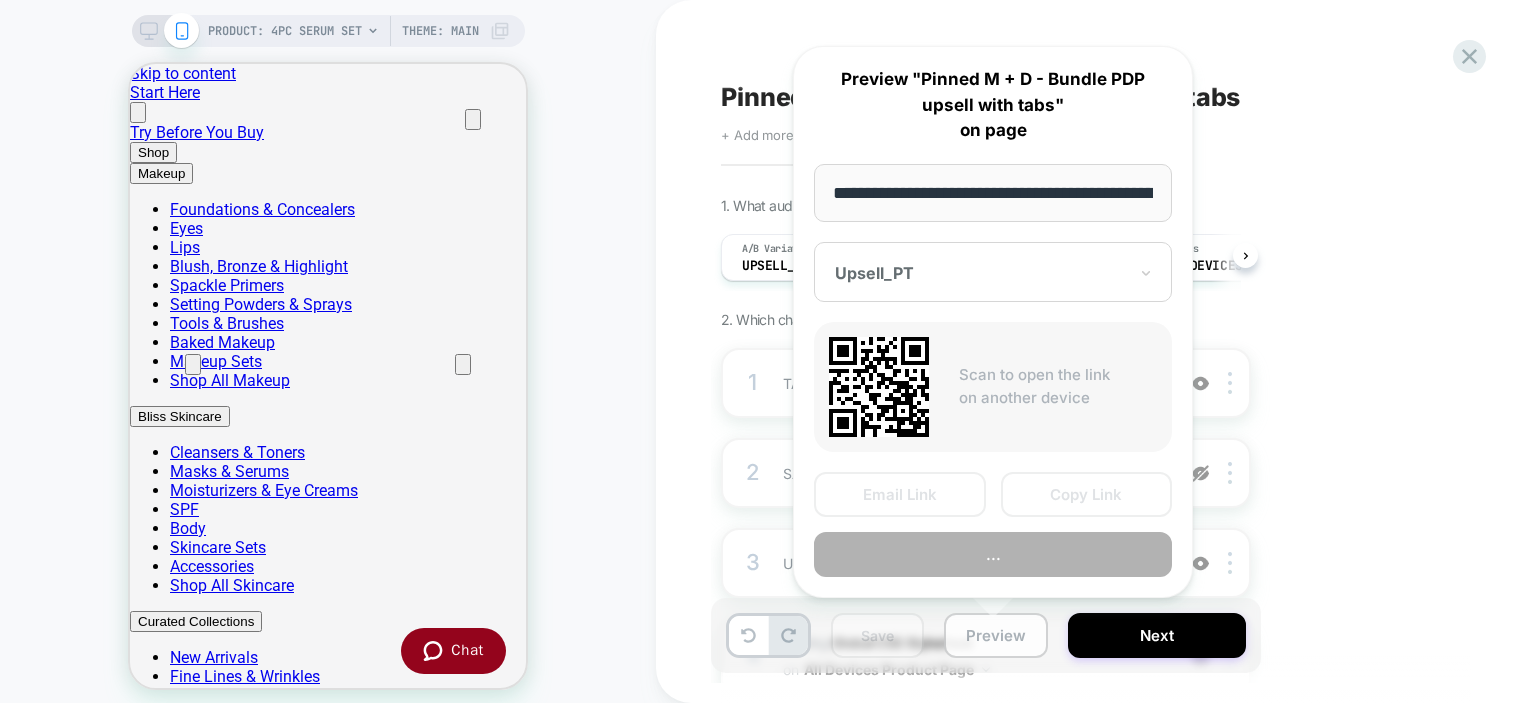 scroll, scrollTop: 0, scrollLeft: 259, axis: horizontal 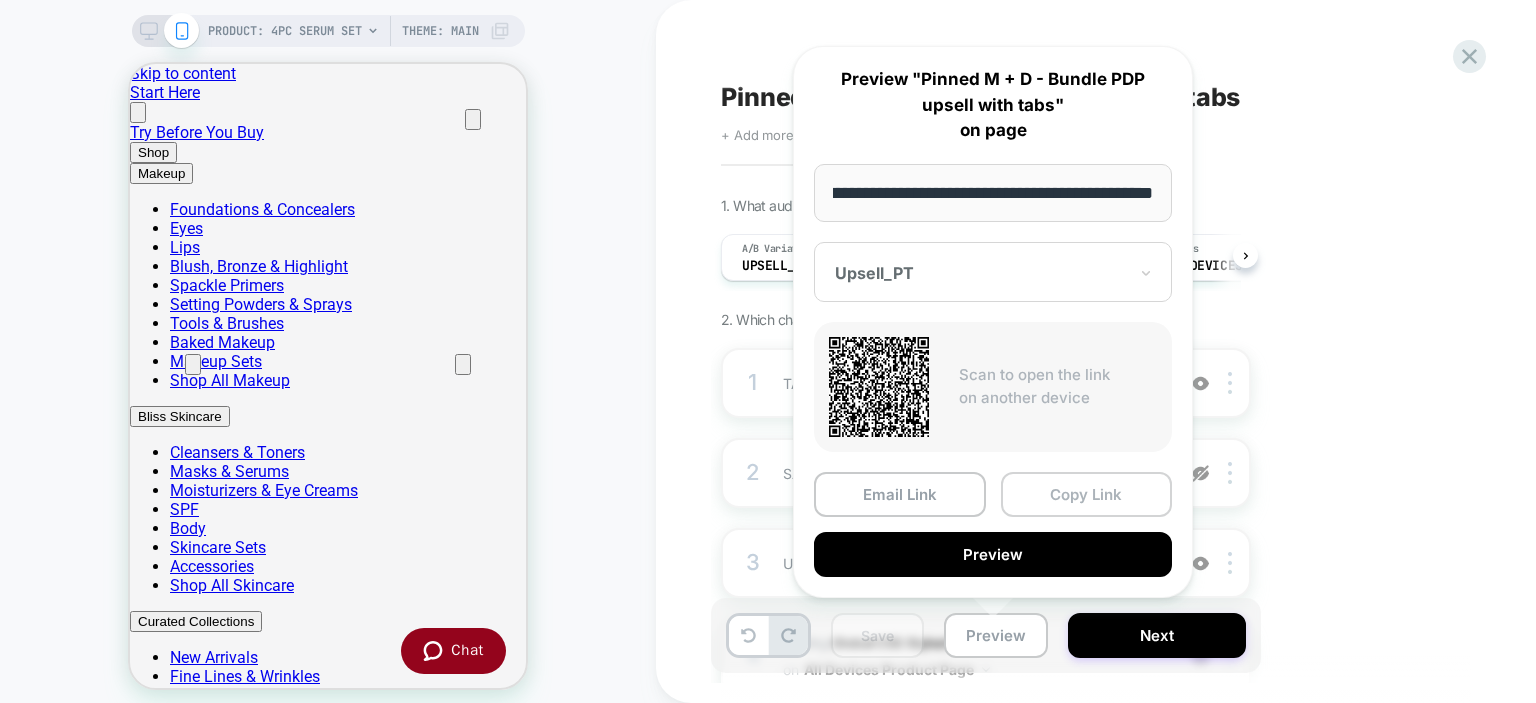 click on "Copy Link" at bounding box center (1087, 494) 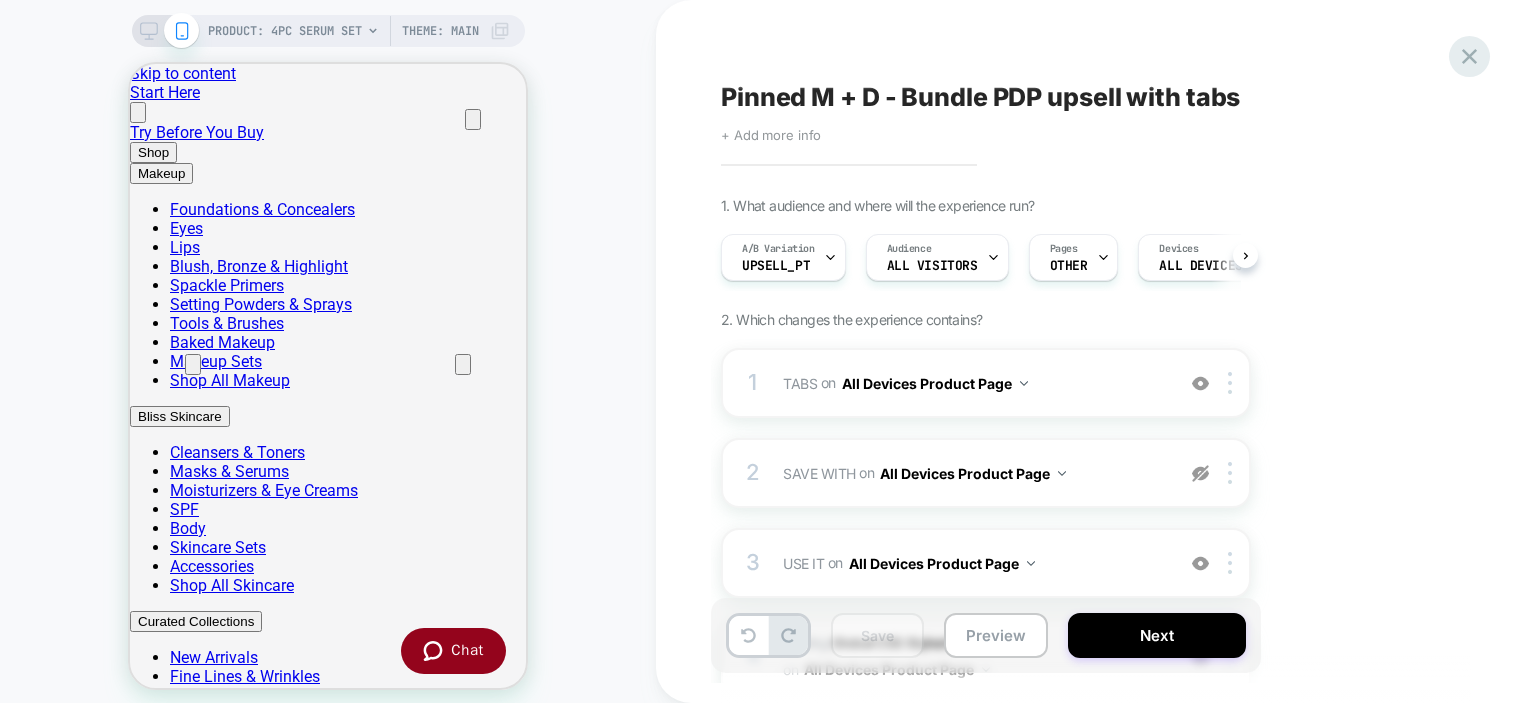 click 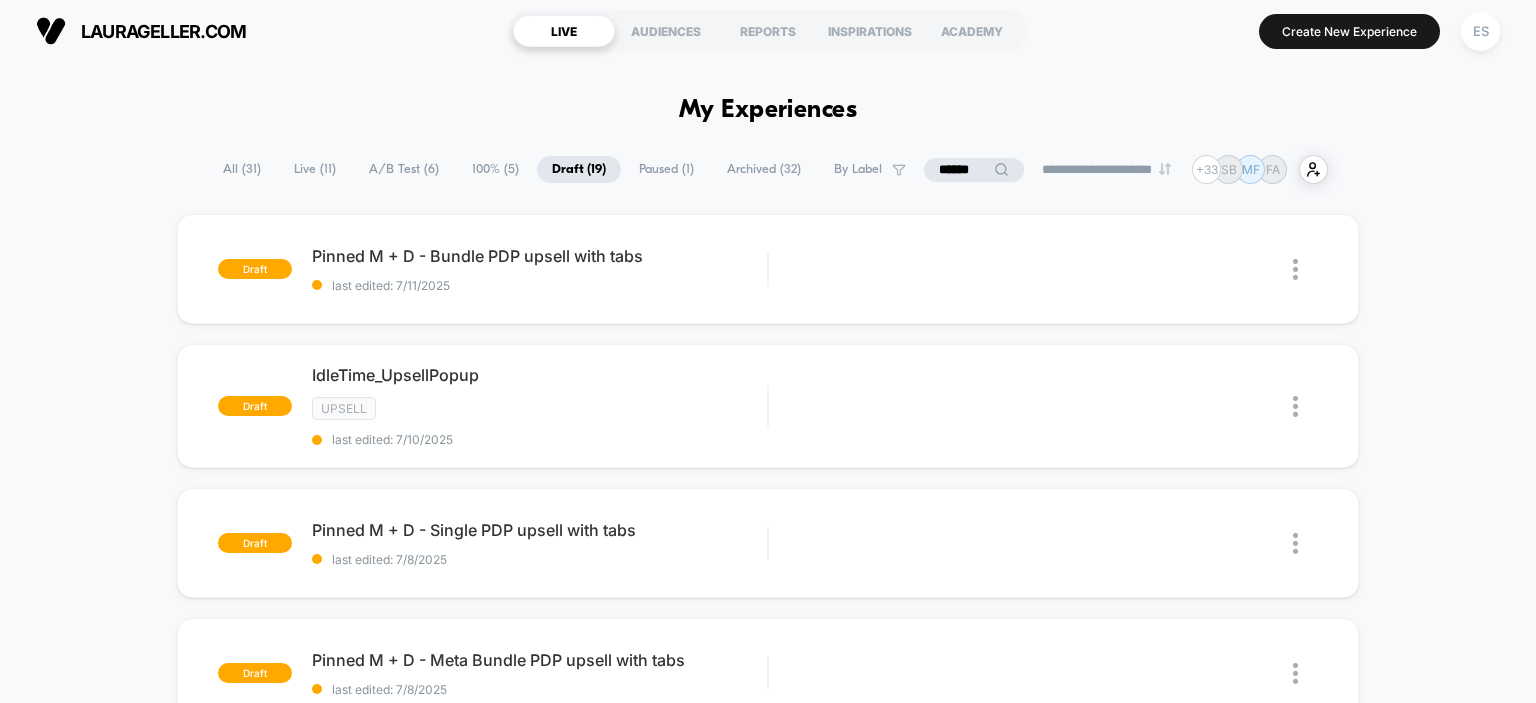 scroll, scrollTop: 0, scrollLeft: 0, axis: both 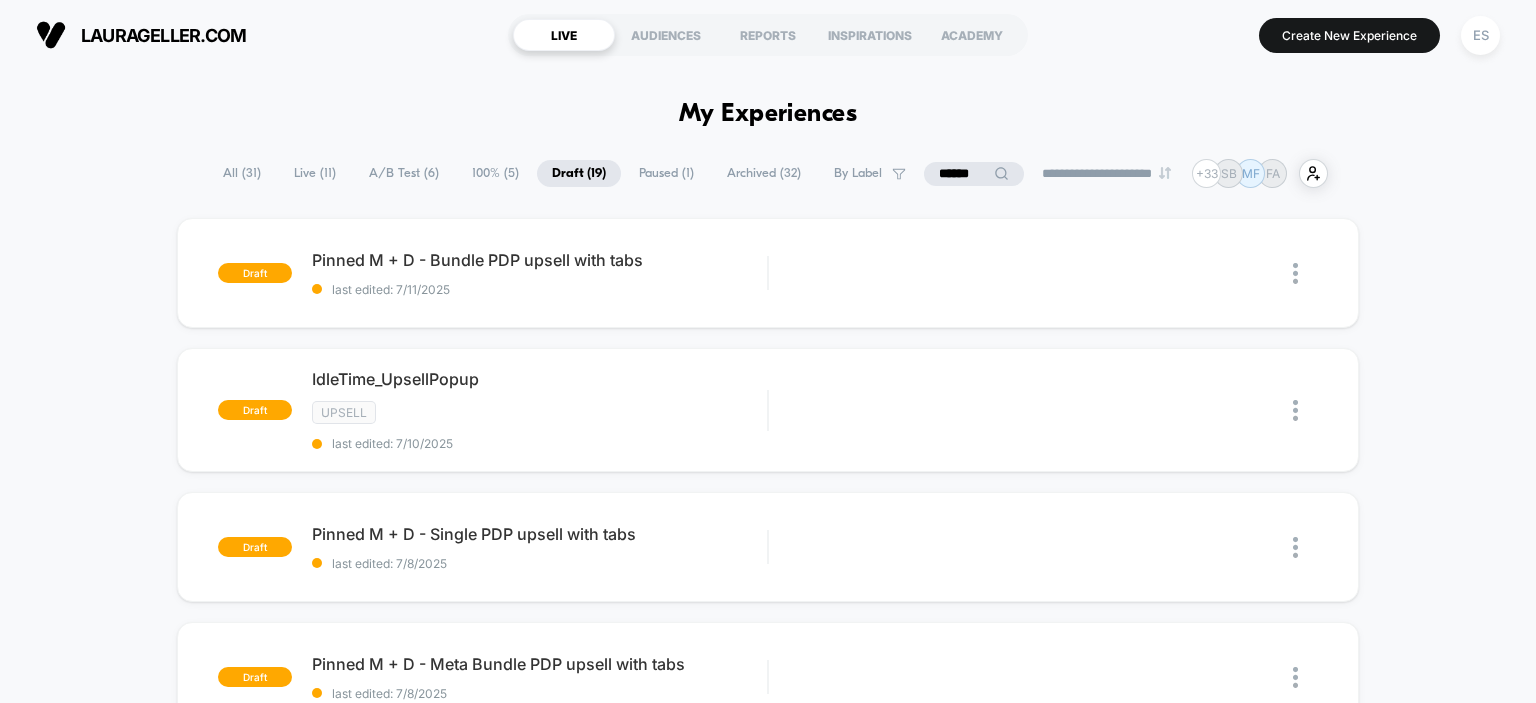 click on "******" at bounding box center (974, 174) 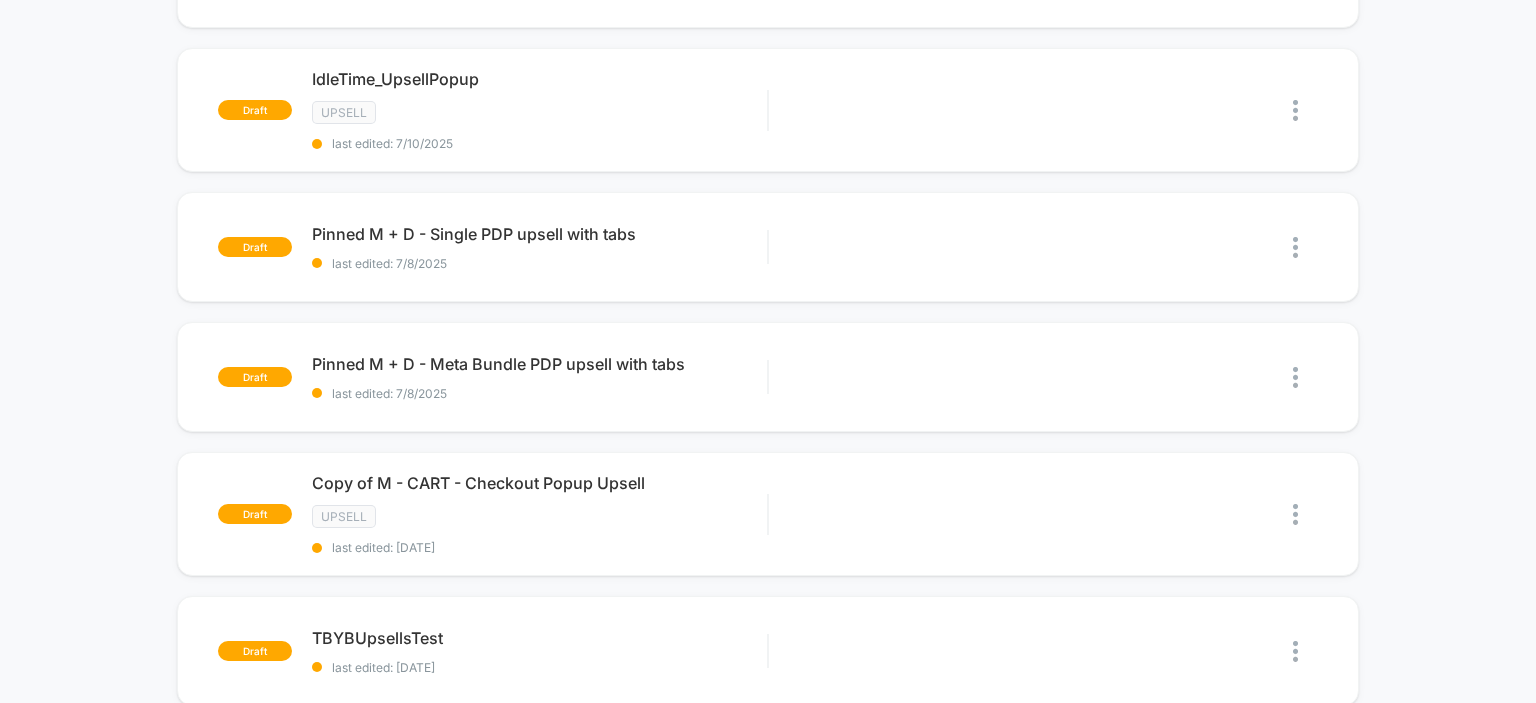 scroll, scrollTop: 0, scrollLeft: 0, axis: both 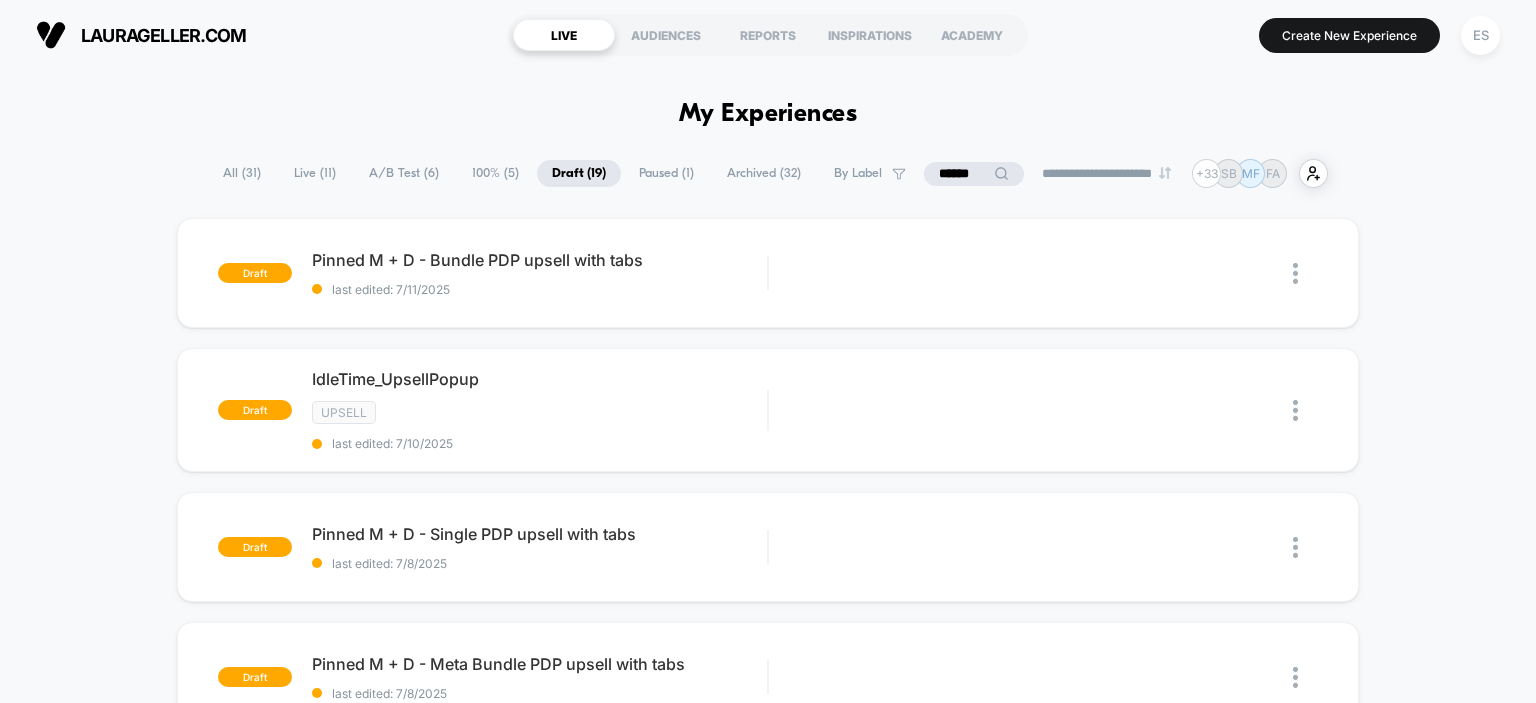 click on "Live ( 11 )" at bounding box center (315, 173) 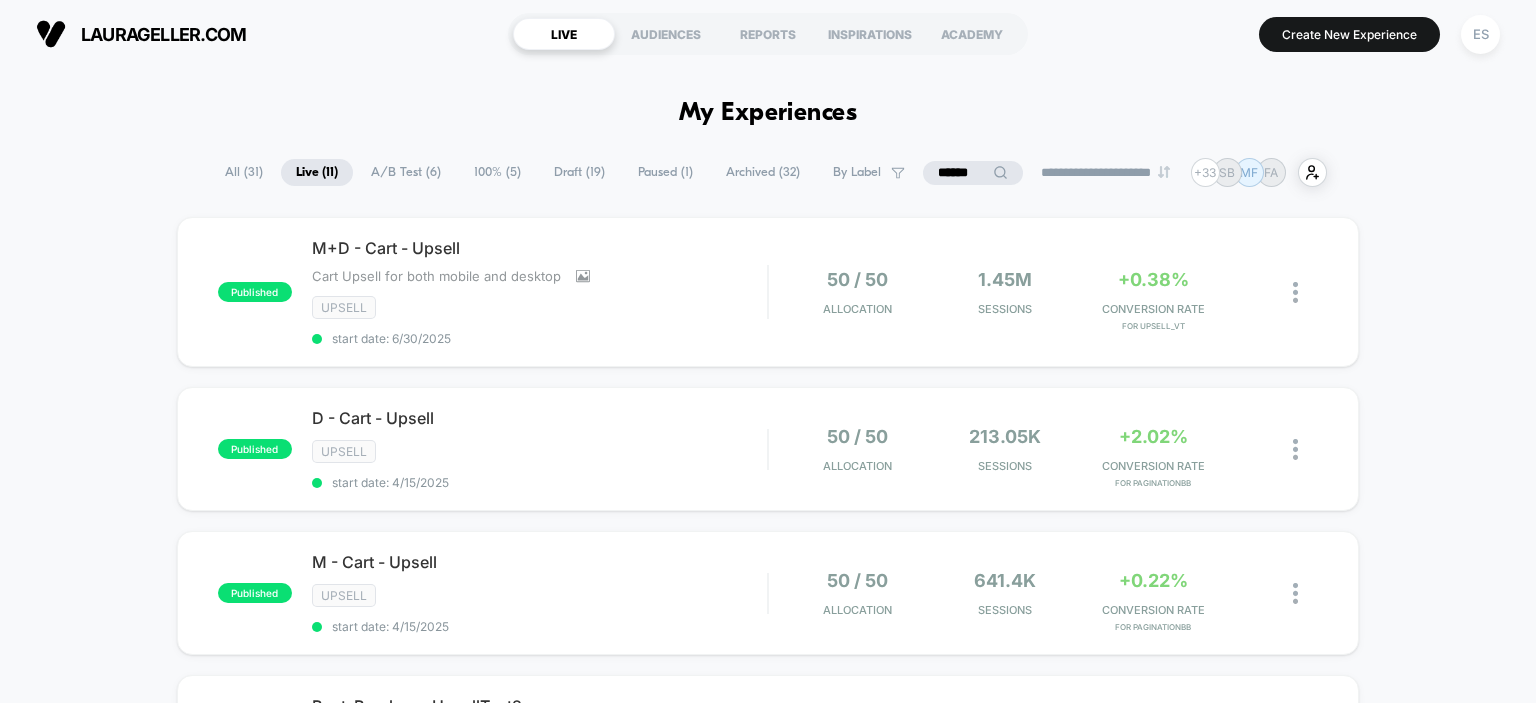 scroll, scrollTop: 0, scrollLeft: 0, axis: both 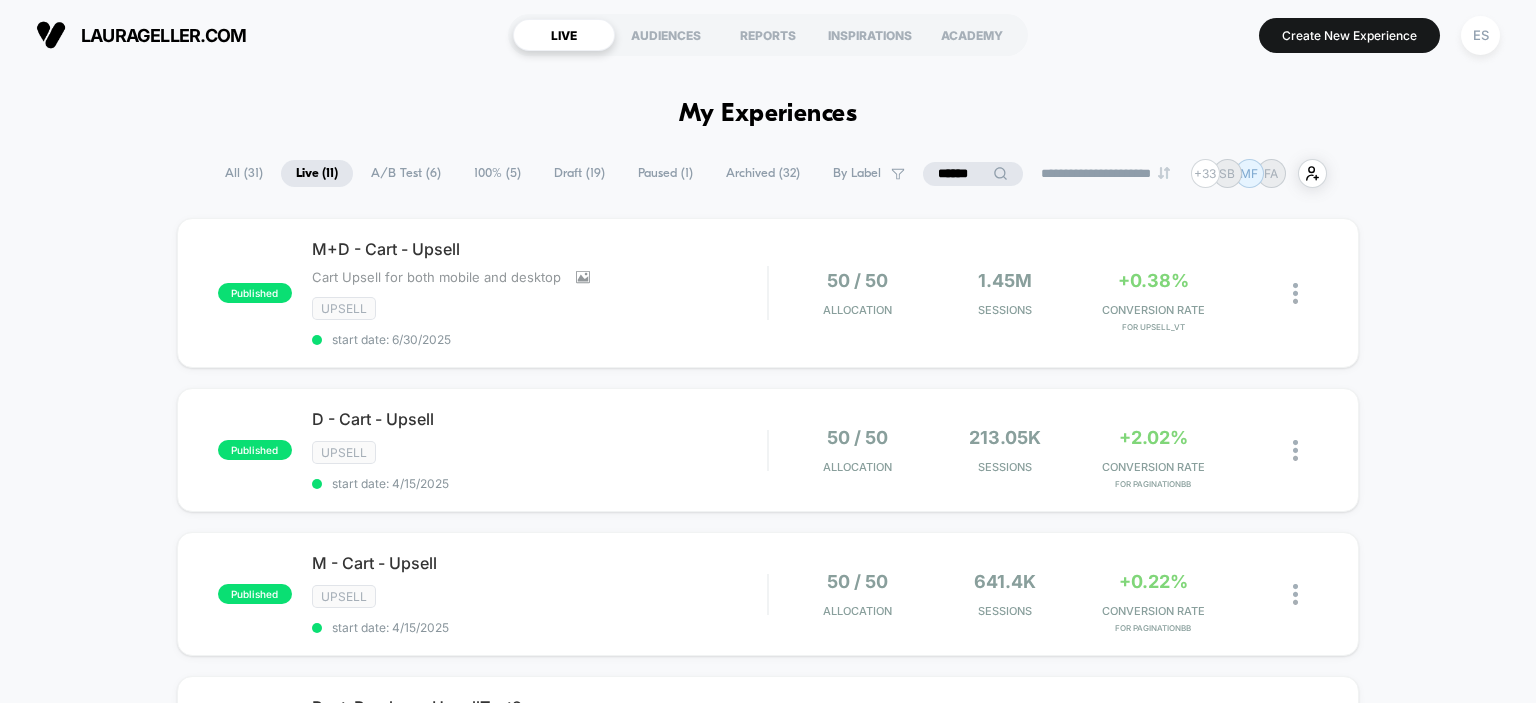 click on "******" at bounding box center [973, 174] 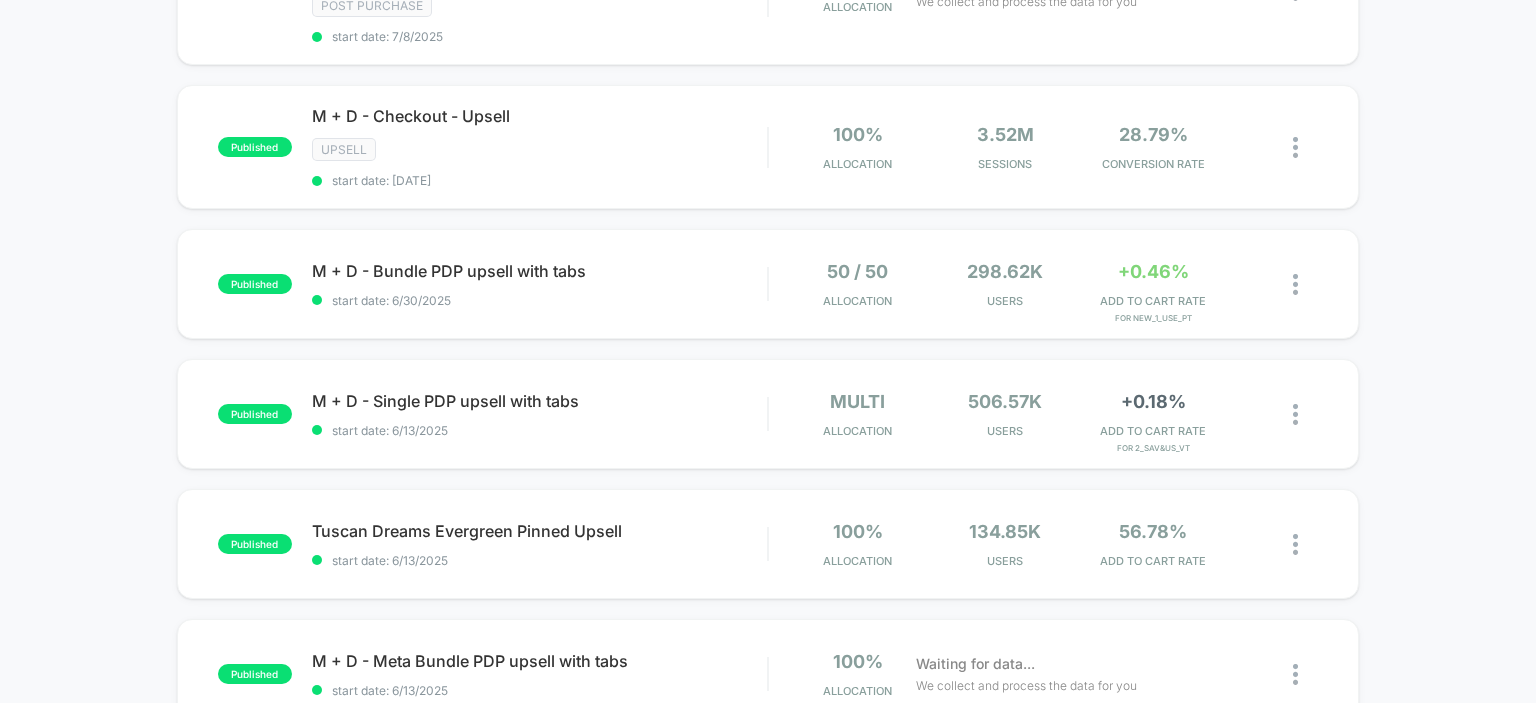 scroll, scrollTop: 900, scrollLeft: 0, axis: vertical 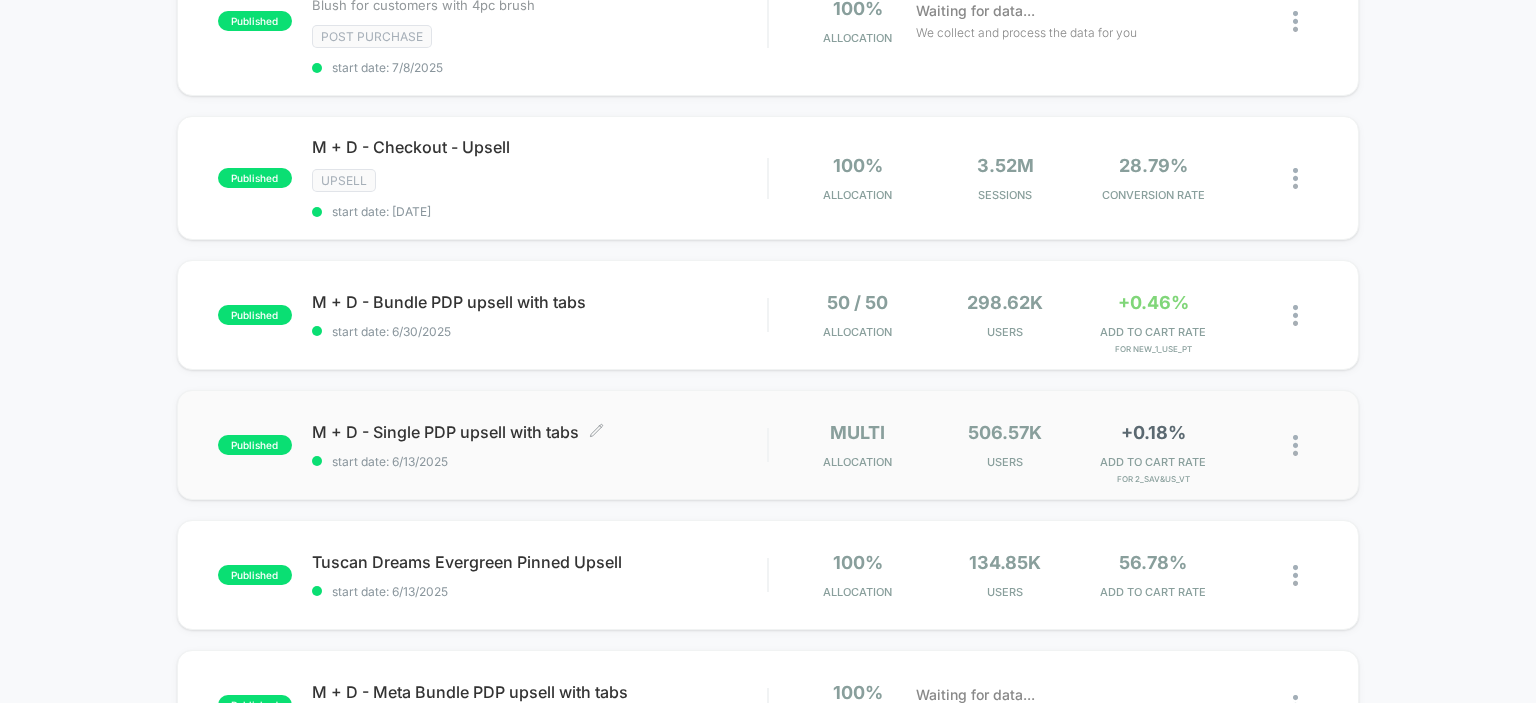 click on "M + D - Single PDP upsell with tabs Click to edit experience details" at bounding box center [540, 432] 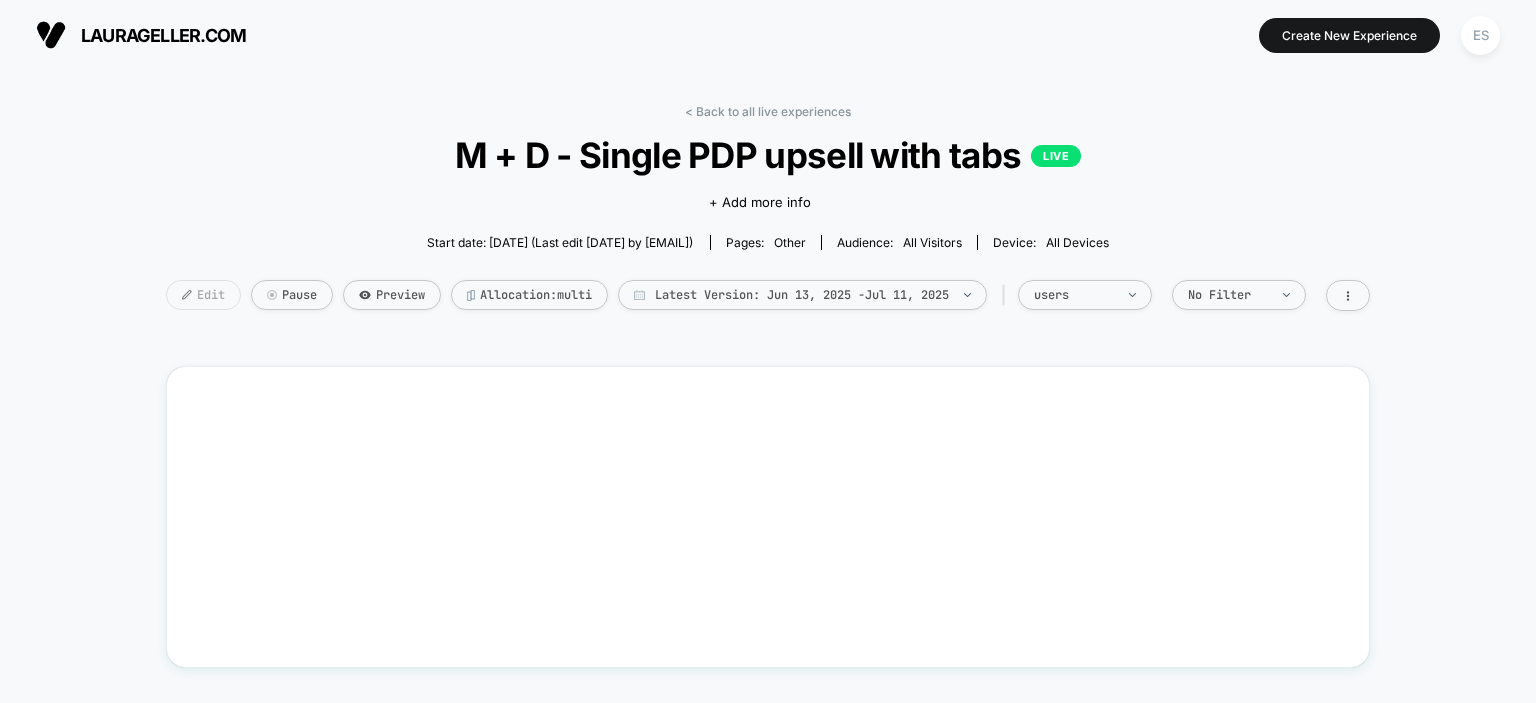 click on "Edit" at bounding box center (203, 295) 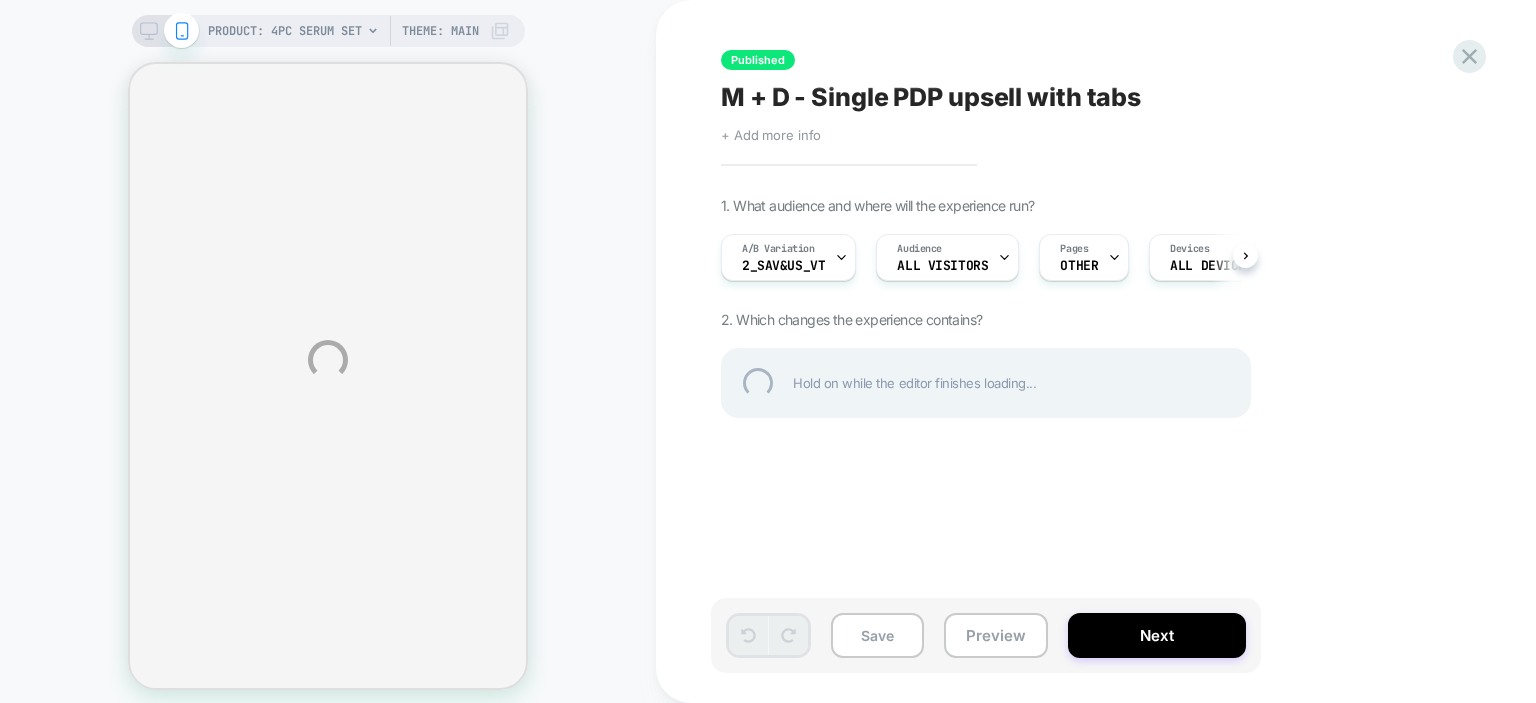 click on "PRODUCT: 4PC Serum Set PRODUCT: 4PC Serum Set Theme: MAIN Published M + D - Single PDP upsell with tabs Click to edit experience details + Add more info 1. What audience and where will the experience run? A/B Variation 2_Sav&Us_VT Audience All Visitors Pages OTHER Devices ALL DEVICES Trigger Page Load 2. Which changes the experience contains? Hold on while the editor finishes loading... Save Preview Next" at bounding box center (768, 360) 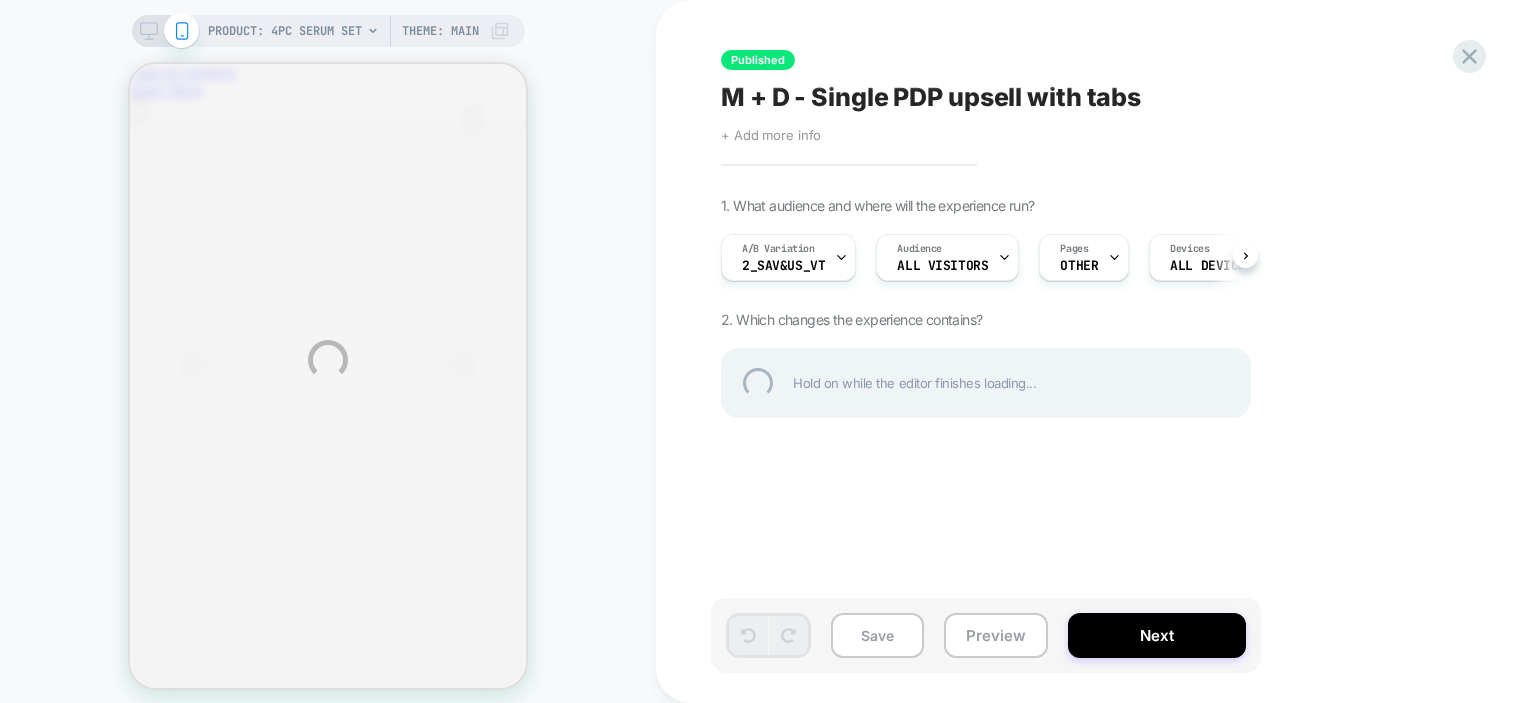 scroll, scrollTop: 0, scrollLeft: 0, axis: both 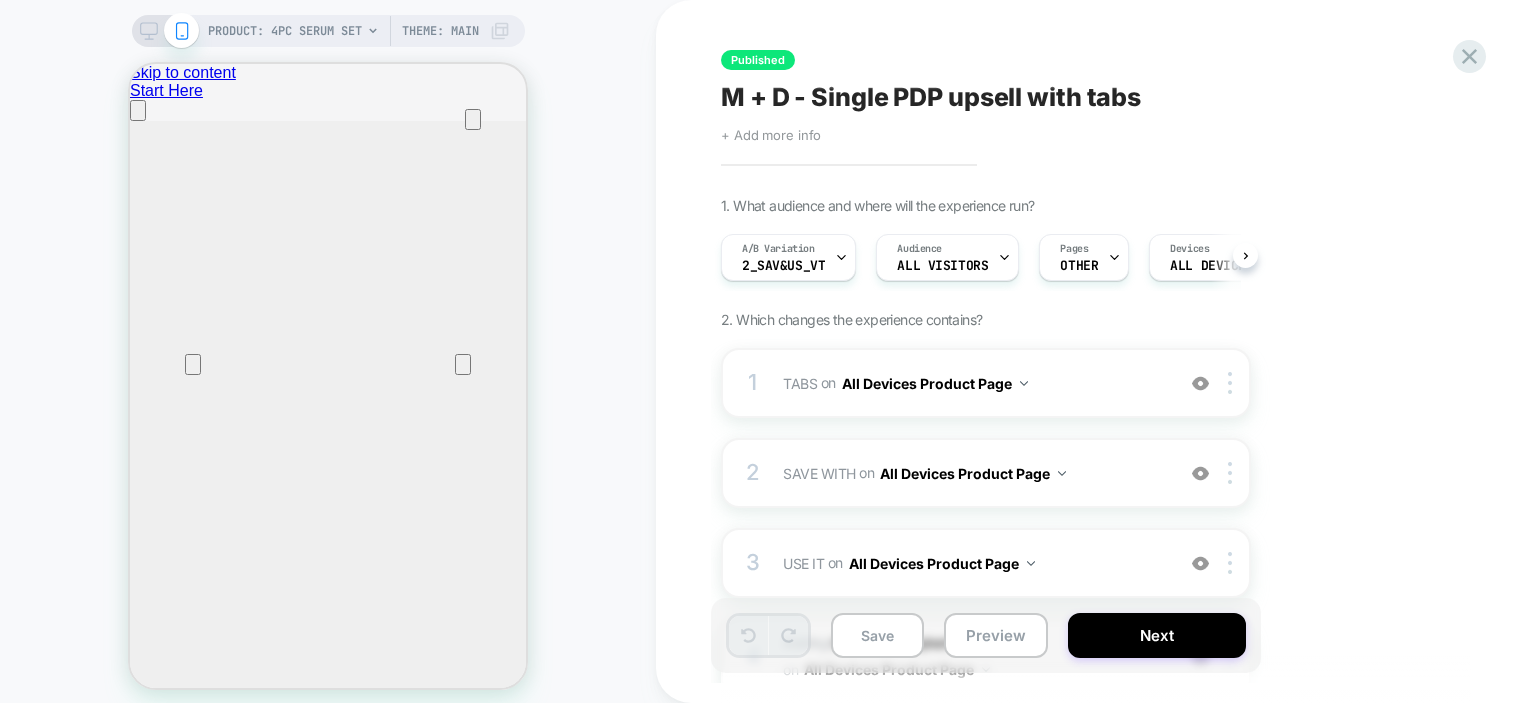 click 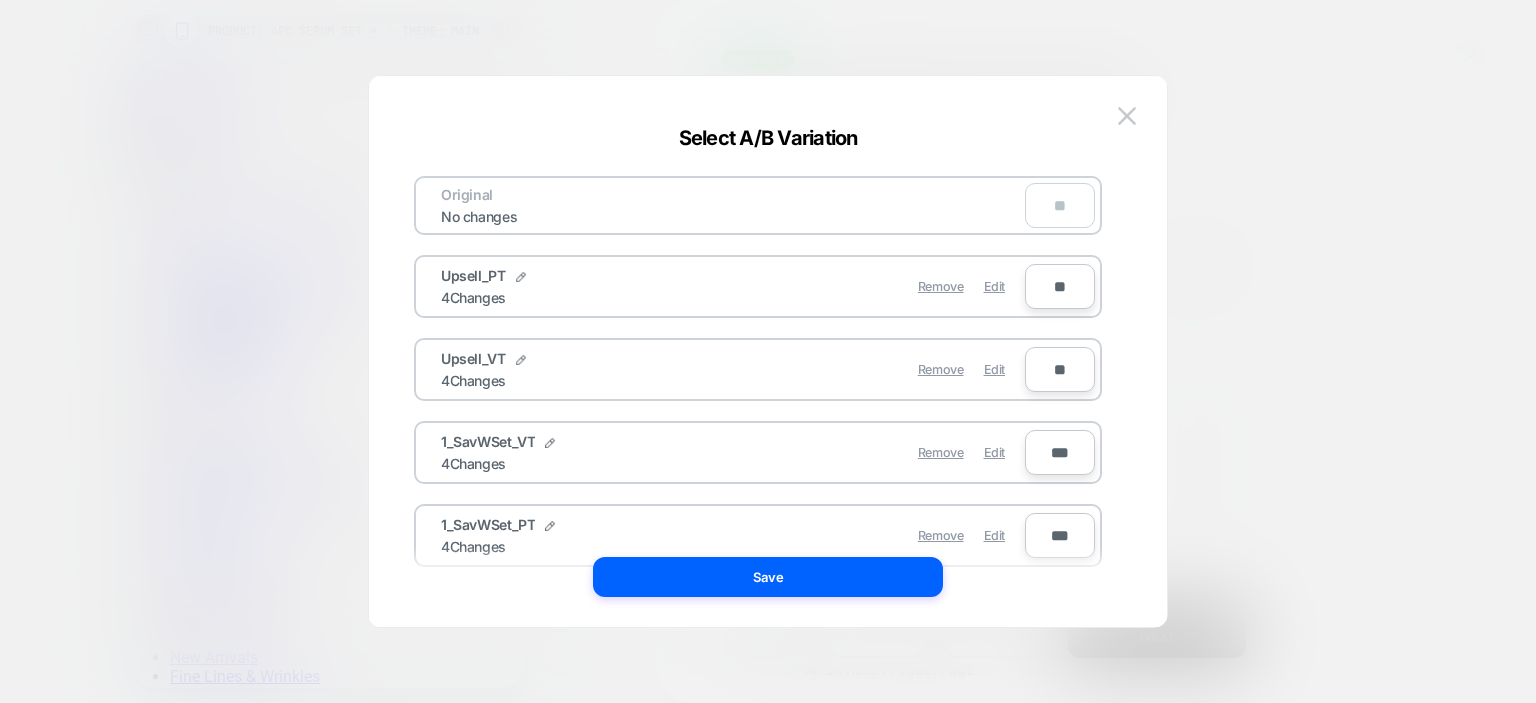 scroll, scrollTop: 0, scrollLeft: 0, axis: both 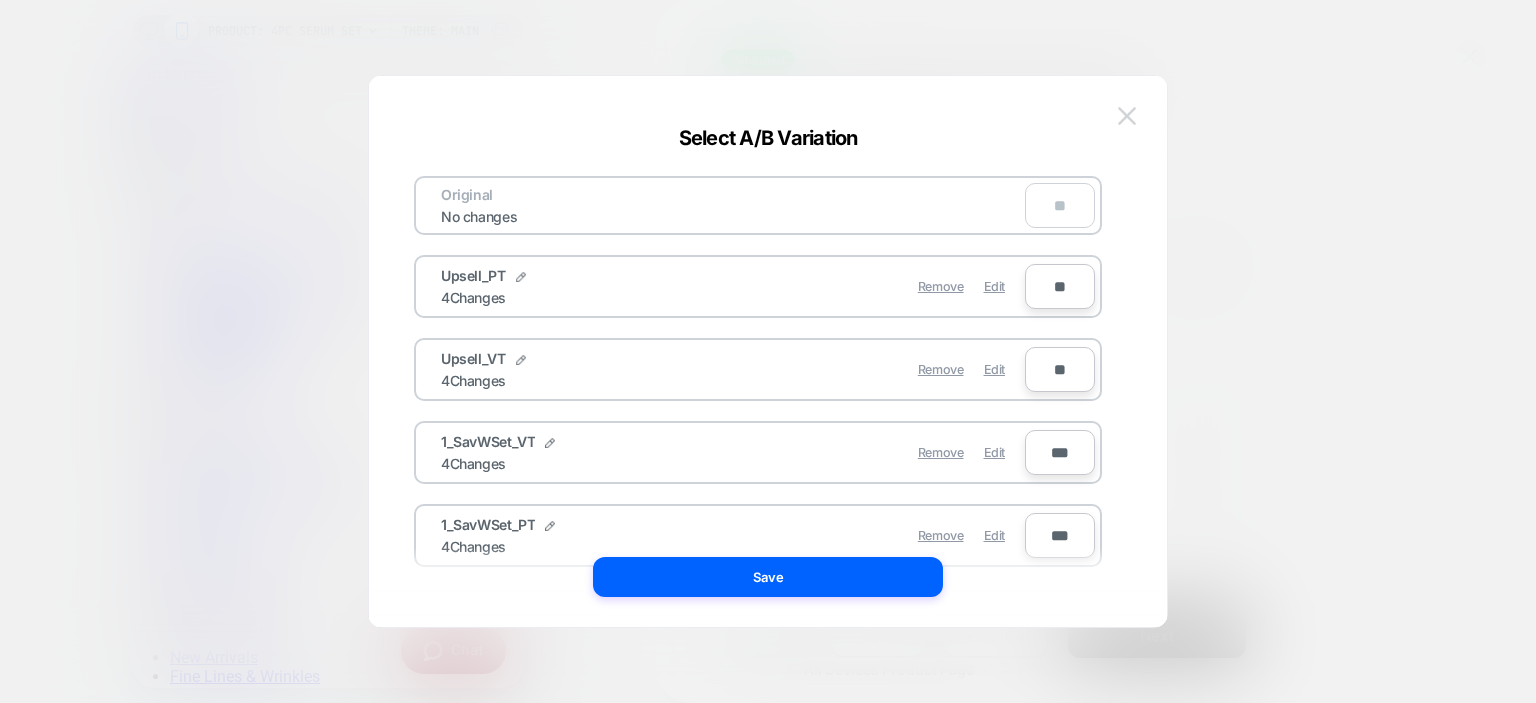 click at bounding box center [1127, 115] 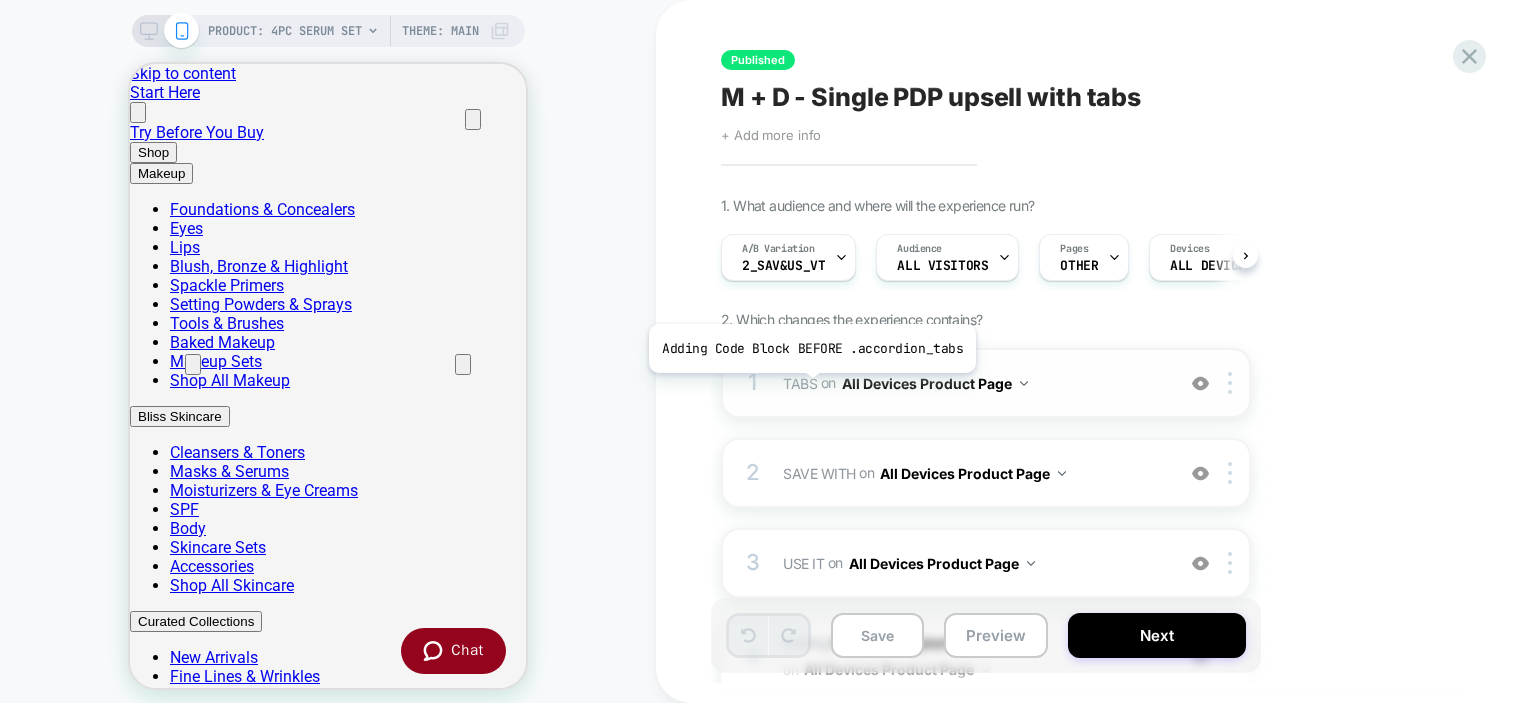 scroll, scrollTop: 0, scrollLeft: 0, axis: both 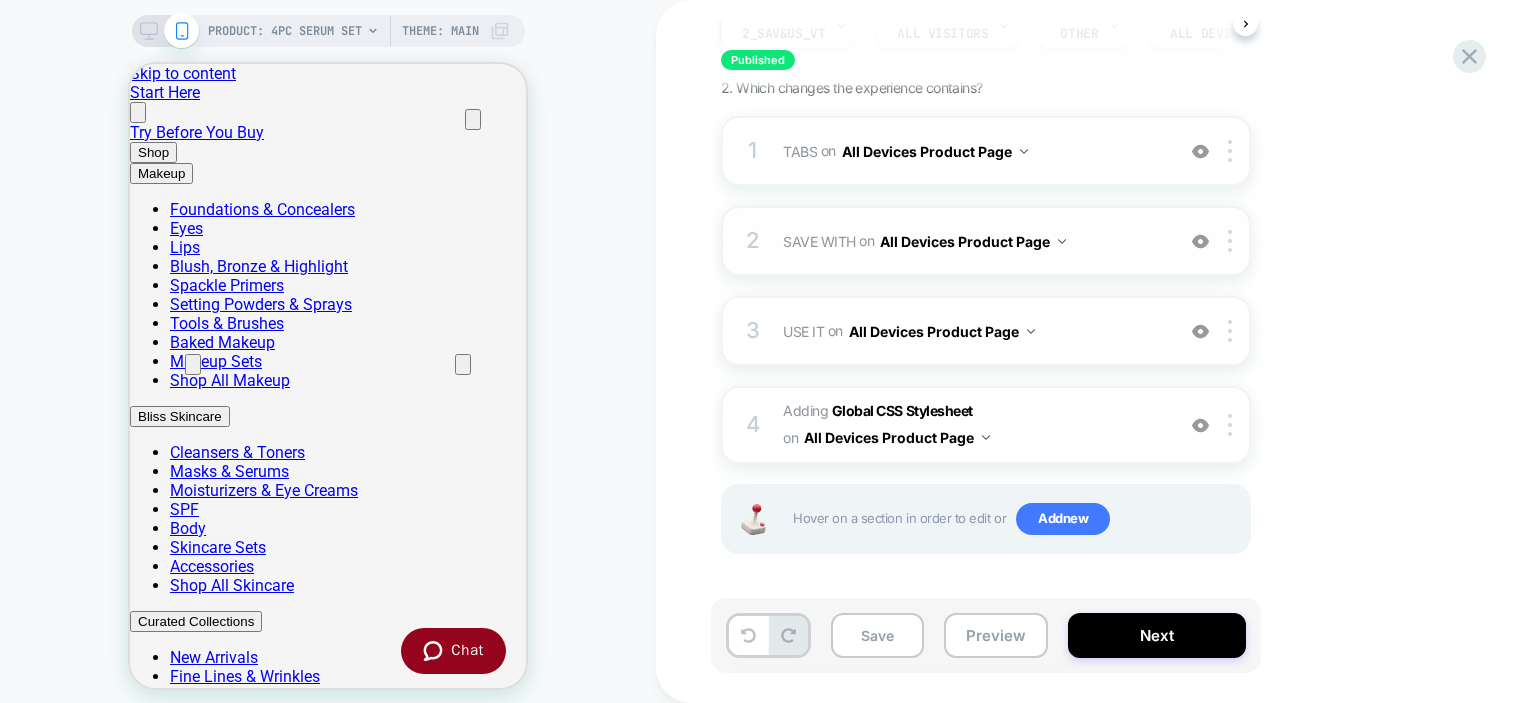 click on "2" at bounding box center [753, 241] 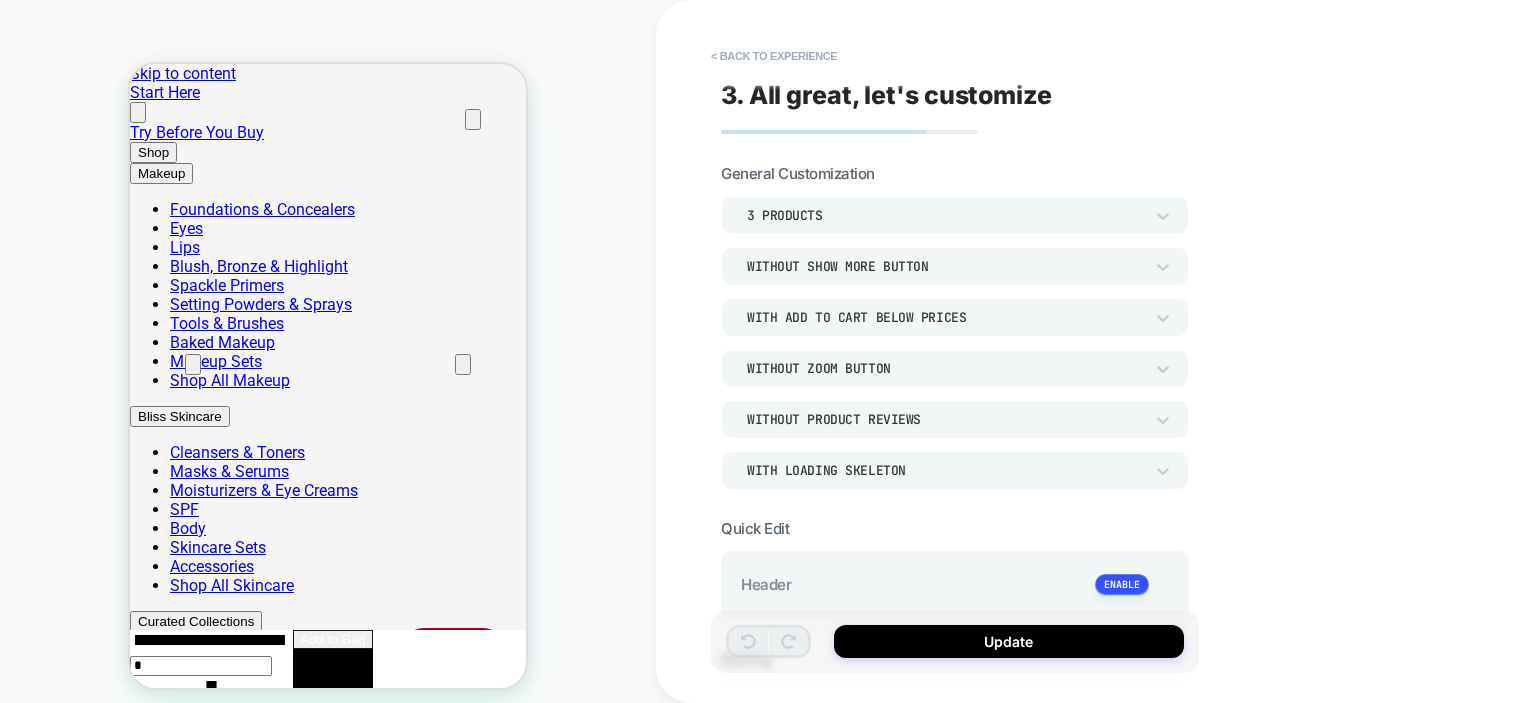 scroll, scrollTop: 1640, scrollLeft: 0, axis: vertical 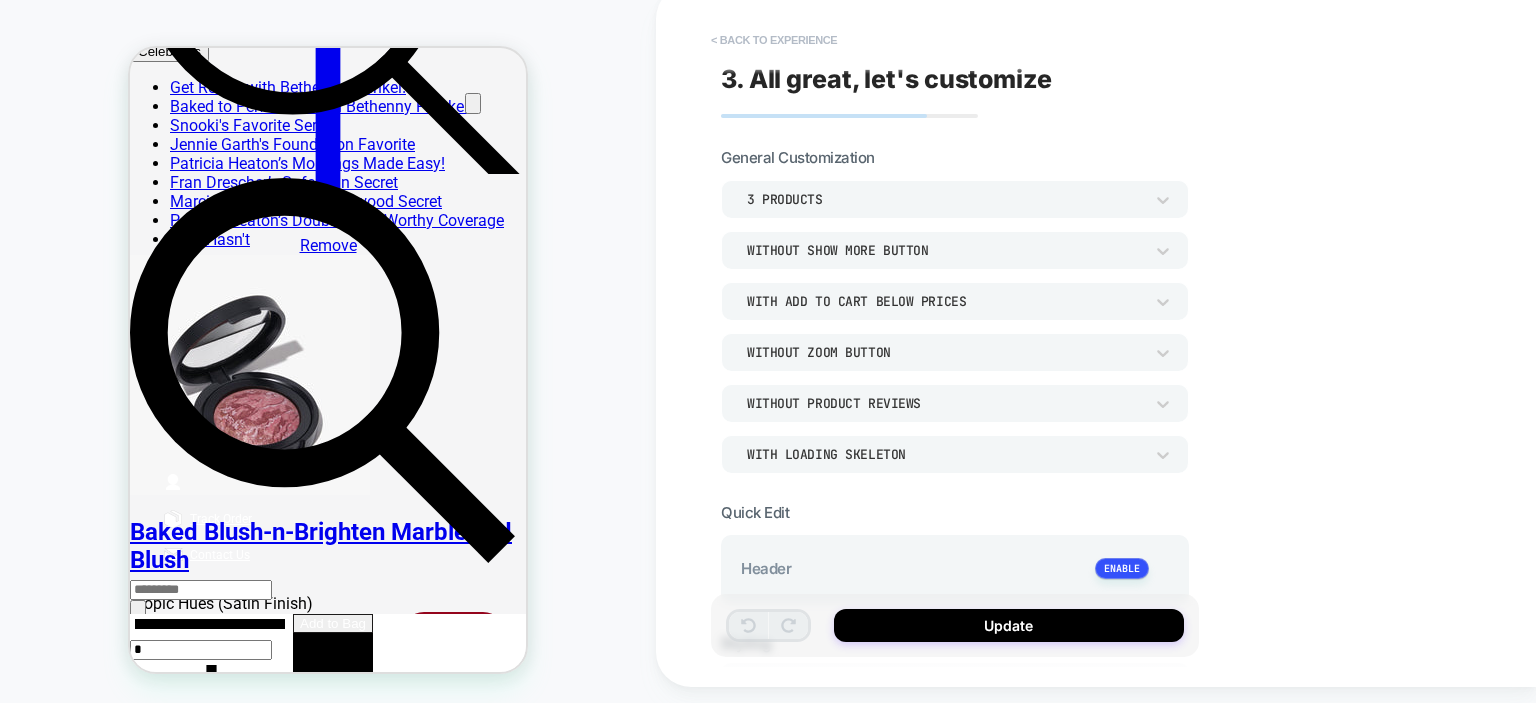 click on "< Back to experience" at bounding box center [774, 40] 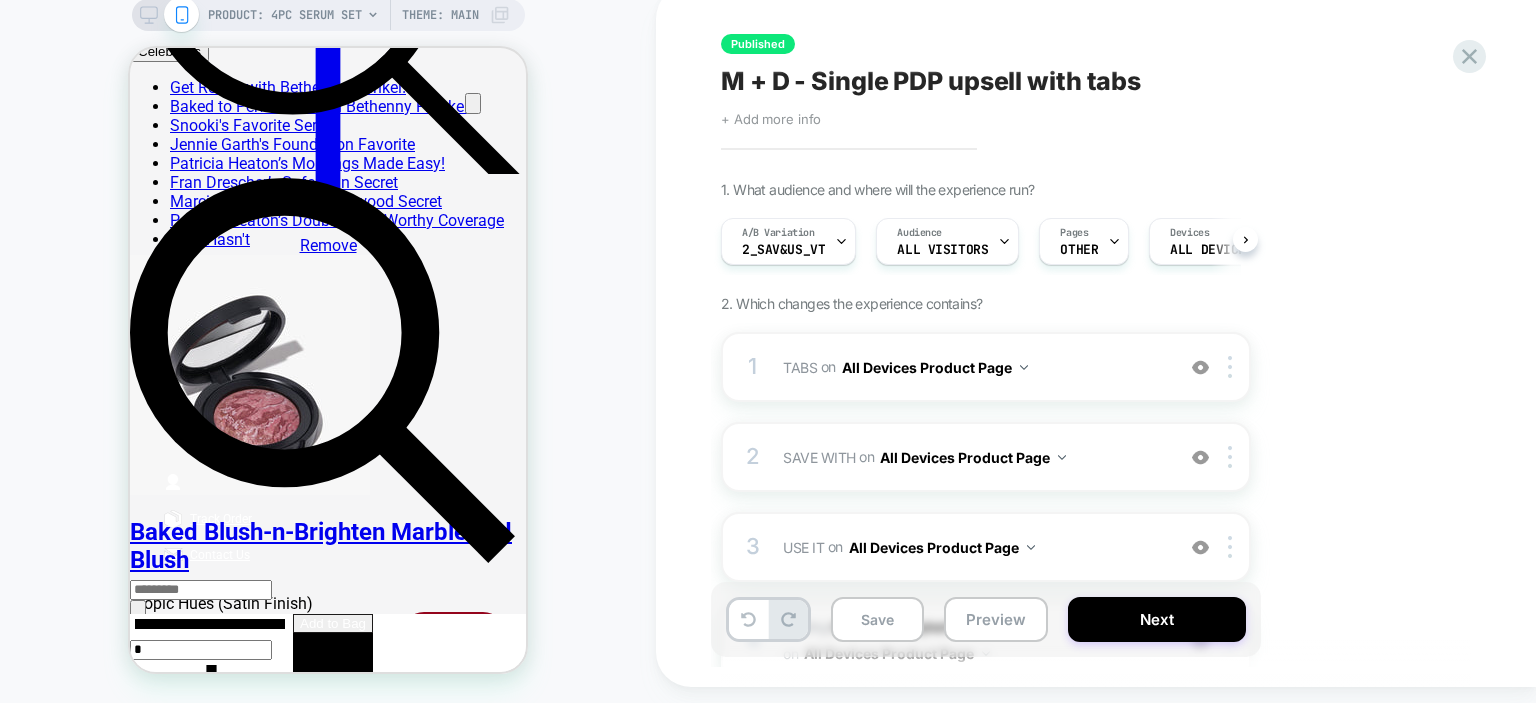 scroll, scrollTop: 0, scrollLeft: 0, axis: both 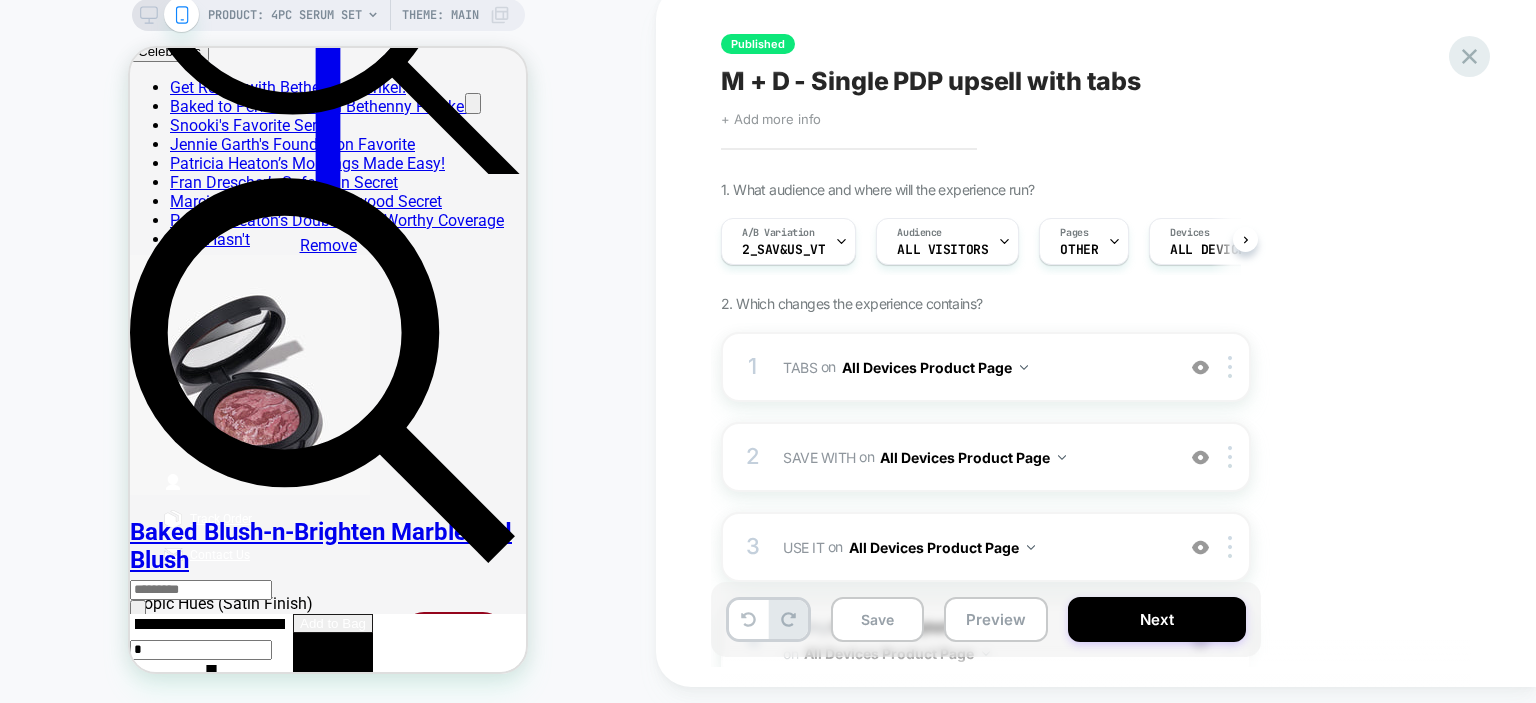 click 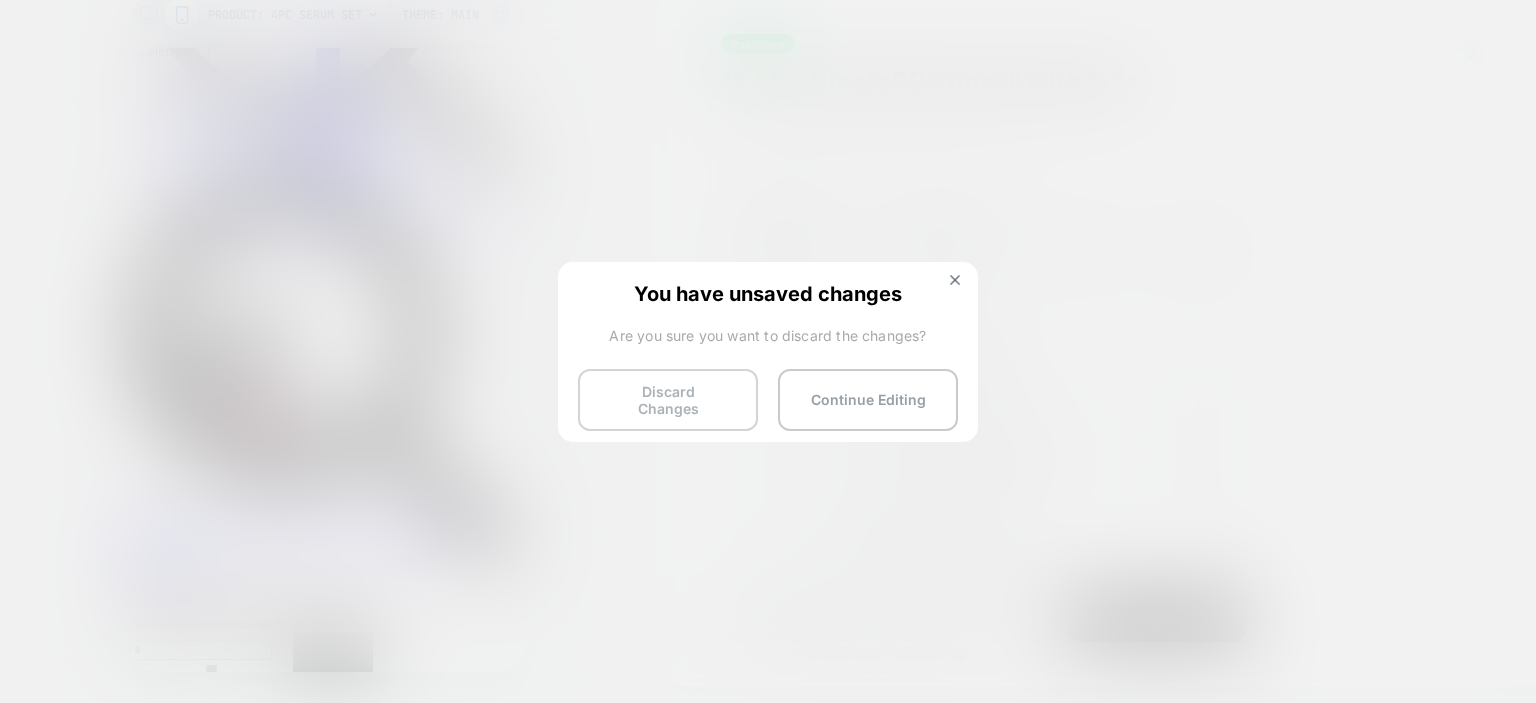 click on "Discard Changes" at bounding box center [668, 400] 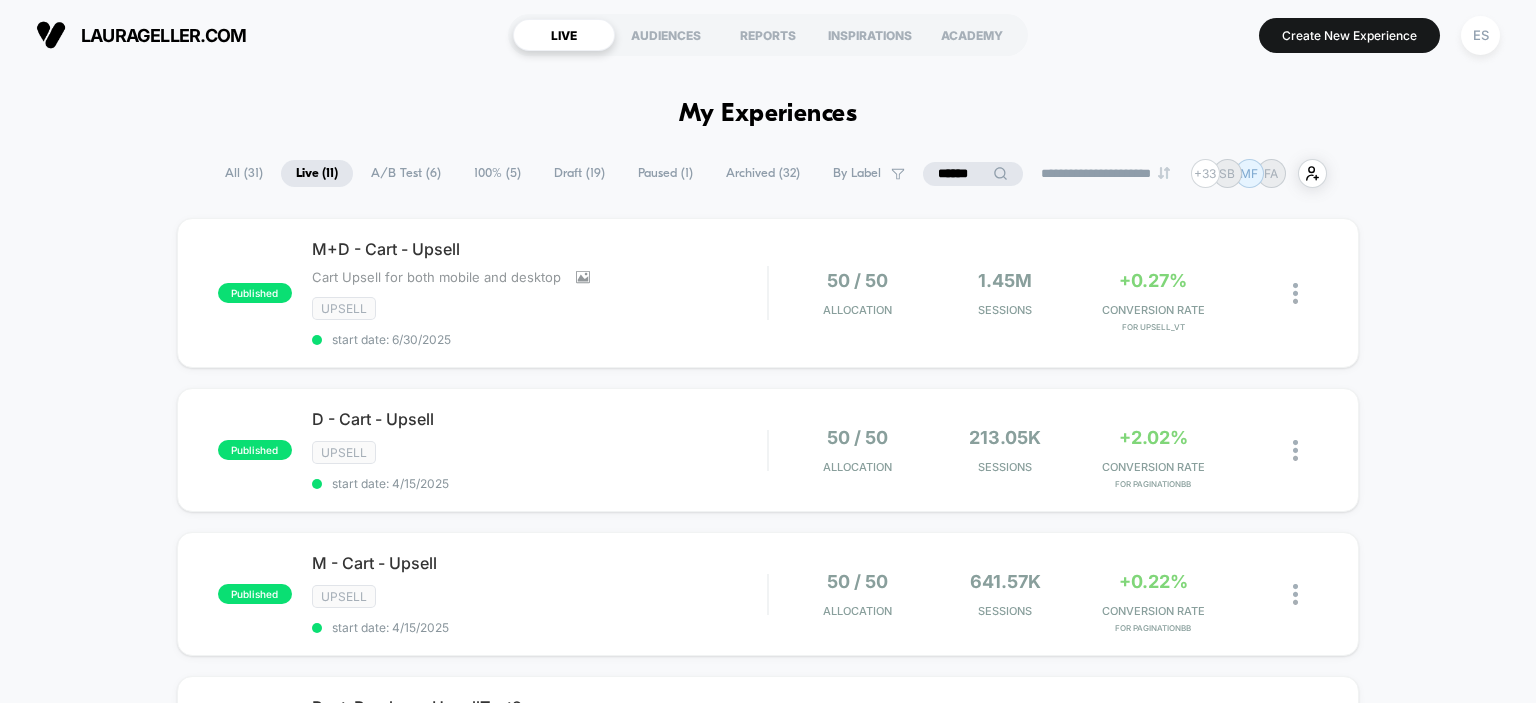 click on "Draft ( 19 )" at bounding box center [579, 173] 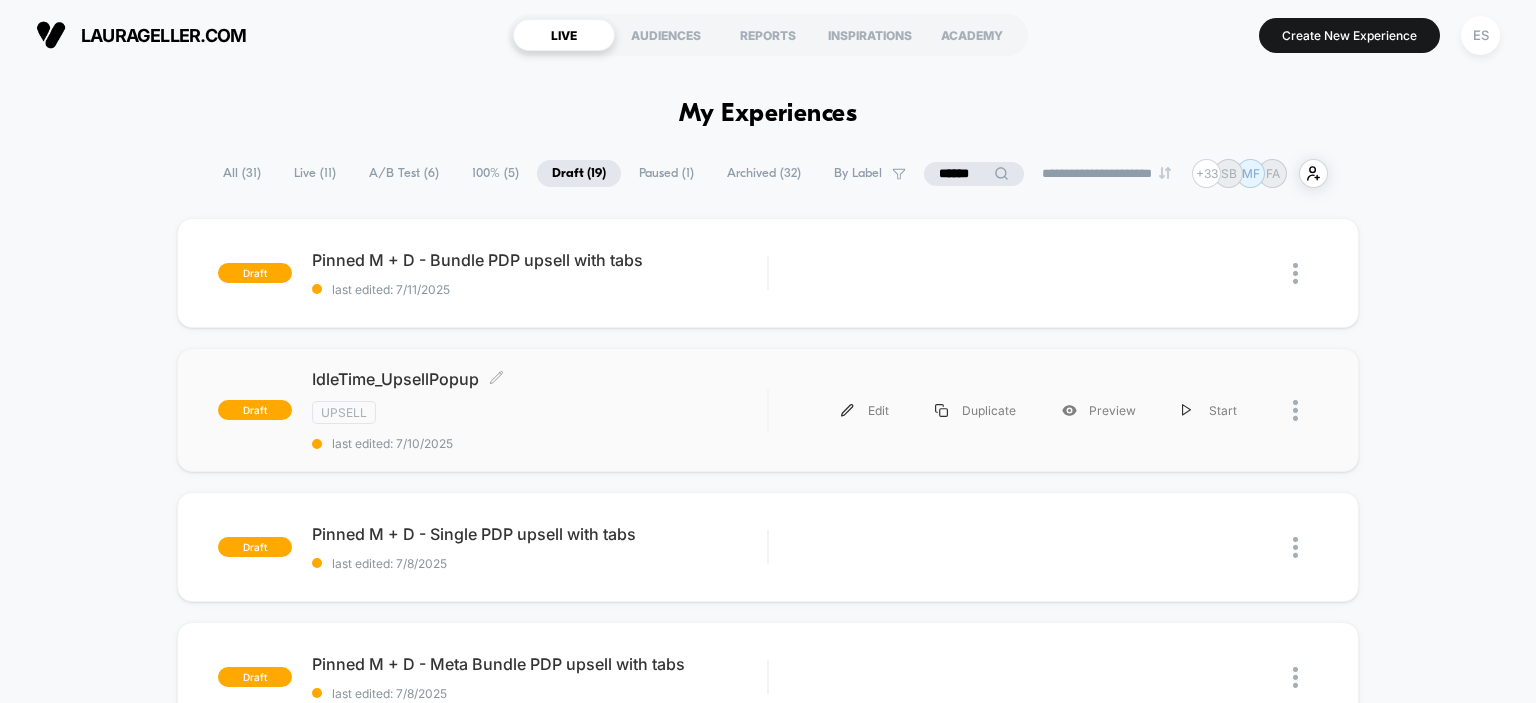 scroll, scrollTop: 100, scrollLeft: 0, axis: vertical 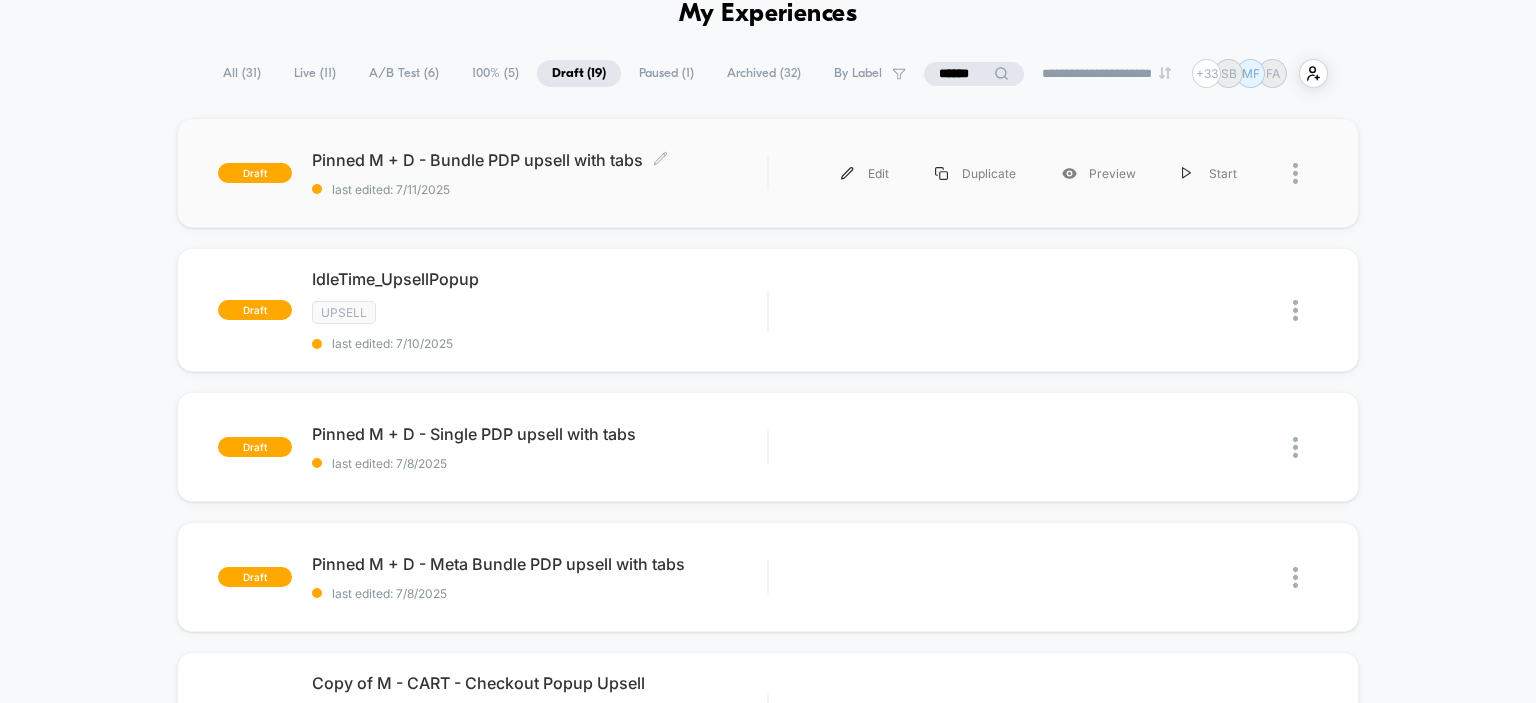 click on "Pinned M + D - Bundle PDP upsell with tabs Click to edit experience details" at bounding box center (540, 160) 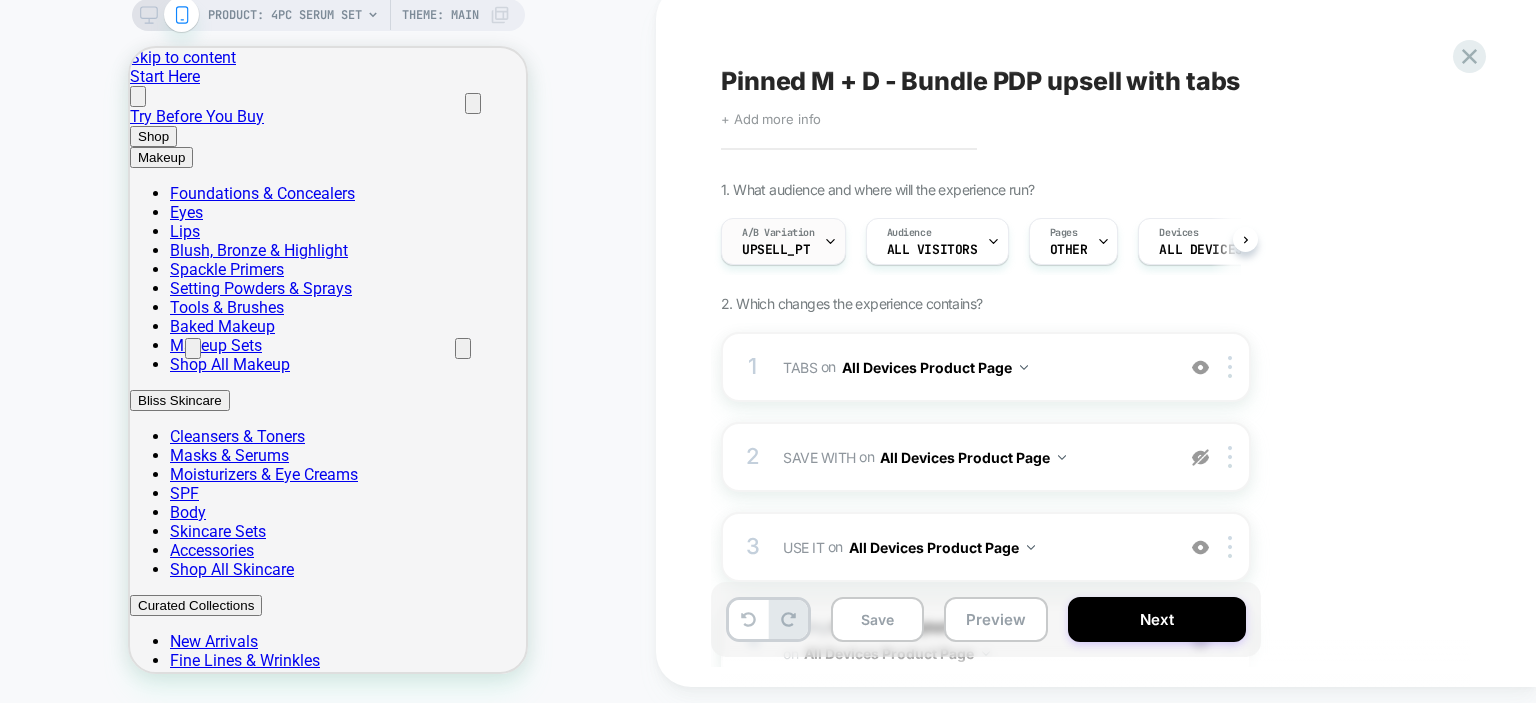 scroll, scrollTop: 0, scrollLeft: 0, axis: both 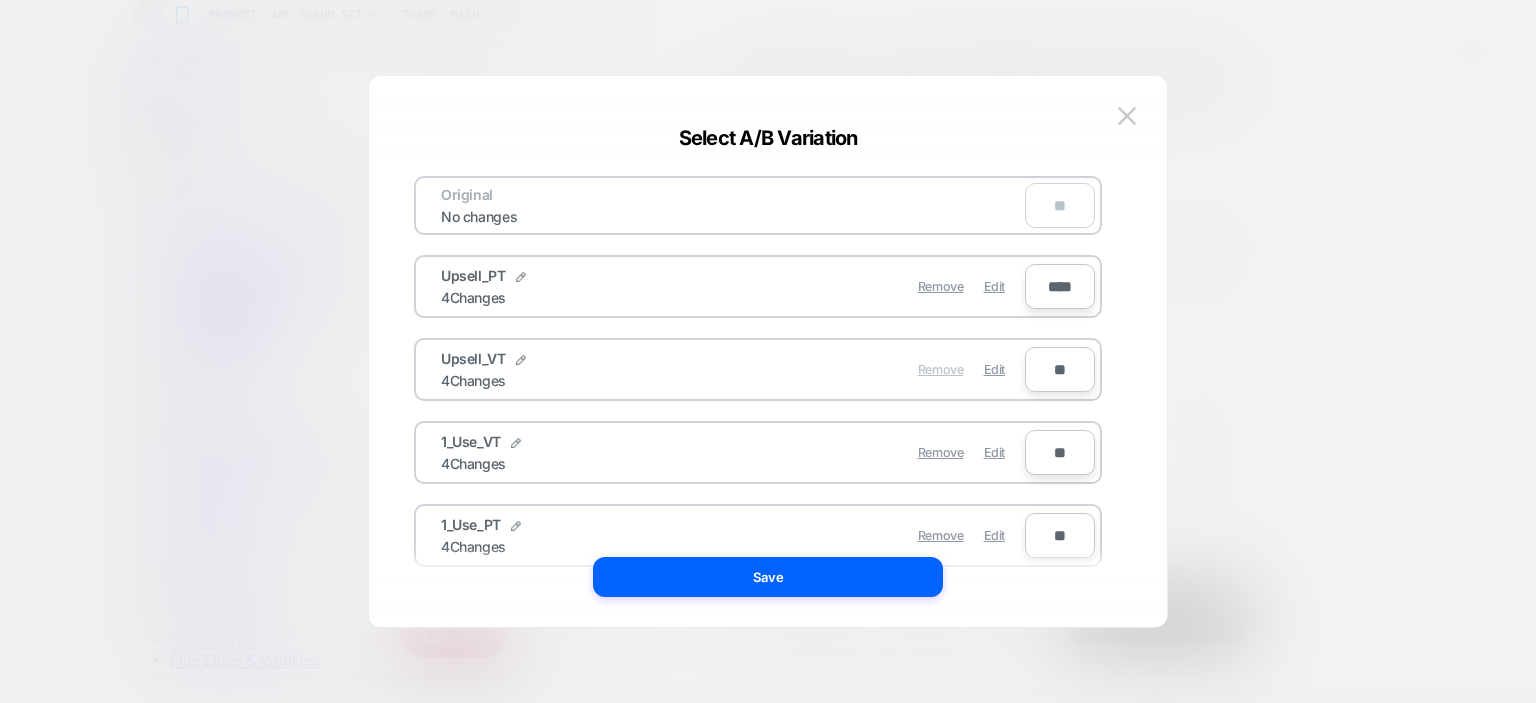 click on "Remove" at bounding box center (941, 369) 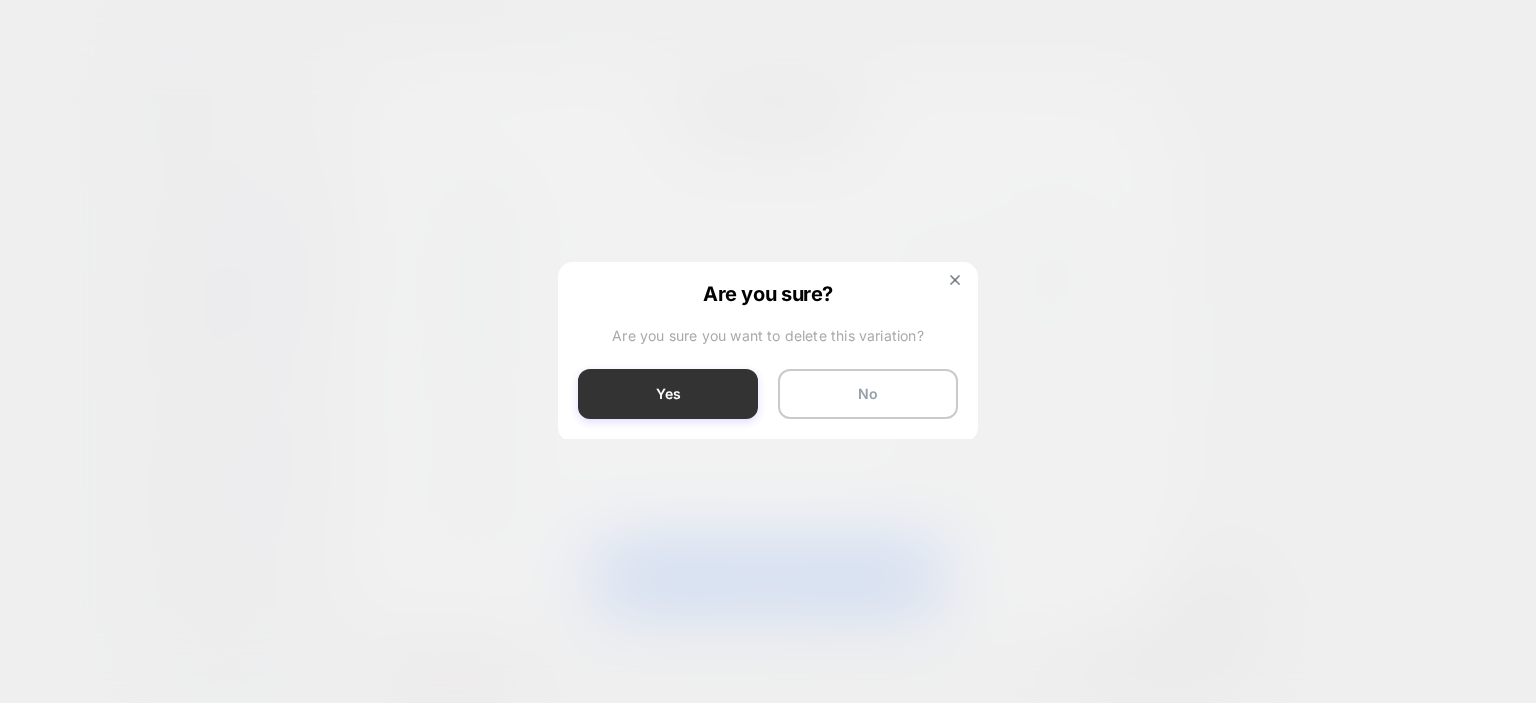 click on "Yes" at bounding box center (668, 394) 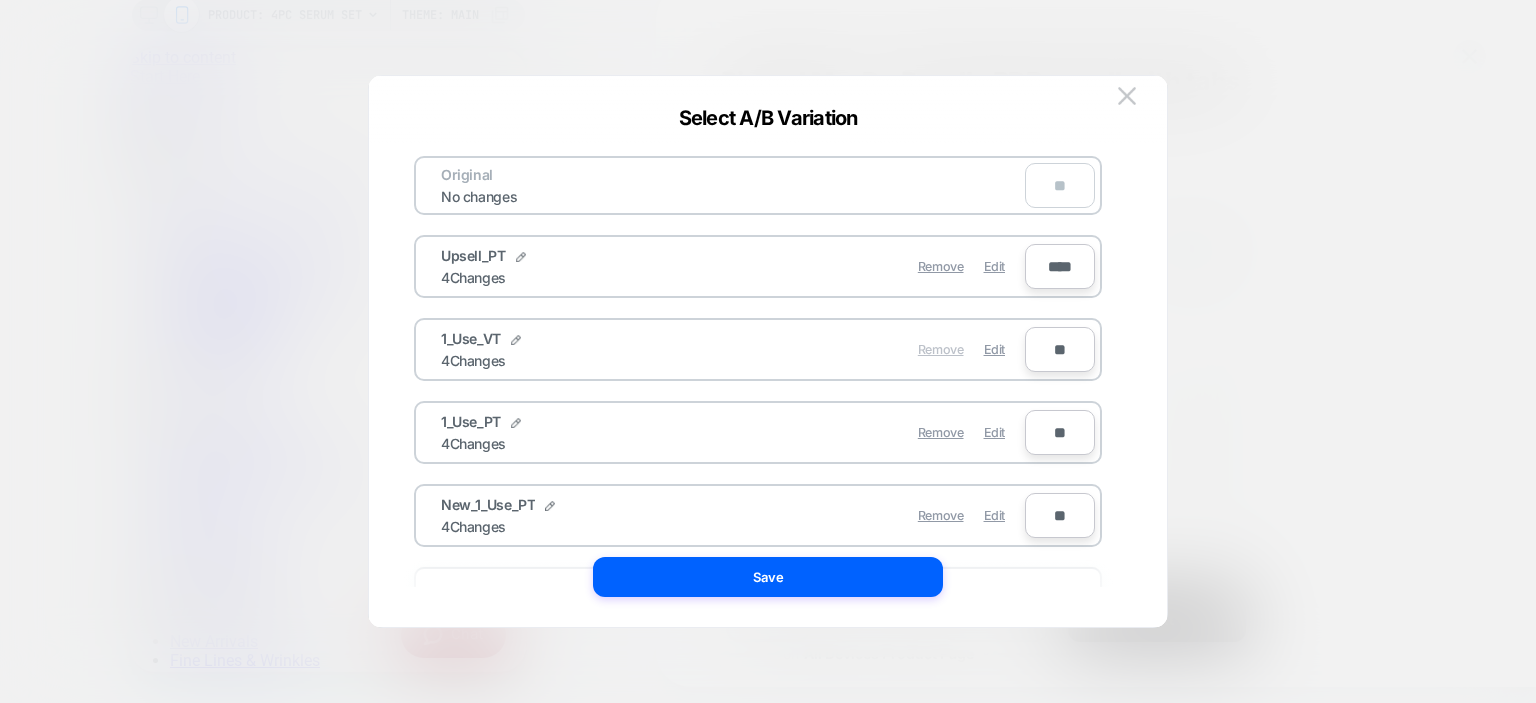 click on "Remove" at bounding box center (941, 349) 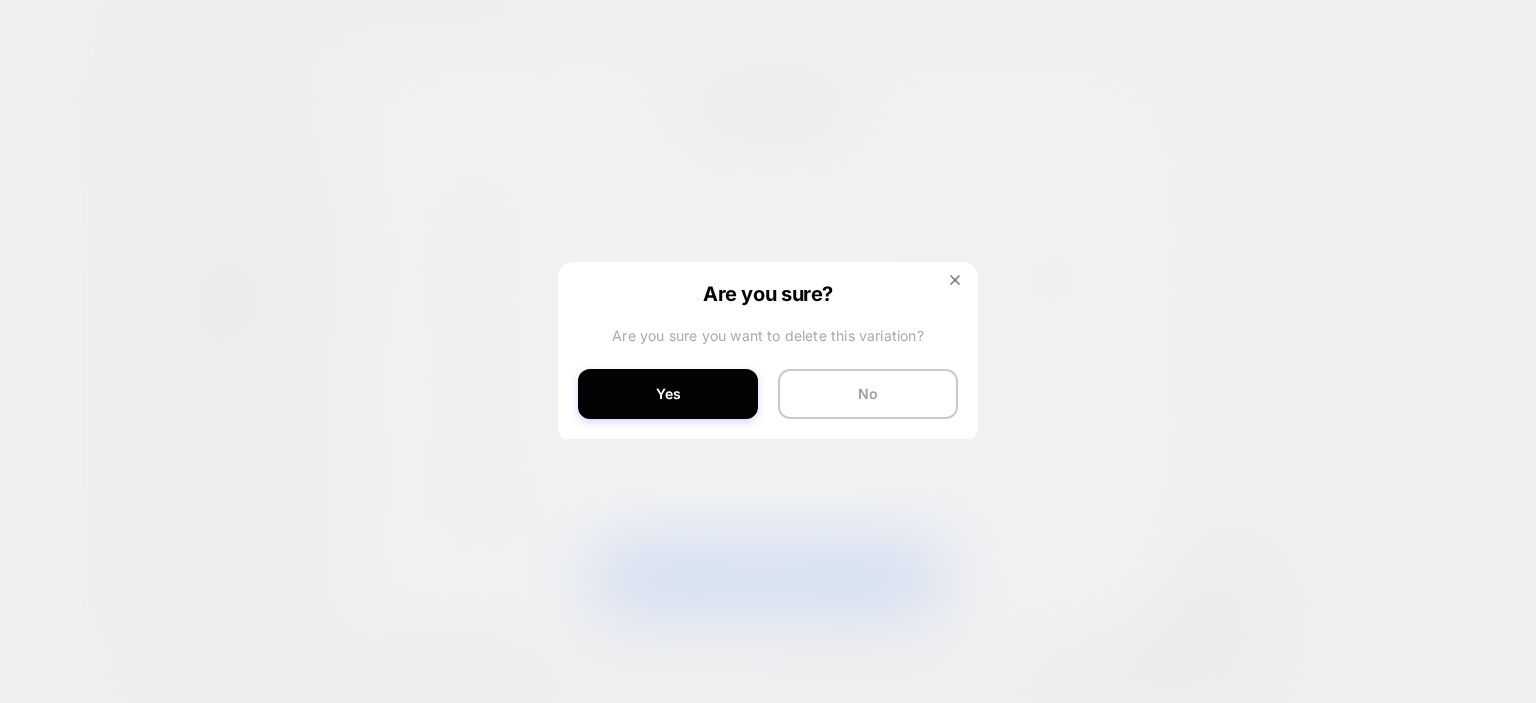 click on "Yes" at bounding box center [668, 394] 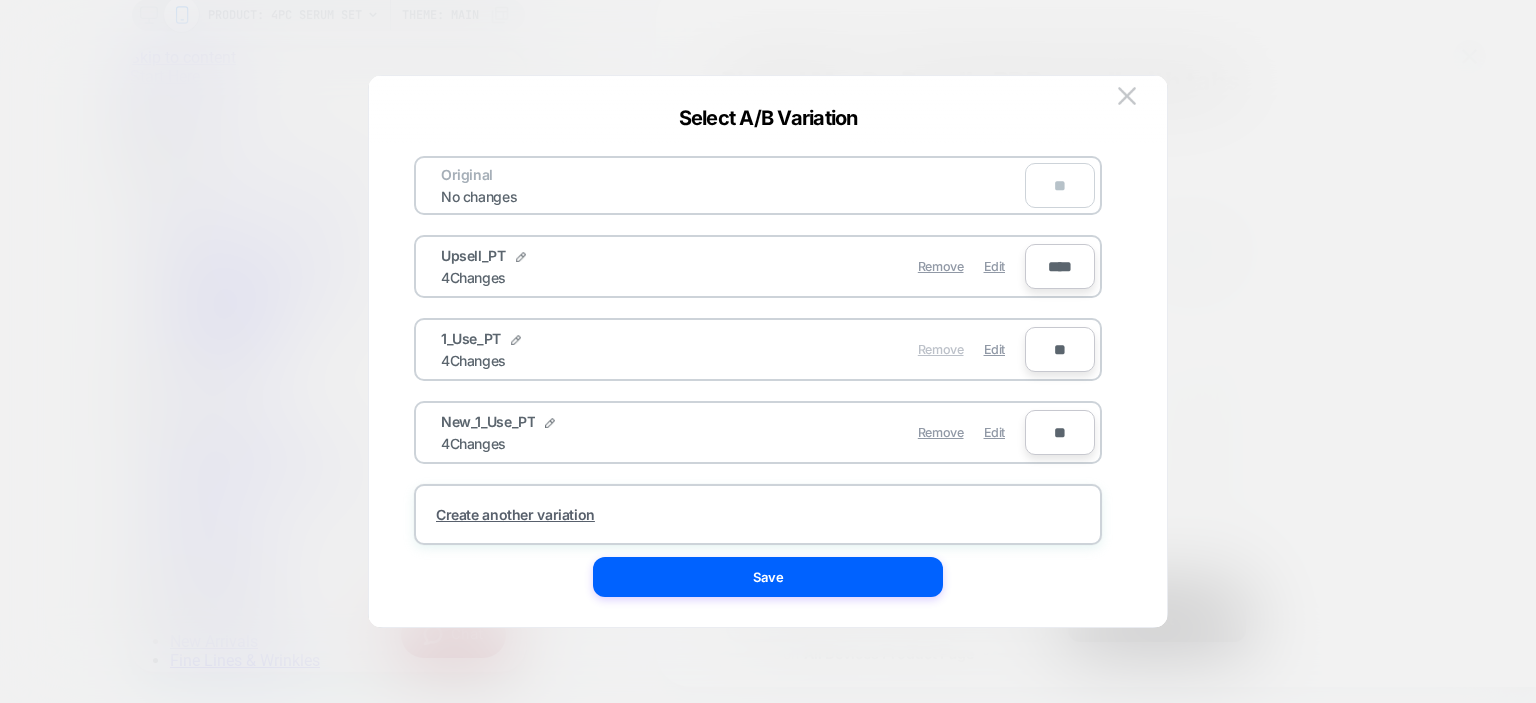 click on "Remove" at bounding box center (941, 349) 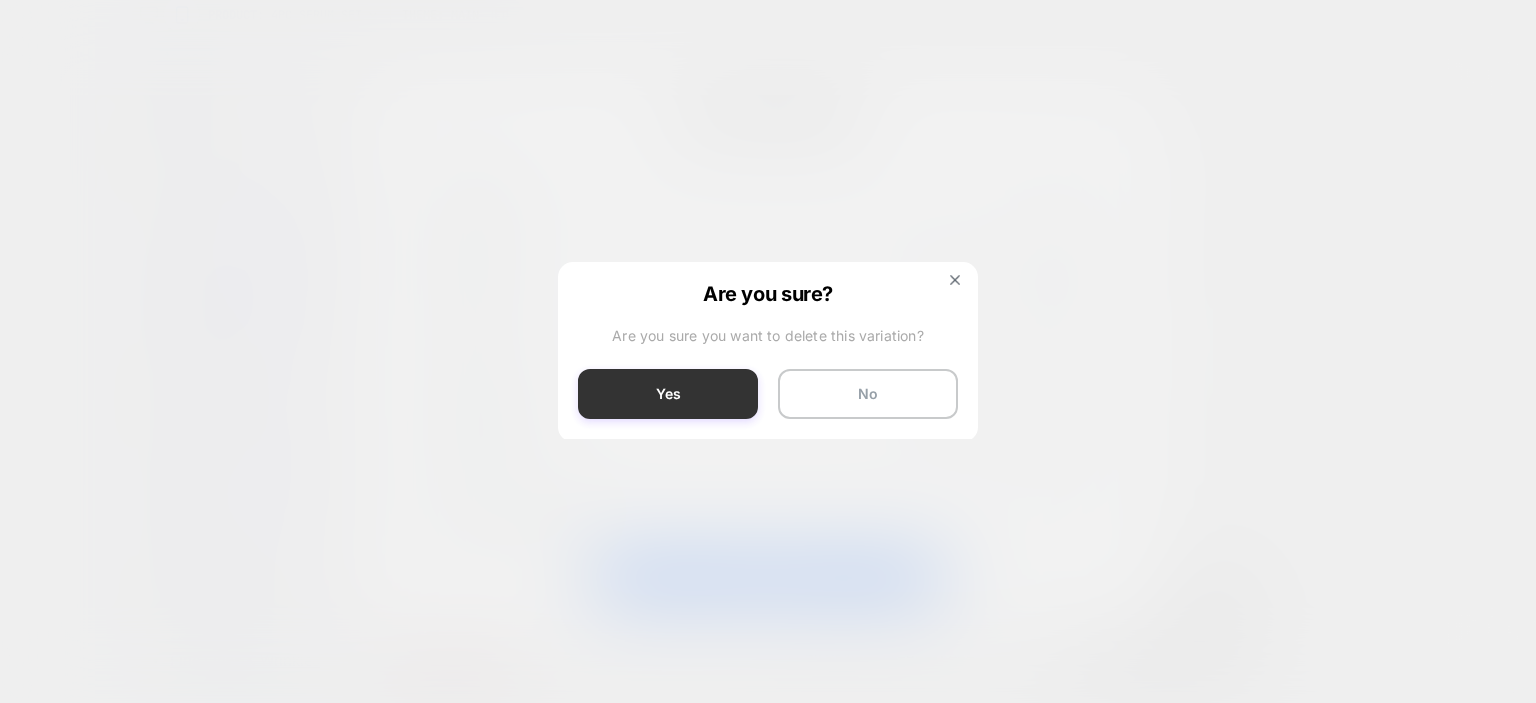 click on "Yes" at bounding box center (668, 394) 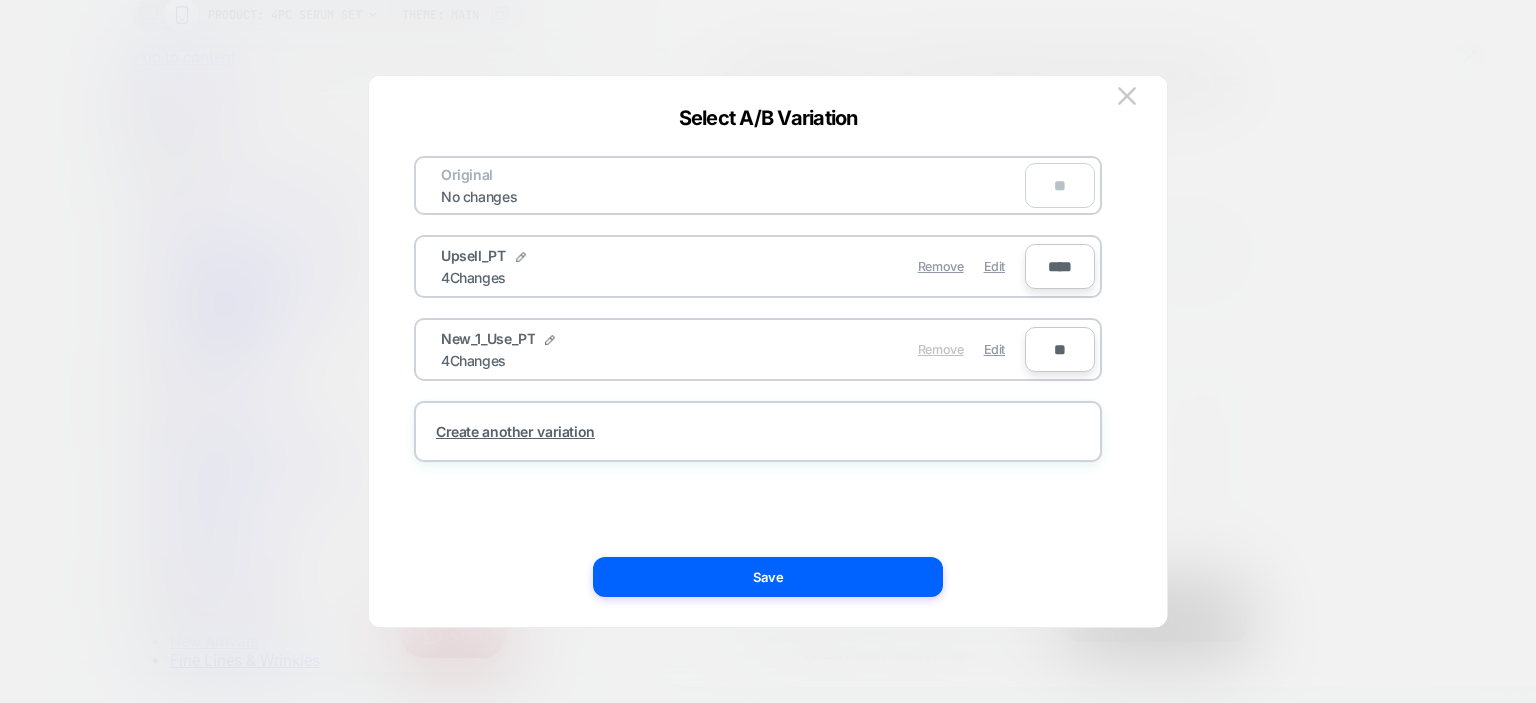 click on "Remove" at bounding box center (941, 349) 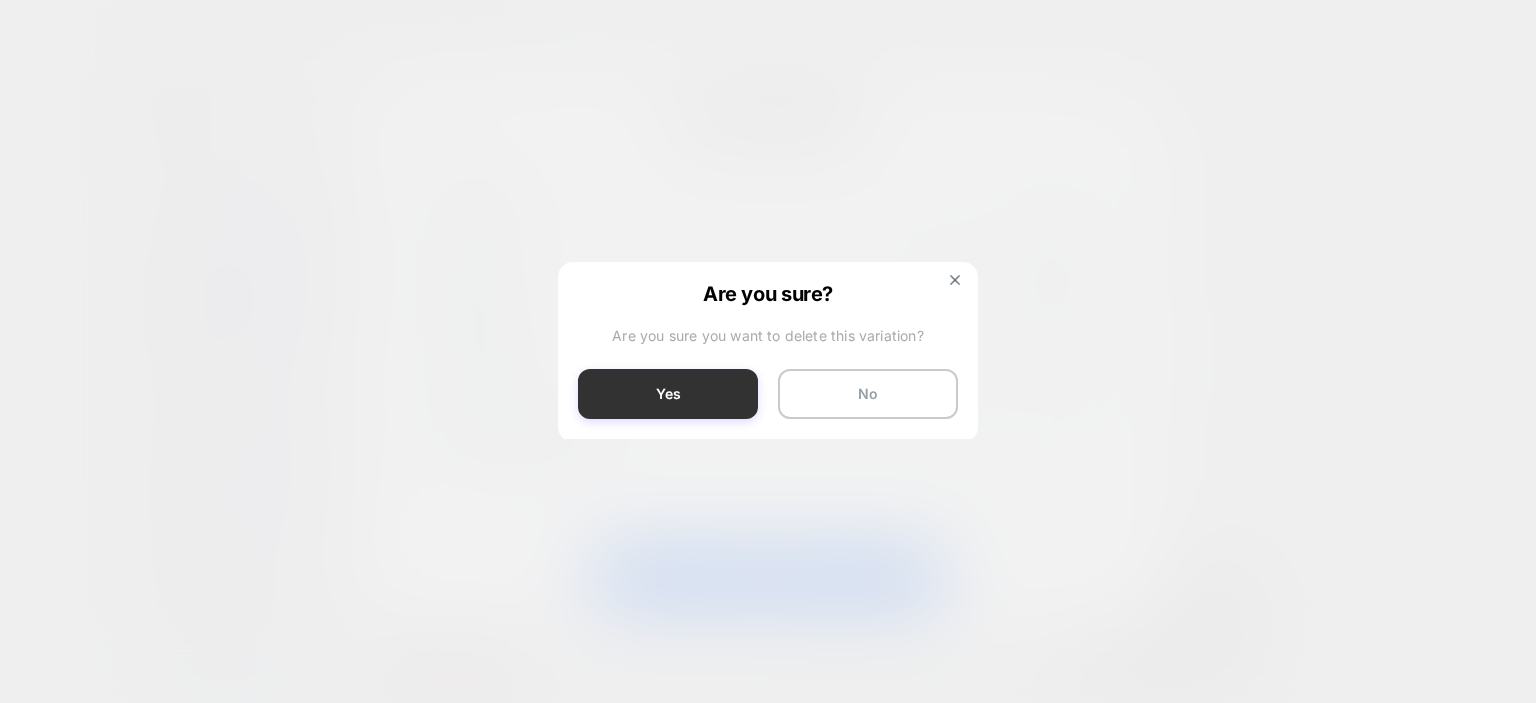 click on "Yes" at bounding box center [668, 394] 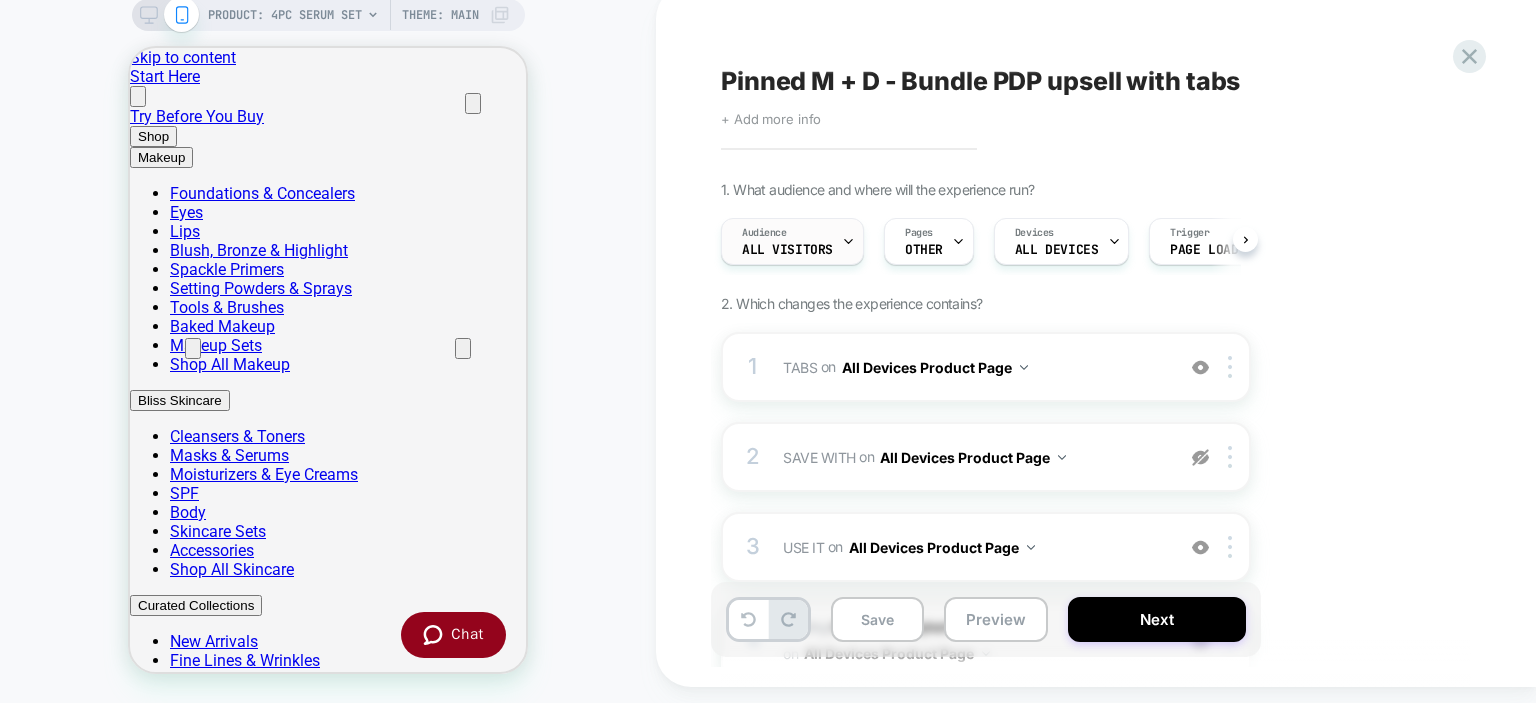 click at bounding box center (848, 241) 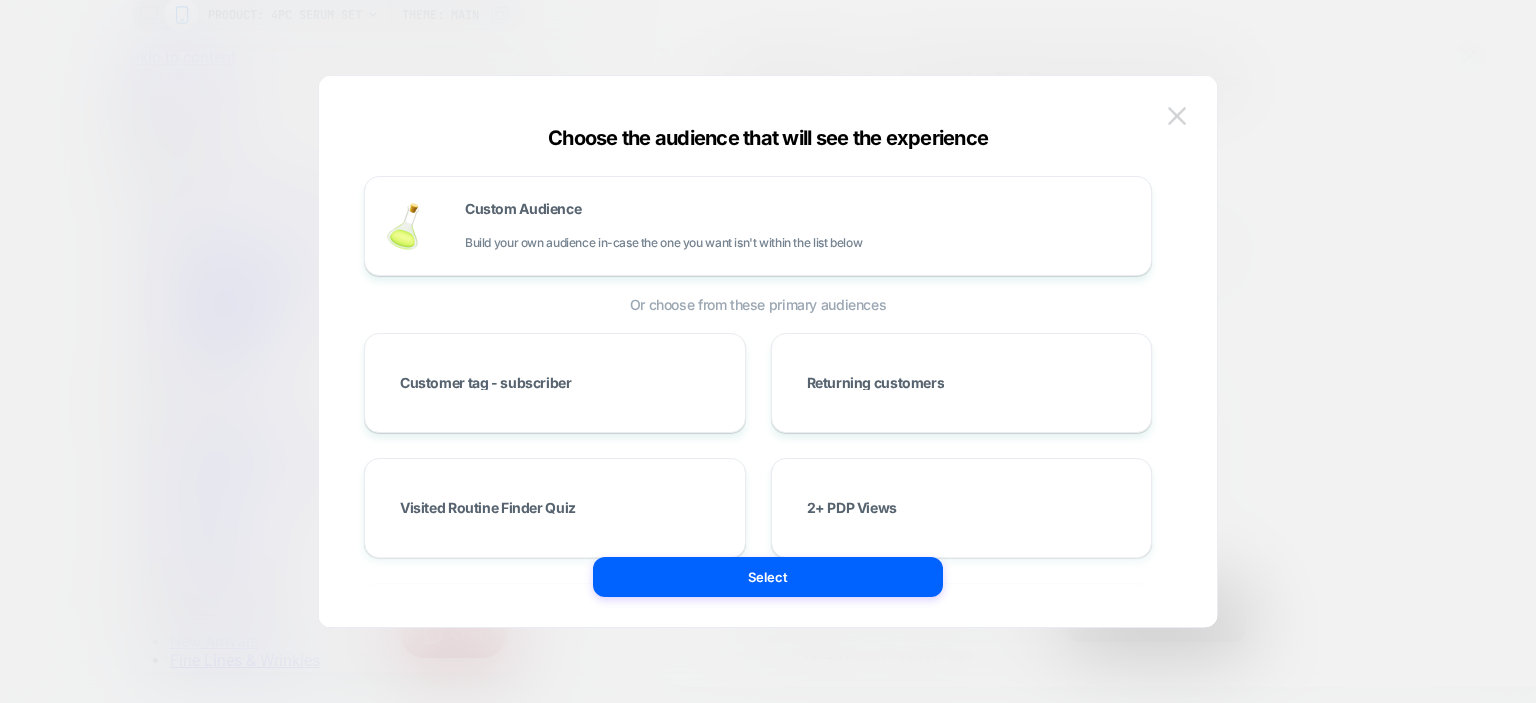 click at bounding box center [1177, 115] 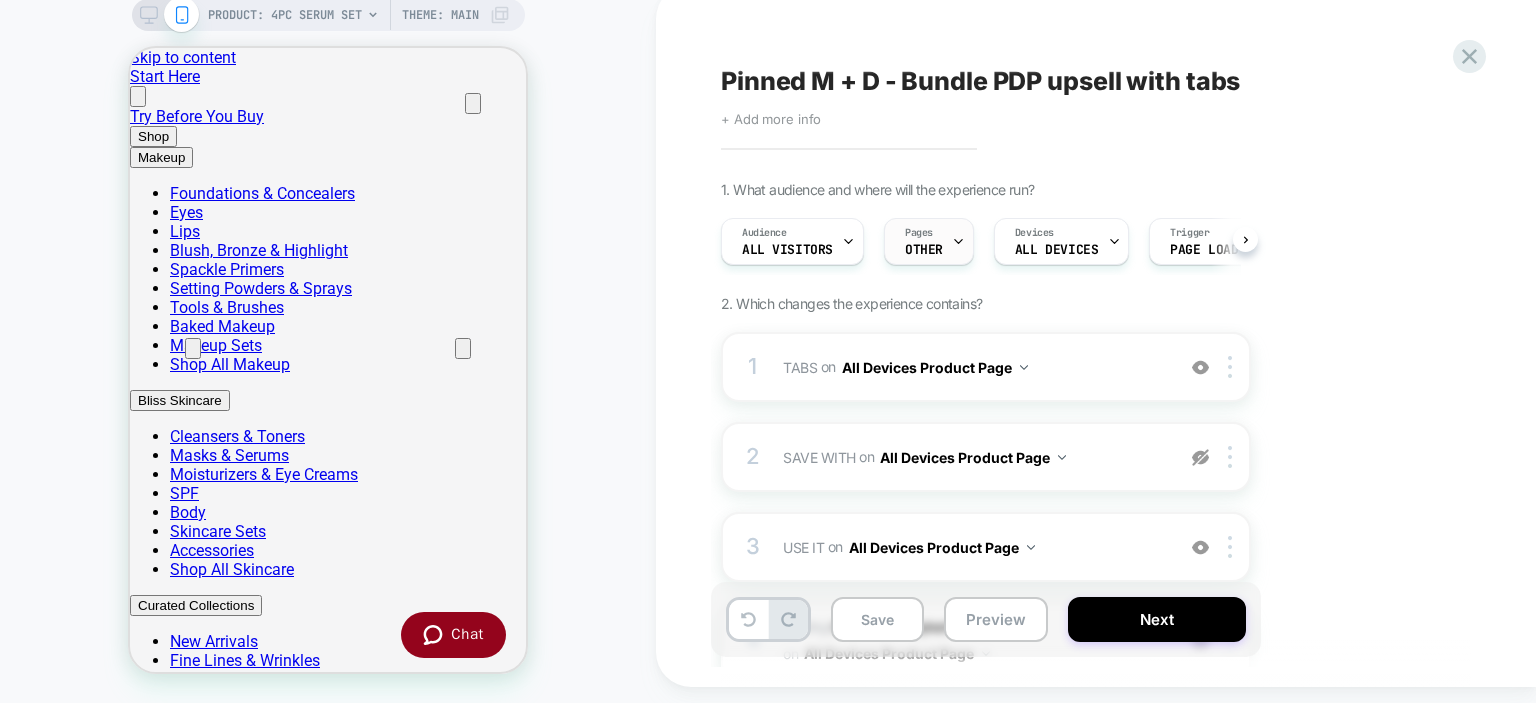 click 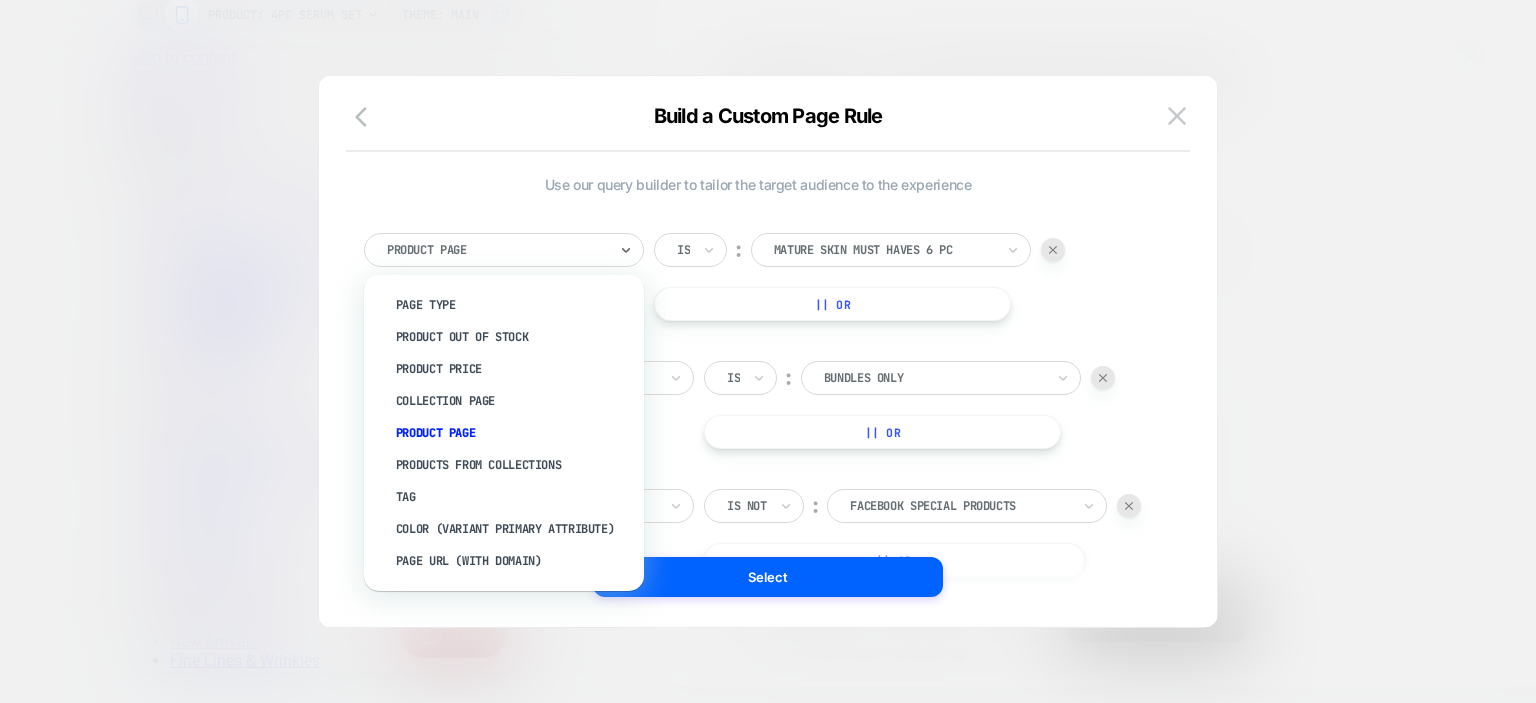 click at bounding box center (497, 250) 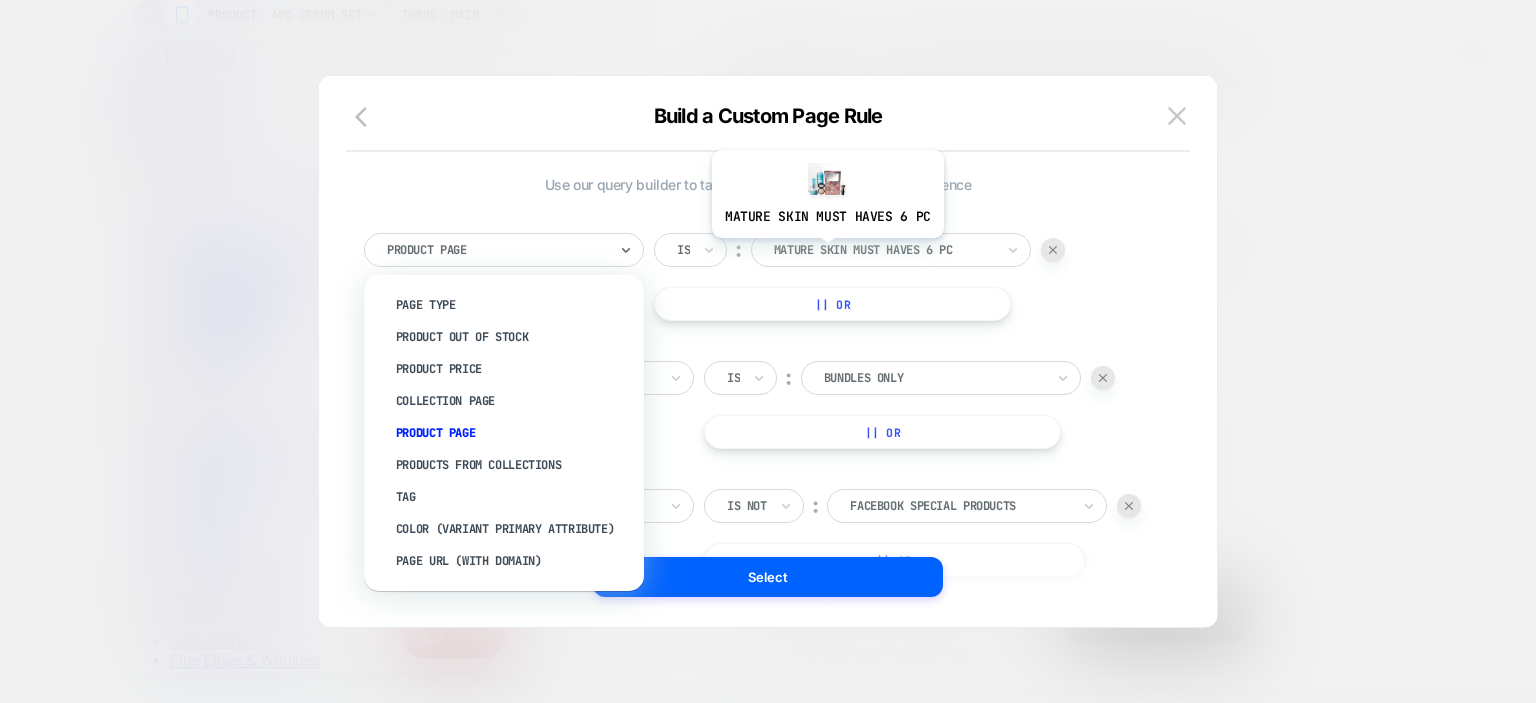 click at bounding box center [884, 250] 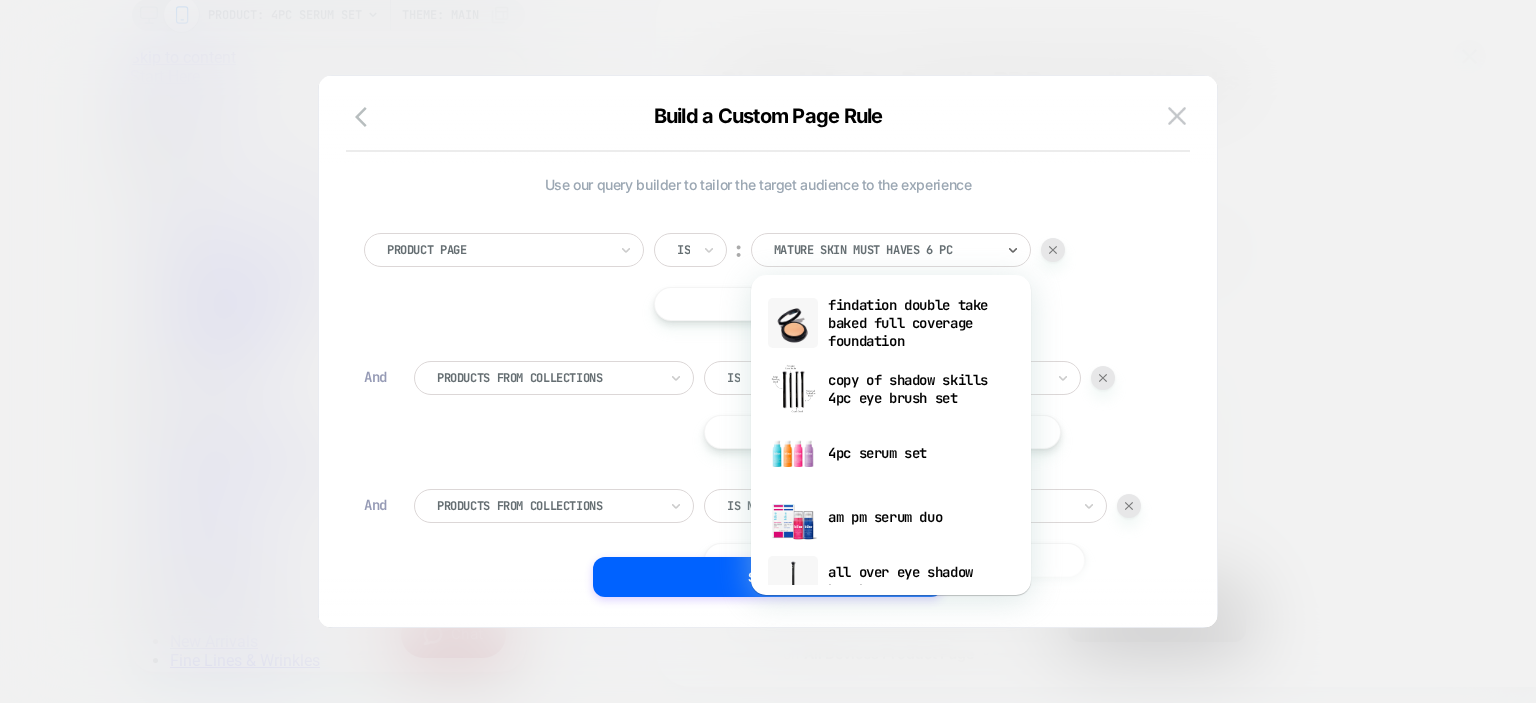 click on "Product Page Is ︰ option findation double take baked full coverage foundation focused, 1 of 243. 243 results available. Use Up and Down to choose options, press Enter to select the currently focused option, press Escape to exit the menu, press Tab to select the option and exit the menu. mature skin must haves 6 pc findation double take baked full coverage foundation copy of shadow skills 4pc eye brush set 4pc serum set am pm serum duo all over eye shadow brush always there lengthening mascara waterproof mascara always there always there waterproof mascara zip angled blush brush angled precision concealer brush 1 baked balance n brighten color correcting foundation baked balance n brighten color correcting foundation special baked balance n brighten color correcting foundation celeb special sampler baked balance n brighten color correcting foundation baked balance n glow illuminating foundation baked blurring setting powder baked blush n brighten baked blush n brighten marbleized blush copy bronze n brighten" at bounding box center [758, 277] 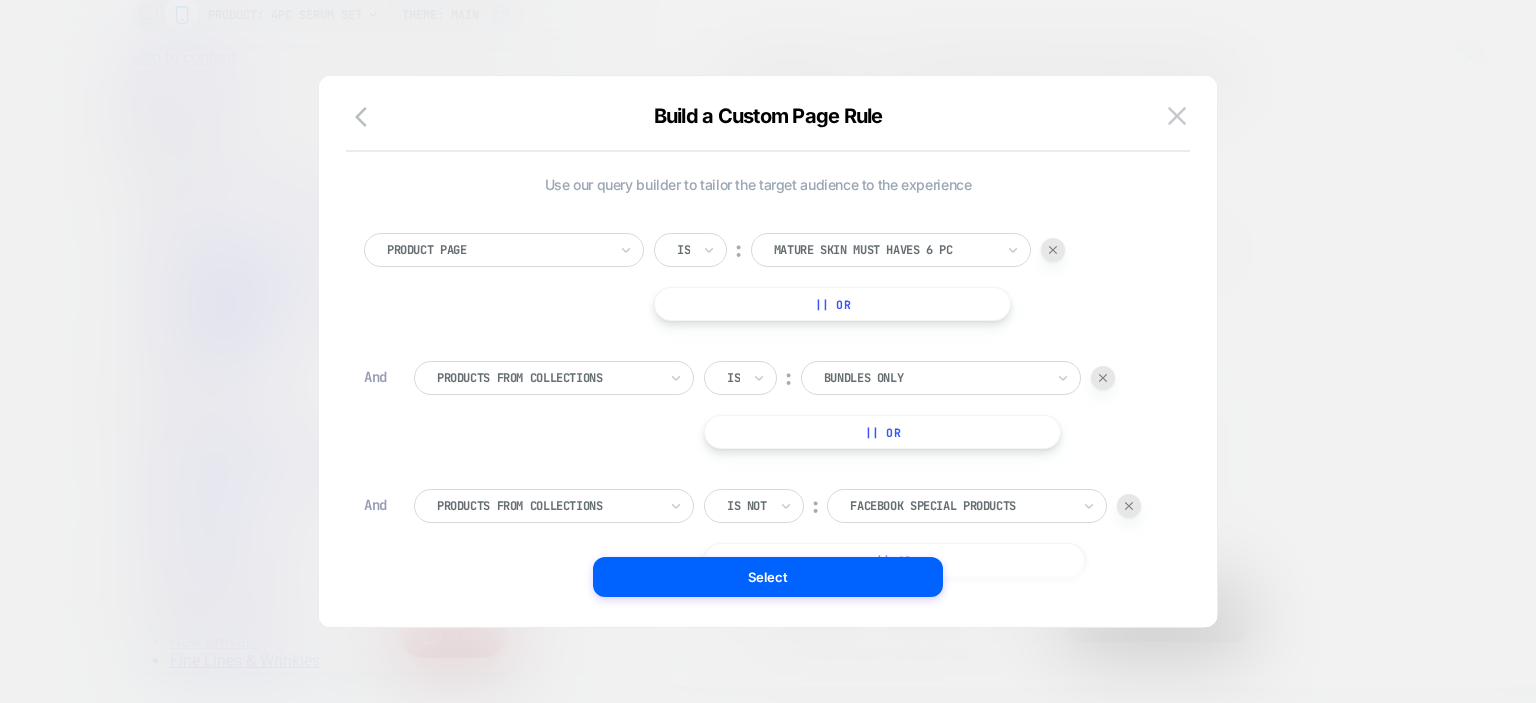 scroll, scrollTop: 20, scrollLeft: 0, axis: vertical 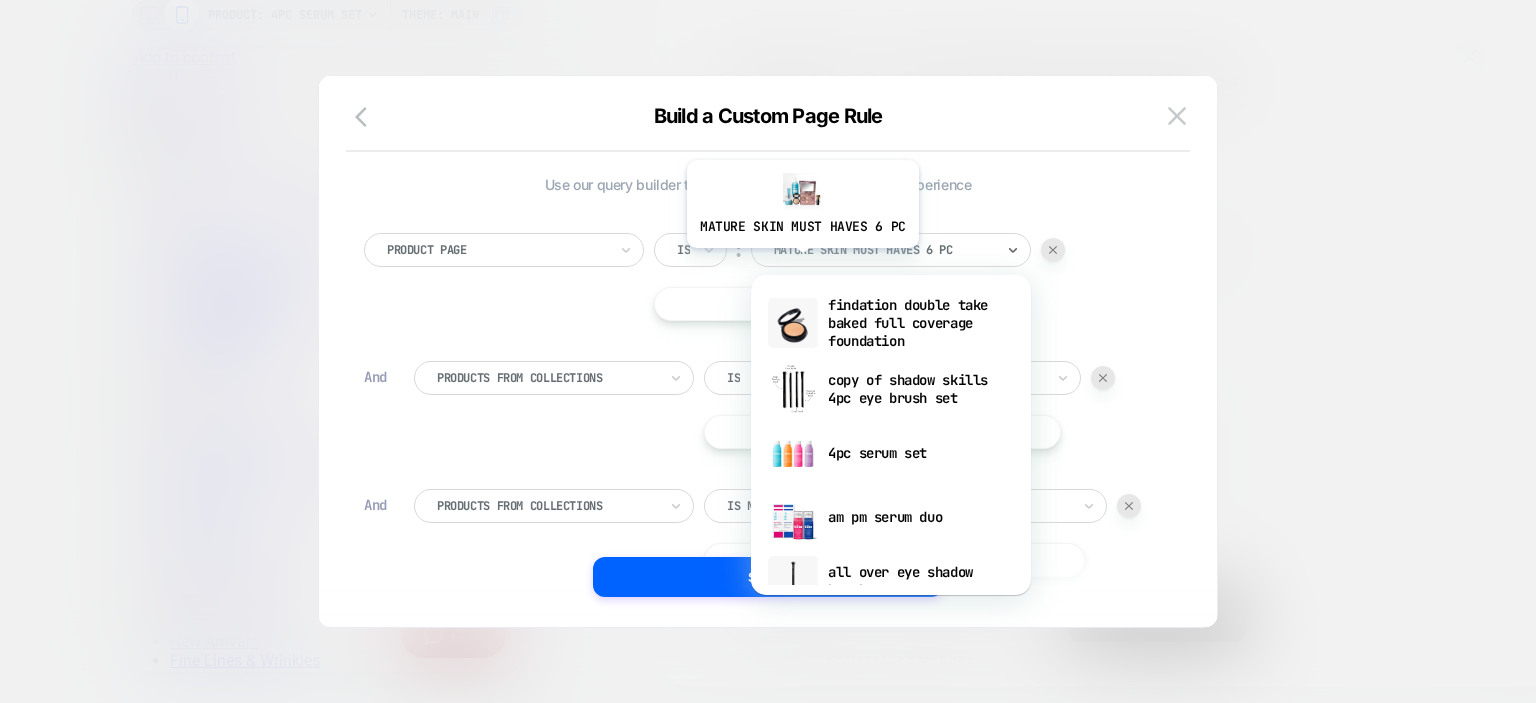 click on "mature skin must haves 6 pc" at bounding box center [891, 250] 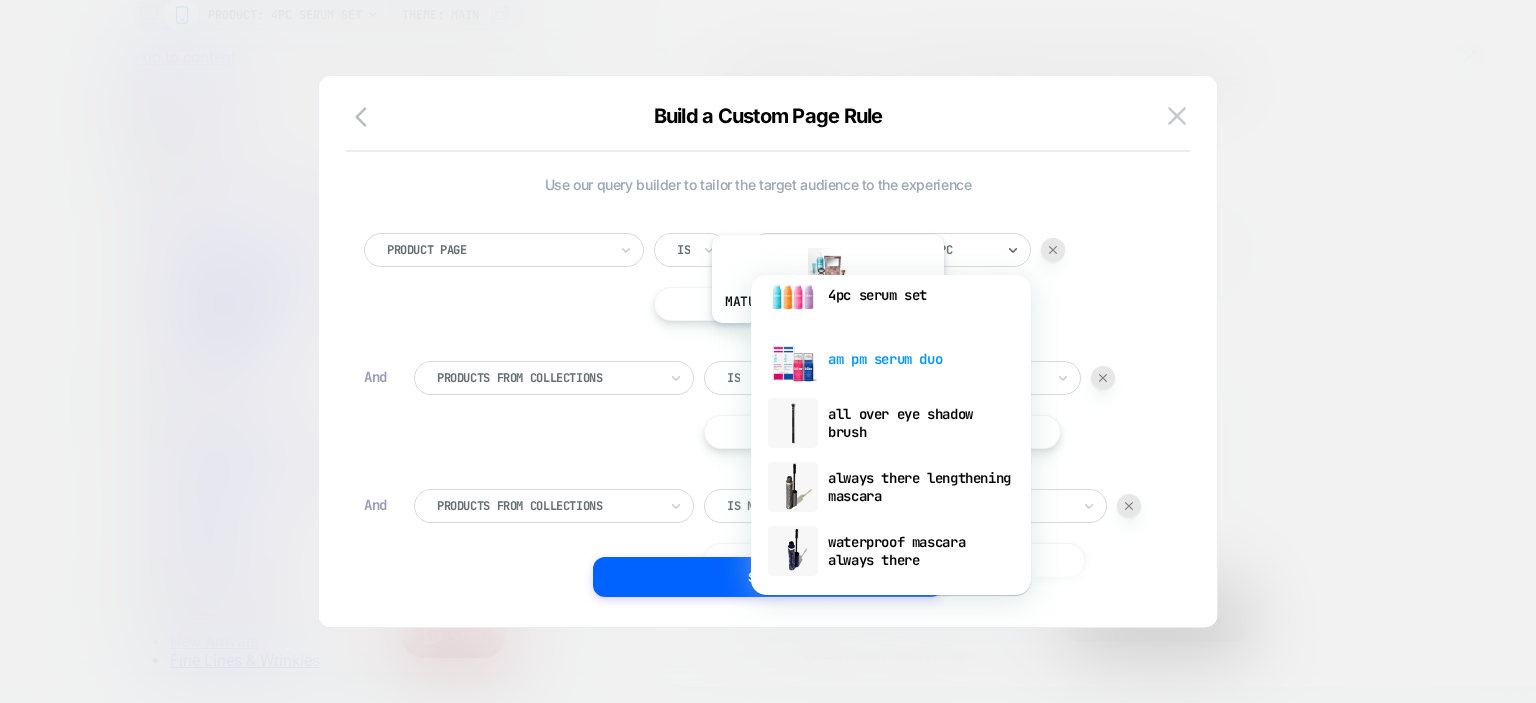 scroll, scrollTop: 200, scrollLeft: 0, axis: vertical 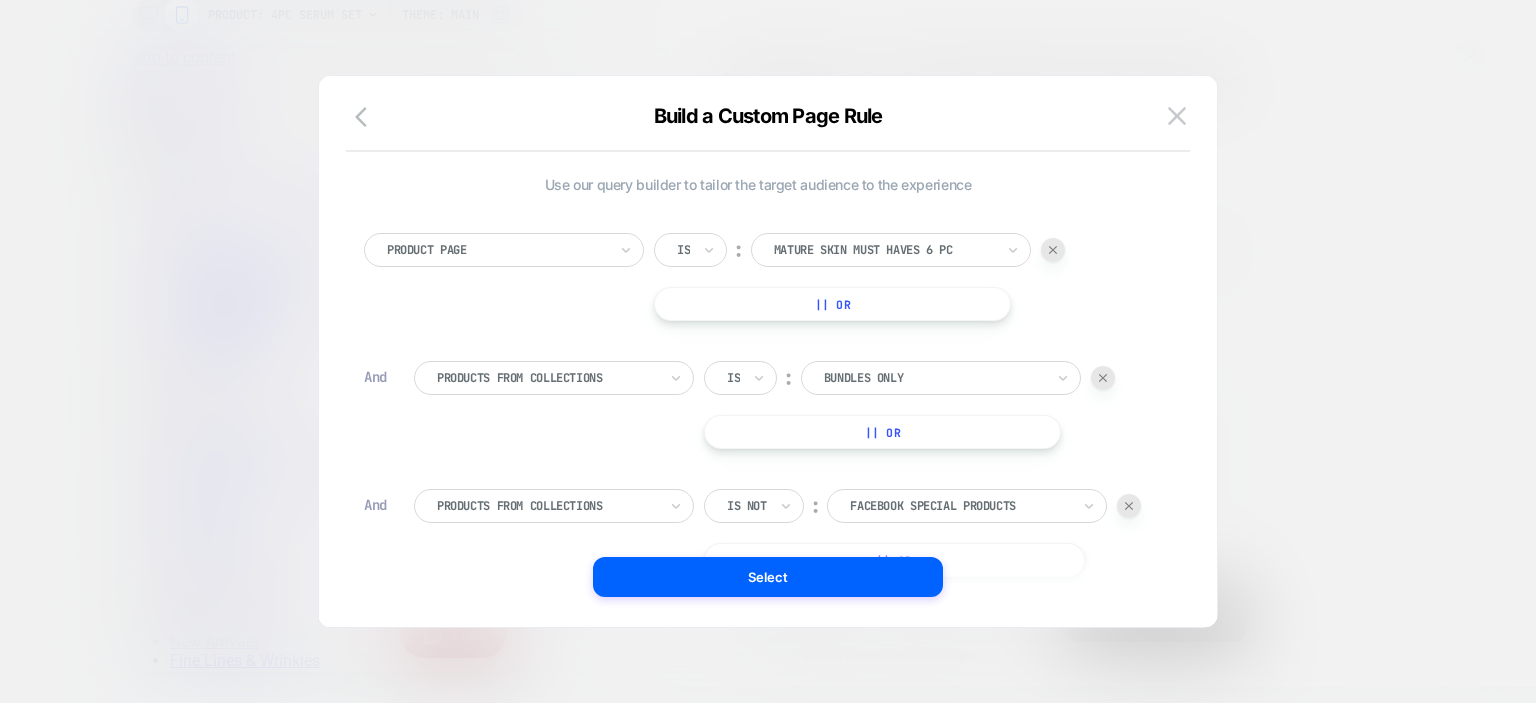click on "Product Page Is ︰ mature skin must haves 6 pc || Or And Products From Collections Is ︰ Bundles Only || Or And Products From Collections Is not ︰ Facebook Special Products FACEBOOK SPECIAL PRODUCTS || Or And Product Page Is not ︰ baked starter kit tuscan dreams 1 BAKED STARTER KIT TUSCAN DREAMS 1 || Or + And" at bounding box center [758, 486] 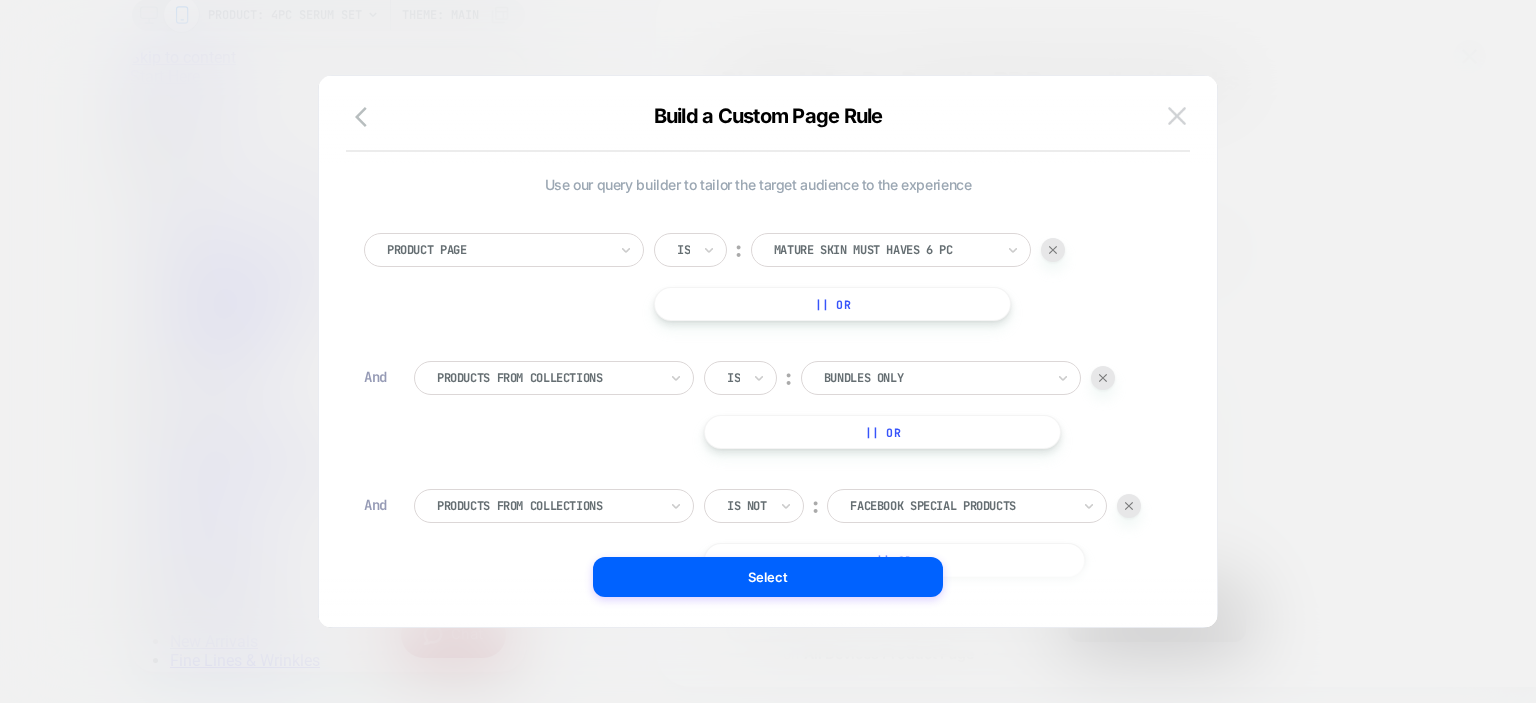 click at bounding box center [1177, 116] 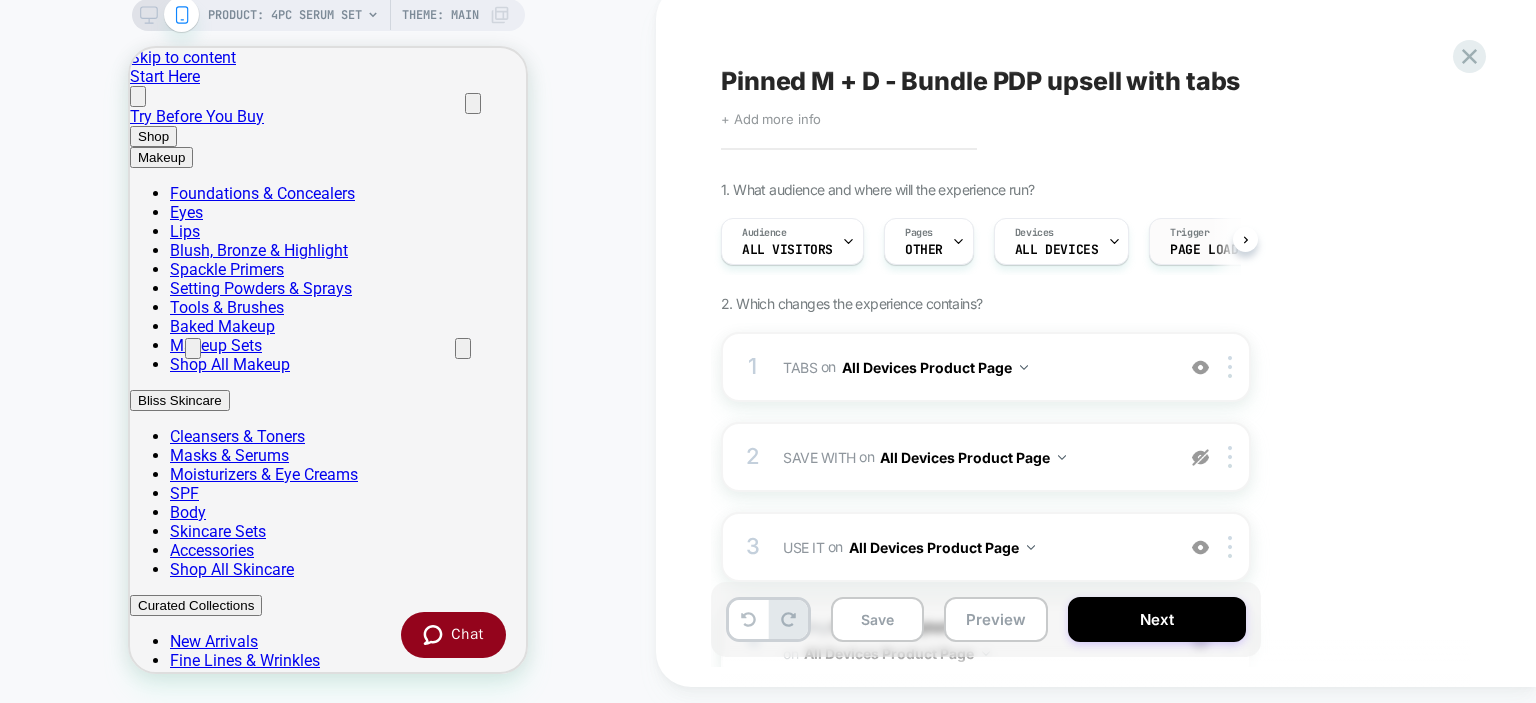scroll, scrollTop: 0, scrollLeft: 88, axis: horizontal 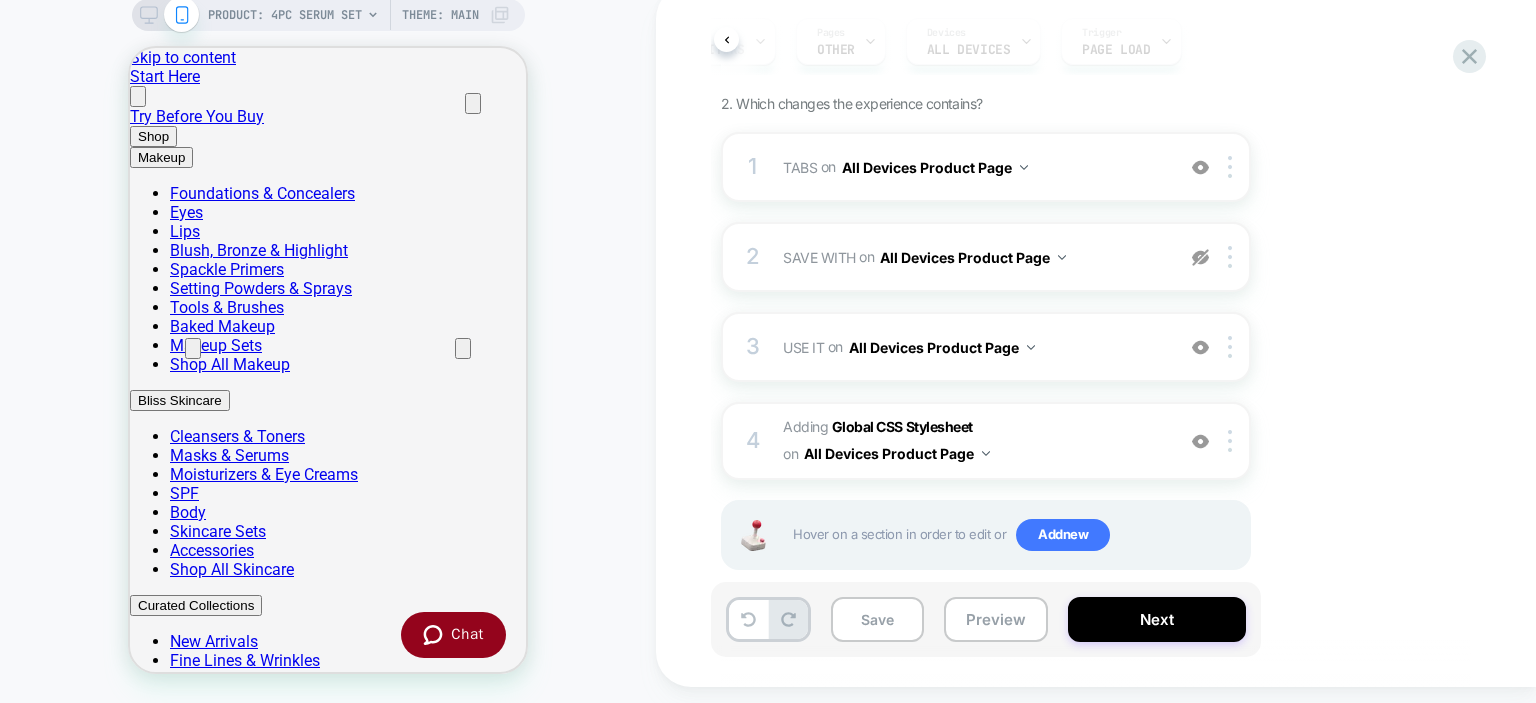 click on "3" at bounding box center (753, 347) 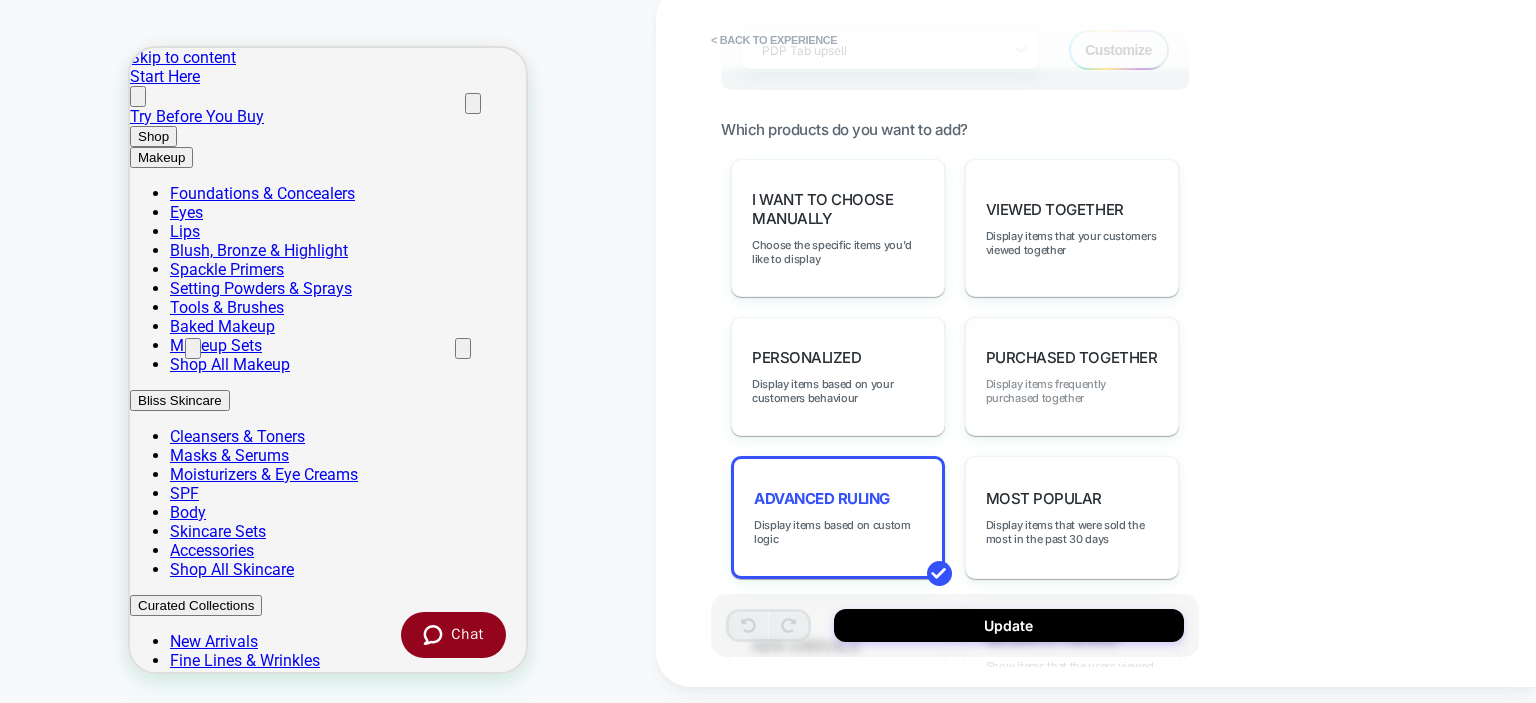 scroll, scrollTop: 700, scrollLeft: 0, axis: vertical 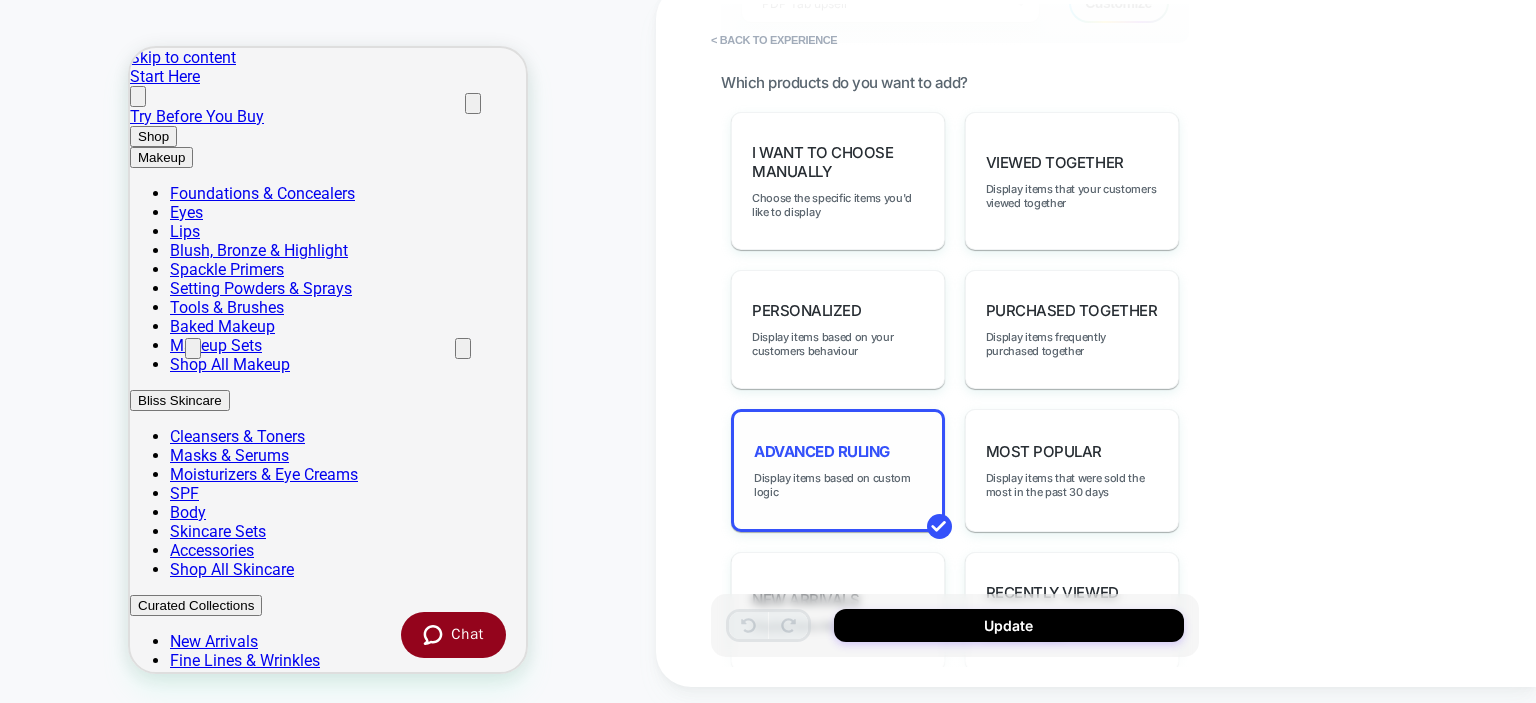 click on "Advanced Ruling" at bounding box center (822, 451) 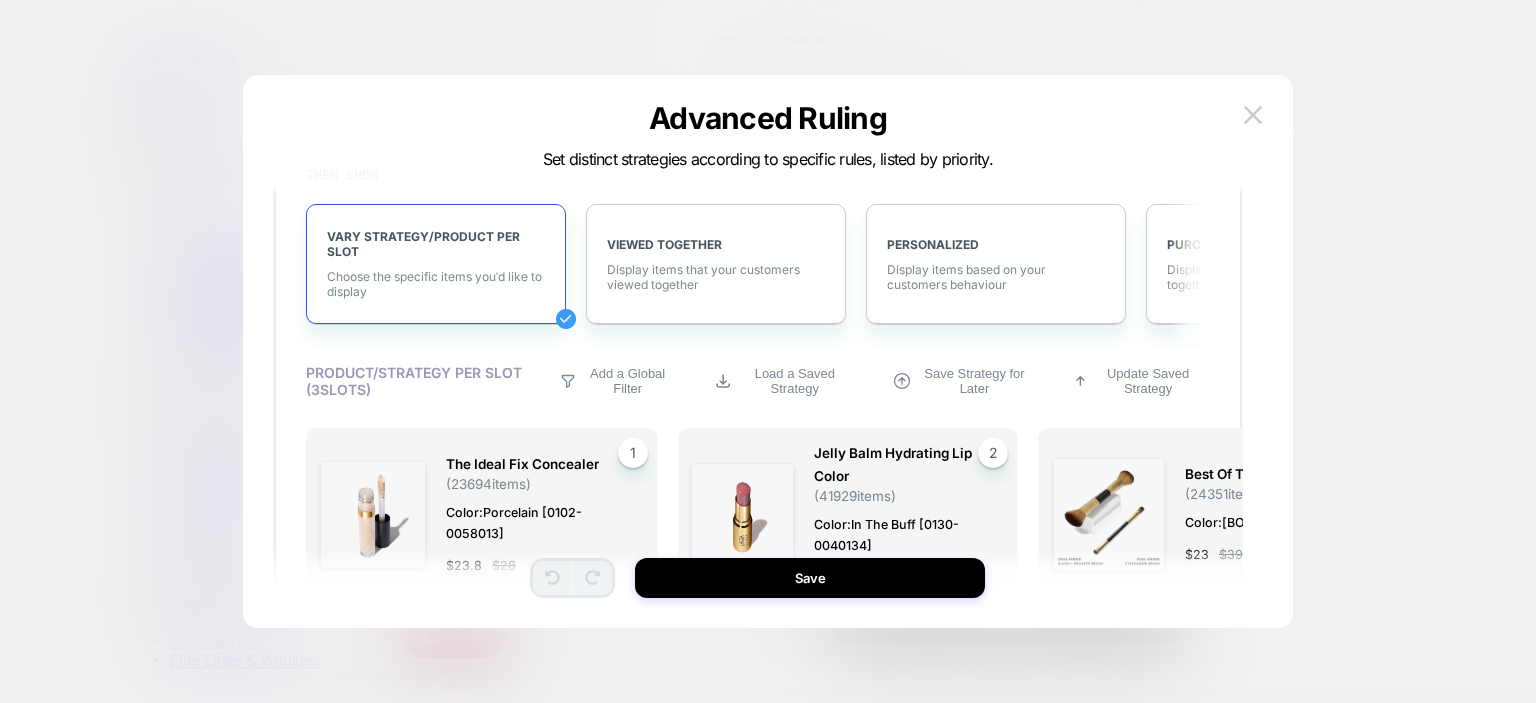 scroll, scrollTop: 0, scrollLeft: 0, axis: both 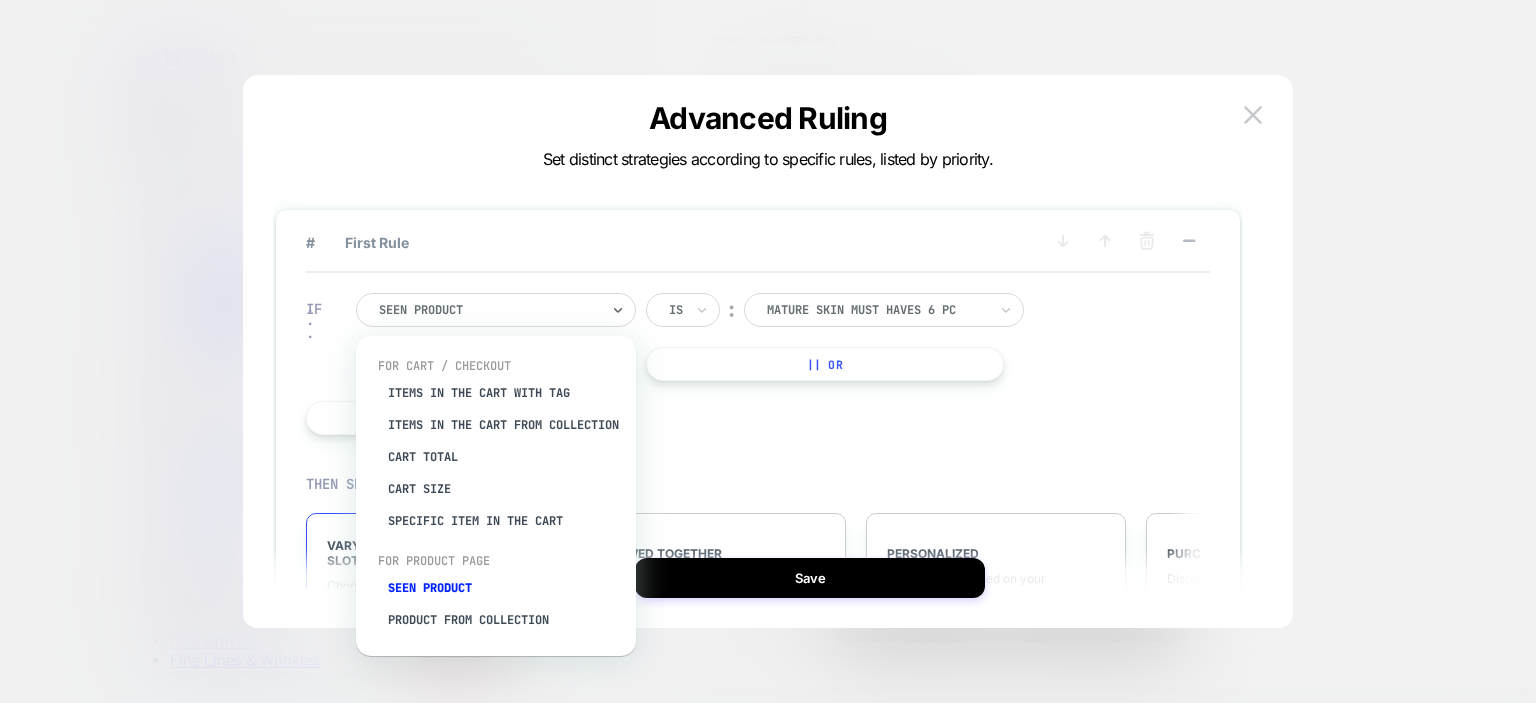 click on "Seen Product" at bounding box center [489, 310] 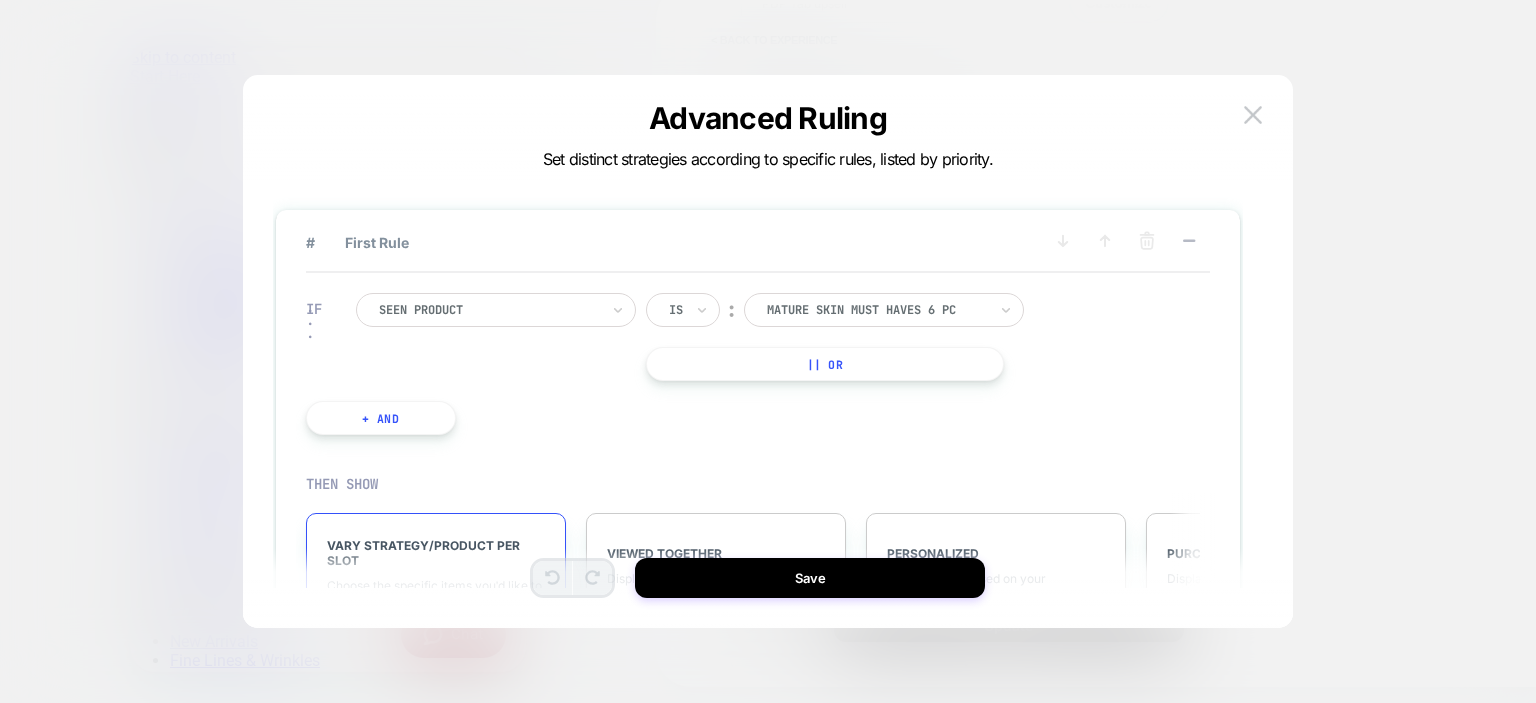 click on "IF Seen Product Is ︰ mature skin must haves 6 pc MATURE SKIN MUST HAVES 6 PC || Or + And" at bounding box center [682, 364] 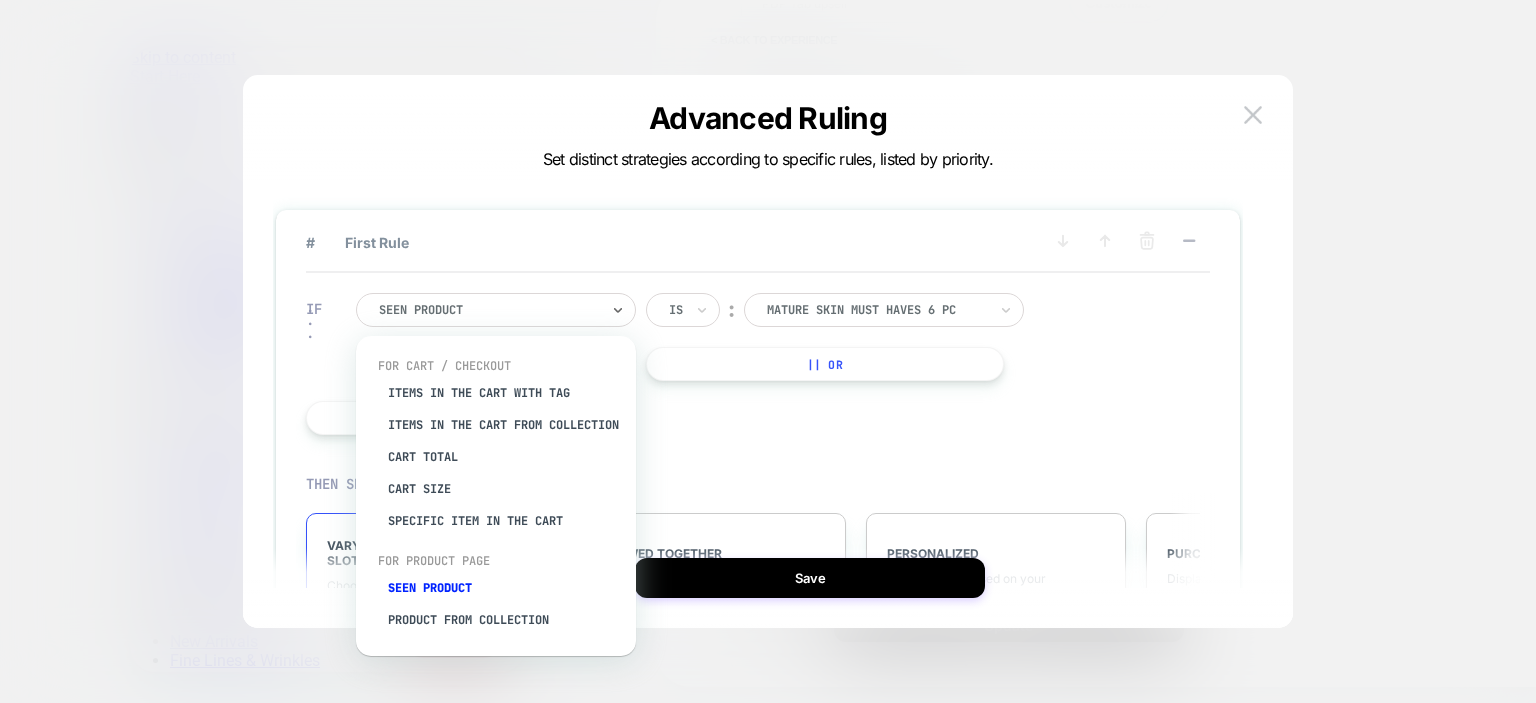 click at bounding box center (489, 310) 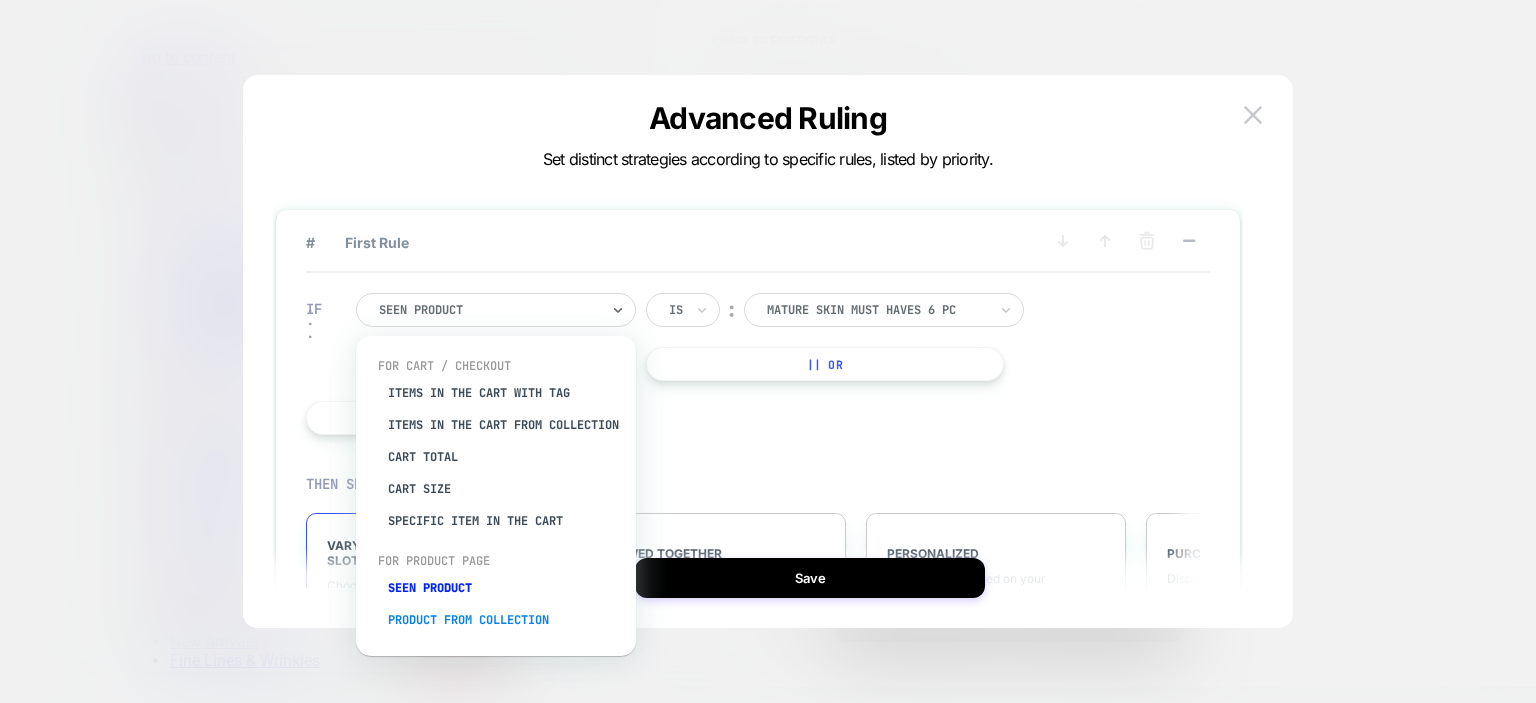 click on "Product from collection" at bounding box center (506, 620) 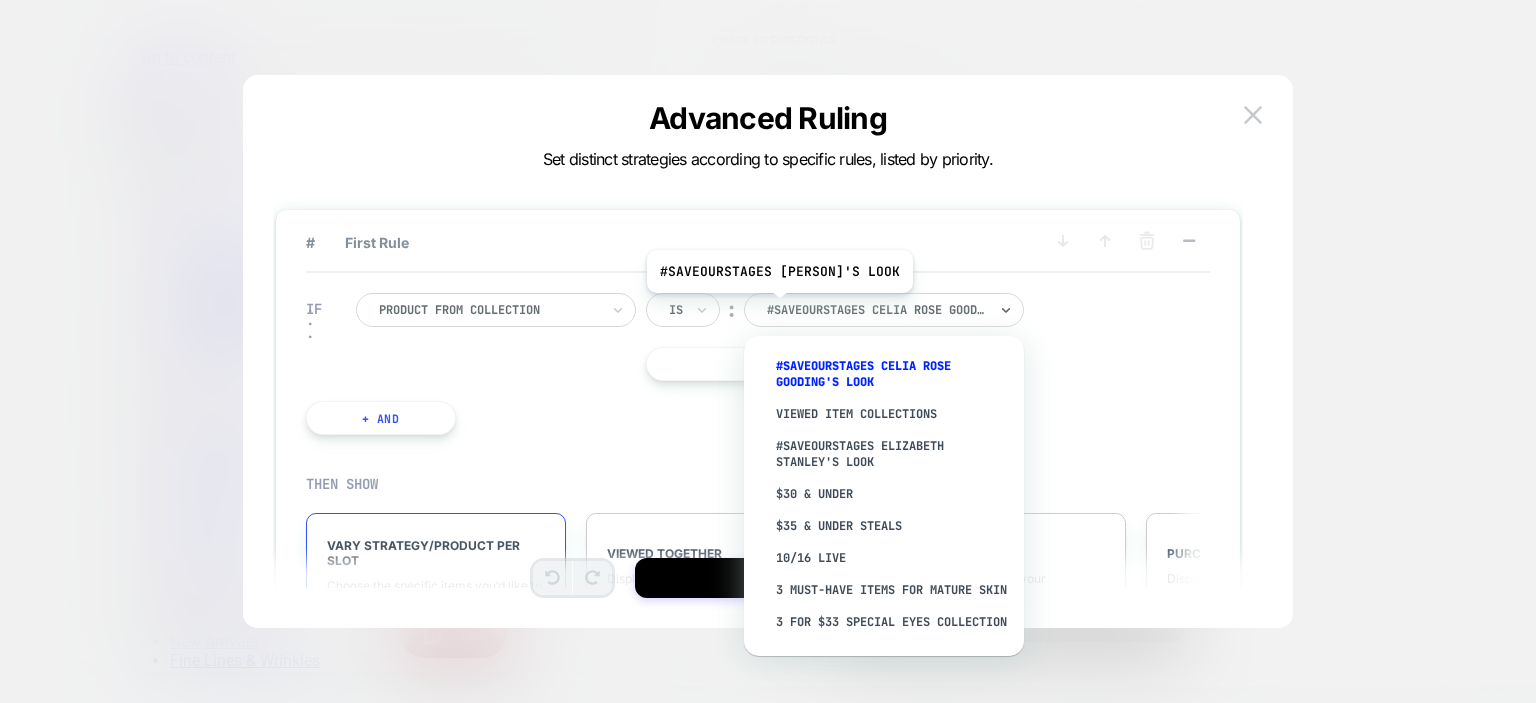 click at bounding box center [877, 310] 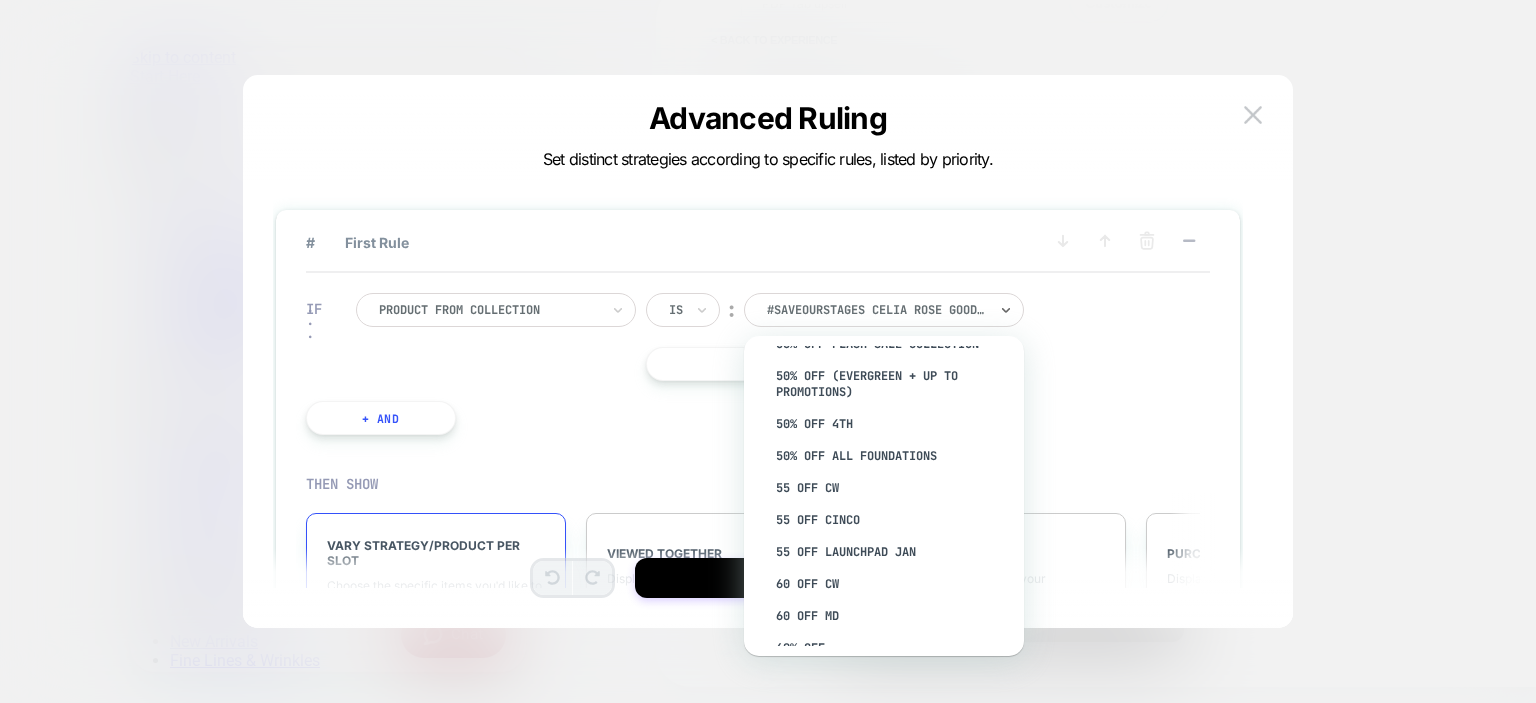scroll, scrollTop: 1300, scrollLeft: 0, axis: vertical 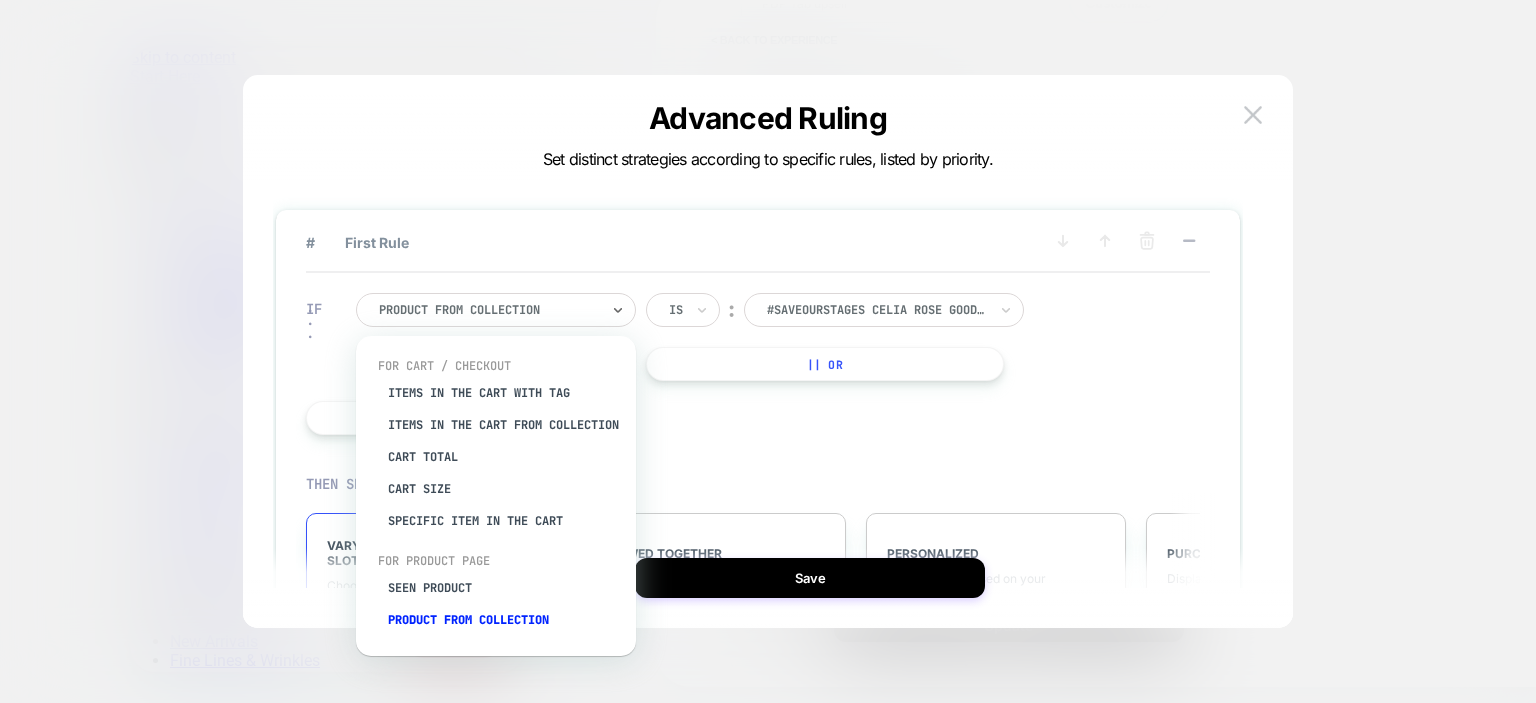 click on "Product from collection" at bounding box center (496, 310) 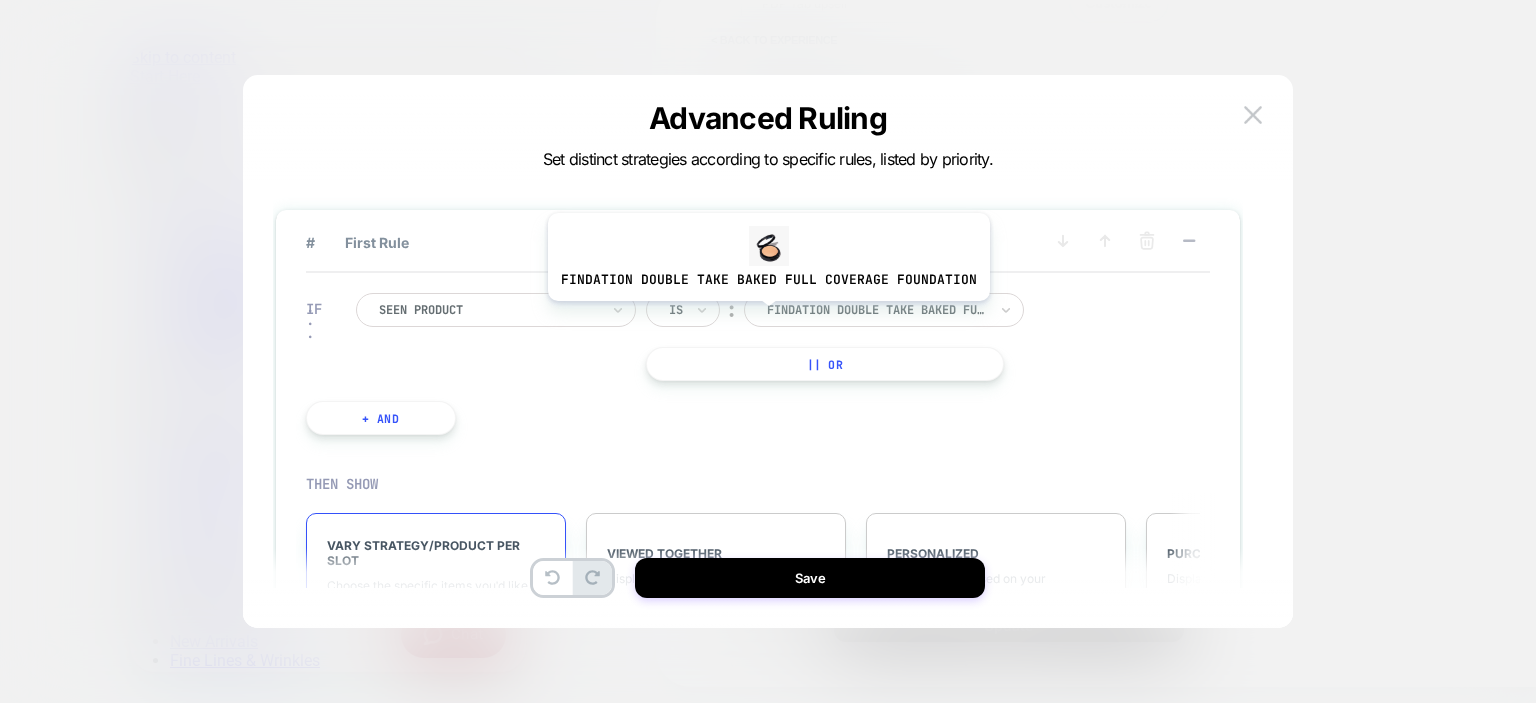 click at bounding box center [771, 310] 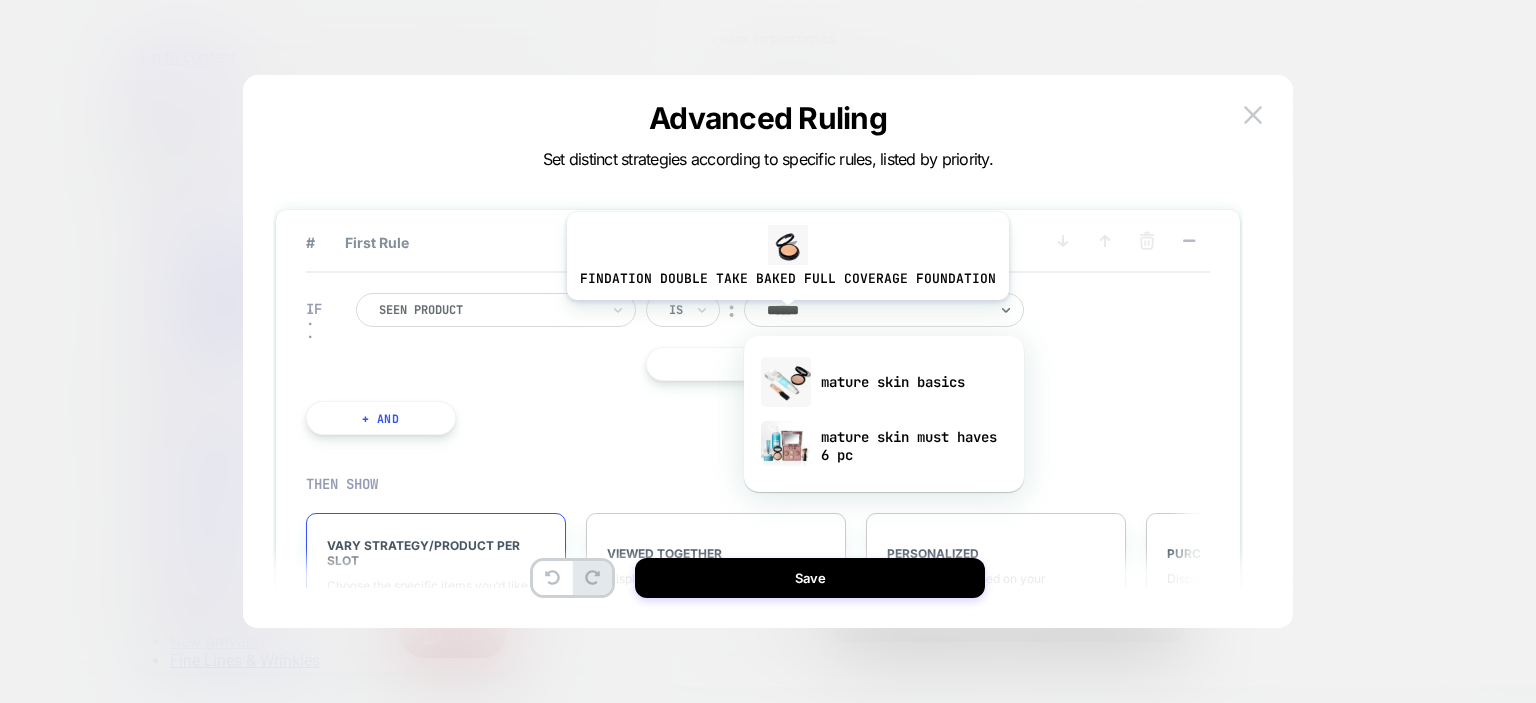 type on "******" 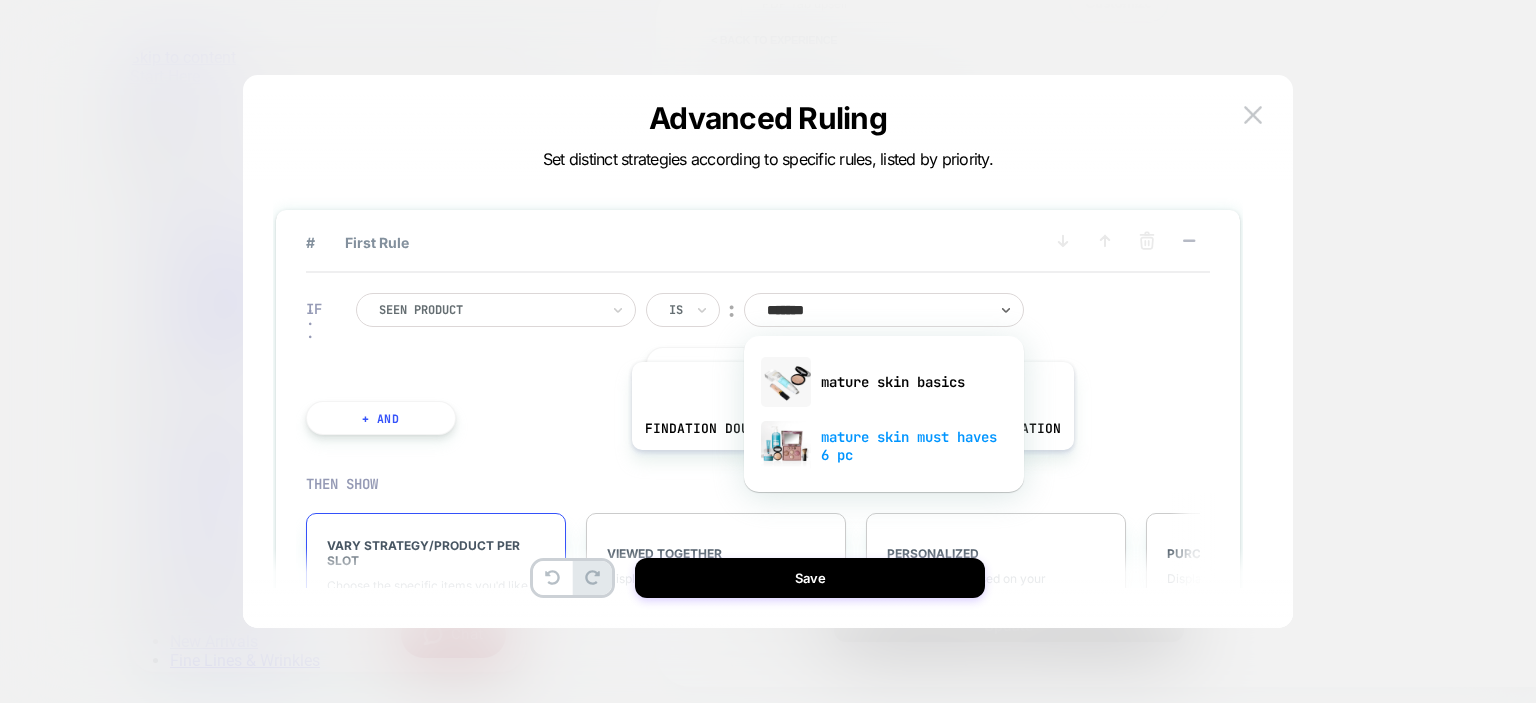 click on "mature skin must haves 6 pc" at bounding box center (884, 446) 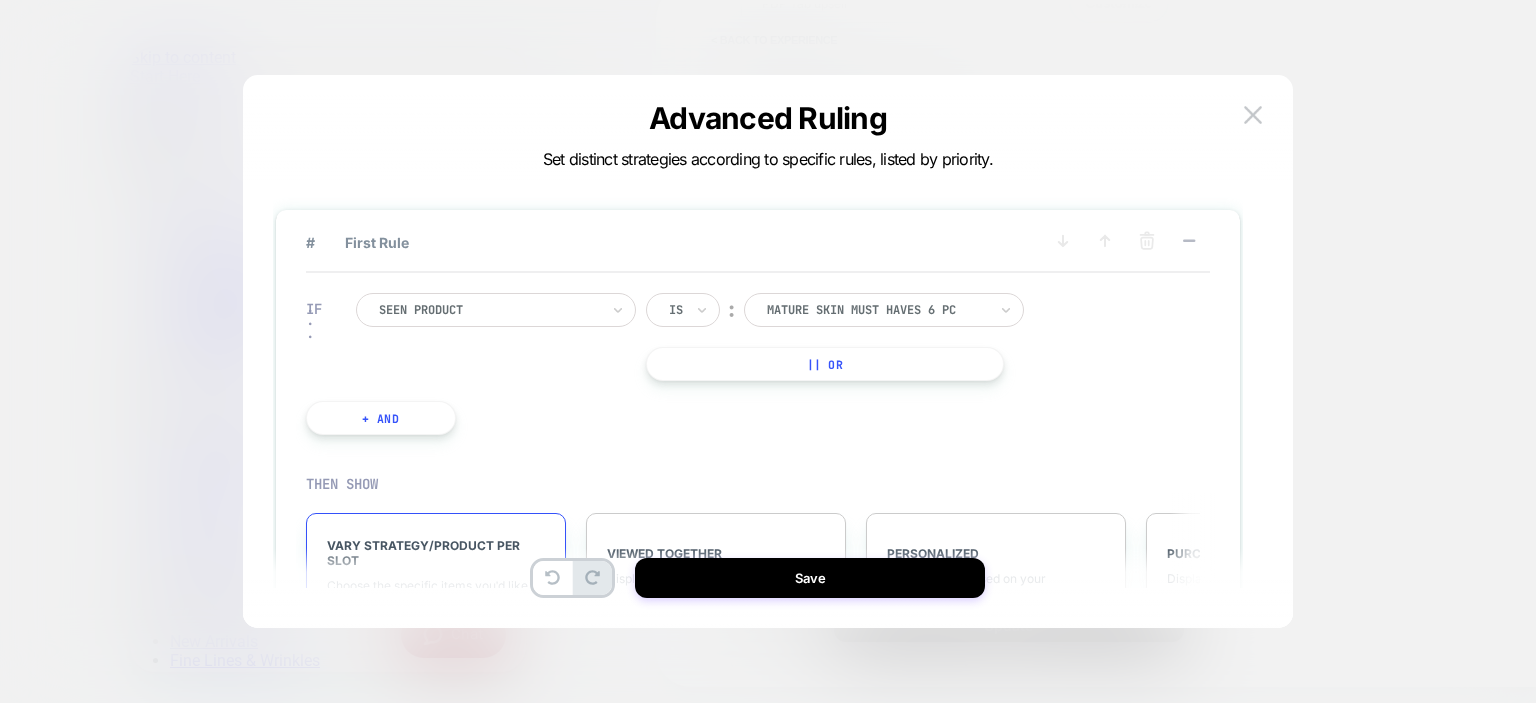 click on "IF Seen Product Is ︰ mature skin must haves 6 pc MATURE SKIN MUST HAVES 6 PC || Or + And" at bounding box center (682, 364) 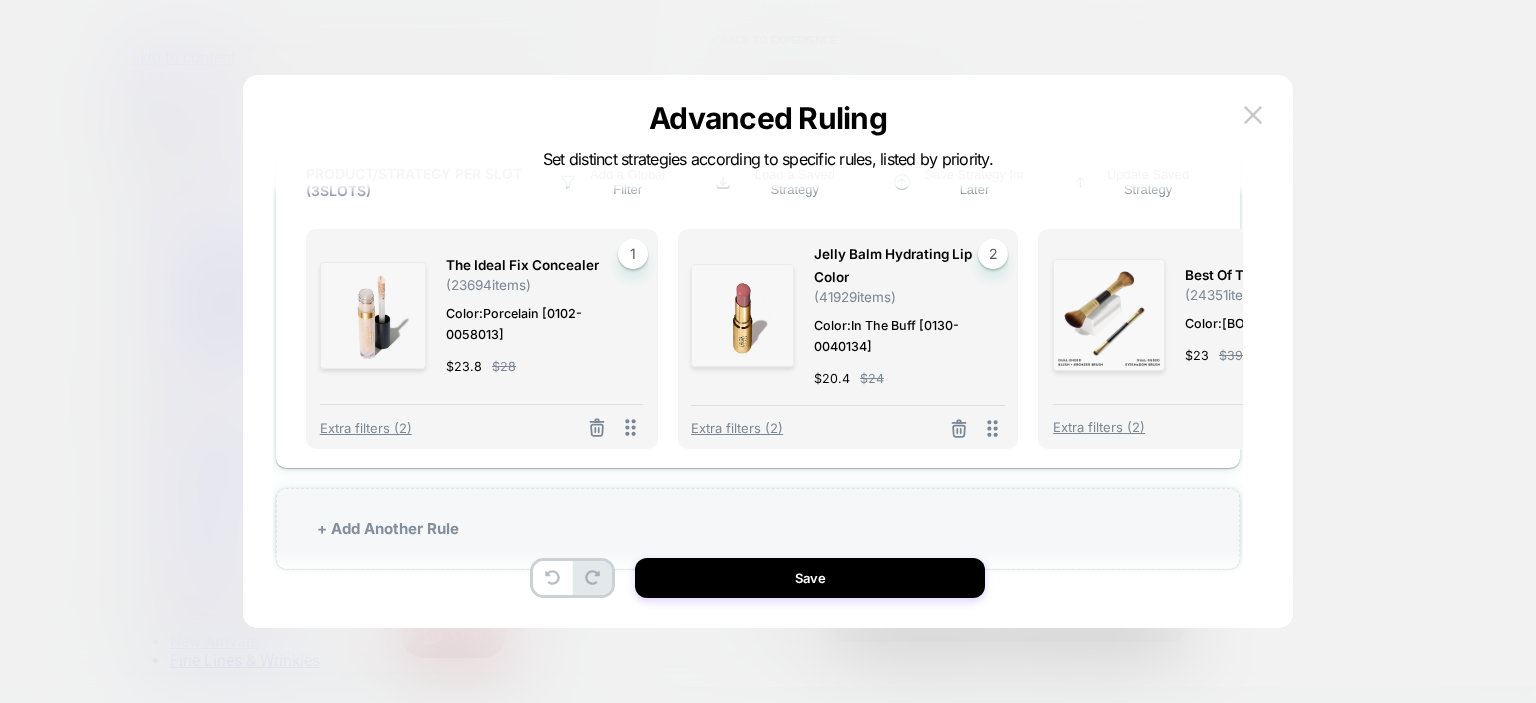 scroll, scrollTop: 509, scrollLeft: 0, axis: vertical 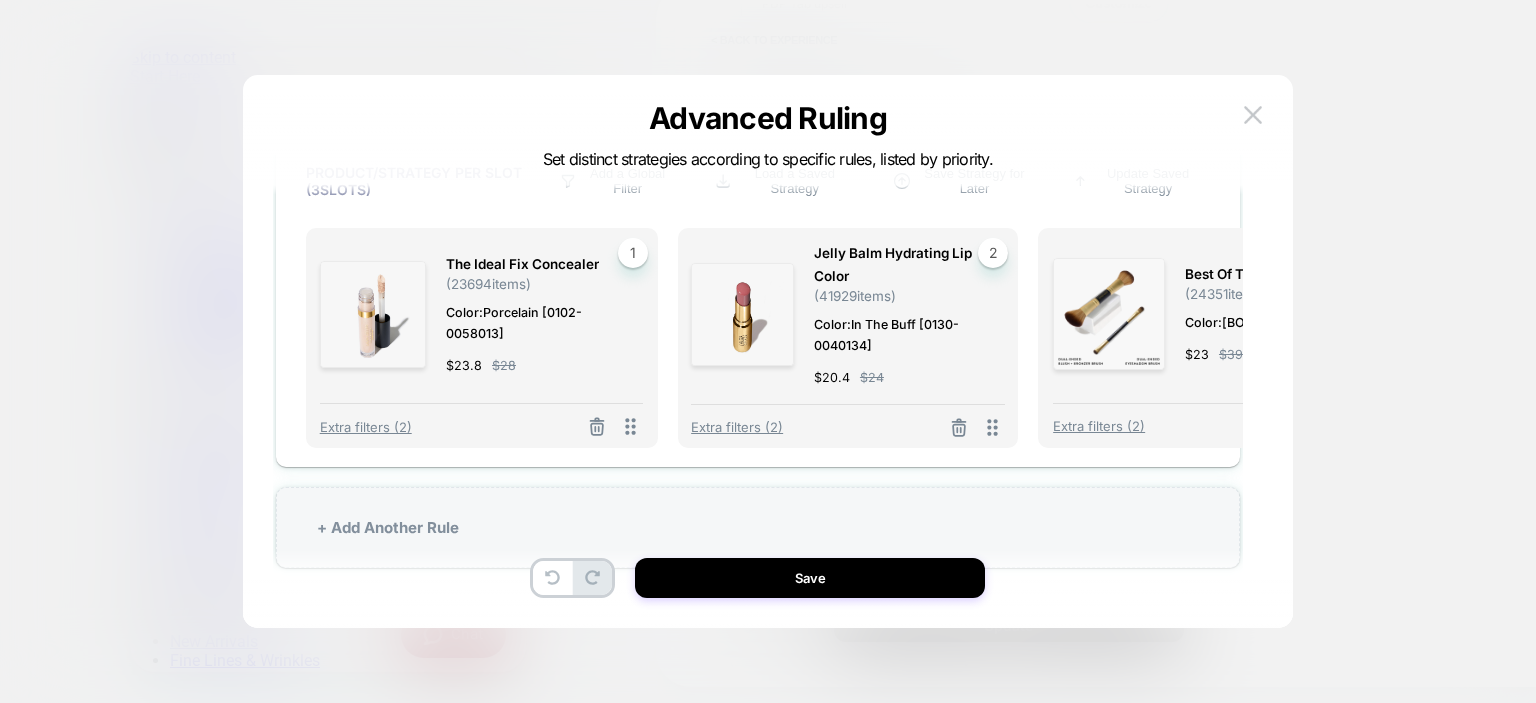 click on "Color:  Porcelain [0102-0058013]" at bounding box center [534, 323] 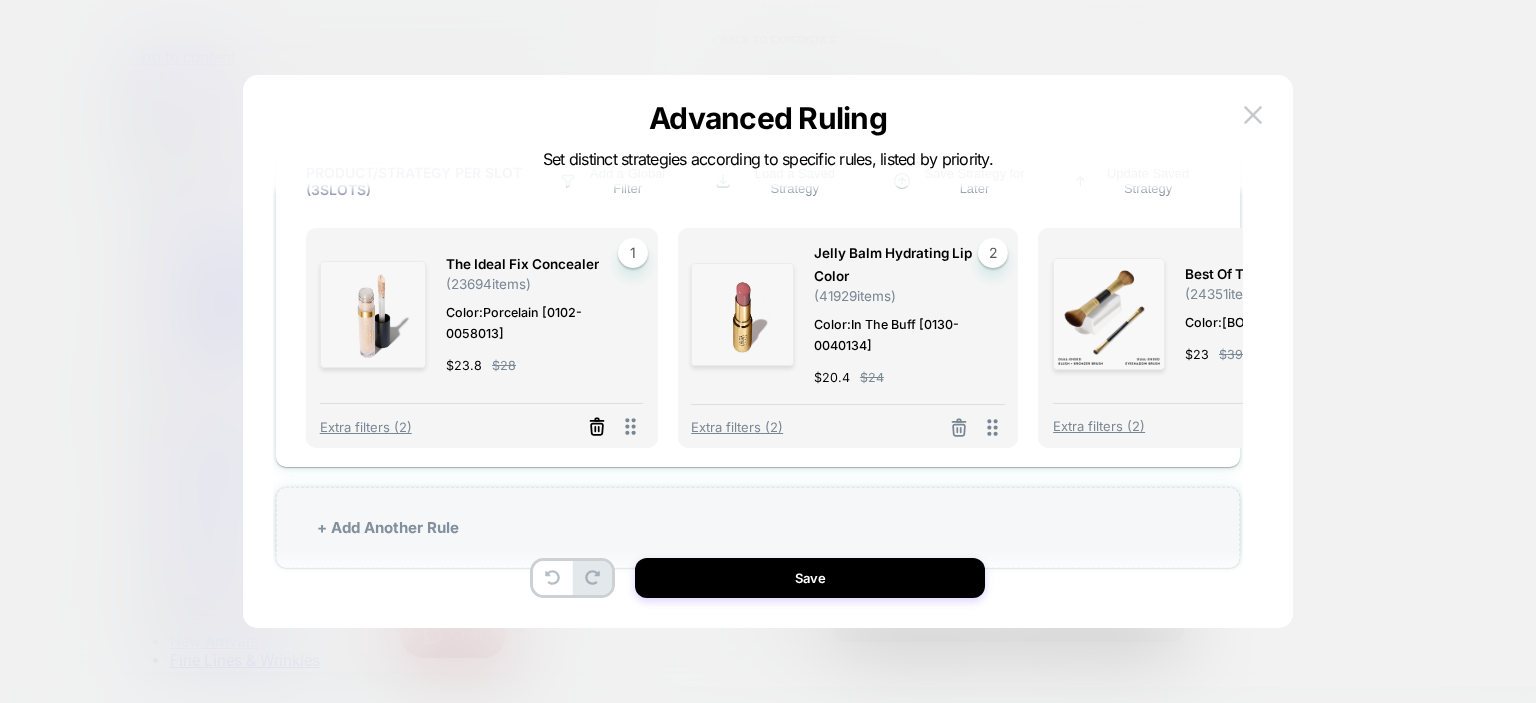 click 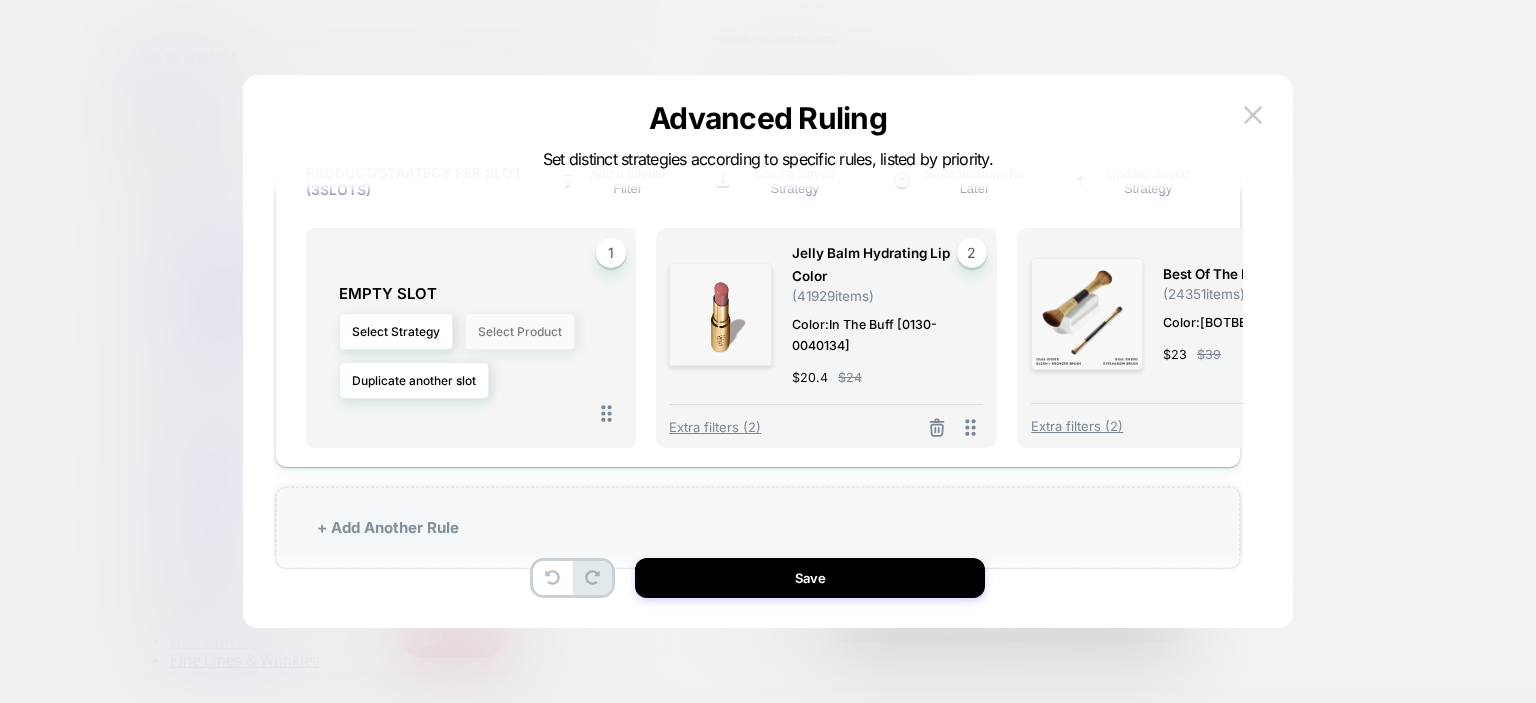click on "Select Product" at bounding box center (520, 331) 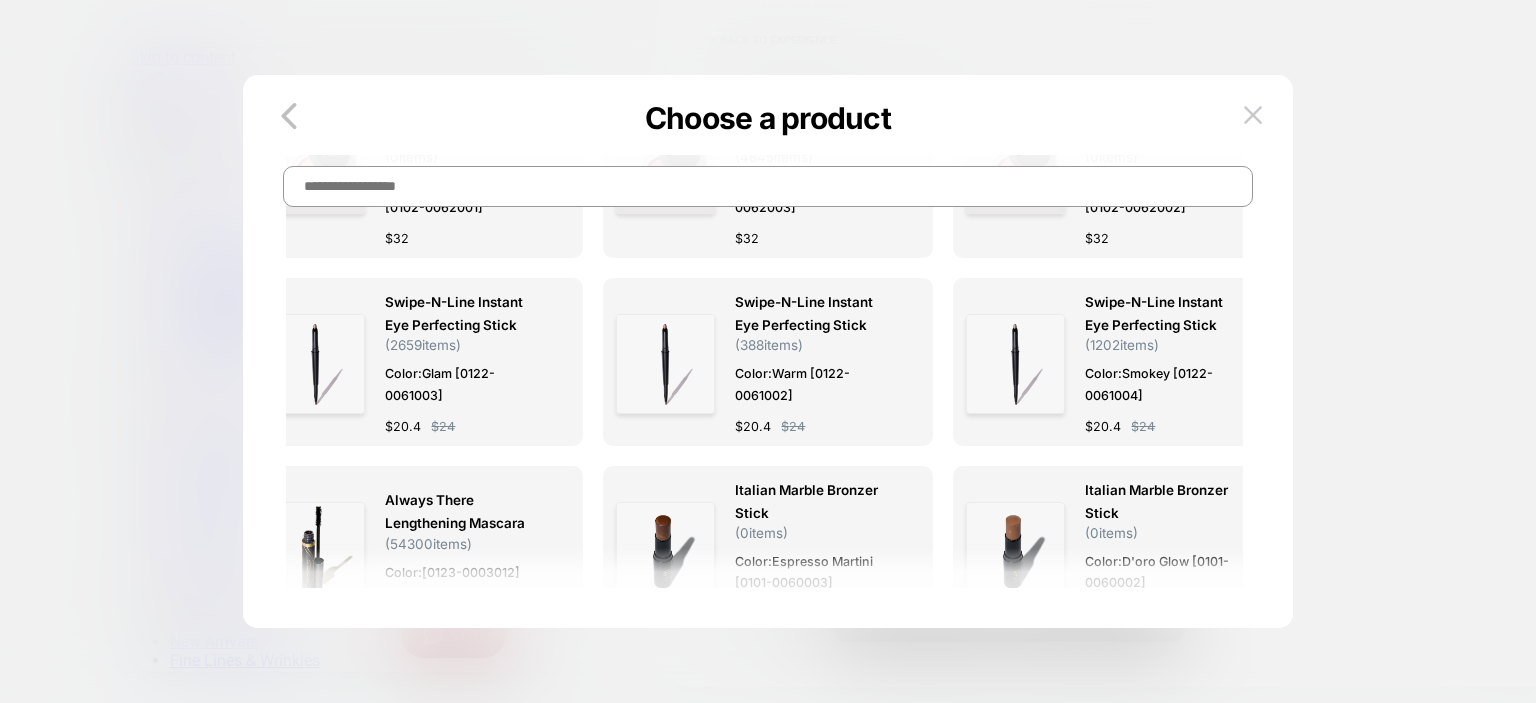 click at bounding box center [768, 186] 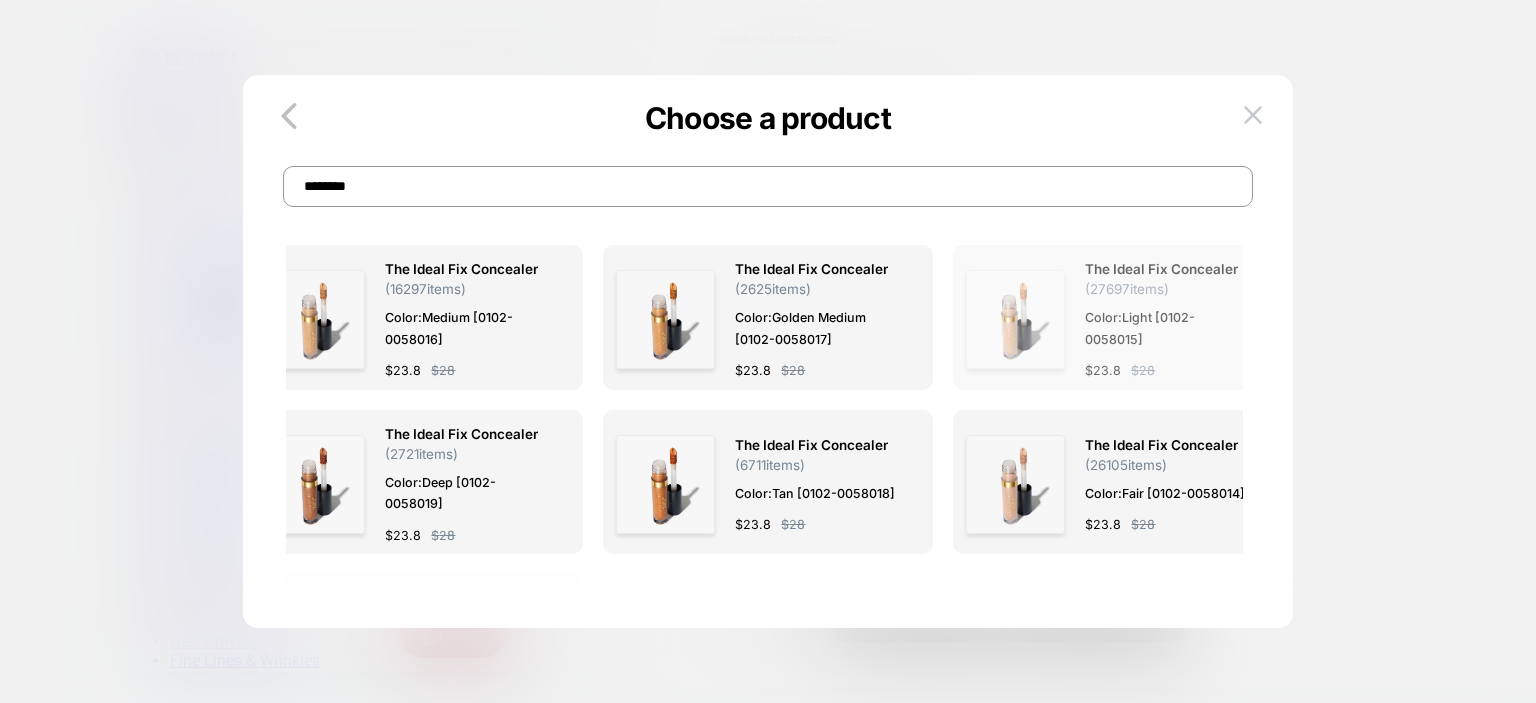 type on "********" 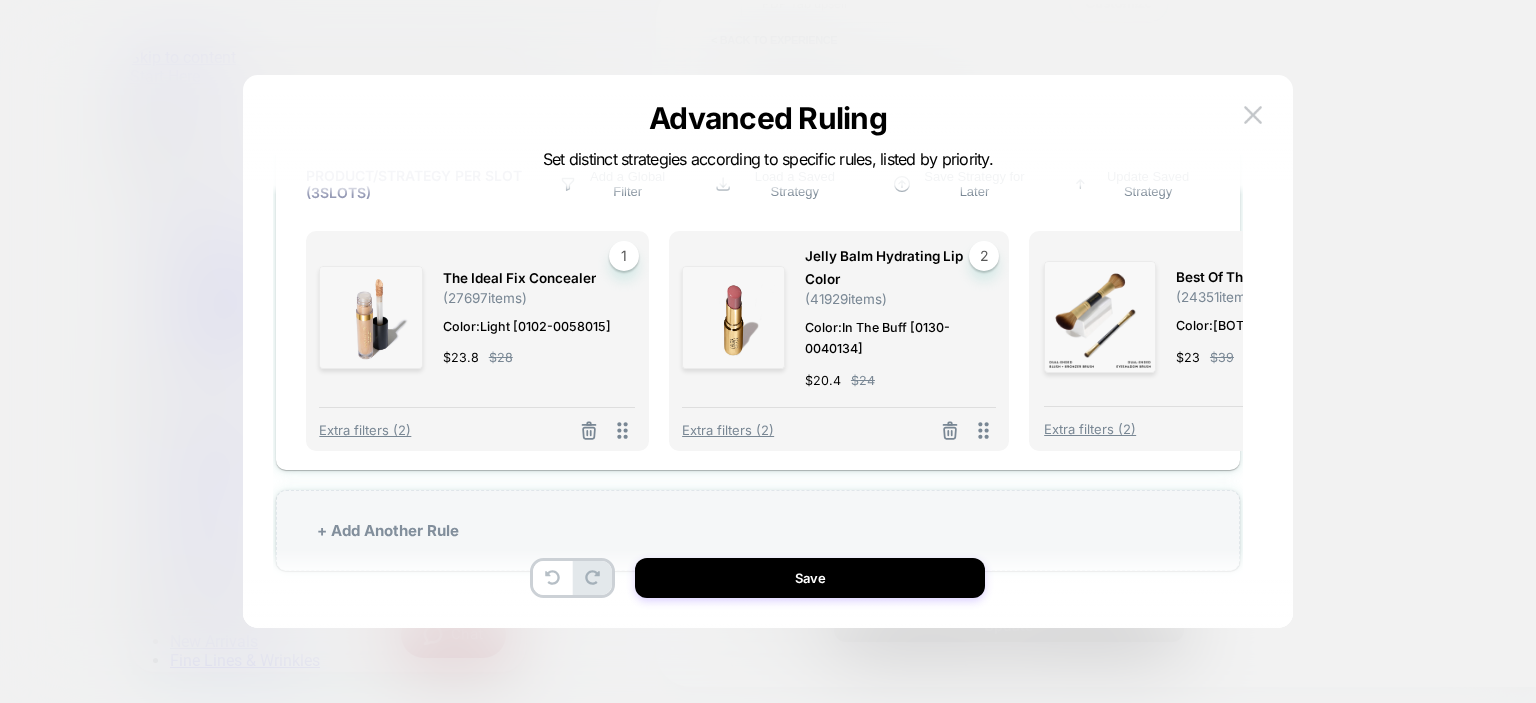 scroll, scrollTop: 509, scrollLeft: 0, axis: vertical 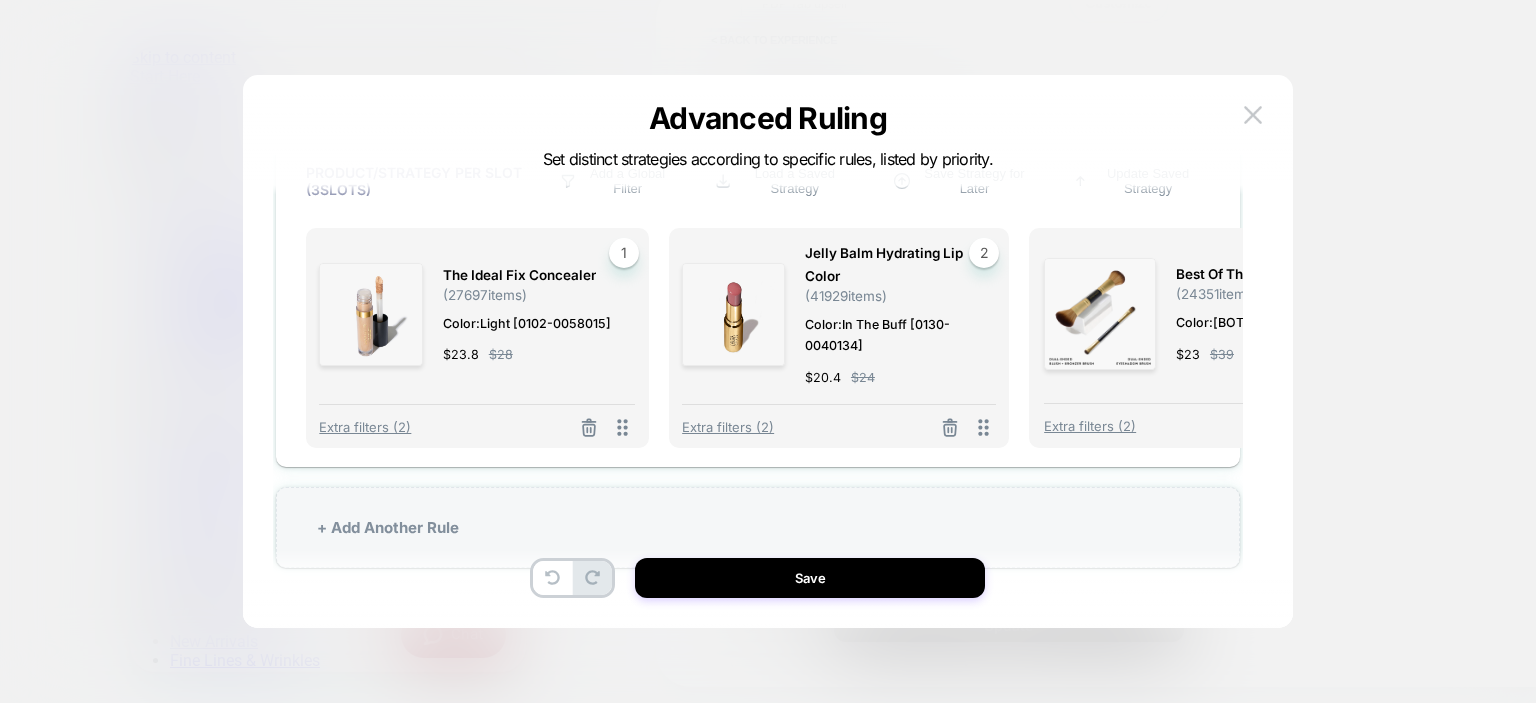 click on "Save" at bounding box center [810, 578] 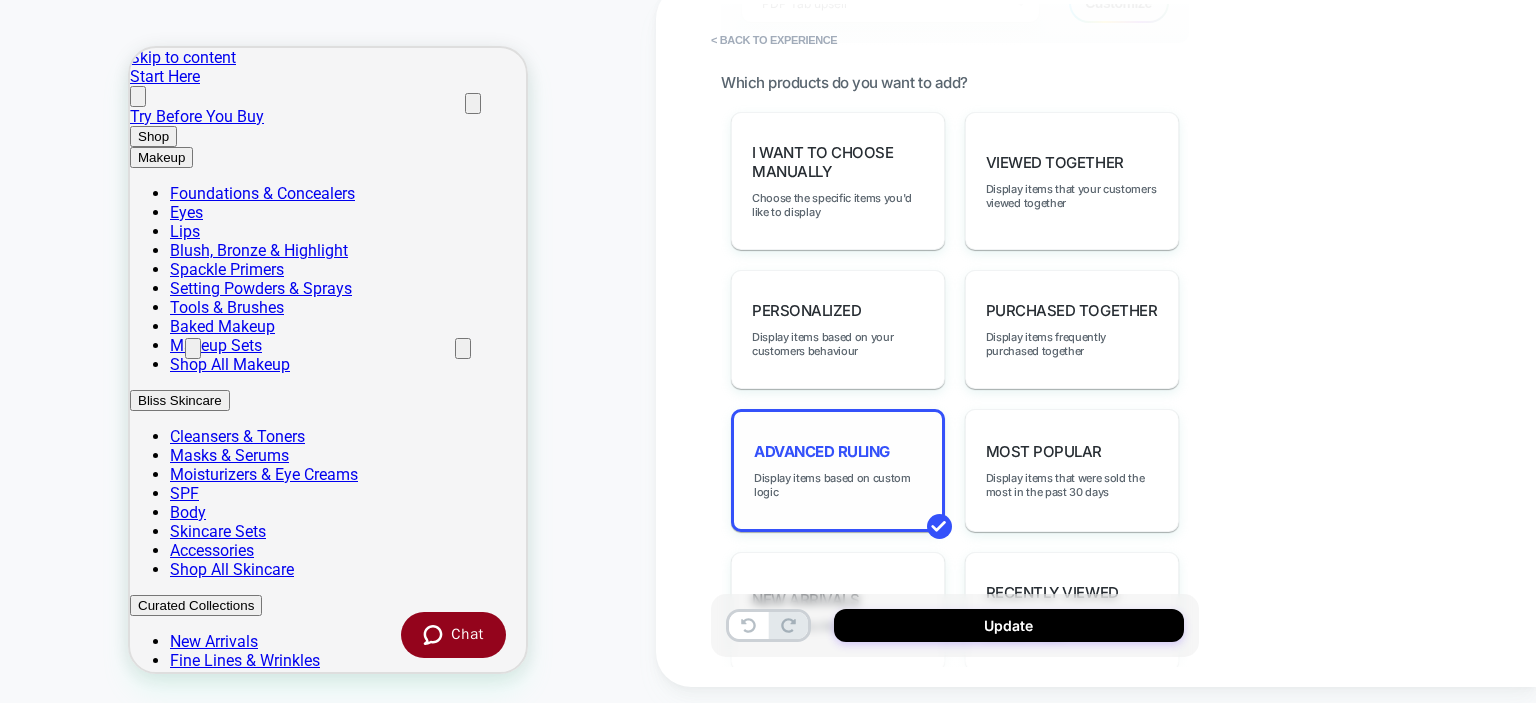 scroll, scrollTop: 964, scrollLeft: 0, axis: vertical 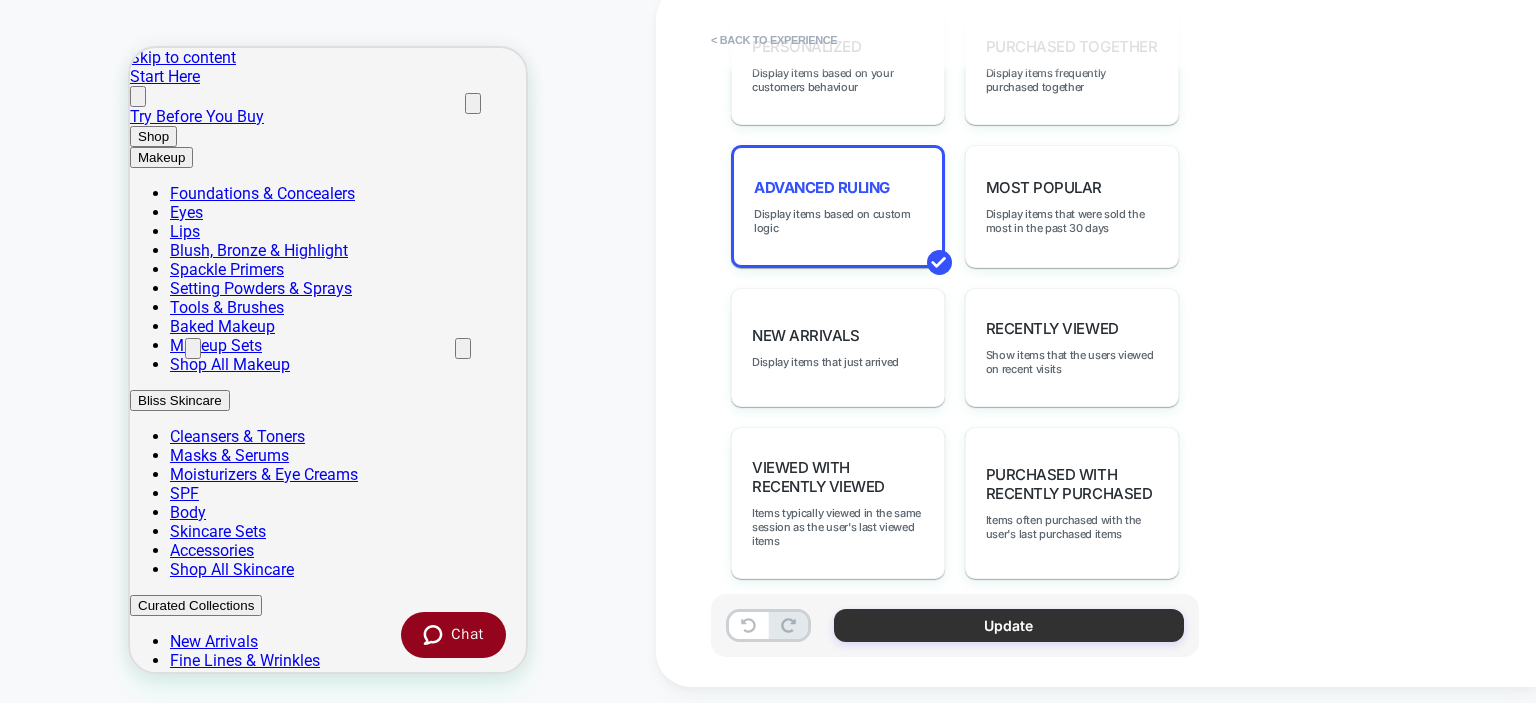 click on "Update" at bounding box center [1009, 625] 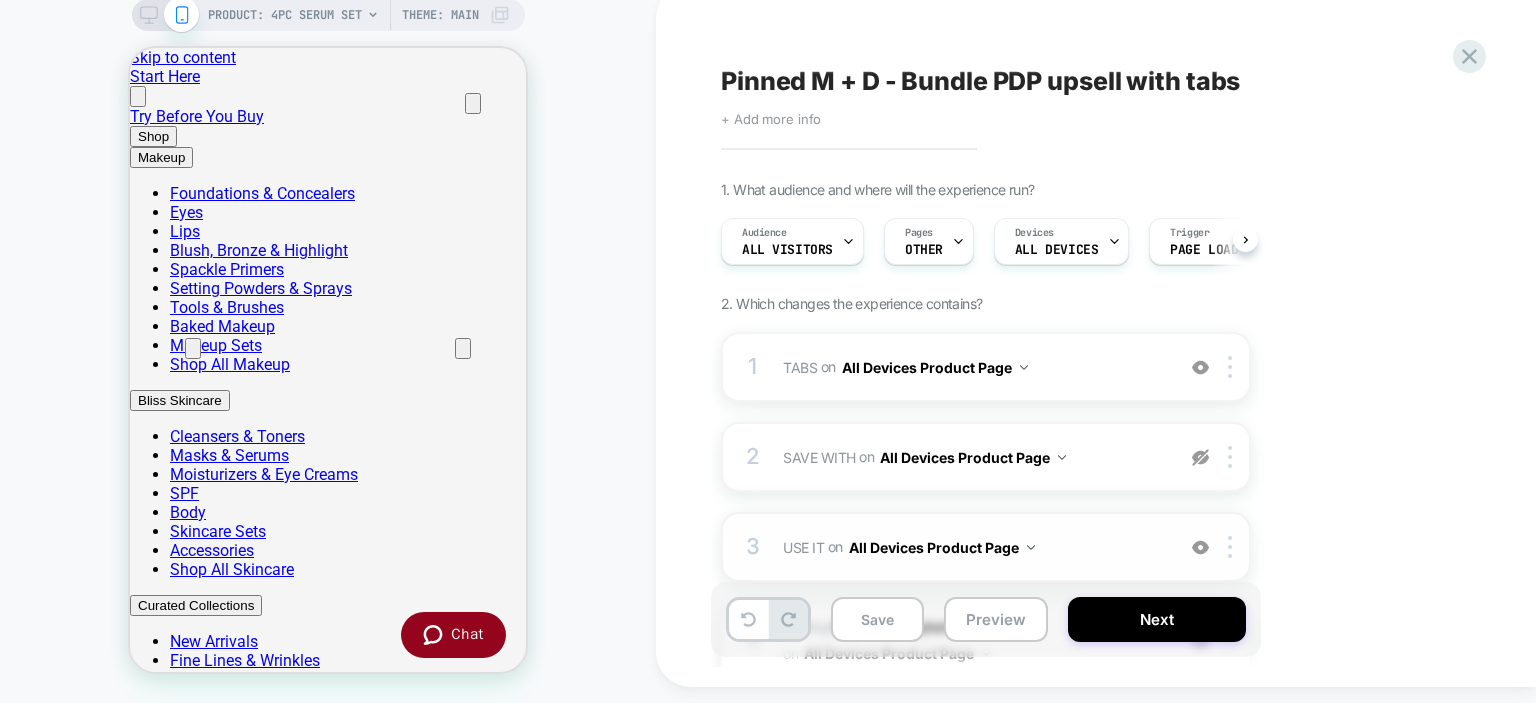 scroll, scrollTop: 0, scrollLeft: 0, axis: both 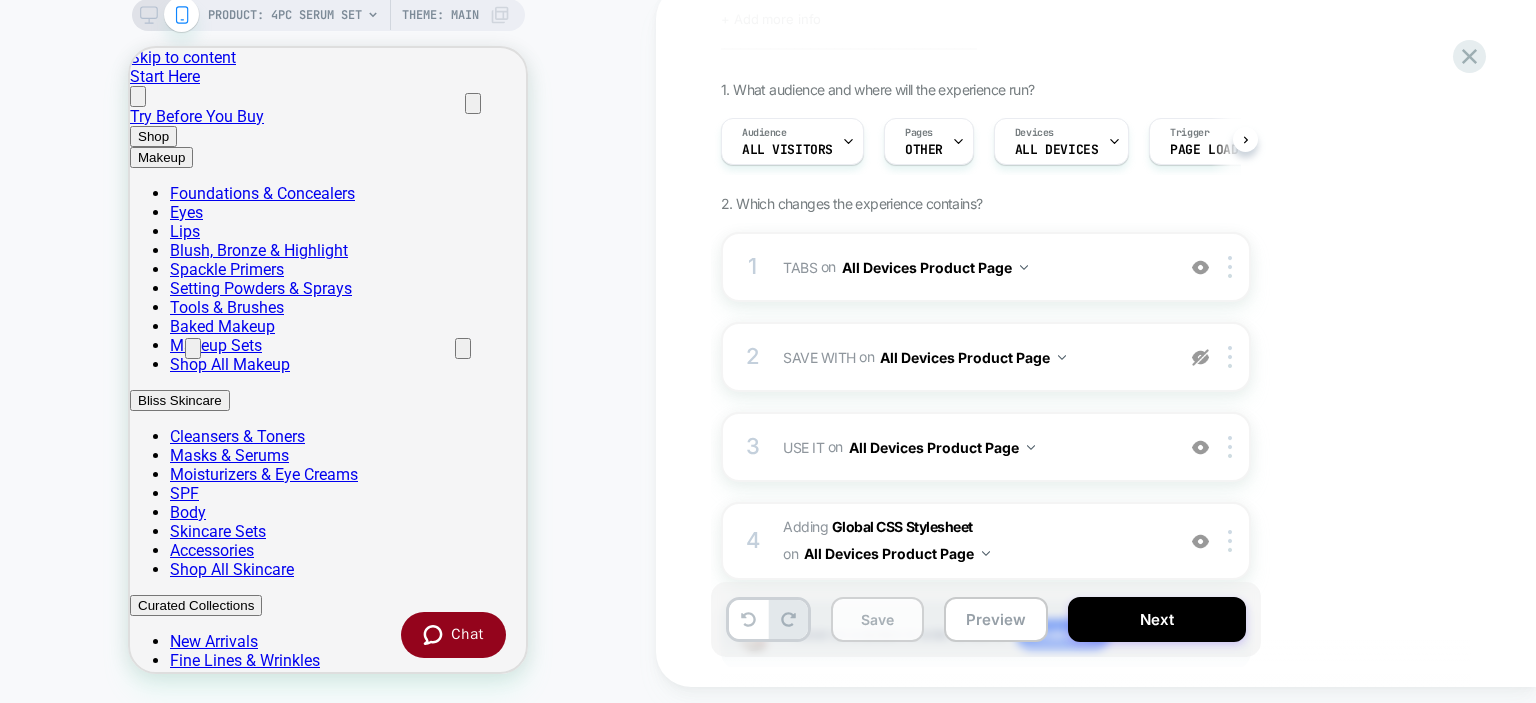 click on "Save" at bounding box center (877, 619) 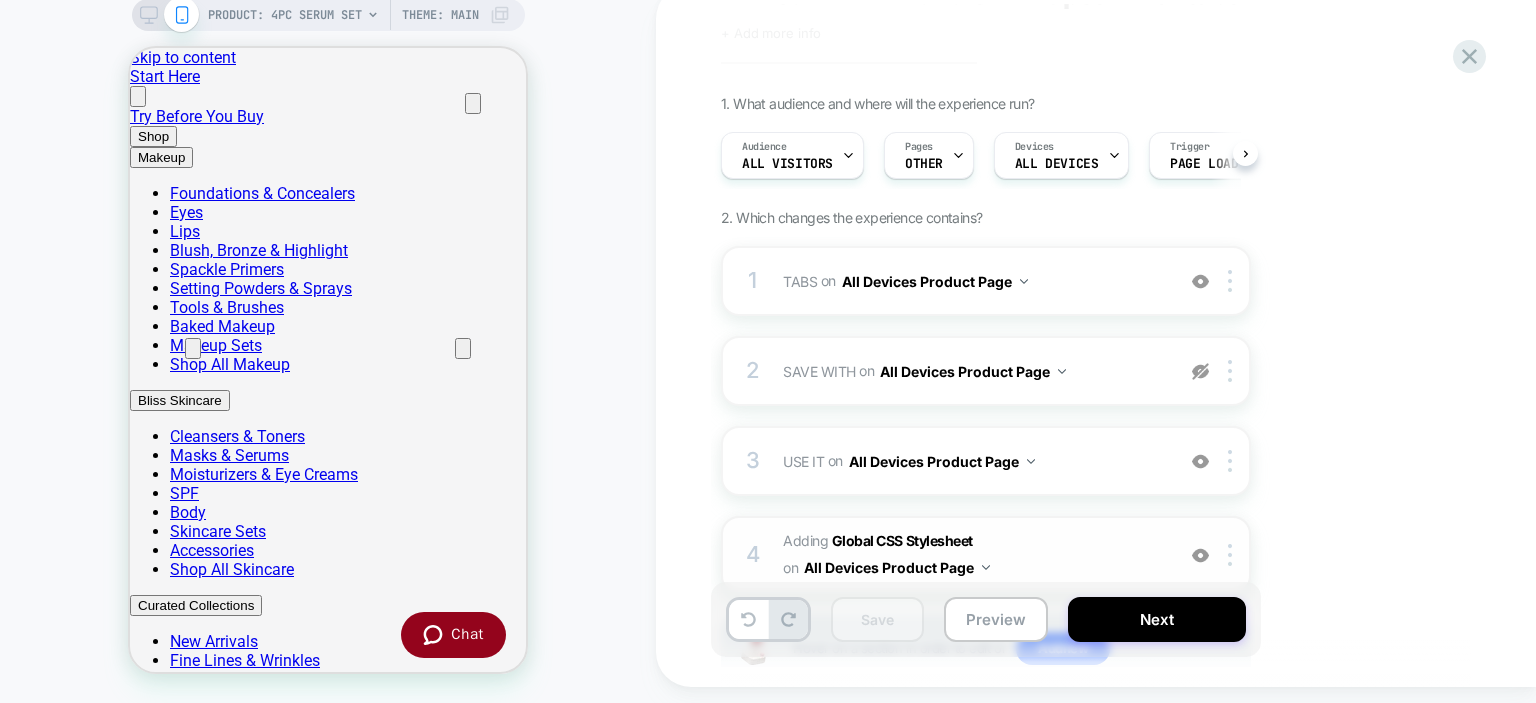 scroll, scrollTop: 0, scrollLeft: 0, axis: both 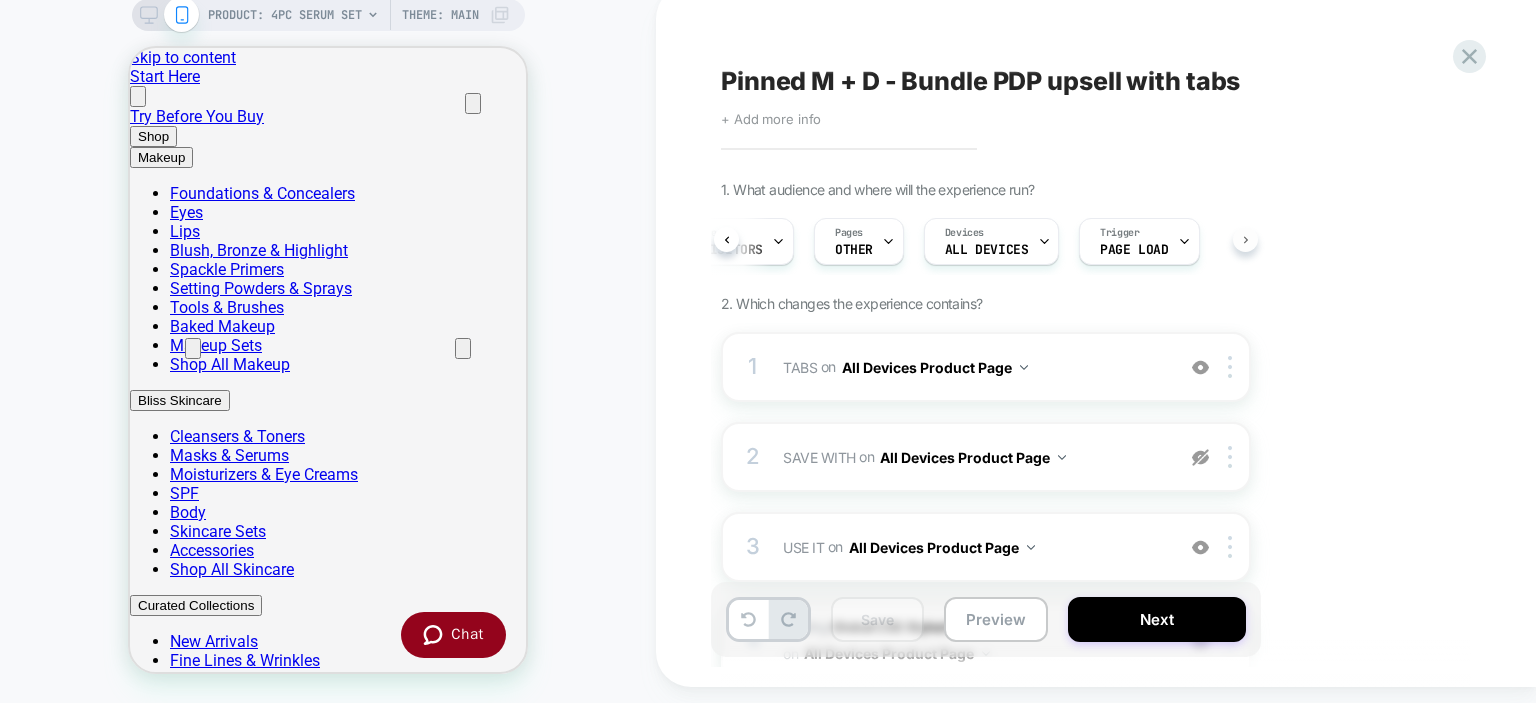 click on "Audience All Visitors Pages OTHER Devices ALL DEVICES Trigger Page Load" at bounding box center [986, 241] 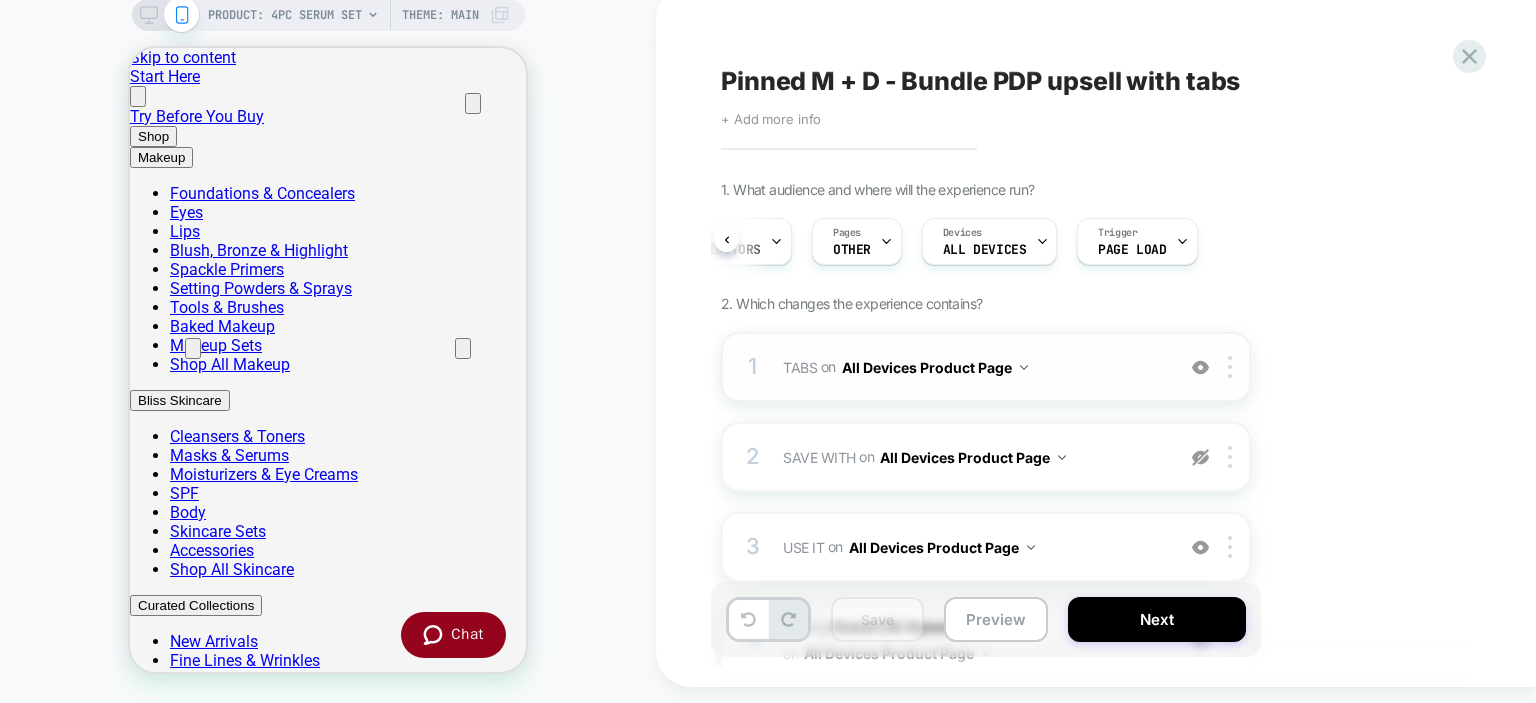 click on "1" at bounding box center [753, 367] 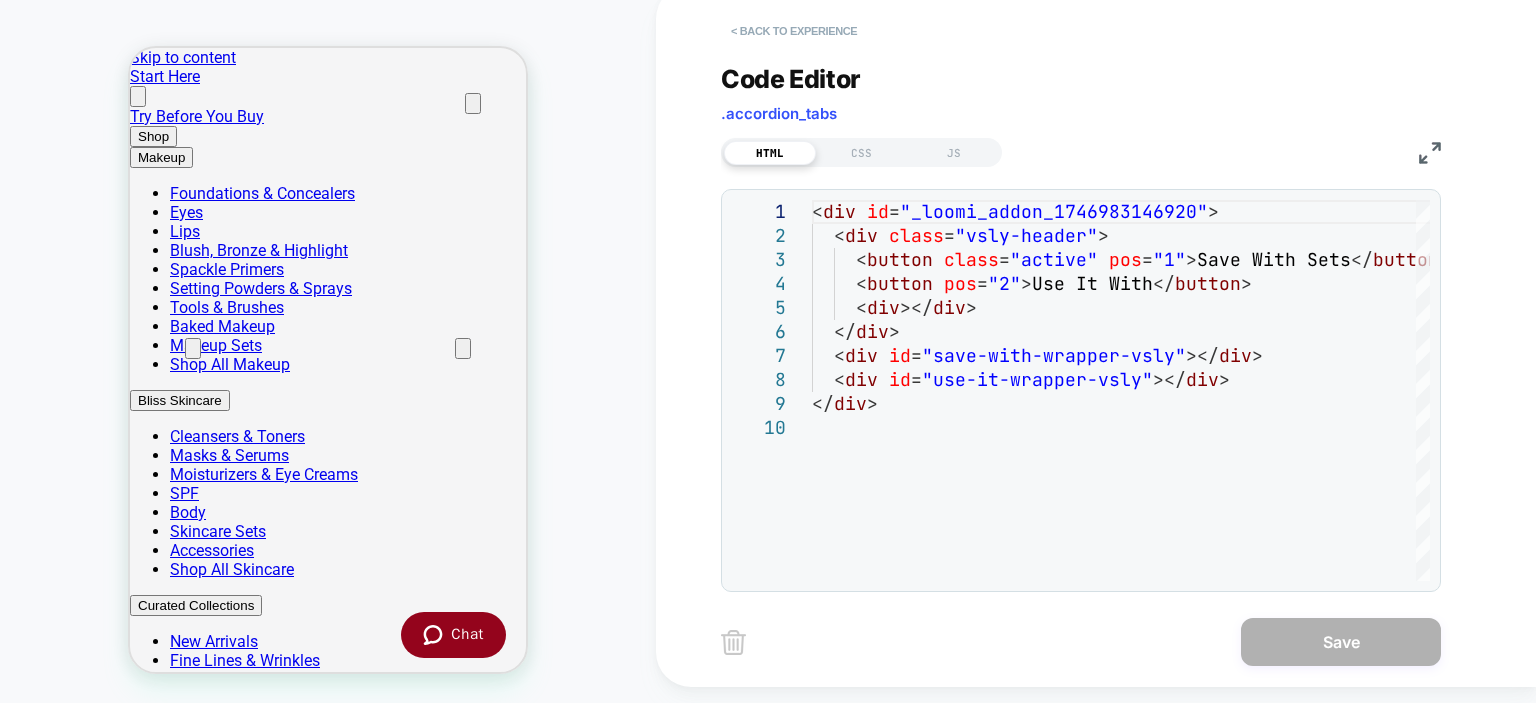 click on "< Back to experience" at bounding box center (794, 31) 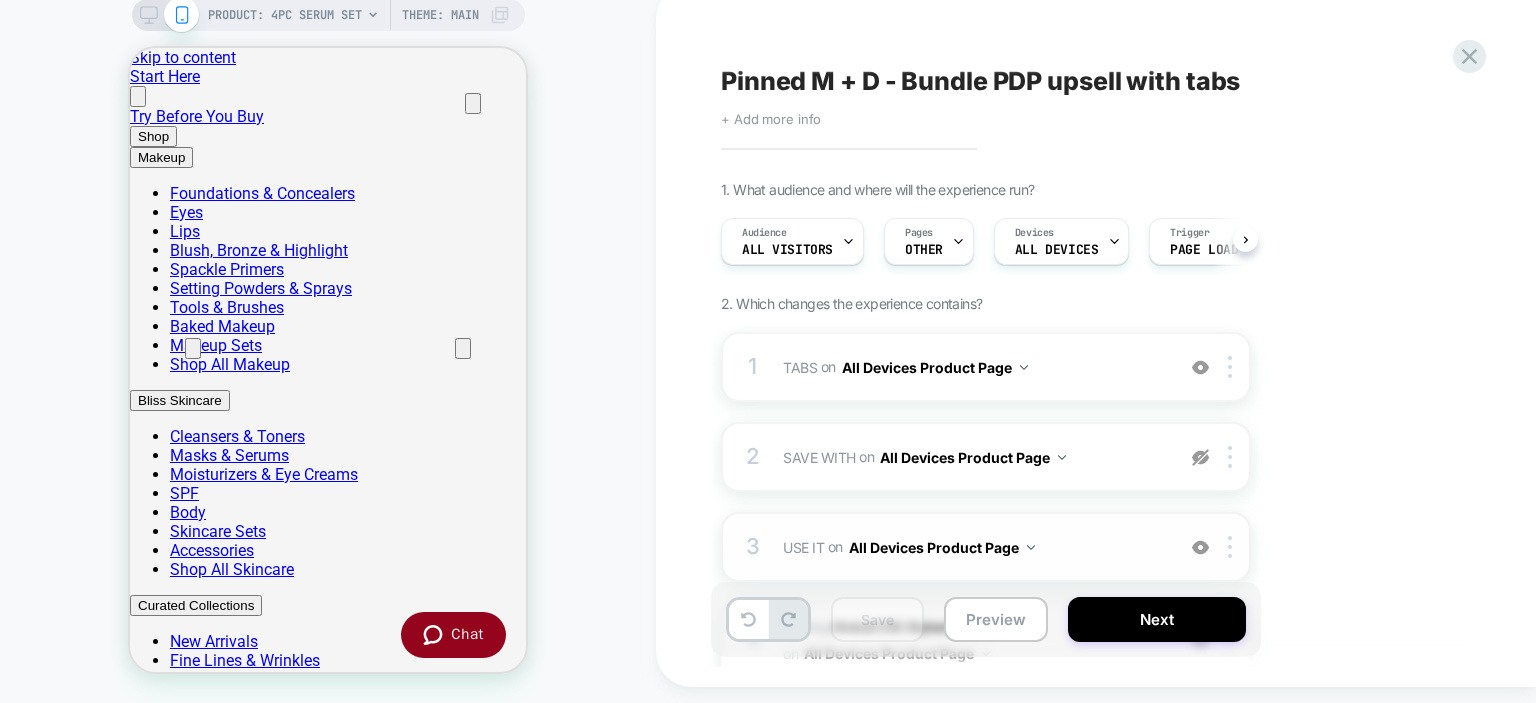 scroll, scrollTop: 0, scrollLeft: 0, axis: both 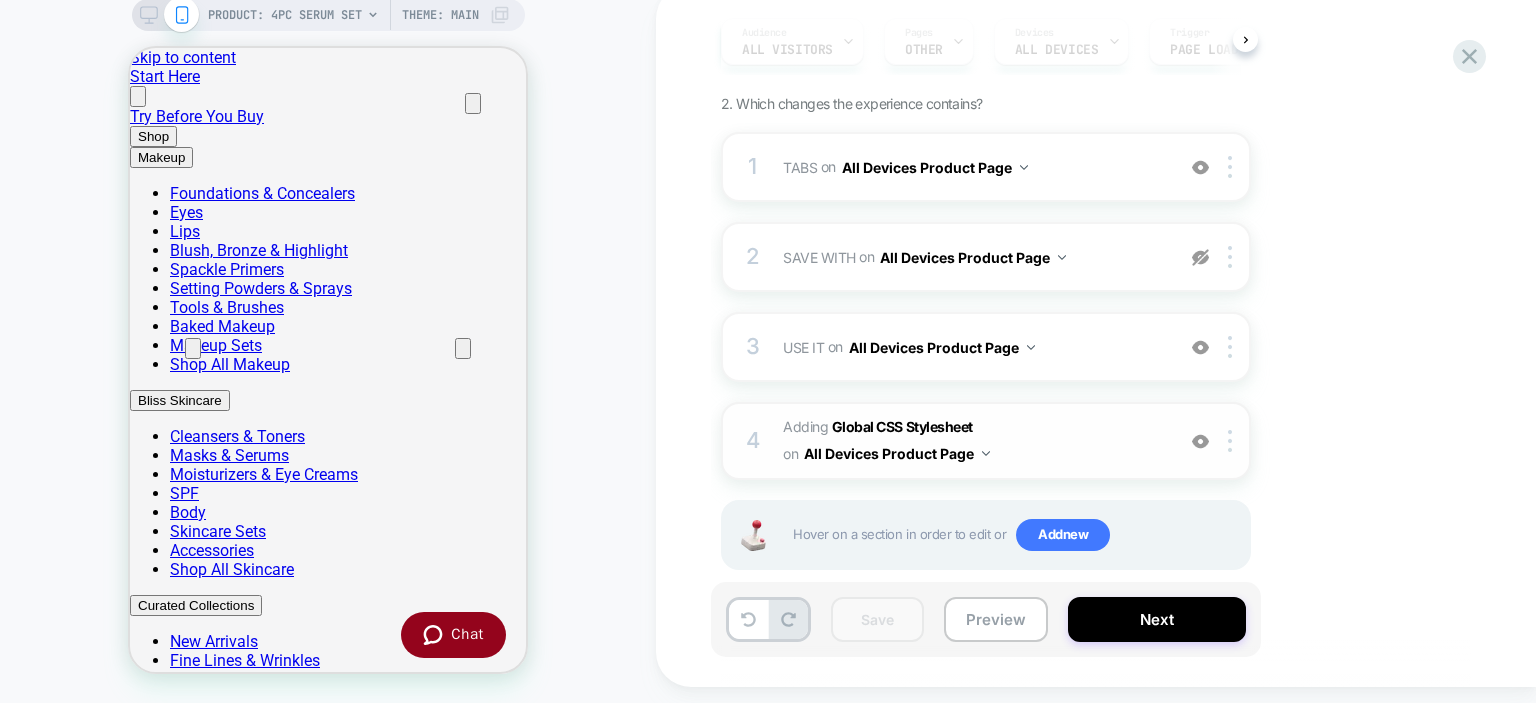 click on "4" at bounding box center (753, 441) 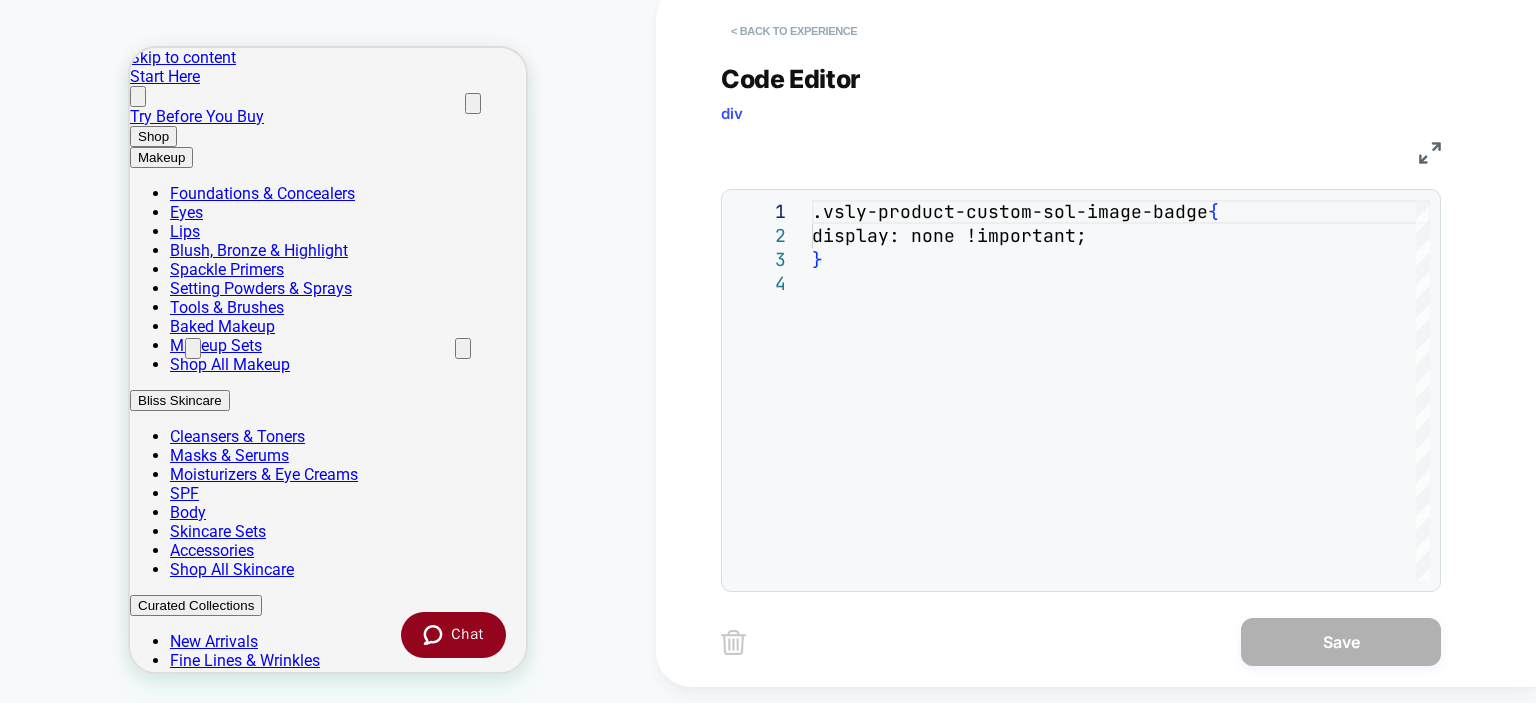 click on "< Back to experience" at bounding box center [794, 31] 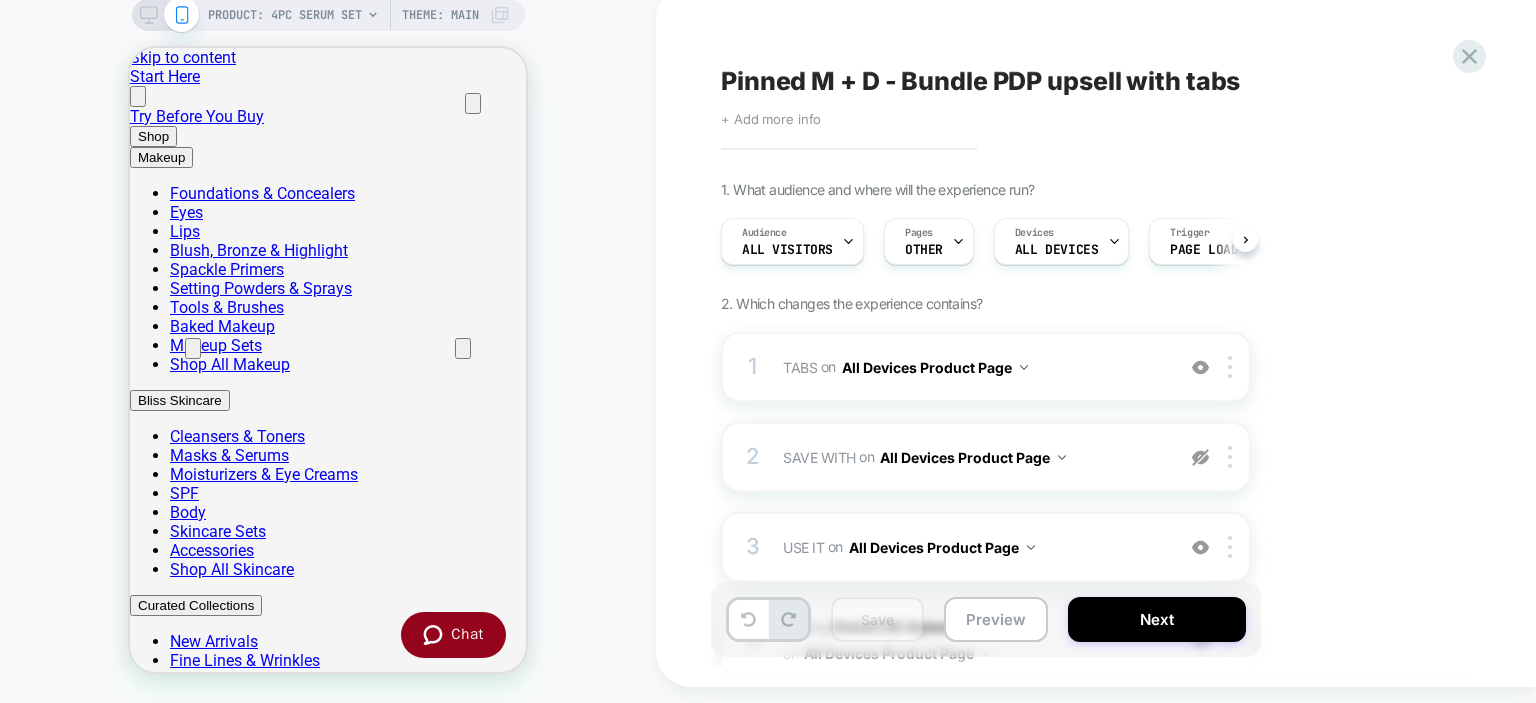 scroll, scrollTop: 0, scrollLeft: 0, axis: both 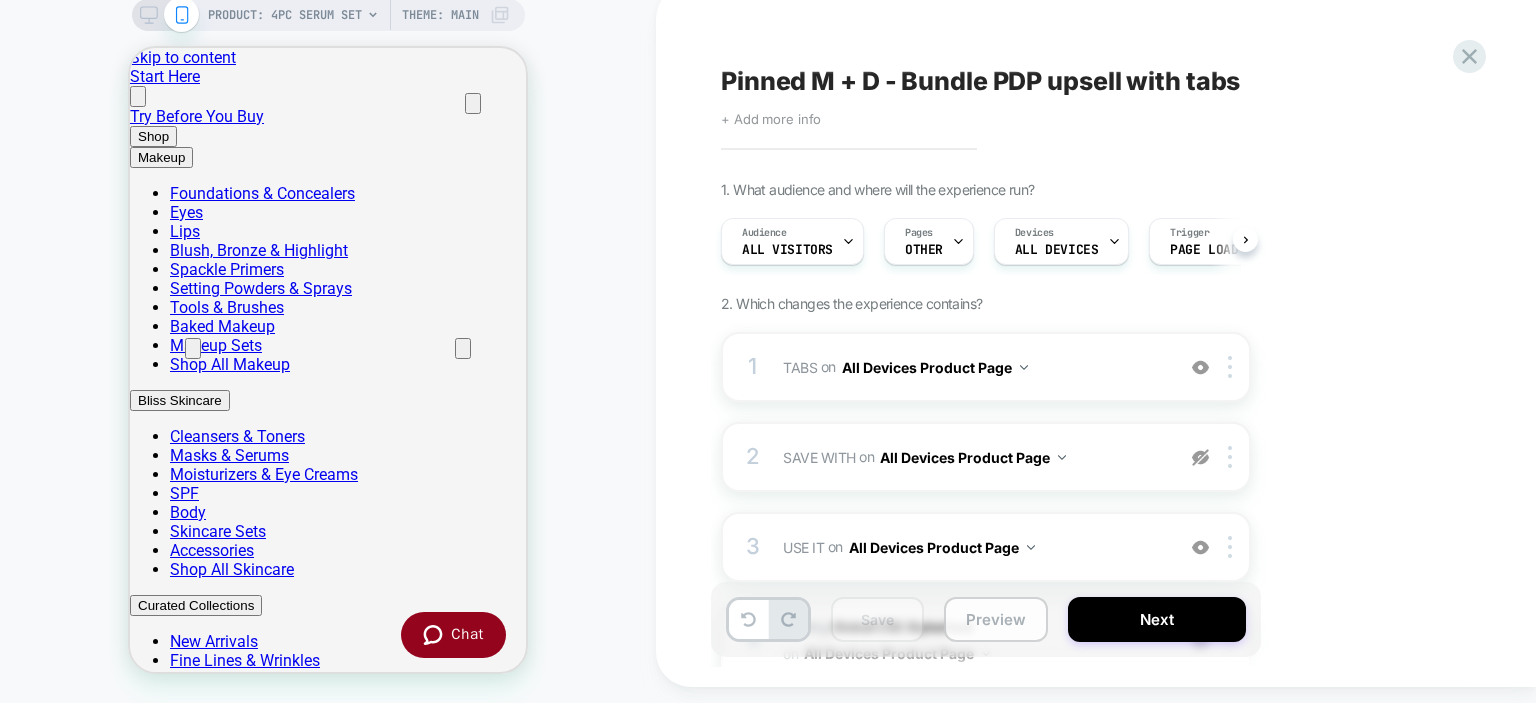 click on "Preview" at bounding box center (996, 619) 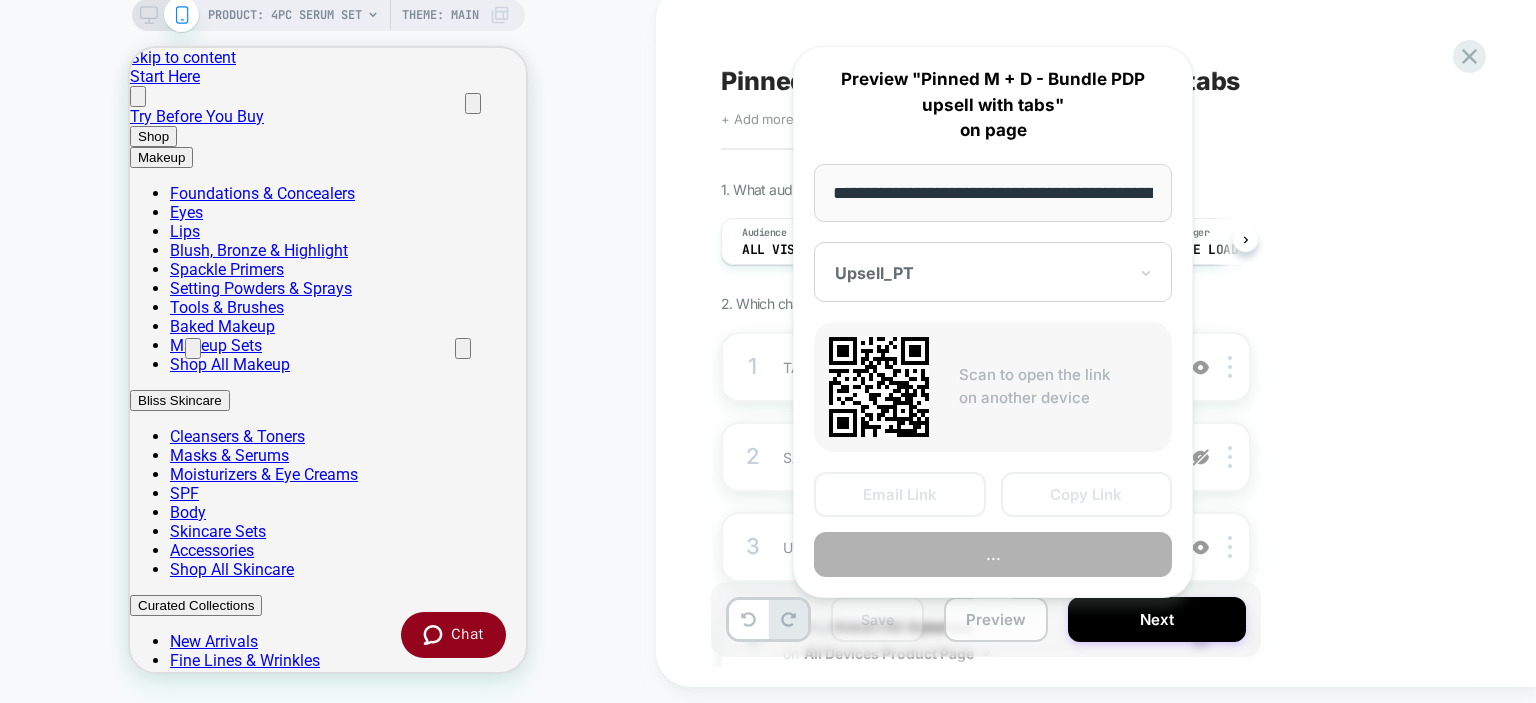 scroll, scrollTop: 0, scrollLeft: 259, axis: horizontal 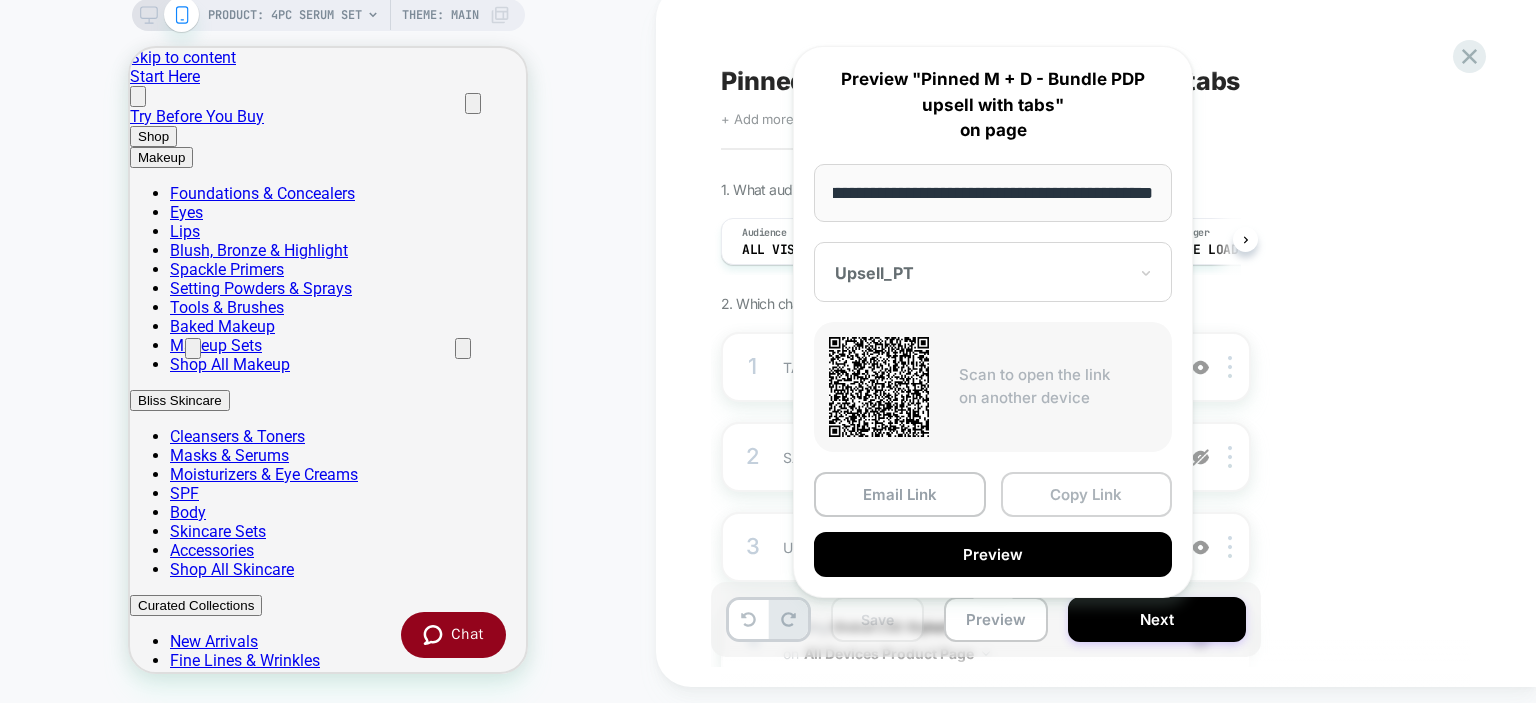 click on "Copy Link" at bounding box center [1087, 494] 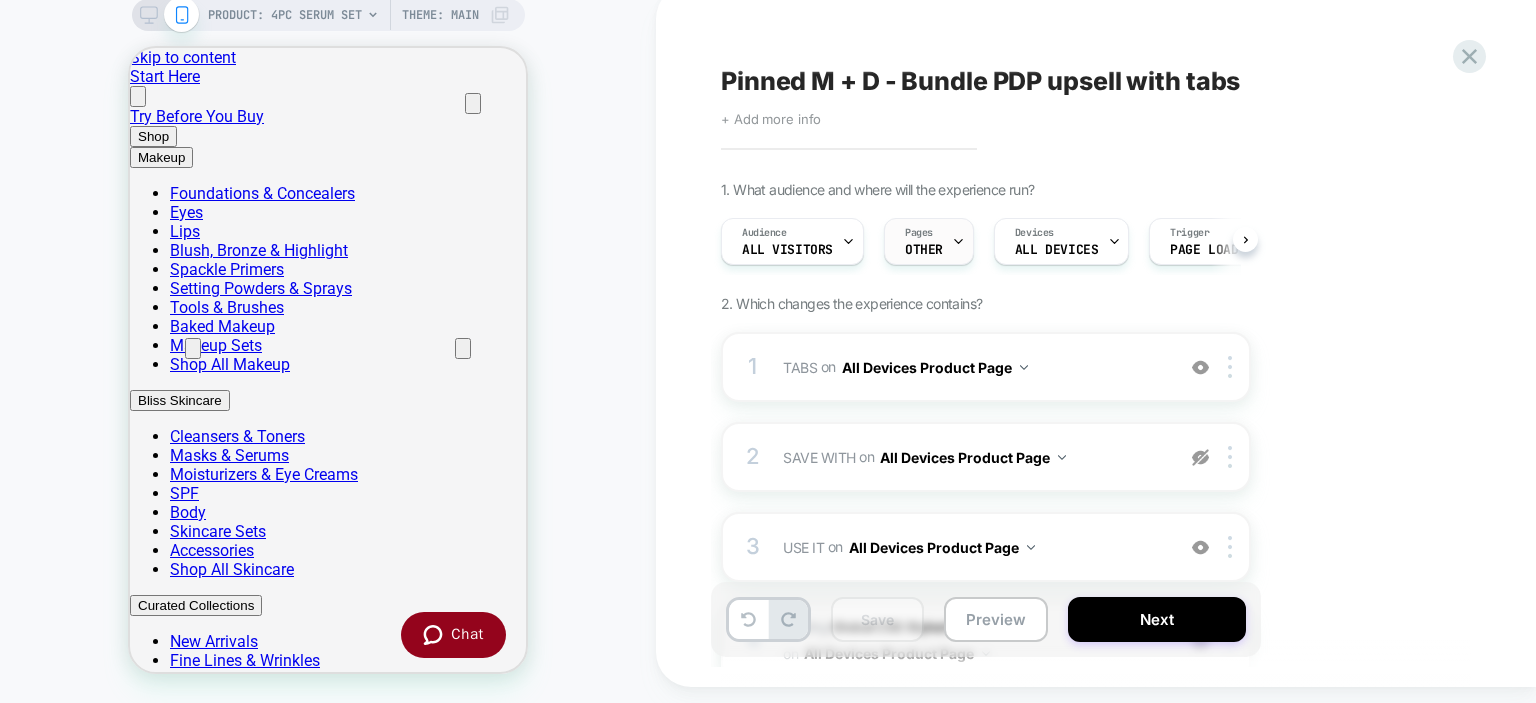 click 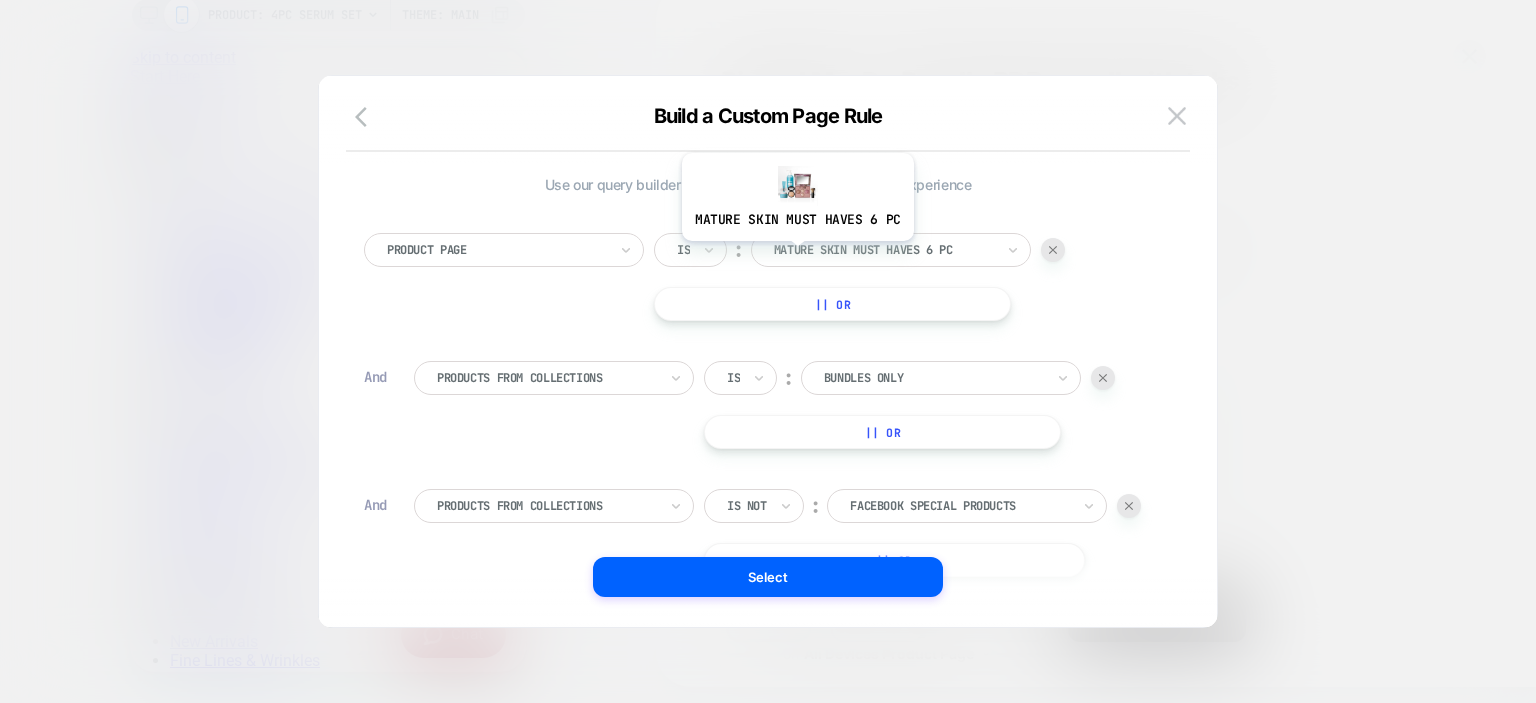 click at bounding box center [884, 250] 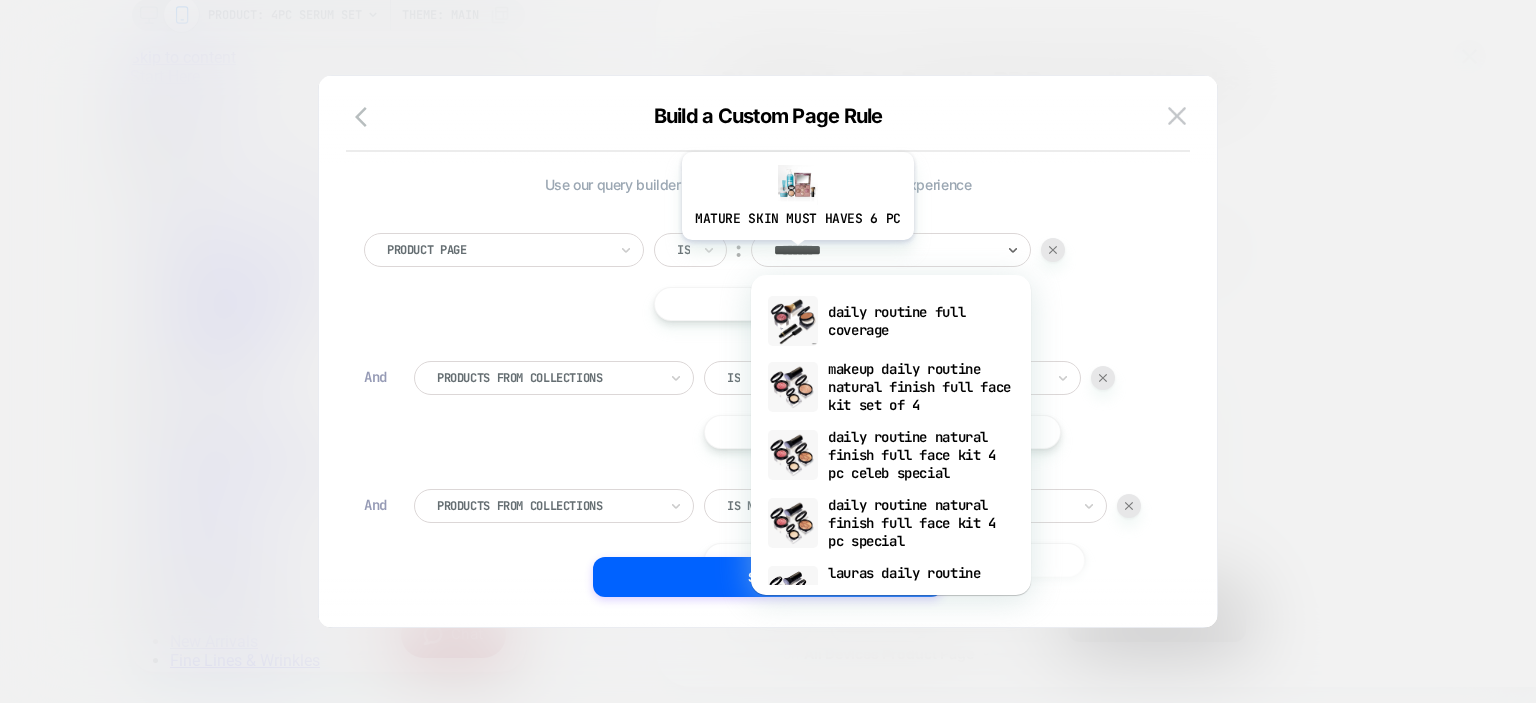 type on "**********" 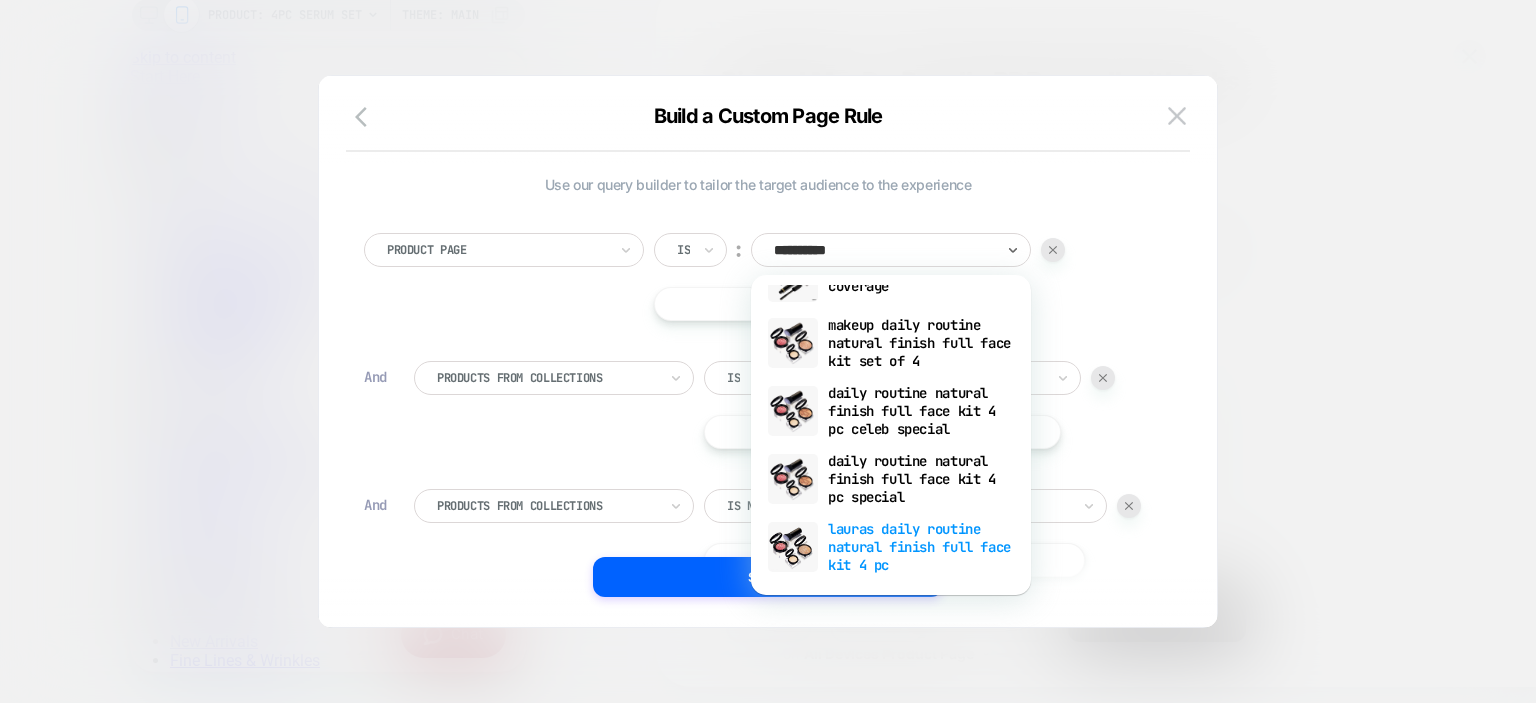 scroll, scrollTop: 0, scrollLeft: 0, axis: both 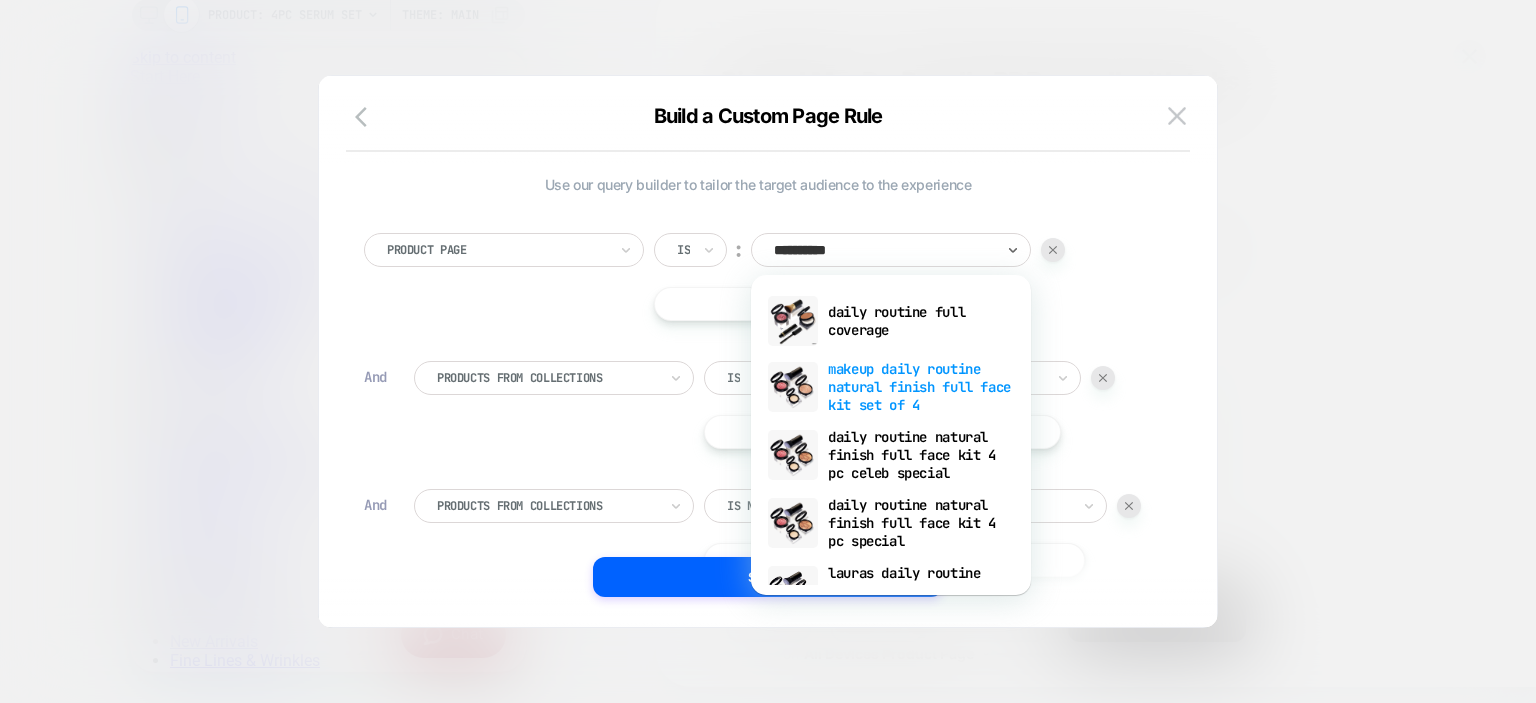 click on "makeup daily routine natural finish full face kit set of 4" at bounding box center (891, 387) 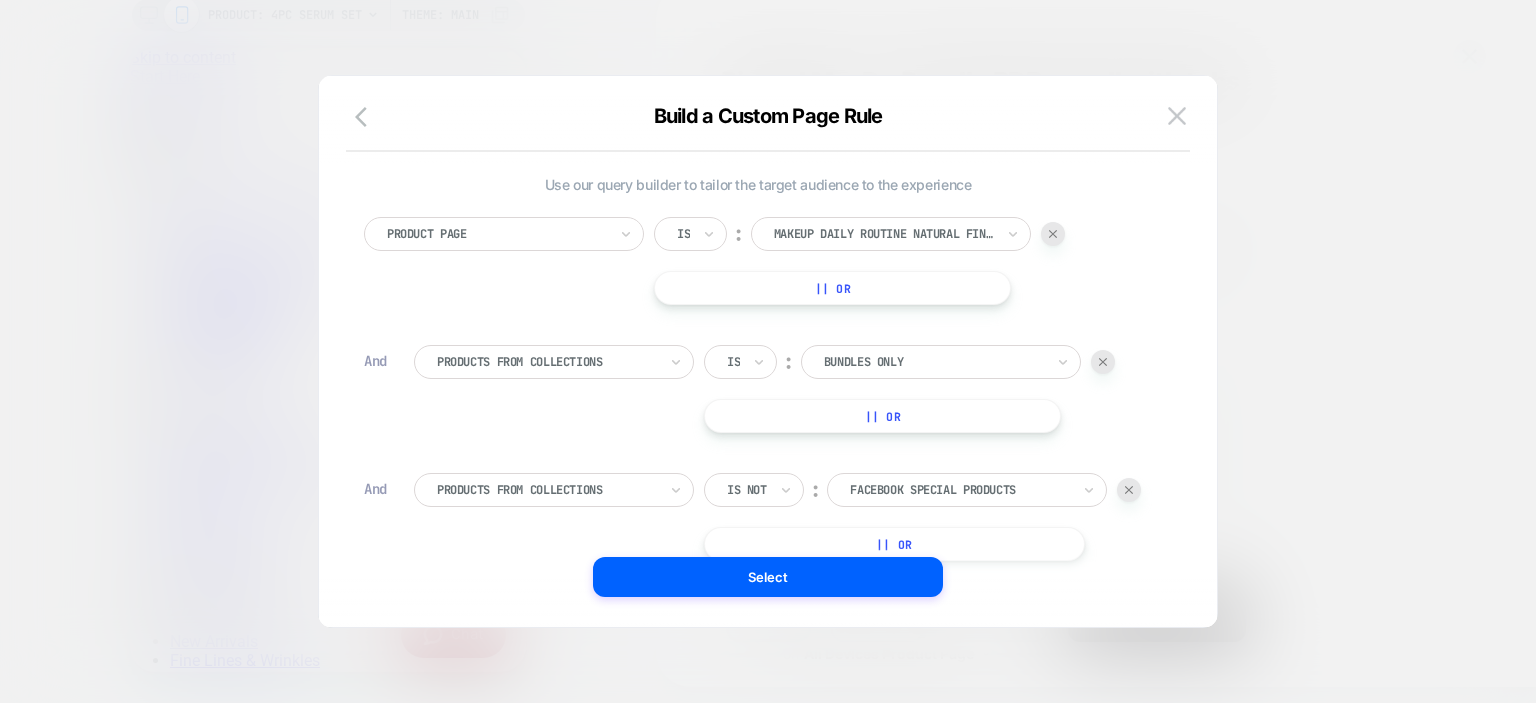 scroll, scrollTop: 20, scrollLeft: 0, axis: vertical 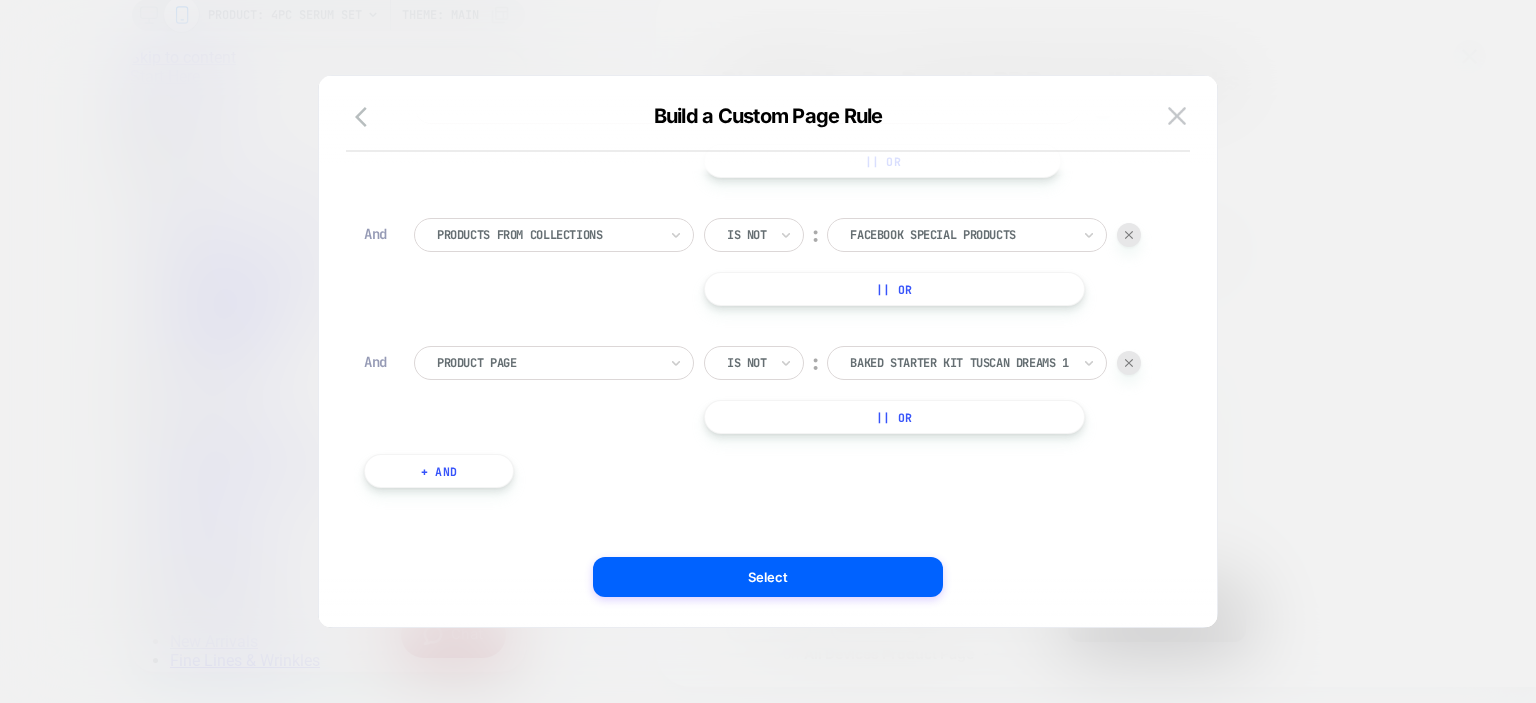 click on "Select" at bounding box center [768, 577] 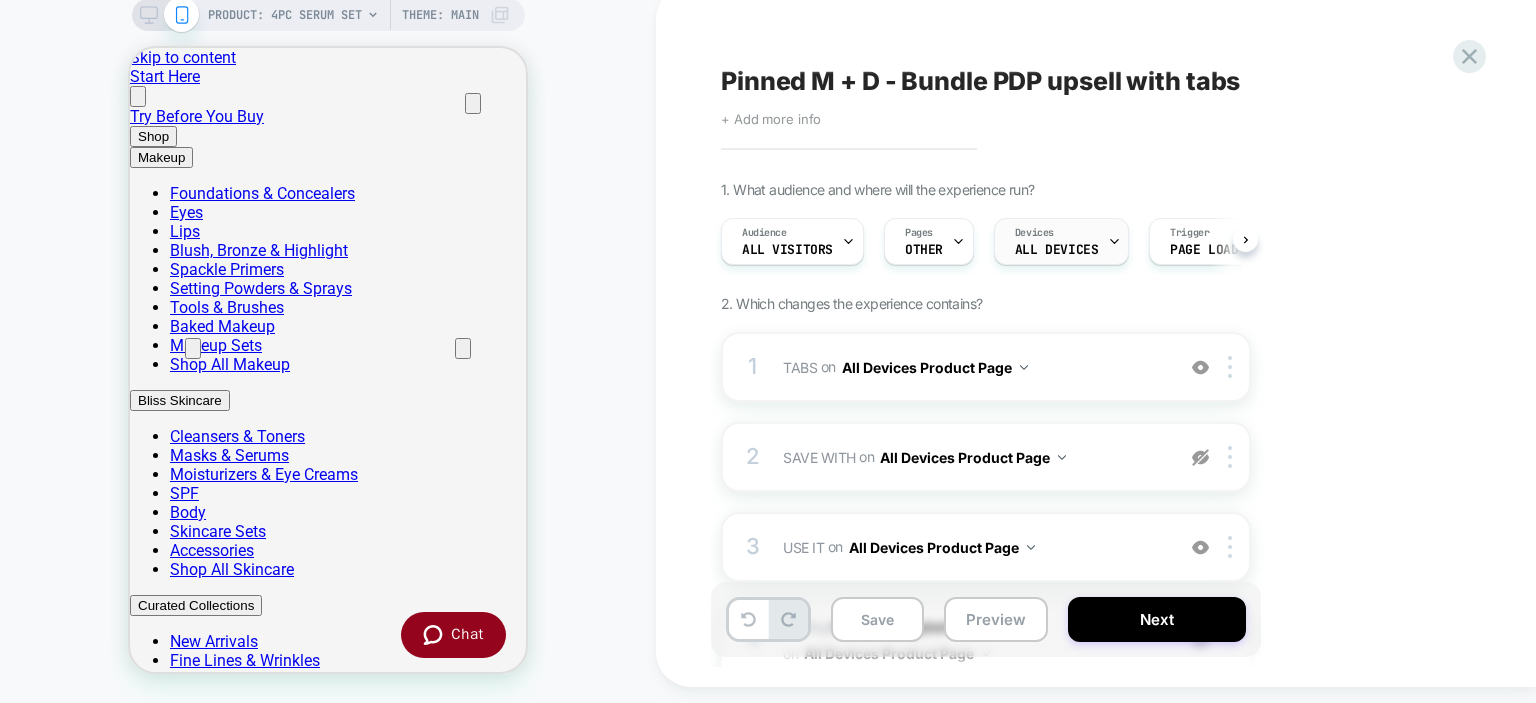 click on "Devices ALL DEVICES" at bounding box center [1056, 241] 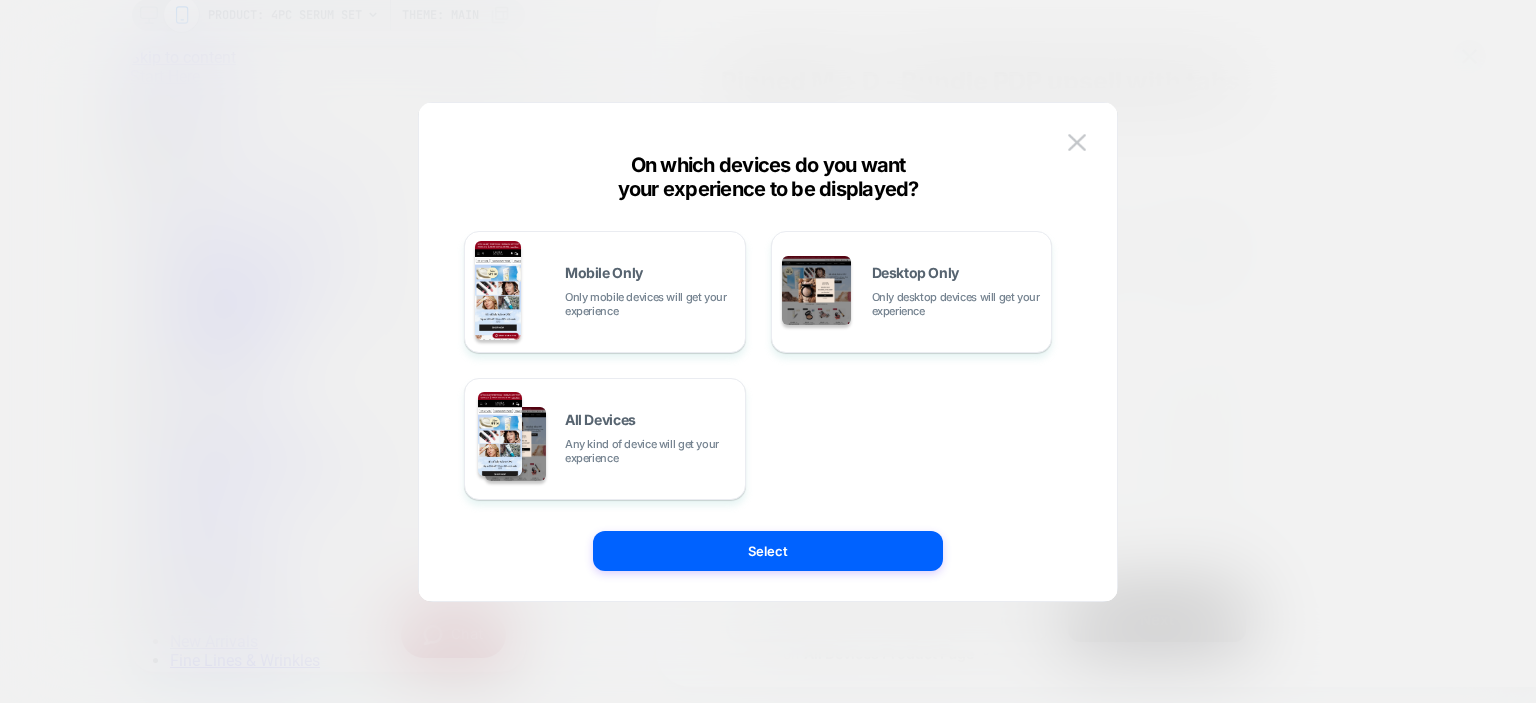 click on "On which devices do you want   your experience to be displayed?" at bounding box center (768, 177) 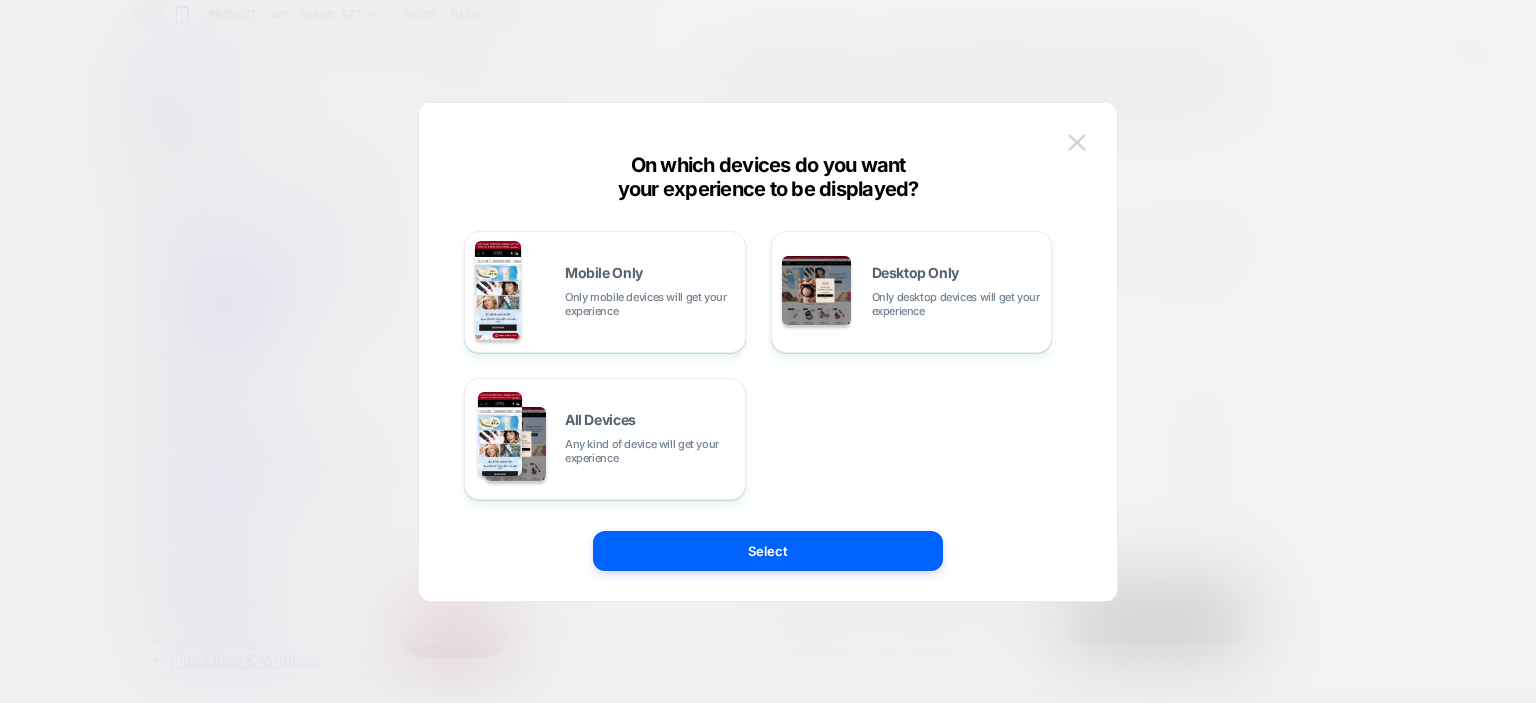 click at bounding box center (1077, 142) 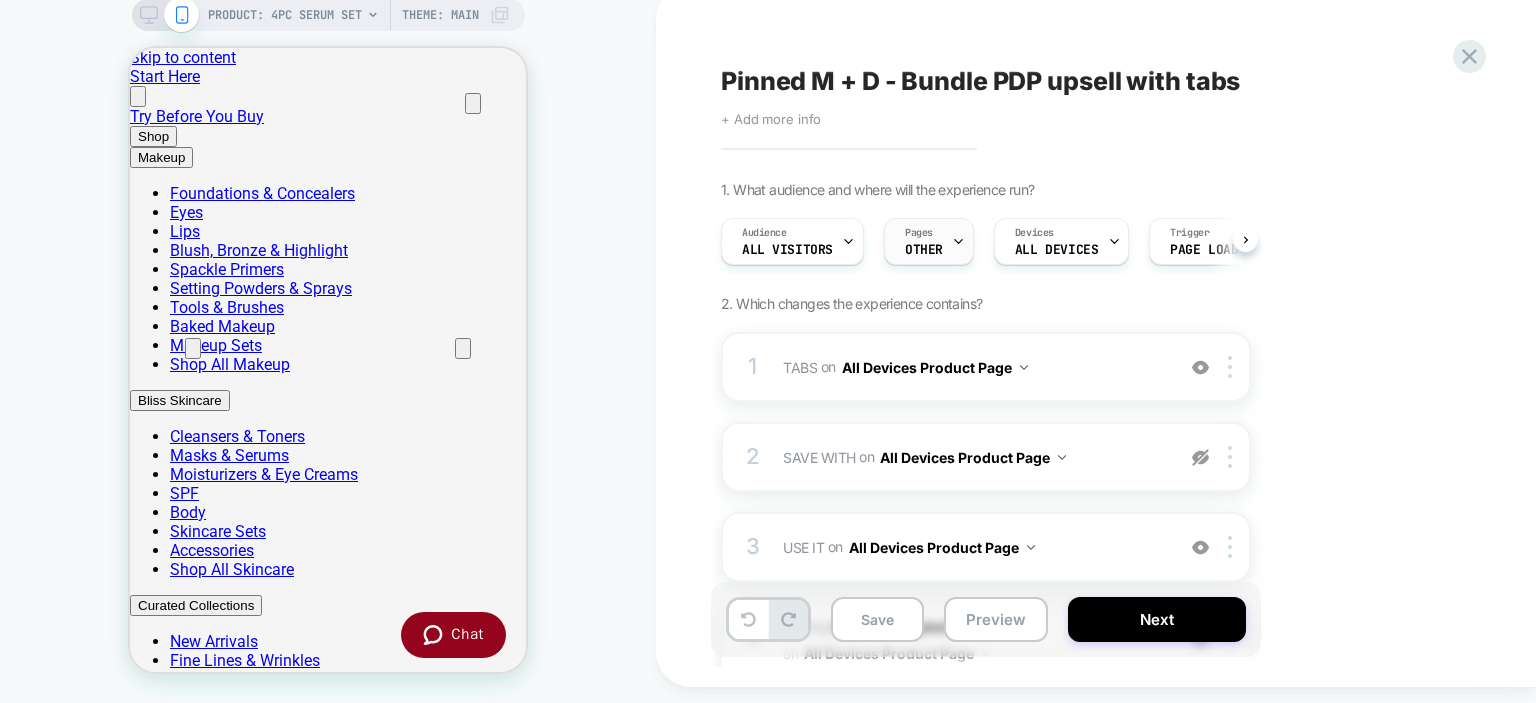click on "Pages OTHER" at bounding box center (929, 241) 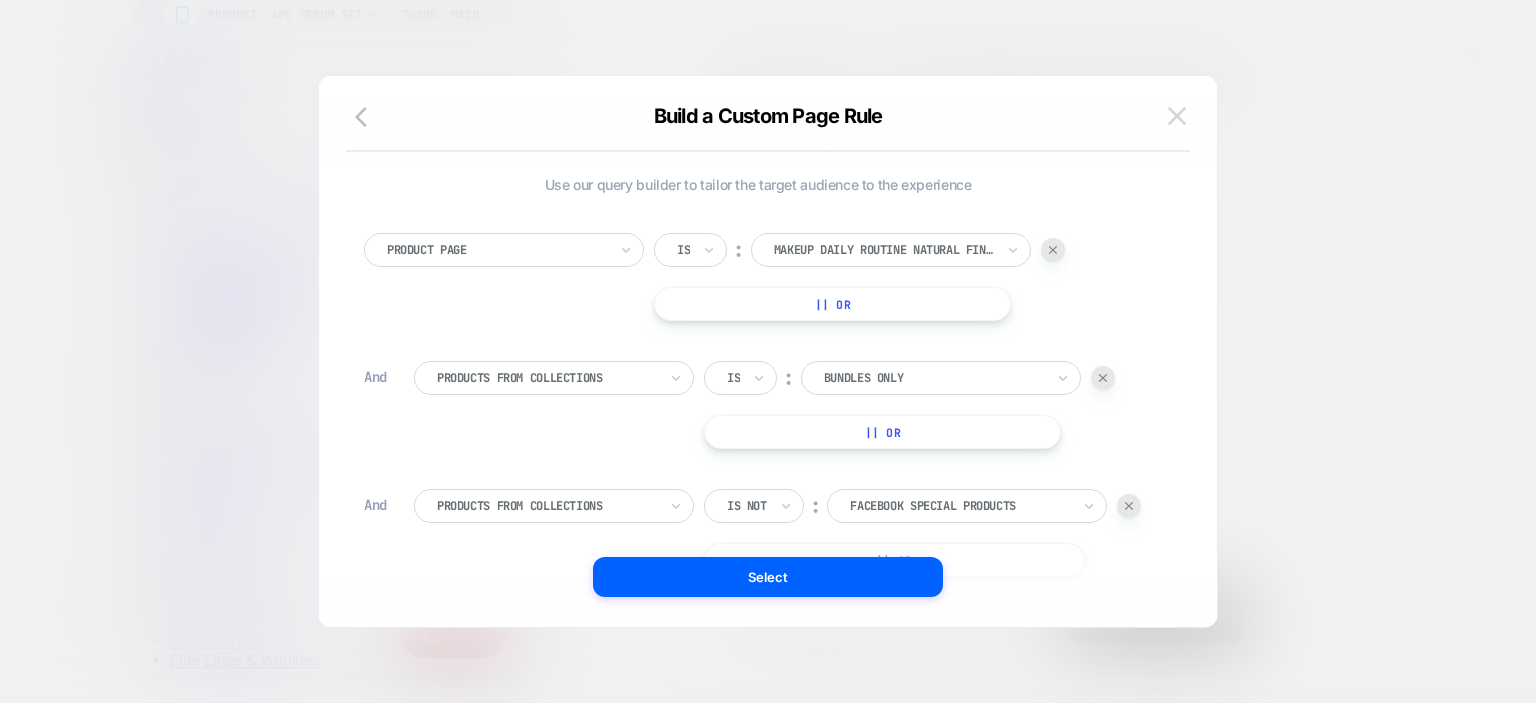 click at bounding box center [1177, 115] 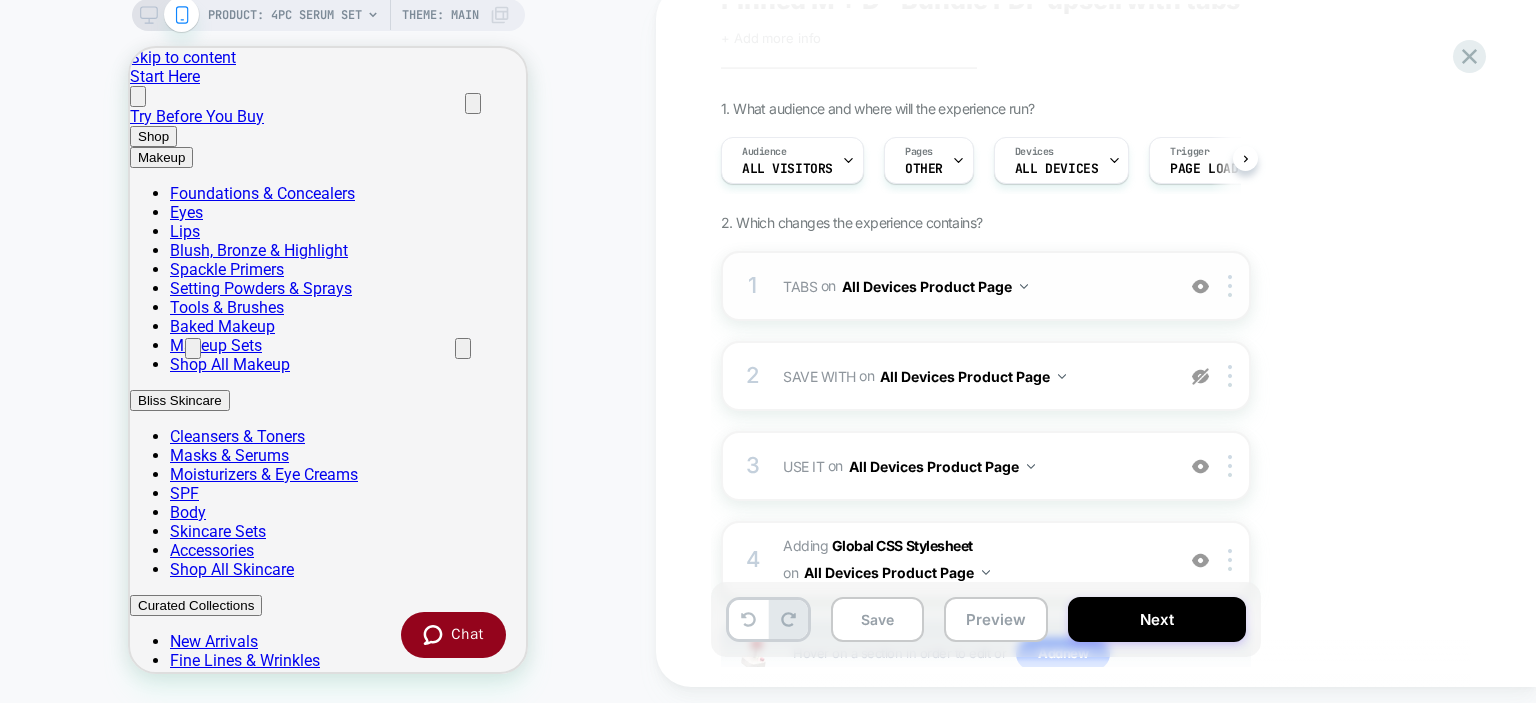 scroll, scrollTop: 200, scrollLeft: 0, axis: vertical 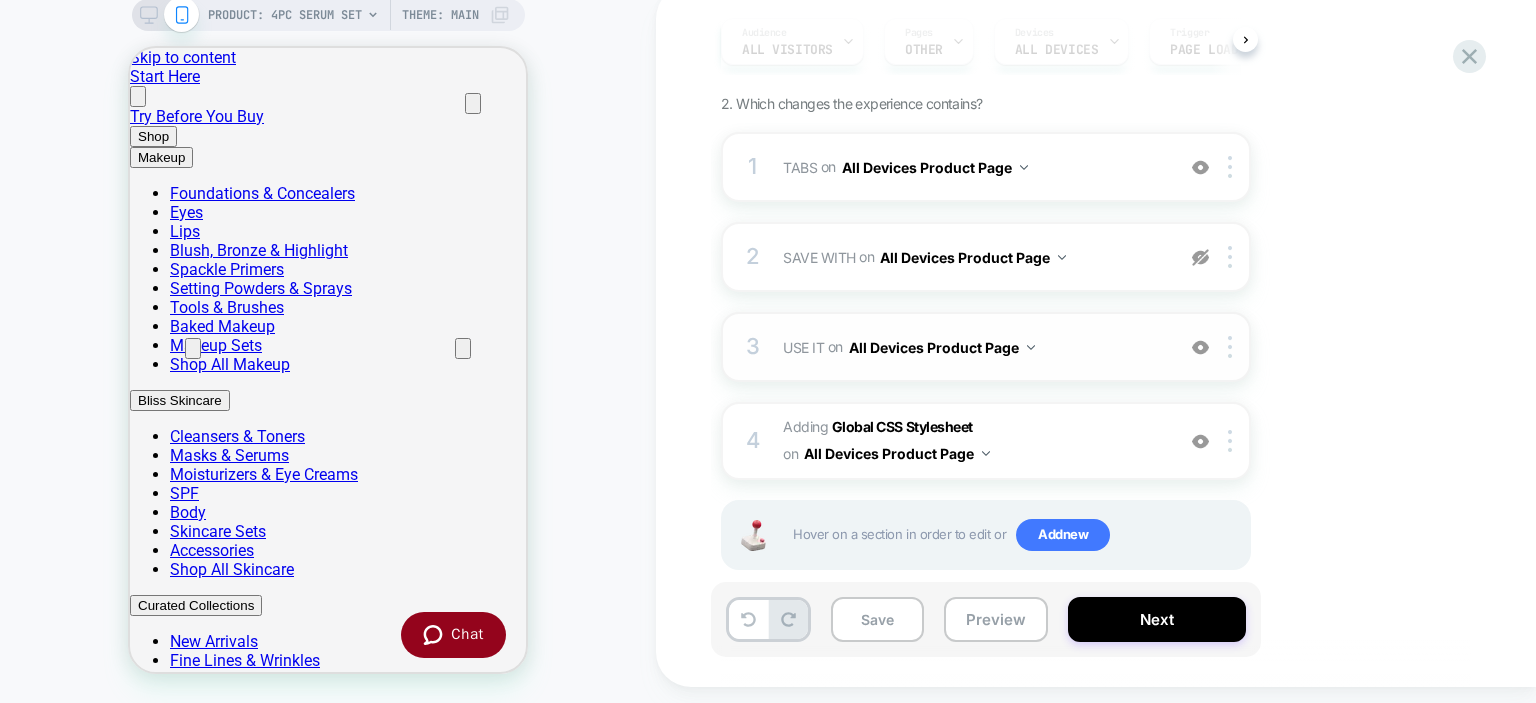click on "3" at bounding box center [753, 347] 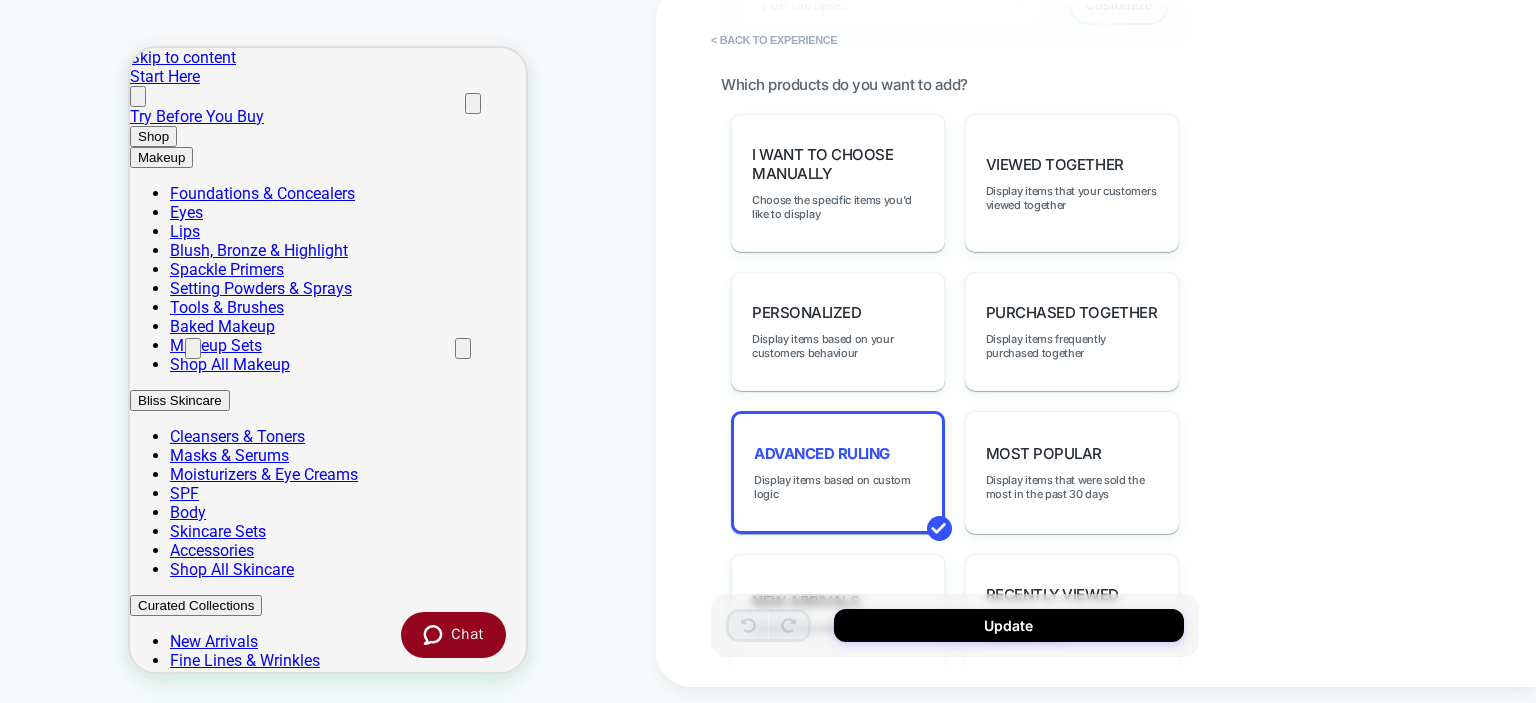 scroll, scrollTop: 700, scrollLeft: 0, axis: vertical 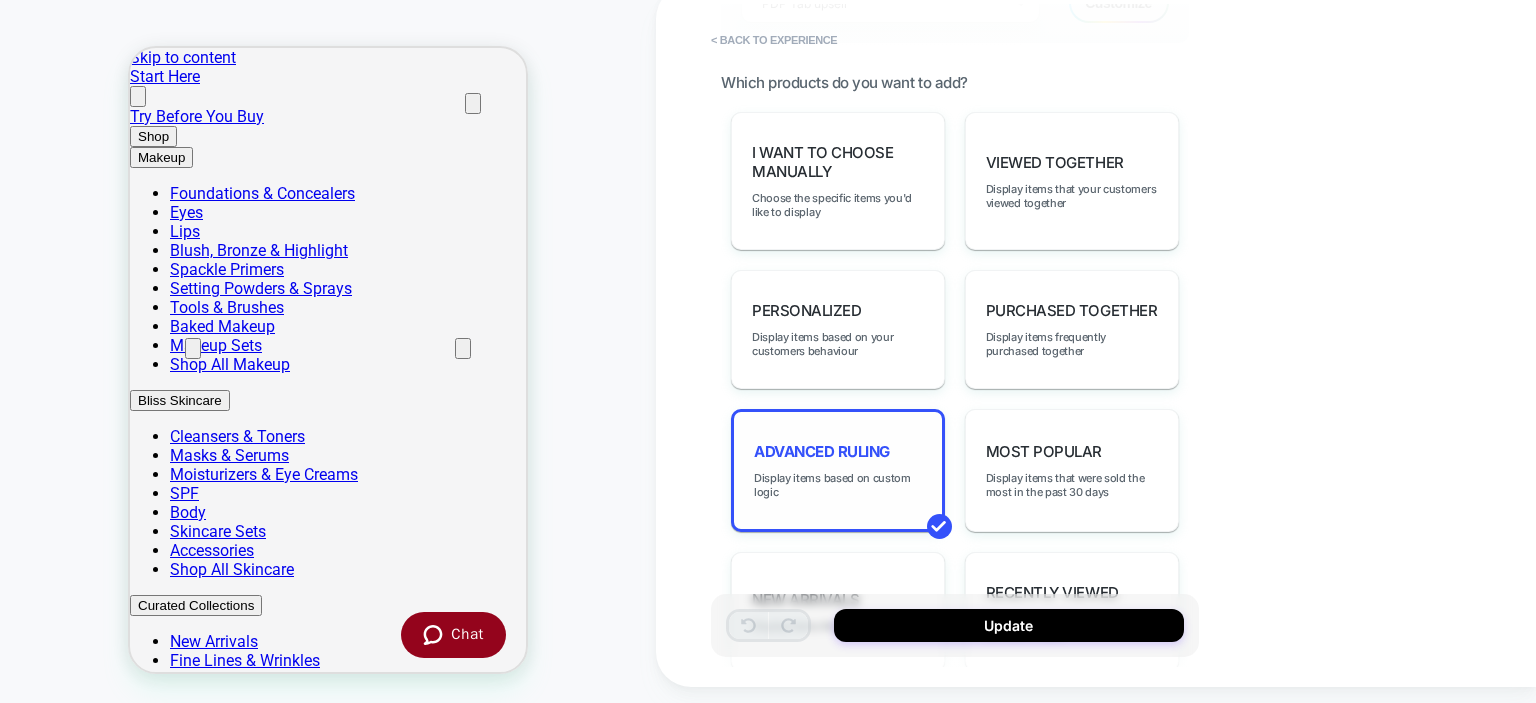 click on "Advanced Ruling Display items based on custom logic" at bounding box center (838, 470) 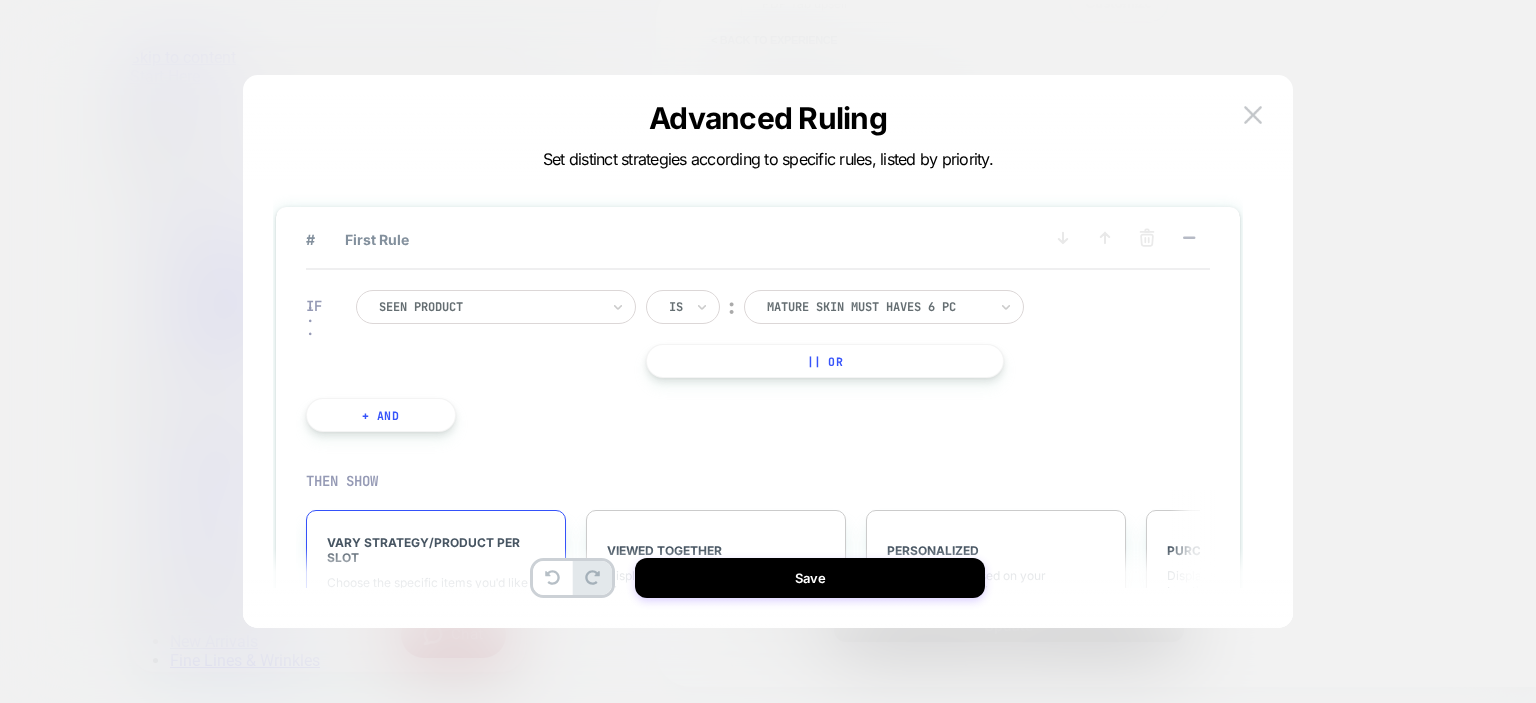 scroll, scrollTop: 0, scrollLeft: 0, axis: both 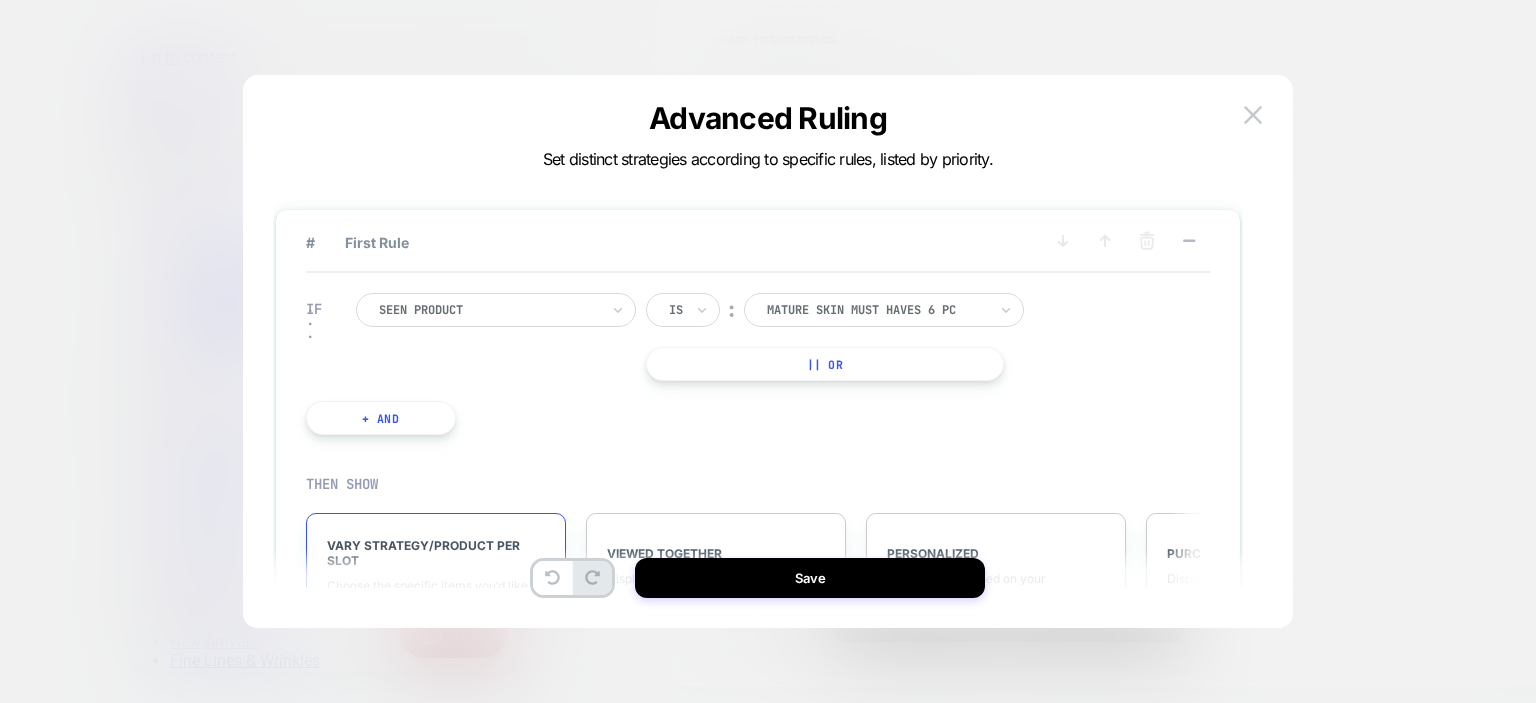 click on "mature skin must haves 6 pc" at bounding box center [884, 310] 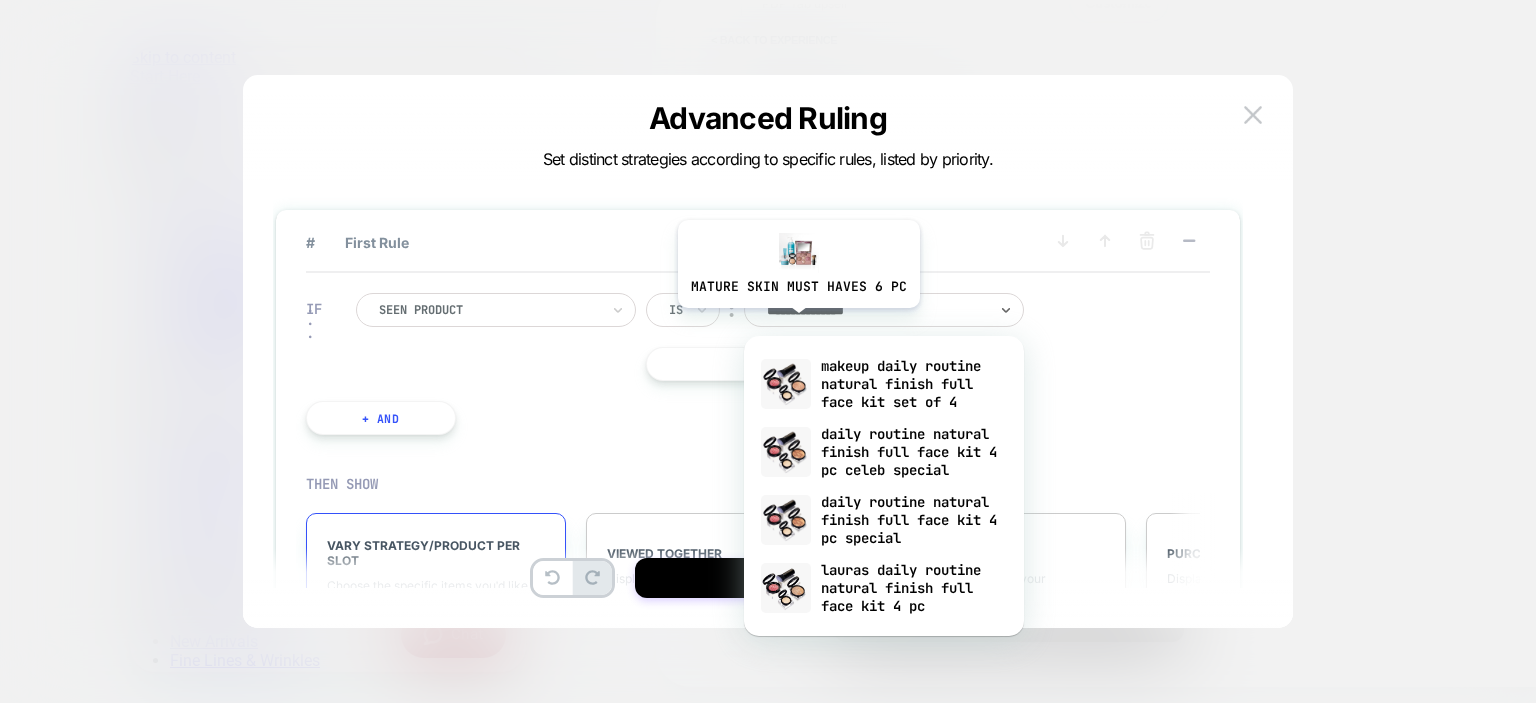 type on "**********" 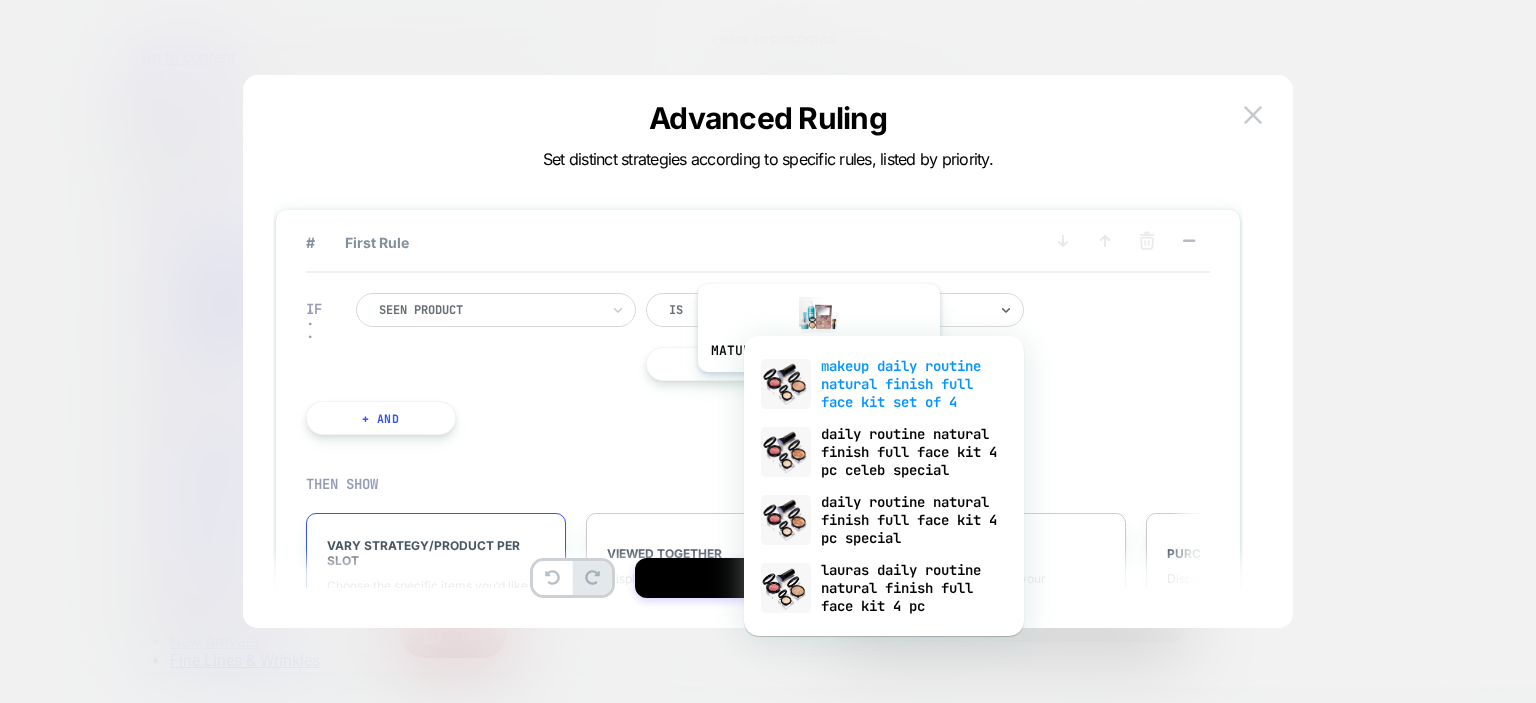click on "makeup daily routine natural finish full face kit set of 4" at bounding box center [884, 384] 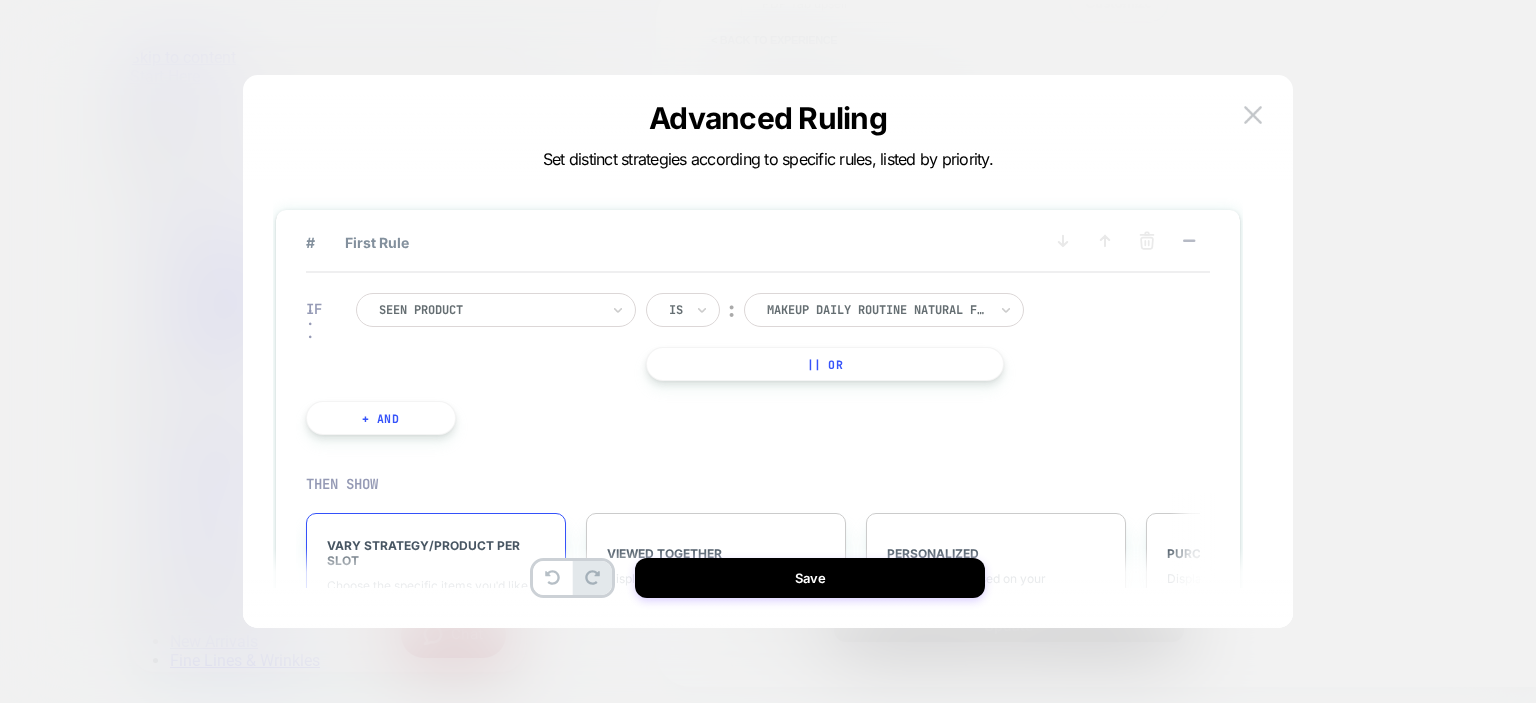 click on "IF Seen Product Is ︰ makeup daily routine natural finish full face kit set of 4 MAKEUP DAILY ROUTINE NATURAL FINISH FULL FACE KIT SET OF 4 || Or + And" at bounding box center (682, 364) 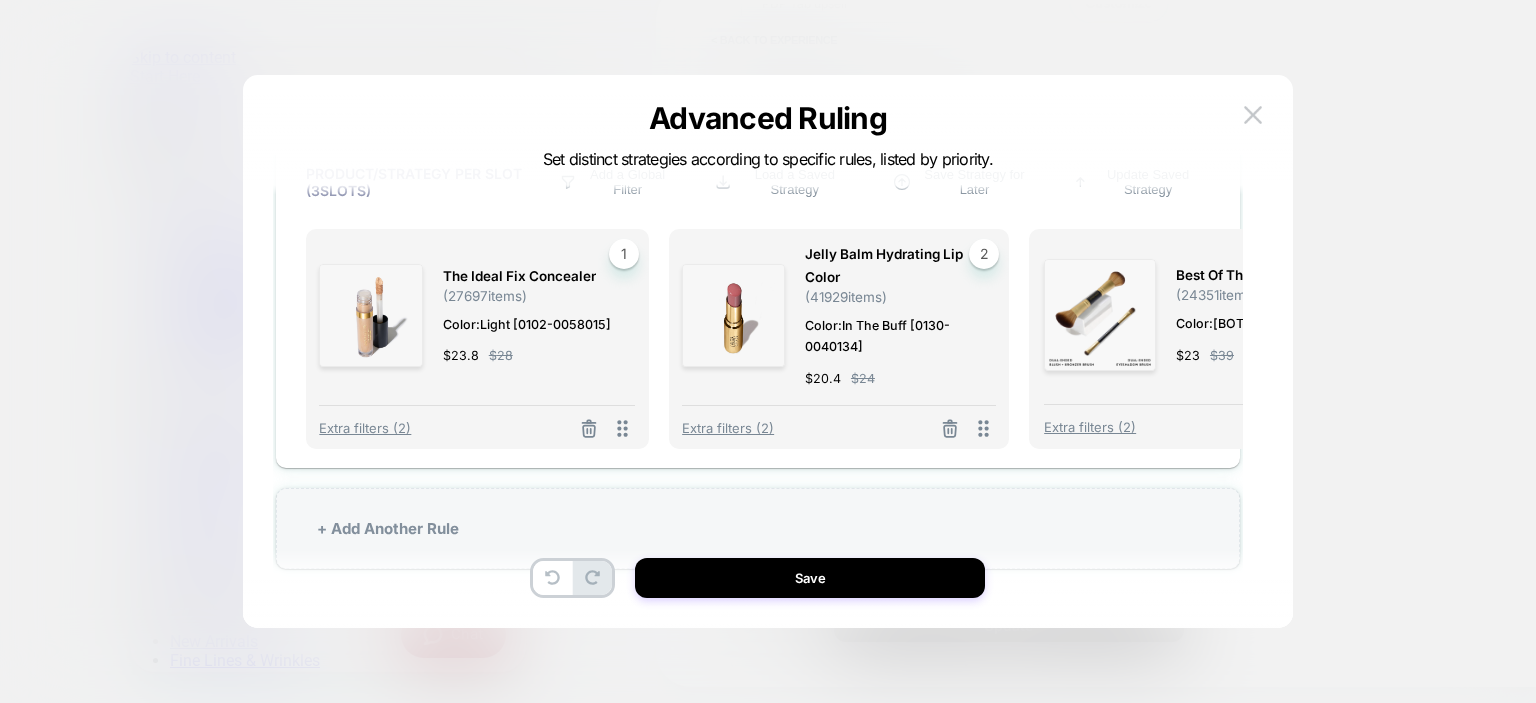 scroll, scrollTop: 509, scrollLeft: 0, axis: vertical 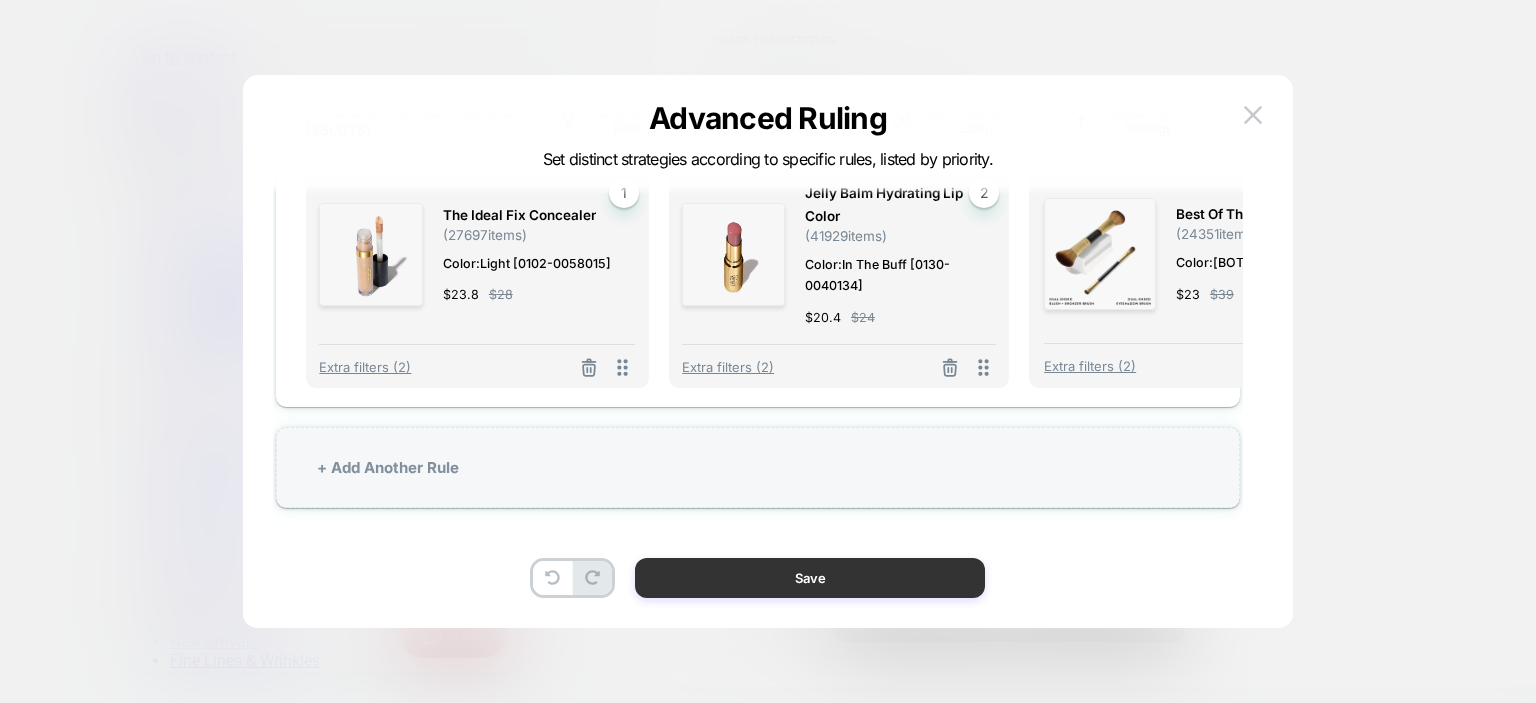 click on "Save" at bounding box center (810, 578) 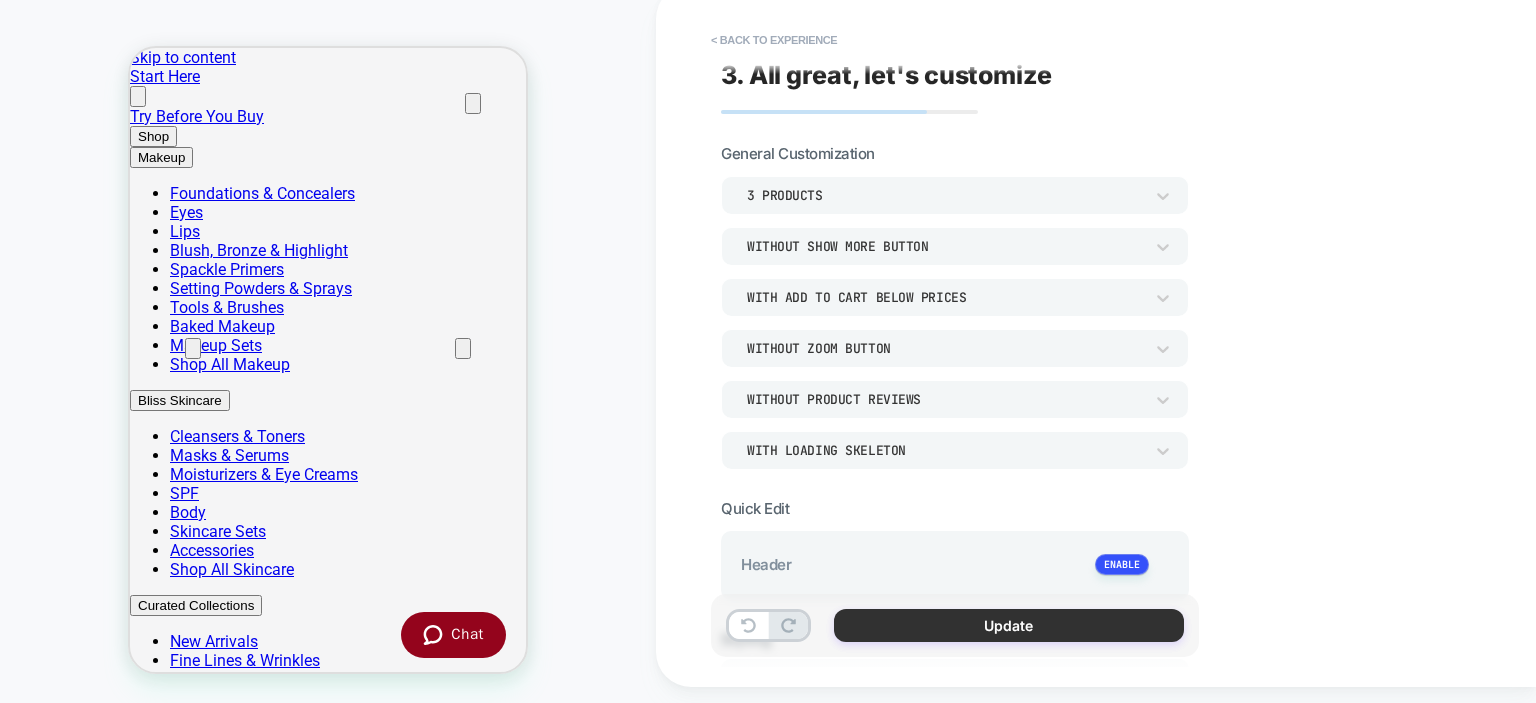 scroll, scrollTop: 0, scrollLeft: 0, axis: both 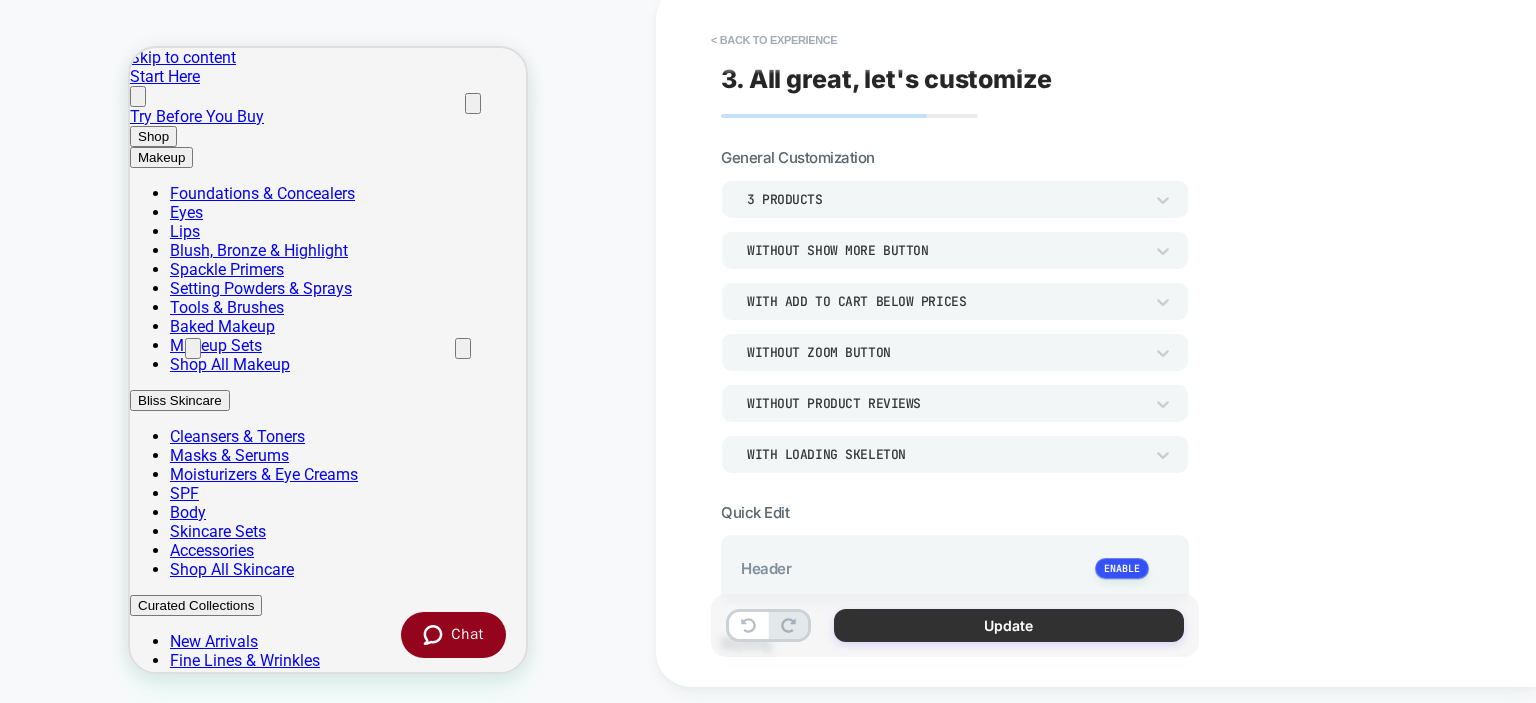 click on "Update" at bounding box center (1009, 625) 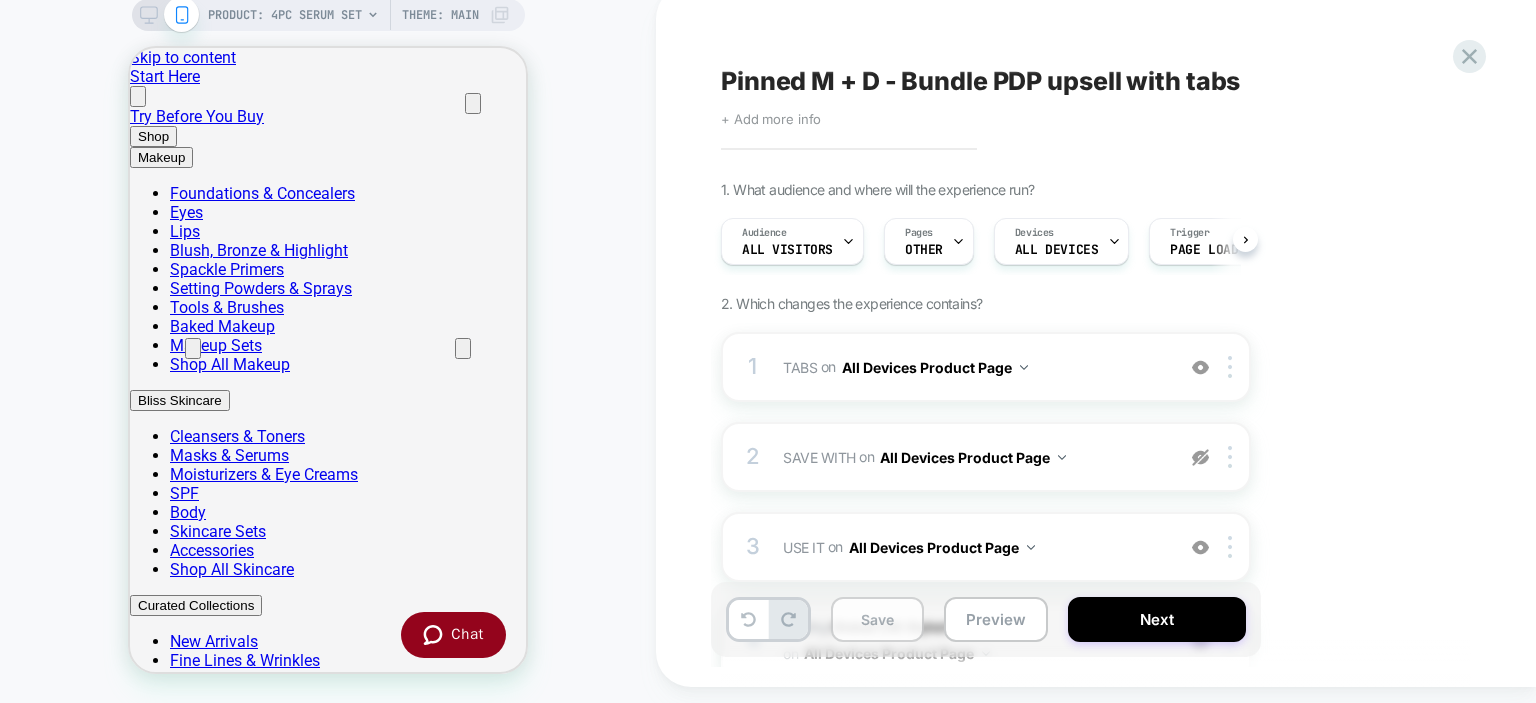 click on "Save" at bounding box center (877, 619) 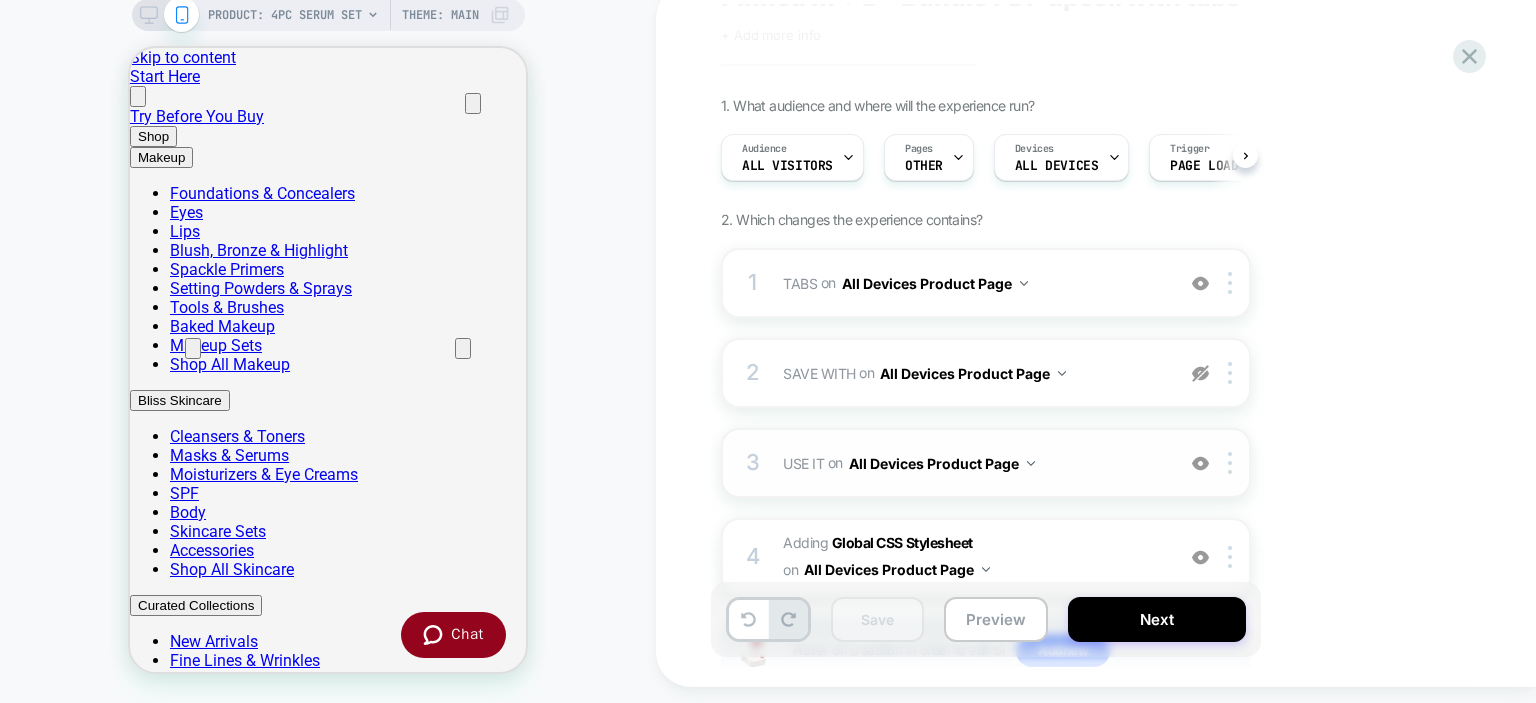 scroll, scrollTop: 0, scrollLeft: 0, axis: both 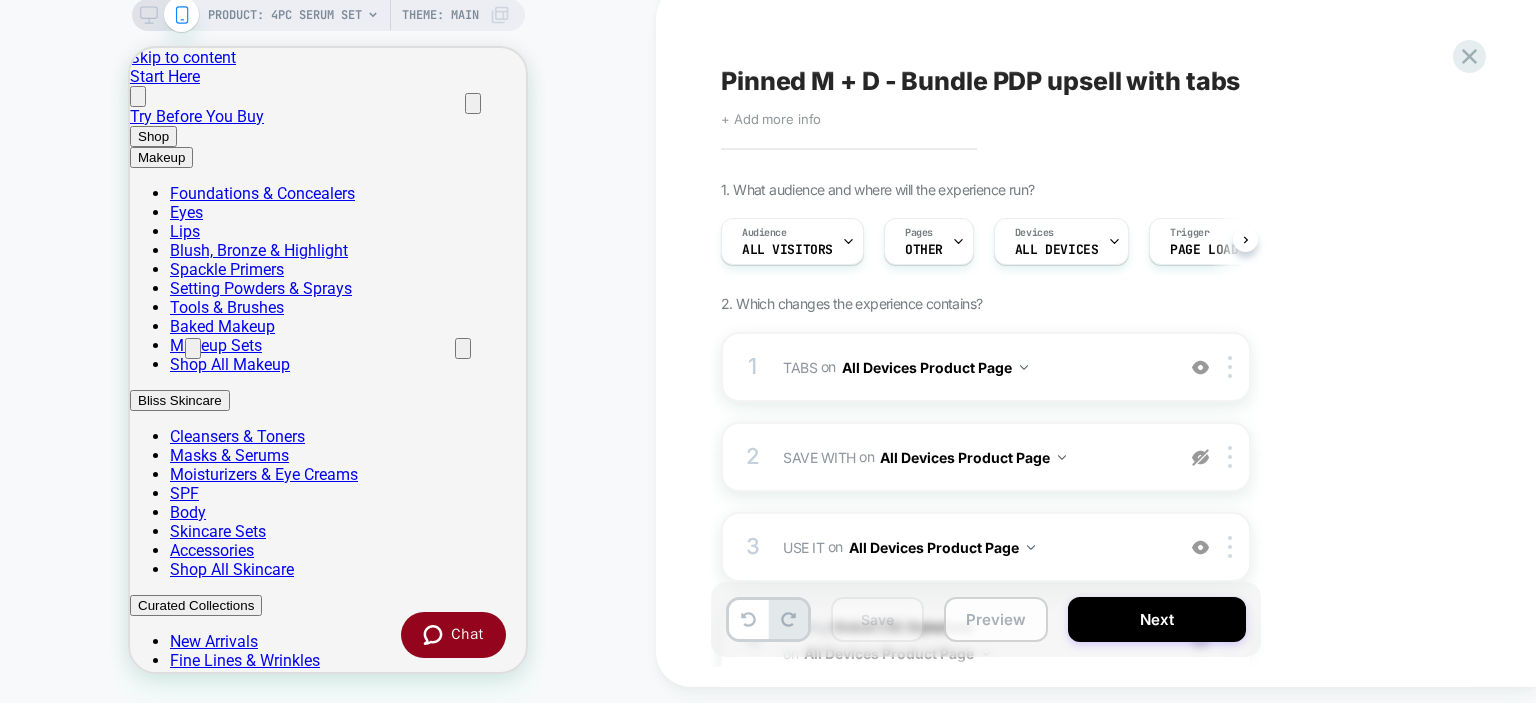 click on "Preview" at bounding box center (996, 619) 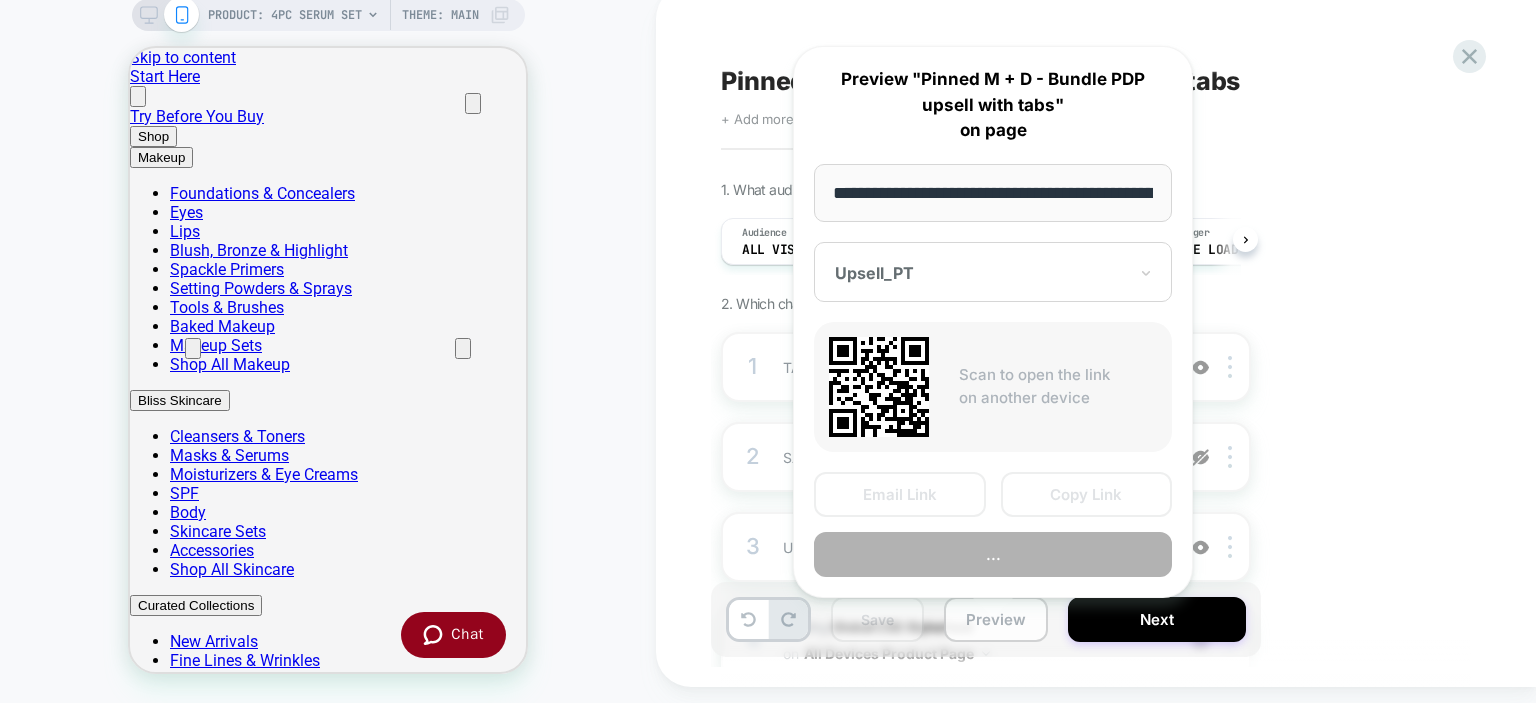scroll, scrollTop: 0, scrollLeft: 259, axis: horizontal 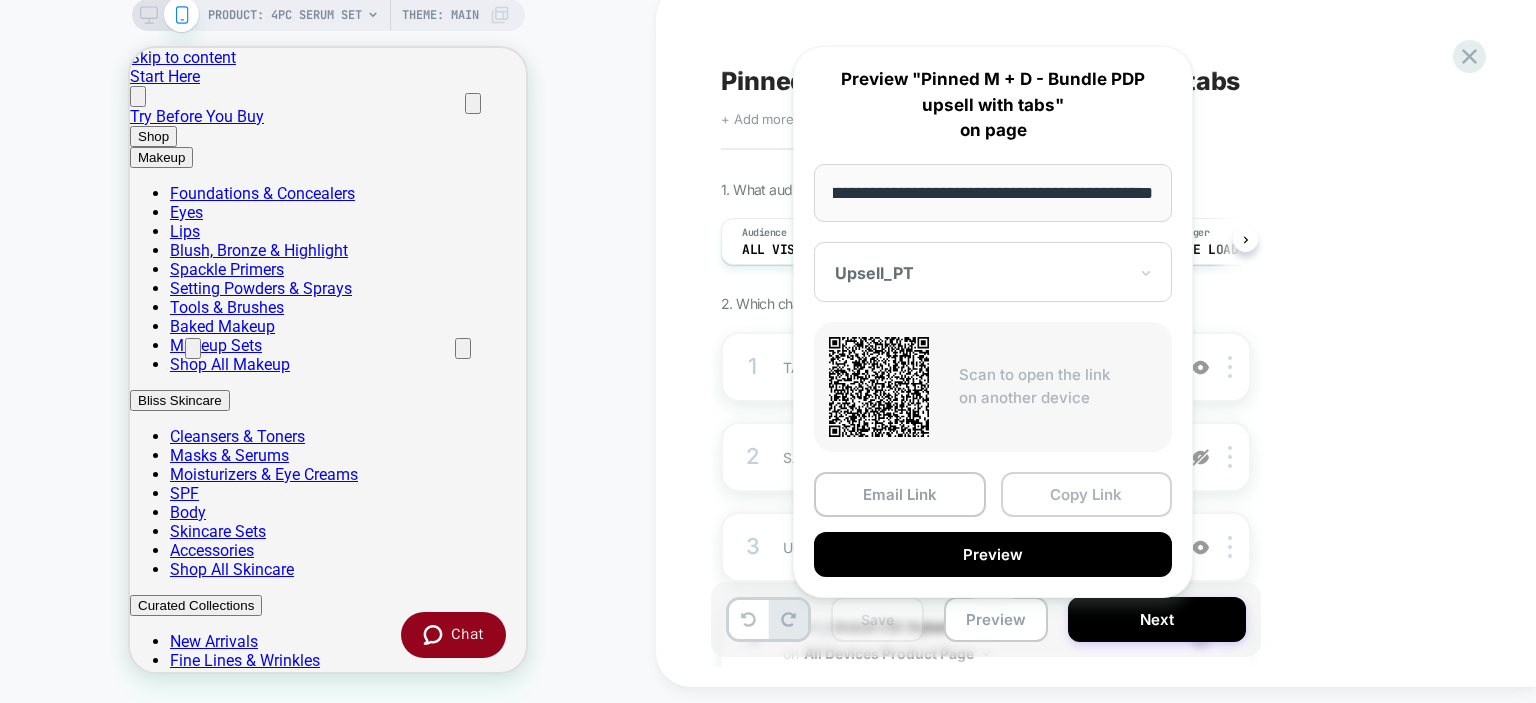 click on "Copy Link" at bounding box center [1087, 494] 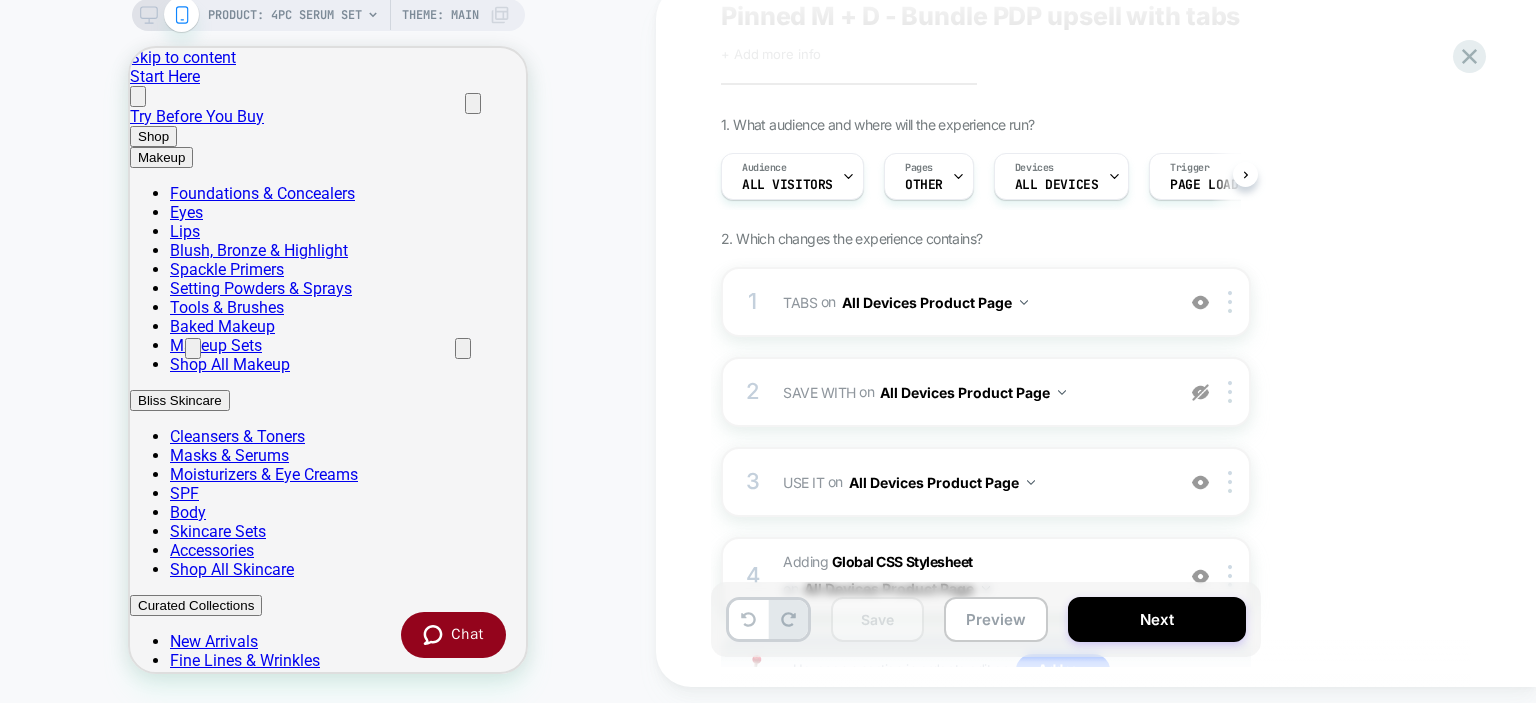 scroll, scrollTop: 100, scrollLeft: 0, axis: vertical 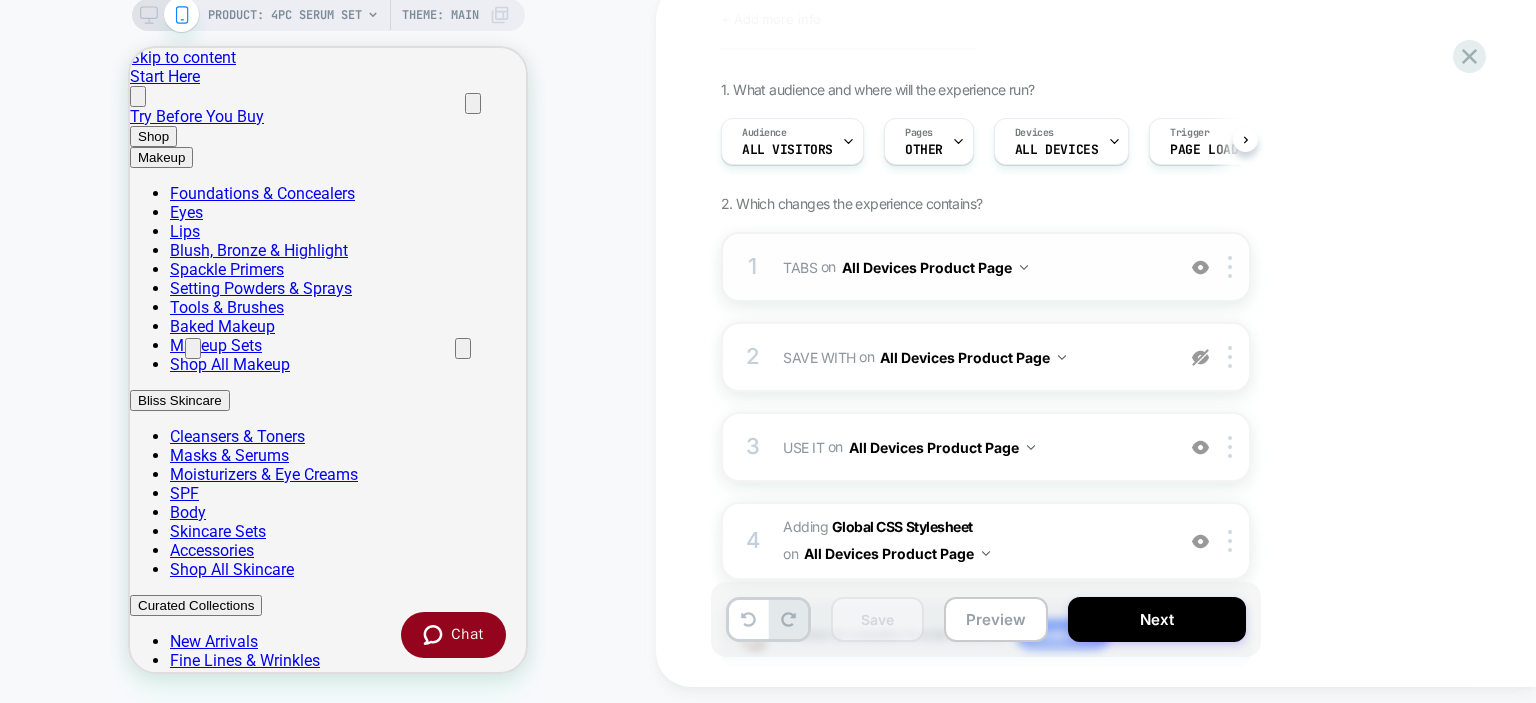 click on "1" at bounding box center [753, 267] 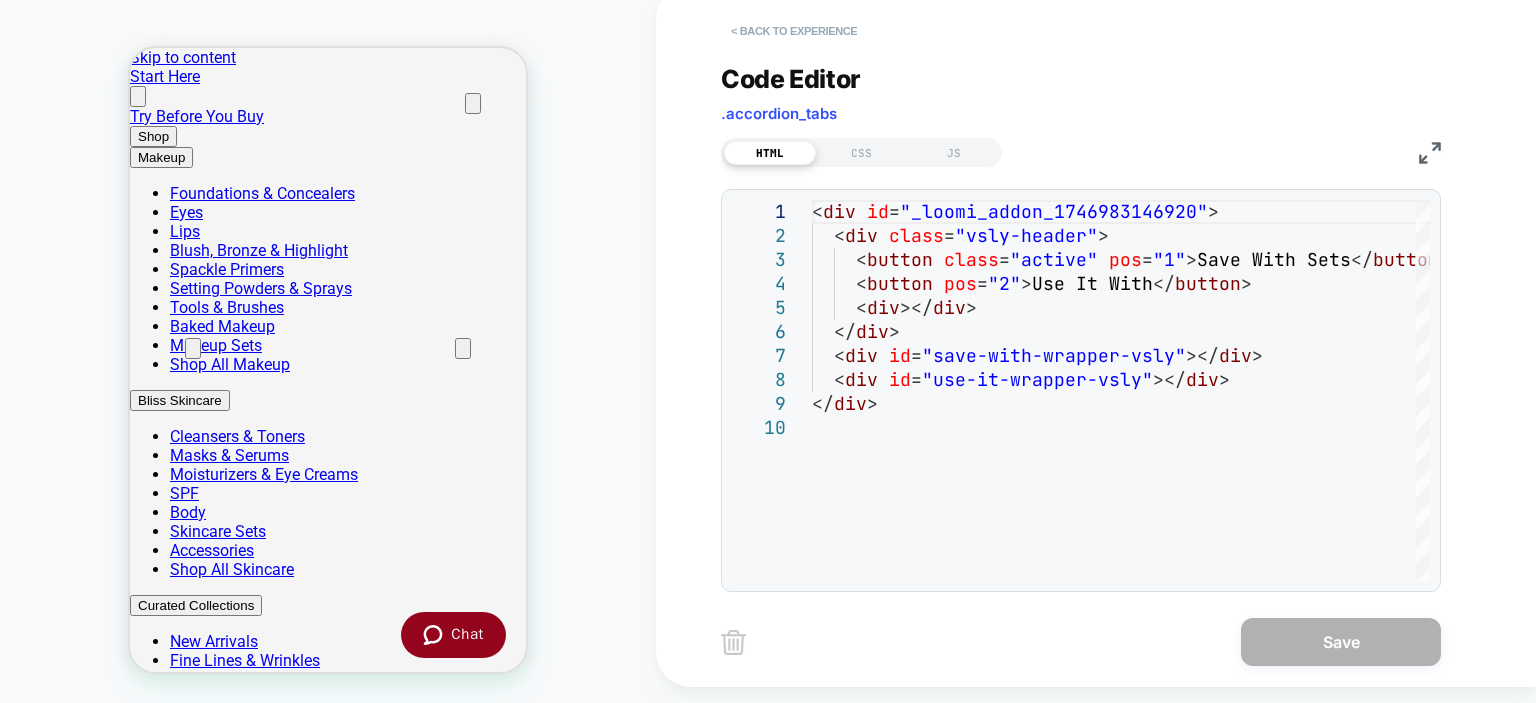 click on "< Back to experience" at bounding box center (794, 31) 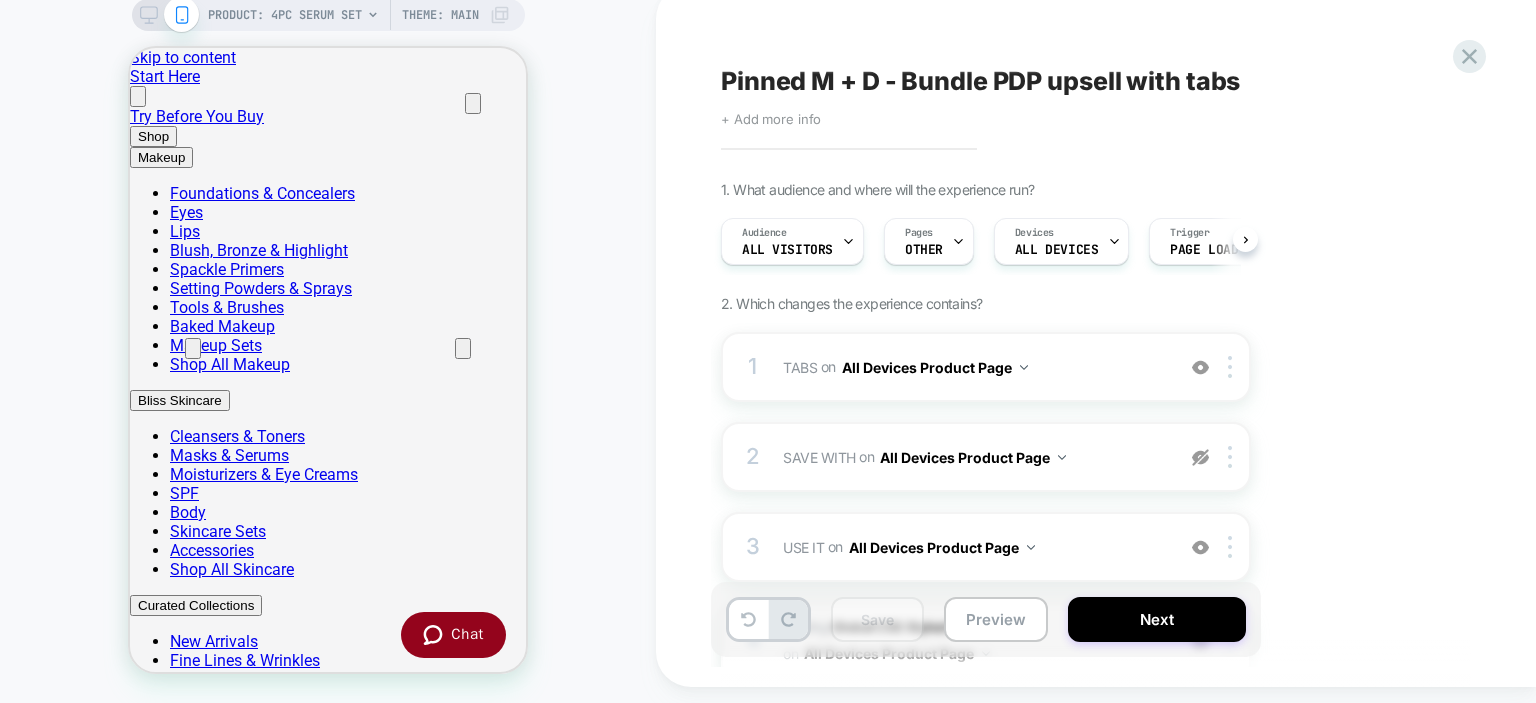 scroll, scrollTop: 0, scrollLeft: 0, axis: both 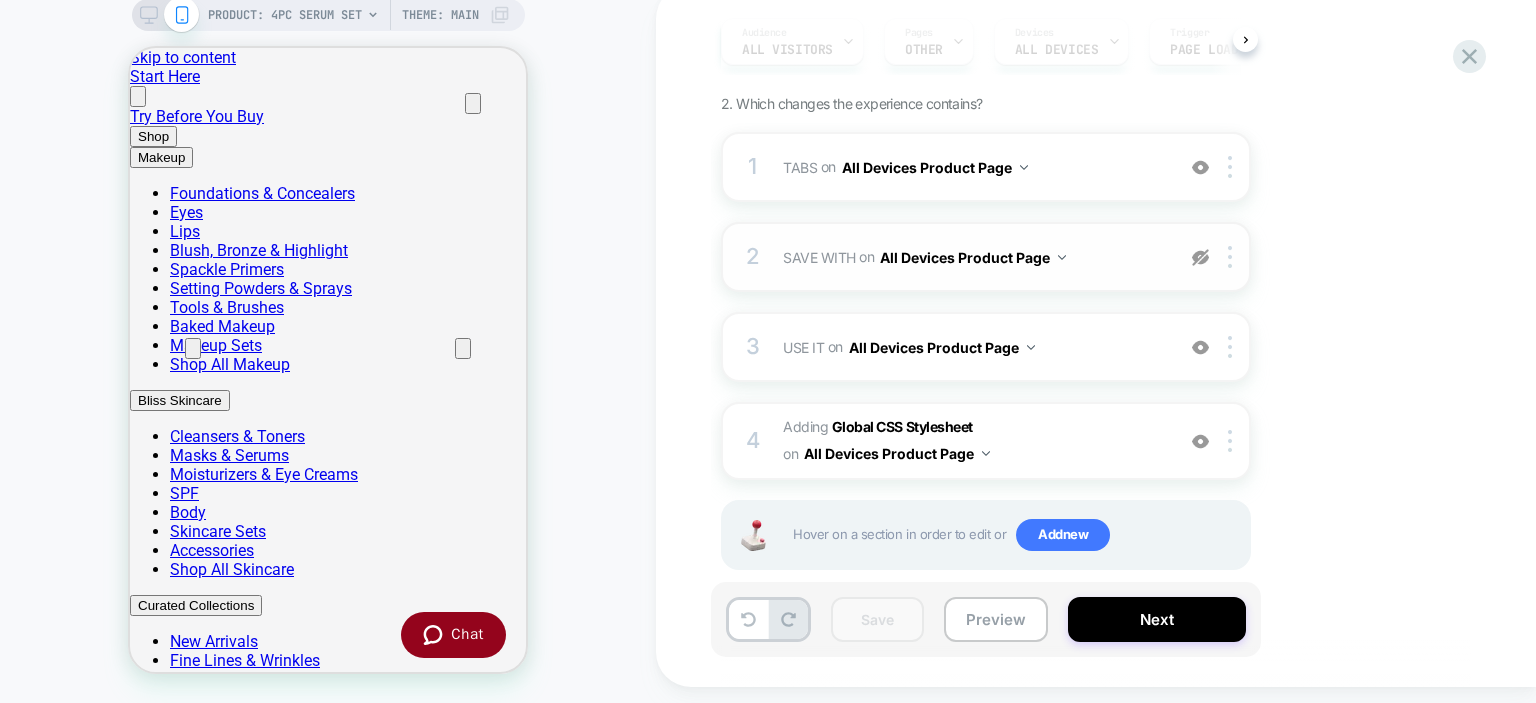 click on "2" at bounding box center [753, 257] 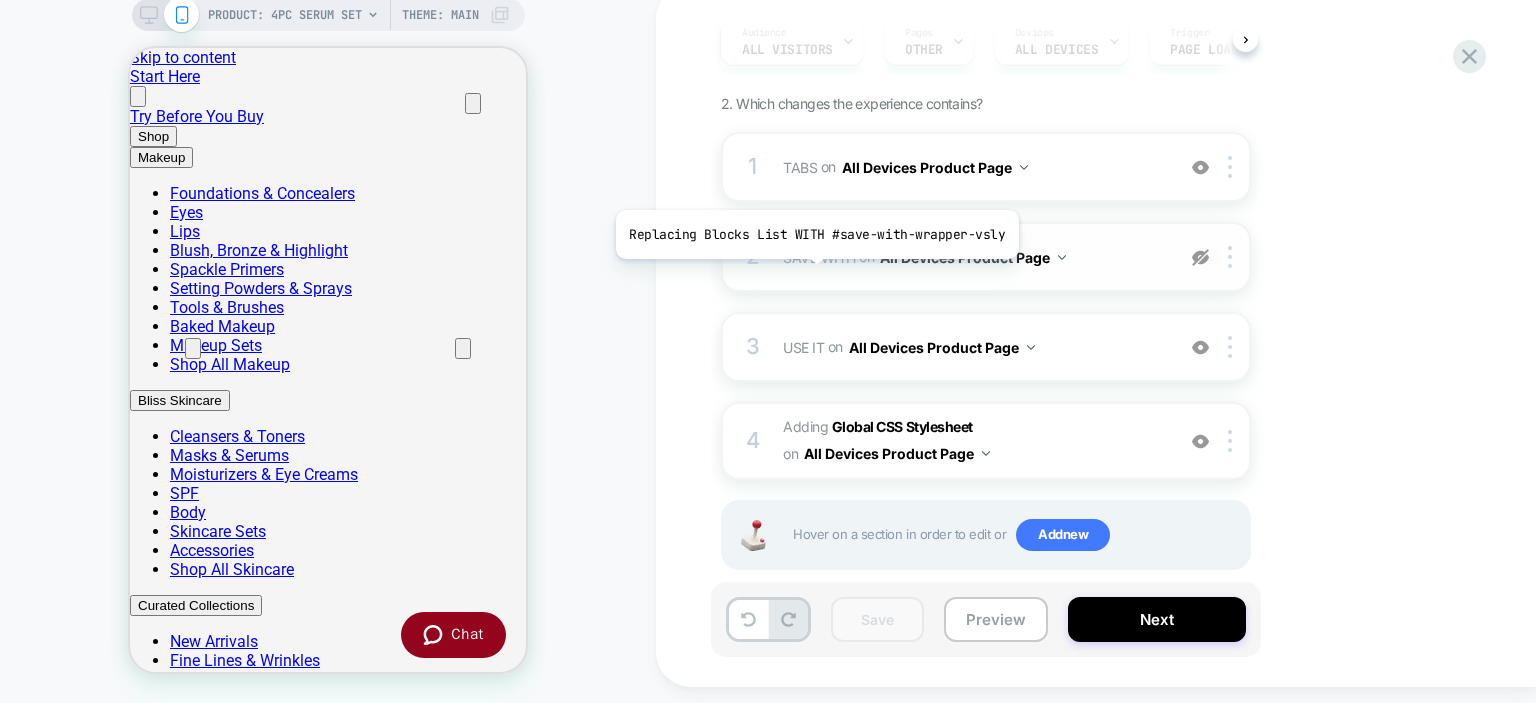 click on "SAVE WITH" at bounding box center (819, 256) 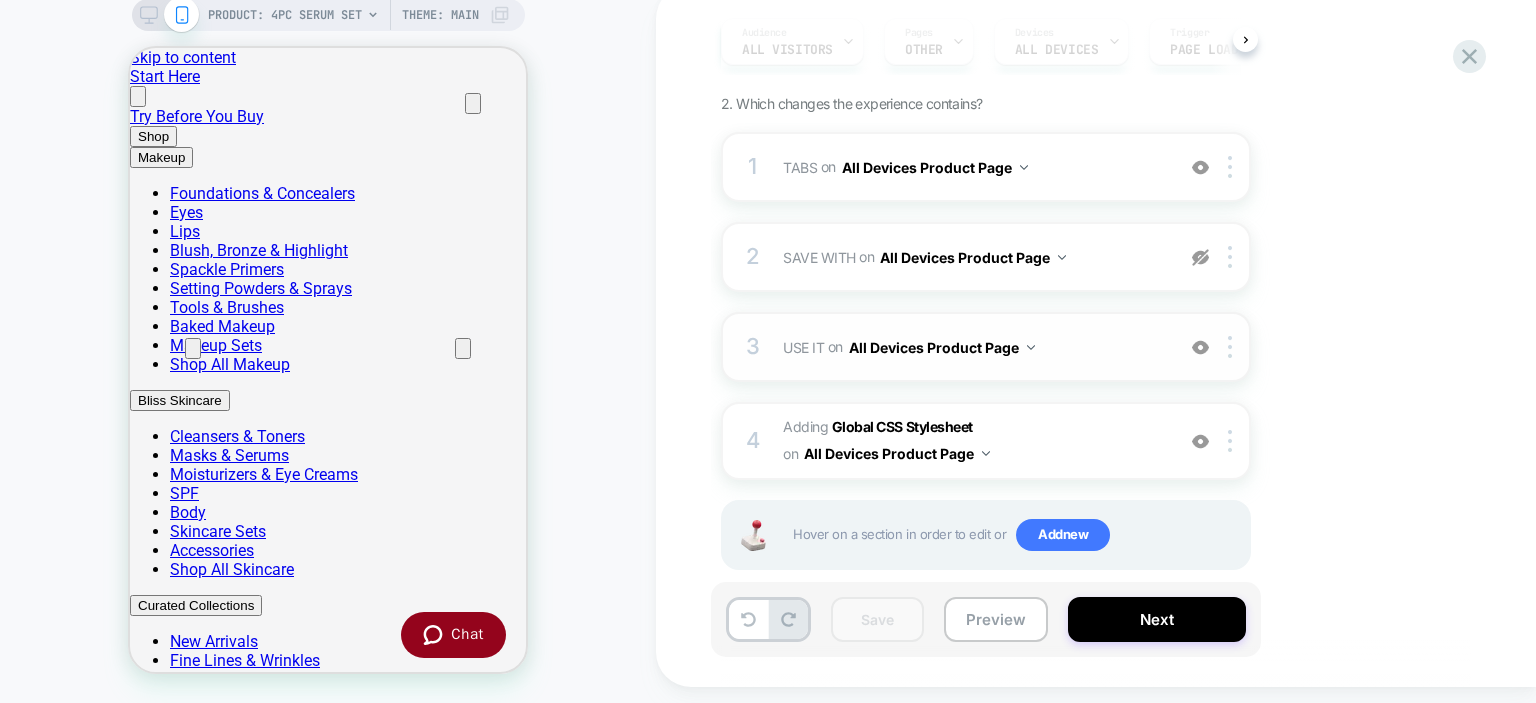 click on "3" at bounding box center (753, 347) 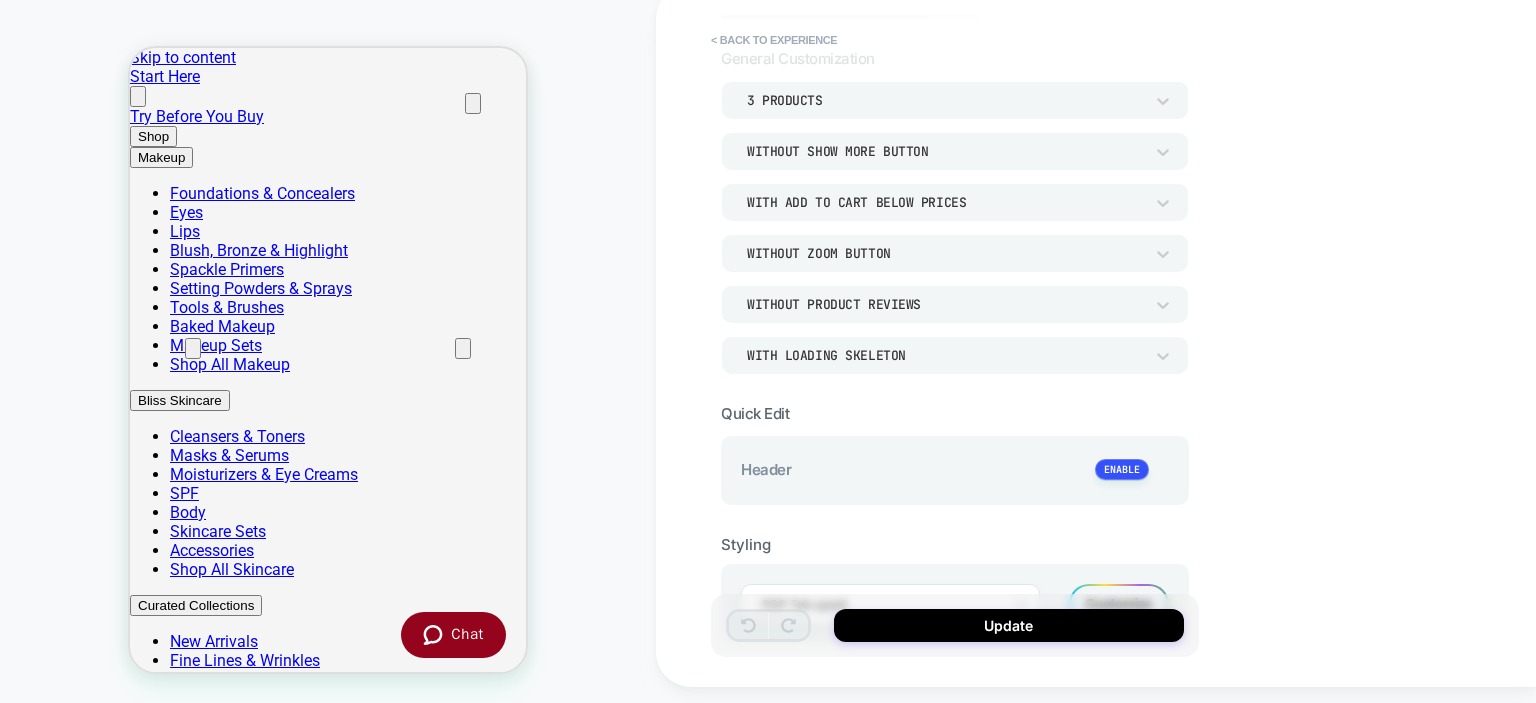 scroll, scrollTop: 100, scrollLeft: 0, axis: vertical 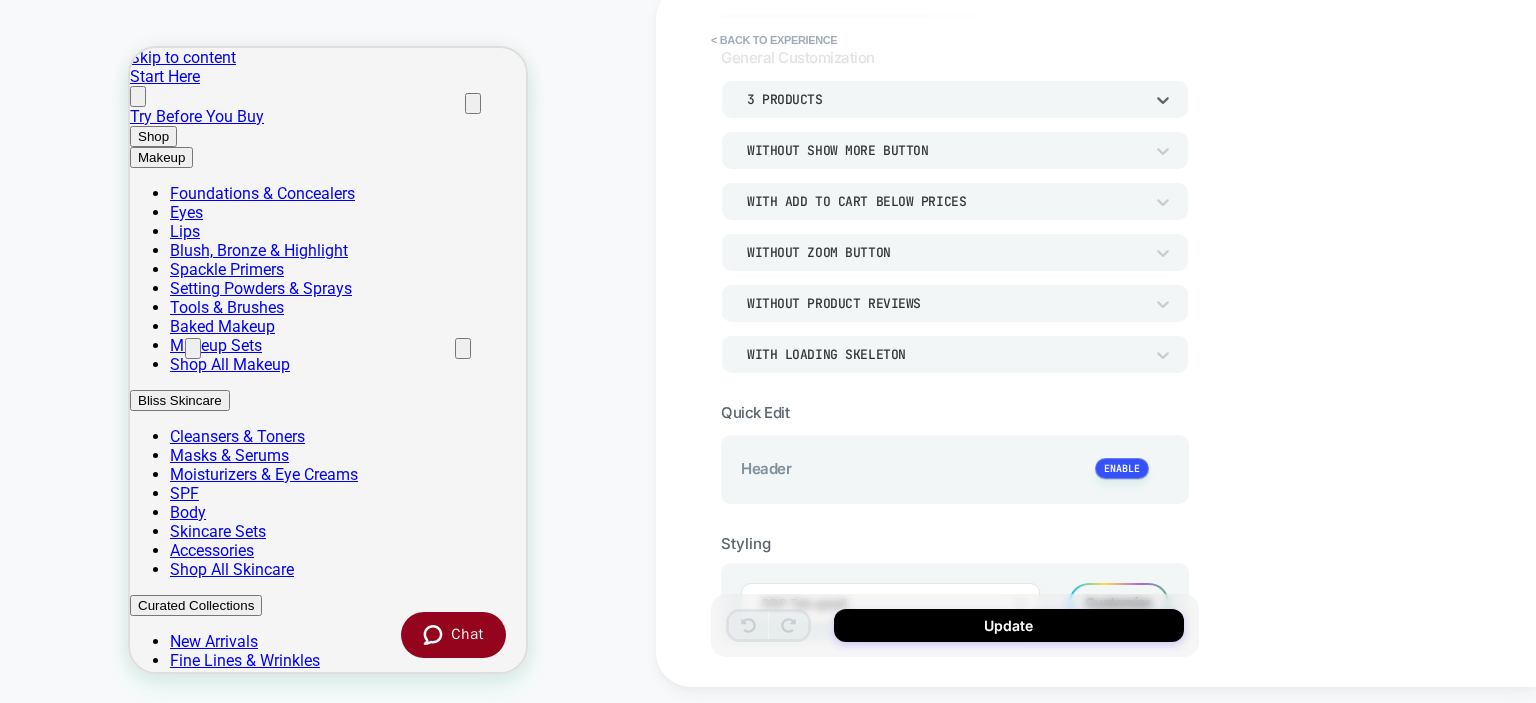 click on "3 Products" at bounding box center (945, 99) 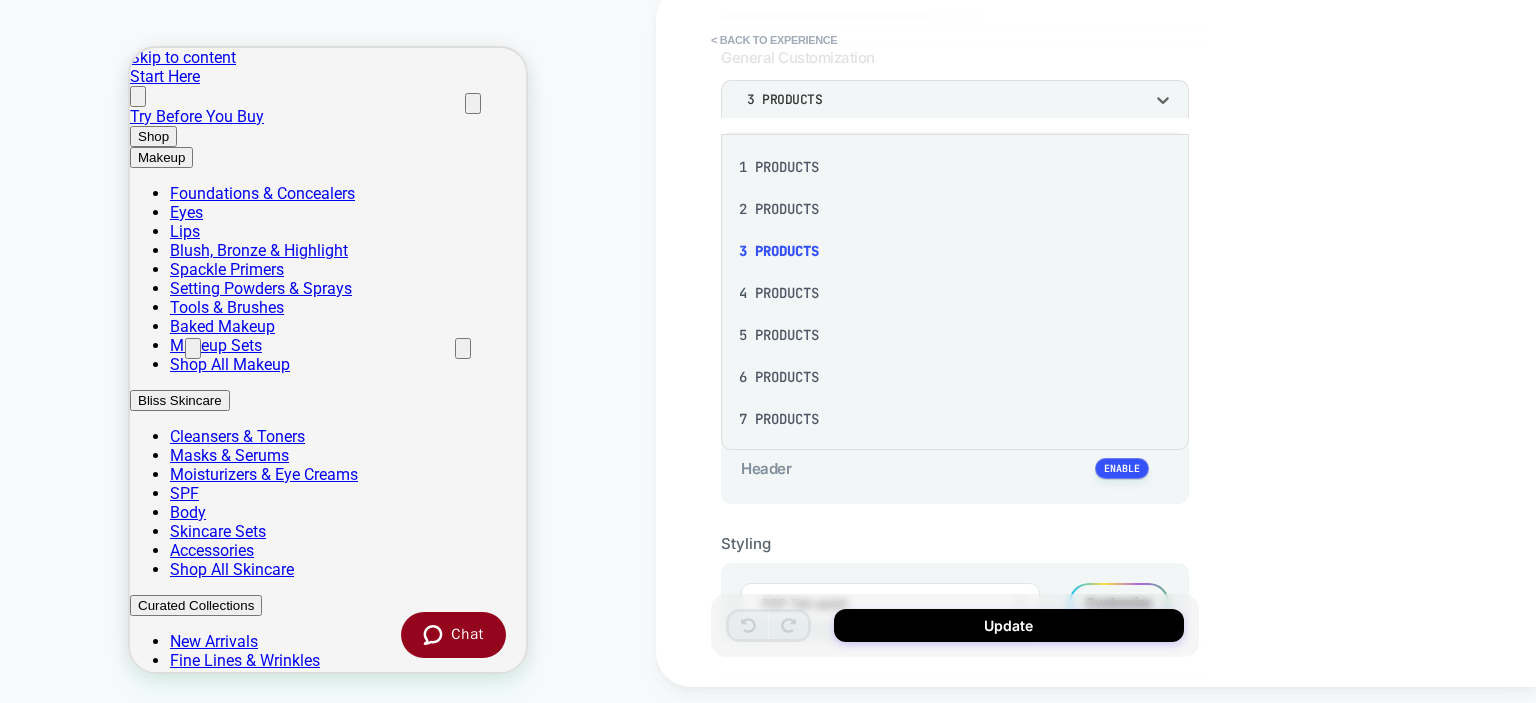 click at bounding box center [768, 351] 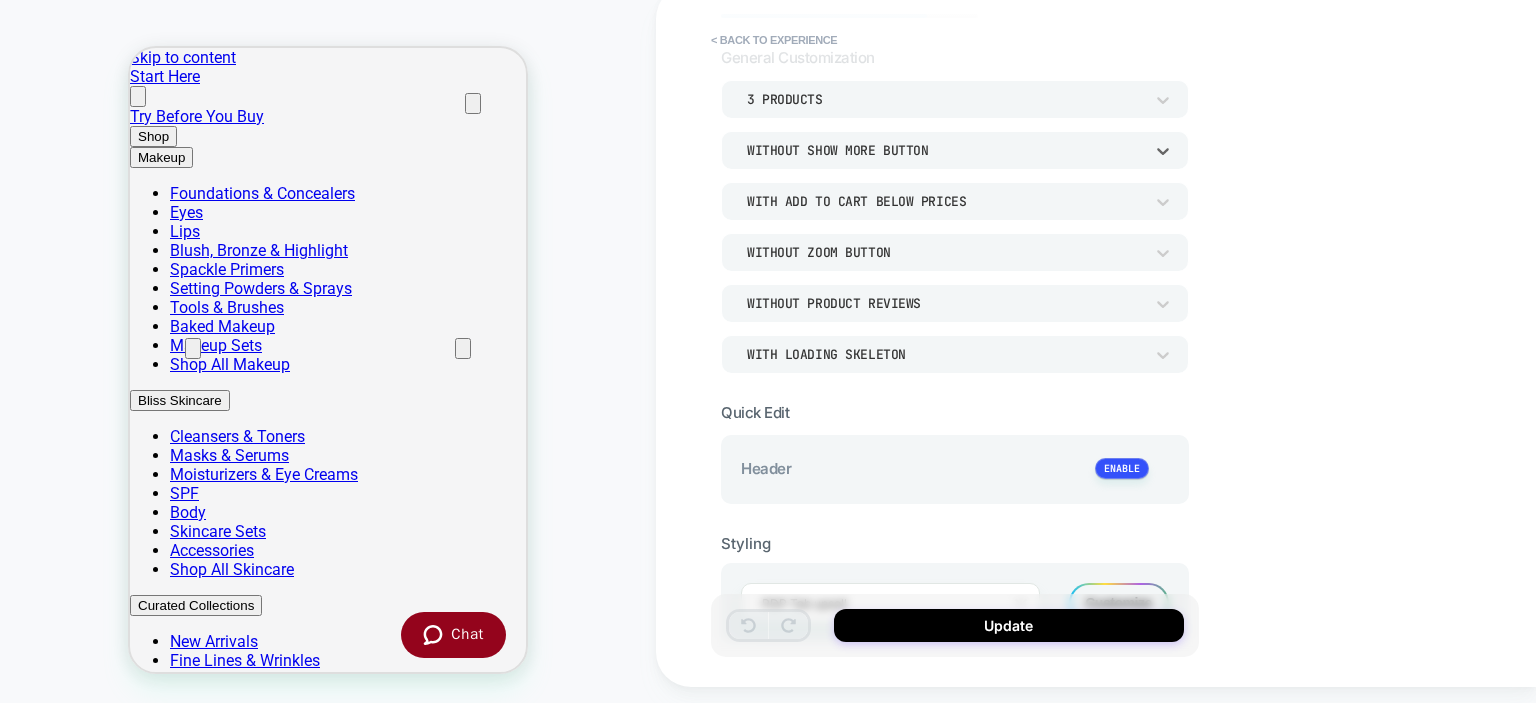 click on "Without Show more button" at bounding box center (955, 150) 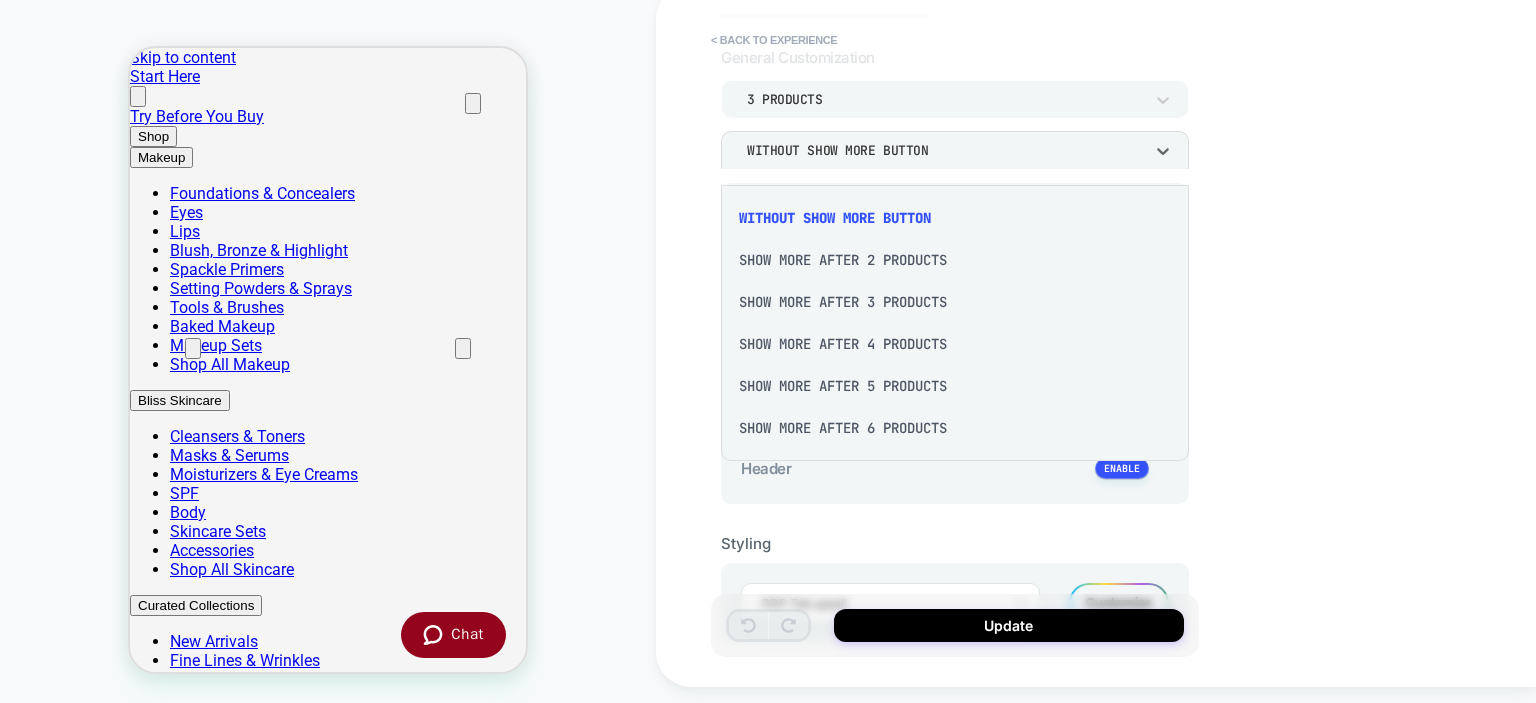 click at bounding box center (768, 351) 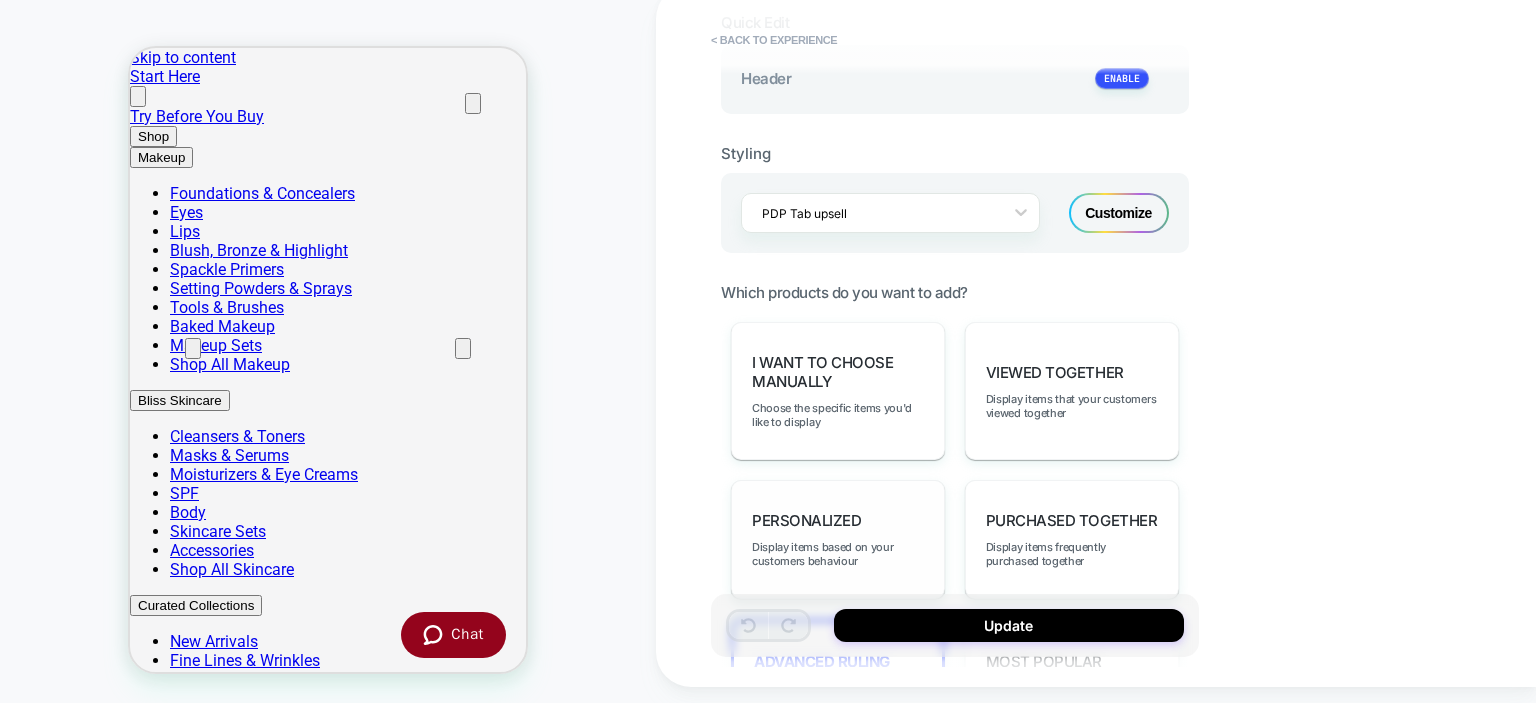 scroll, scrollTop: 700, scrollLeft: 0, axis: vertical 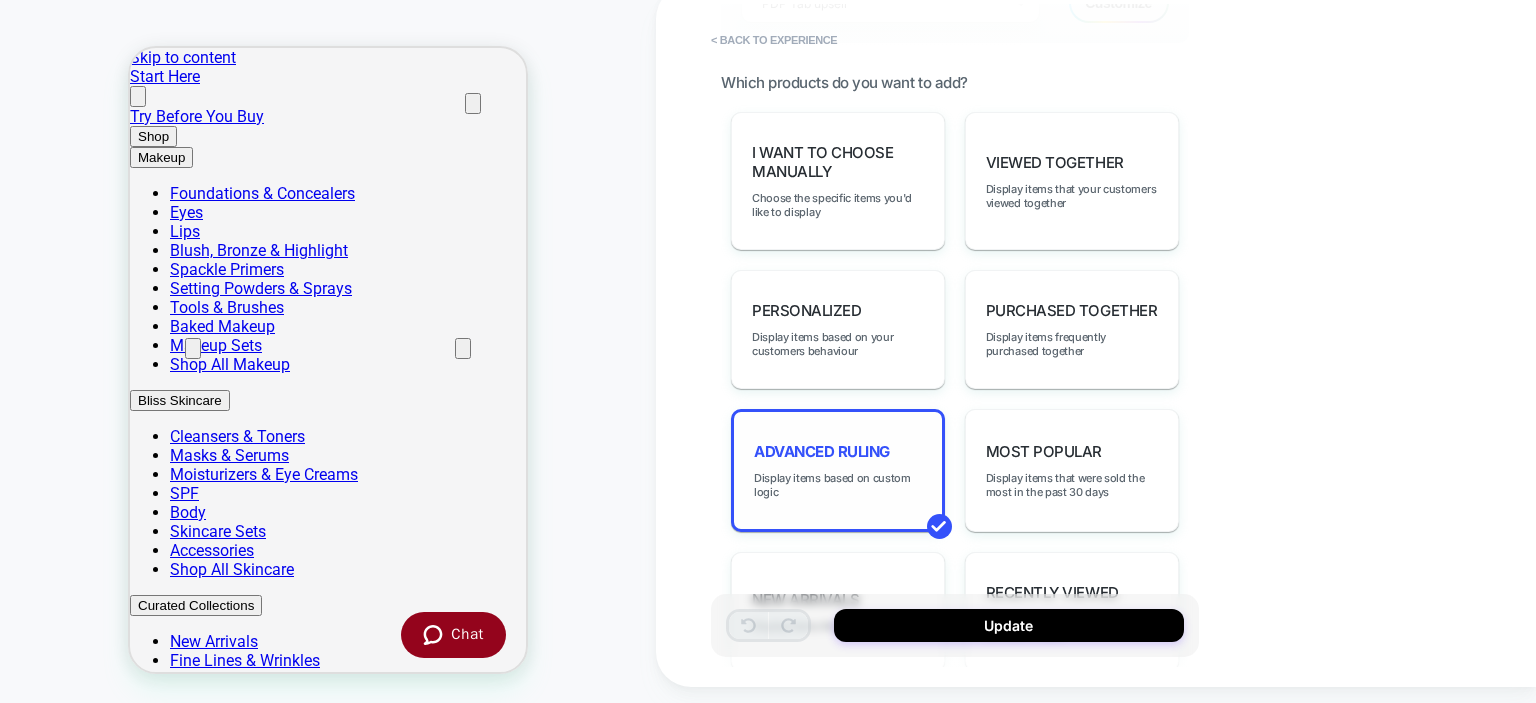 click on "Advanced Ruling Display items based on custom logic" at bounding box center [838, 470] 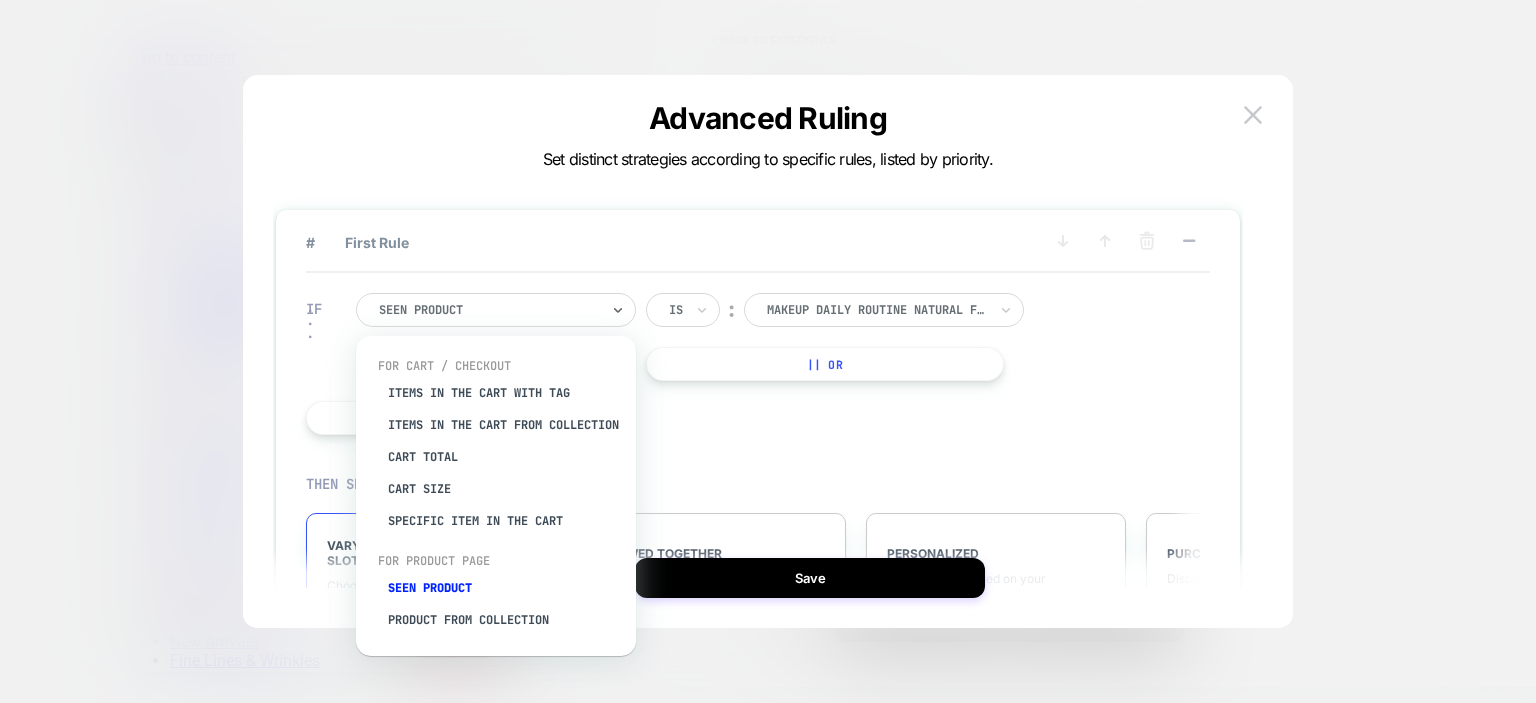 click at bounding box center [489, 310] 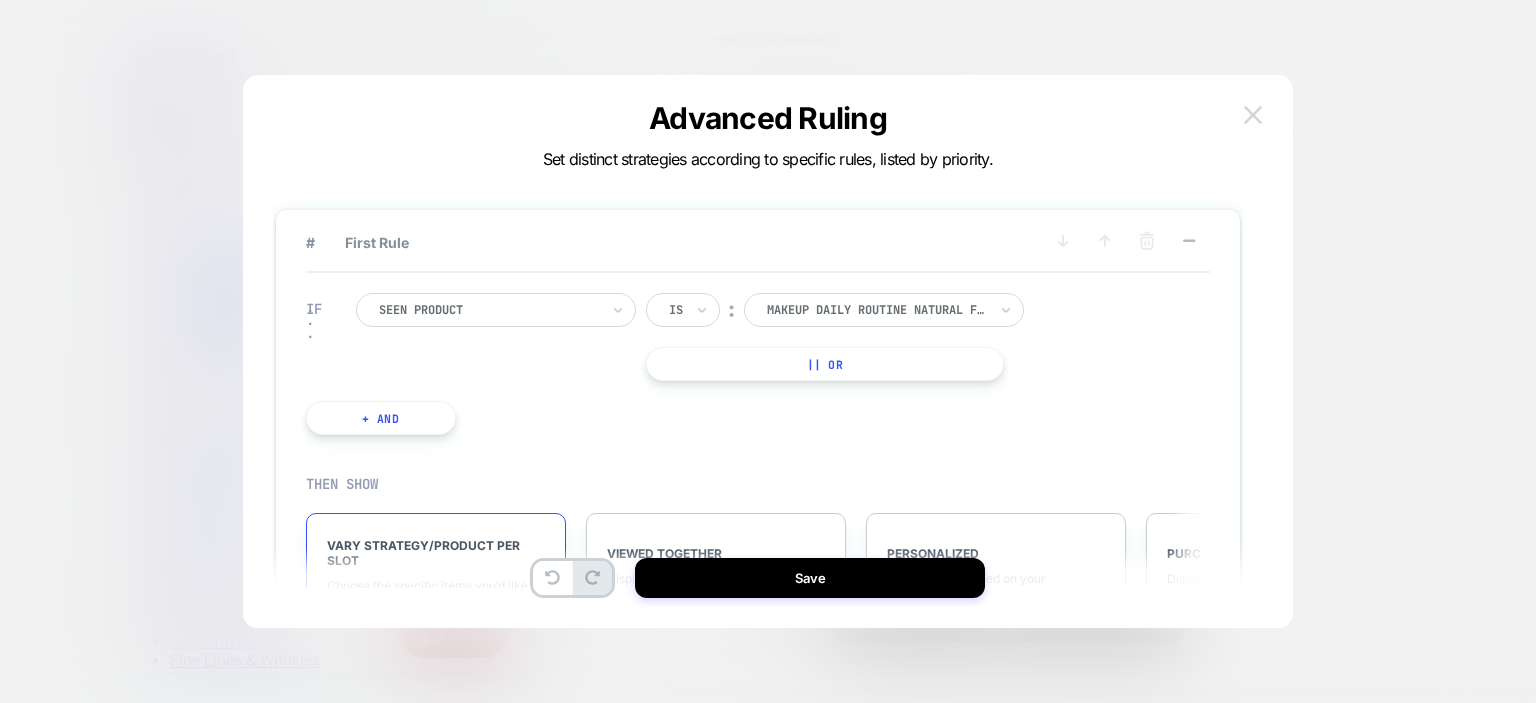 click at bounding box center [1253, 114] 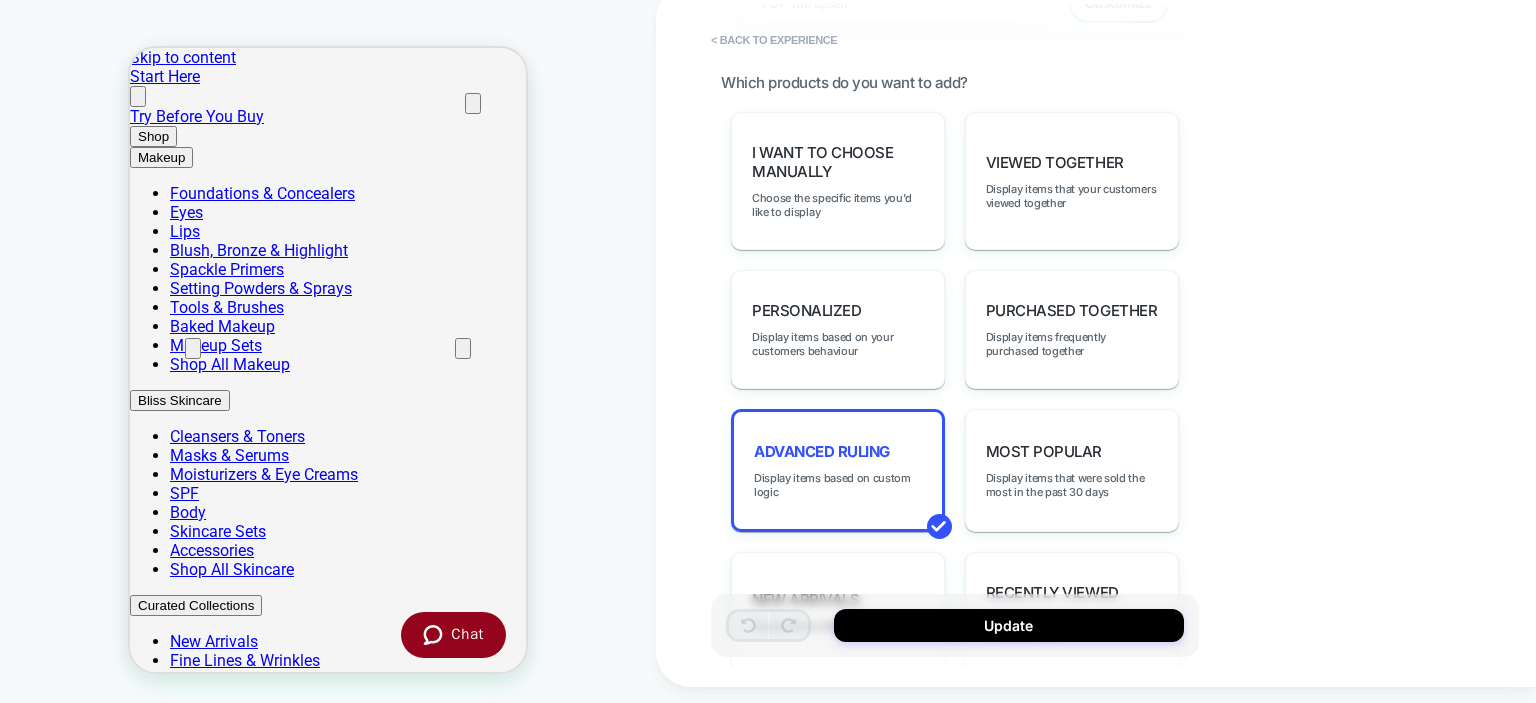 scroll, scrollTop: 100, scrollLeft: 0, axis: vertical 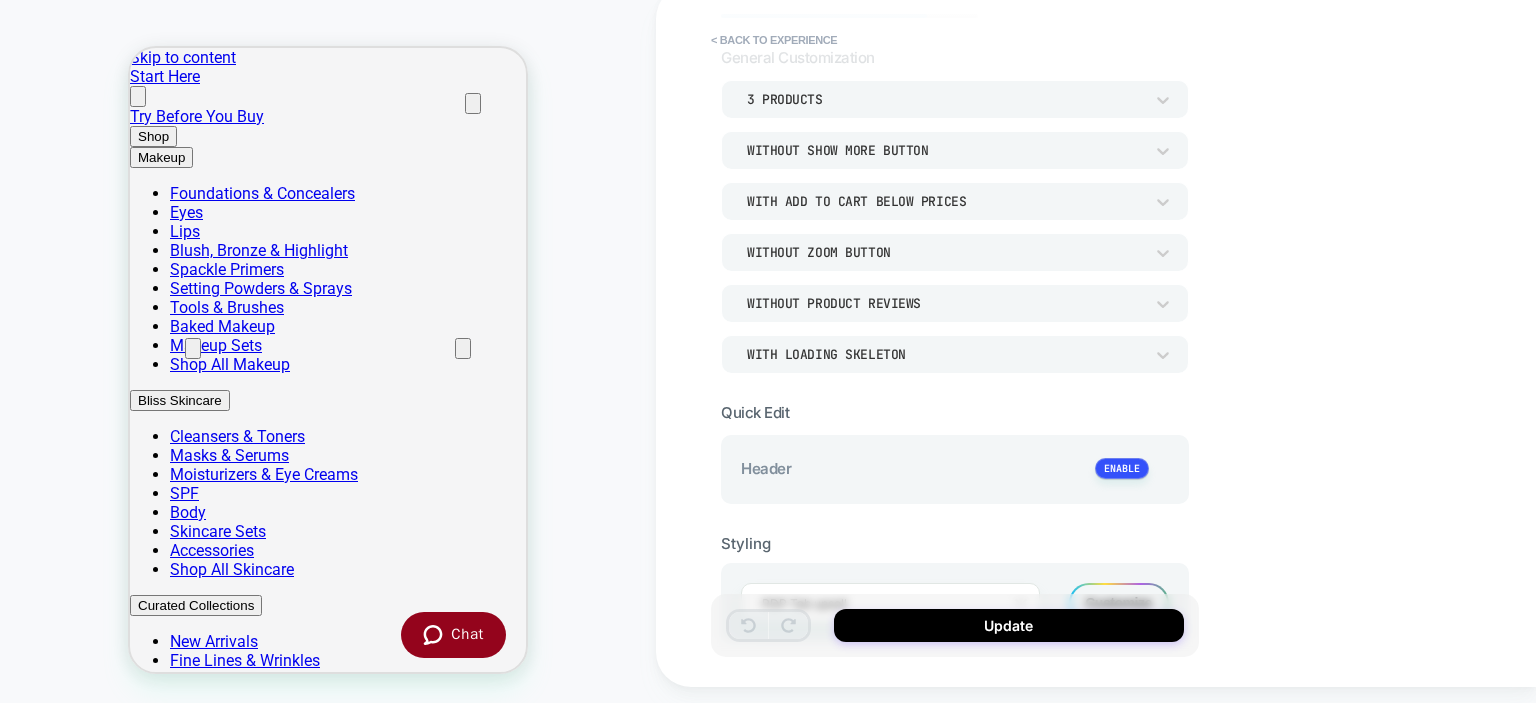 click at bounding box center (181, 17185) 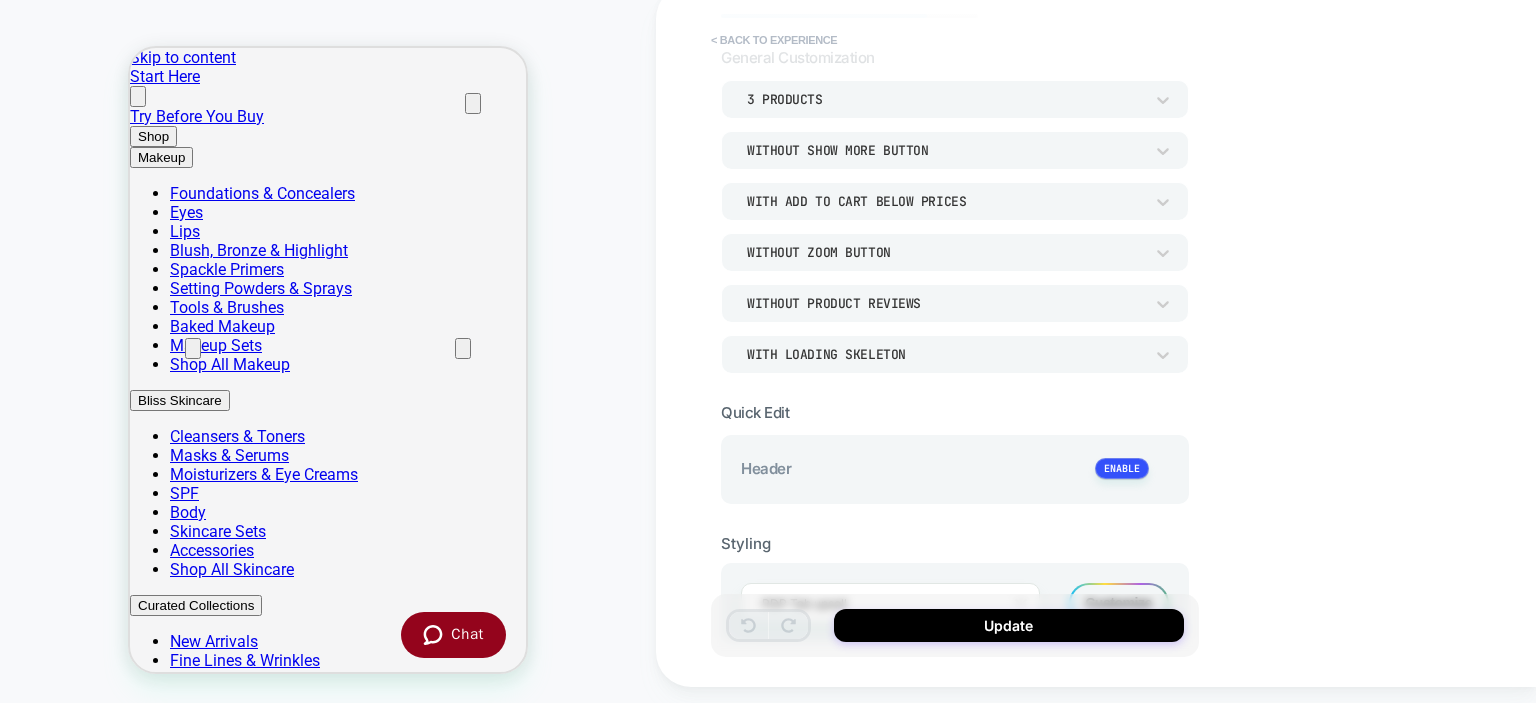 click on "< Back to experience" at bounding box center (774, 40) 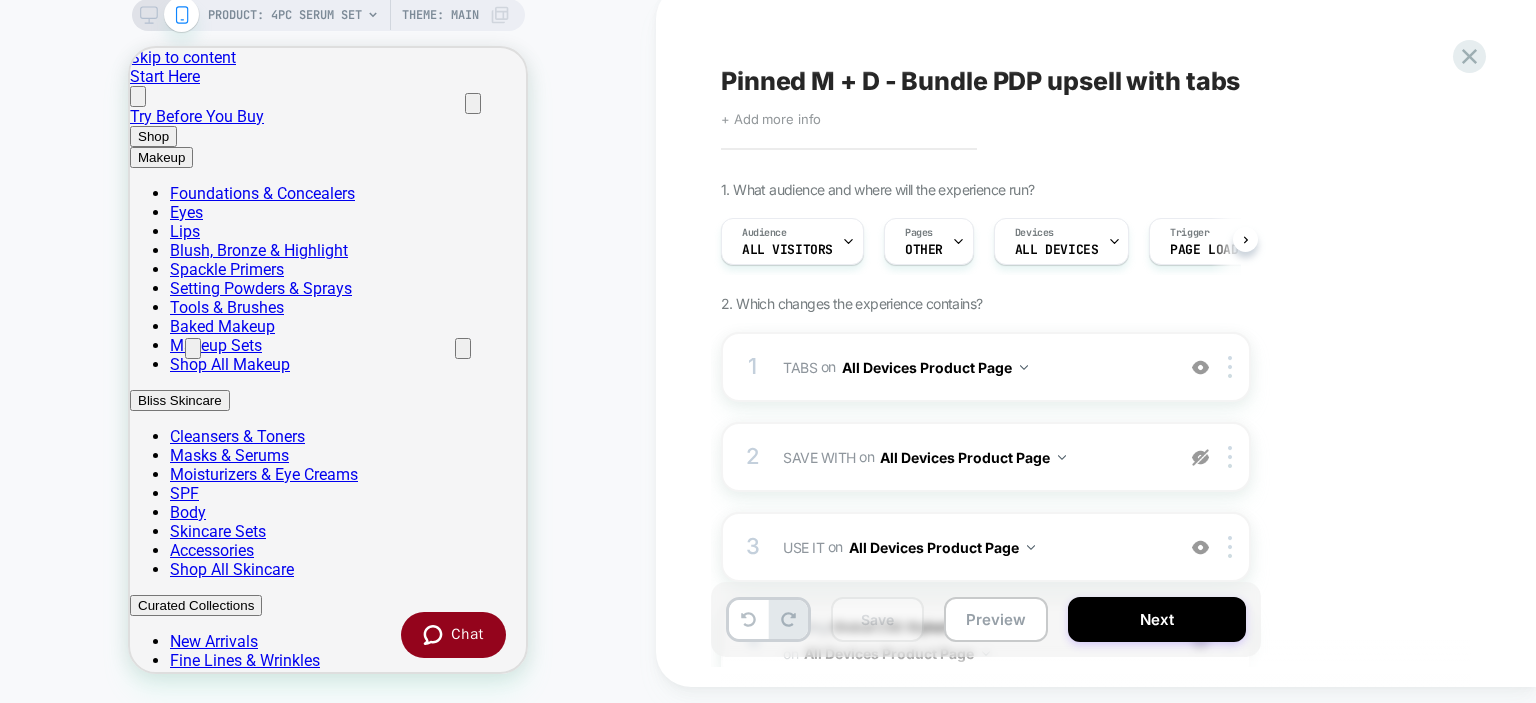 scroll, scrollTop: 0, scrollLeft: 0, axis: both 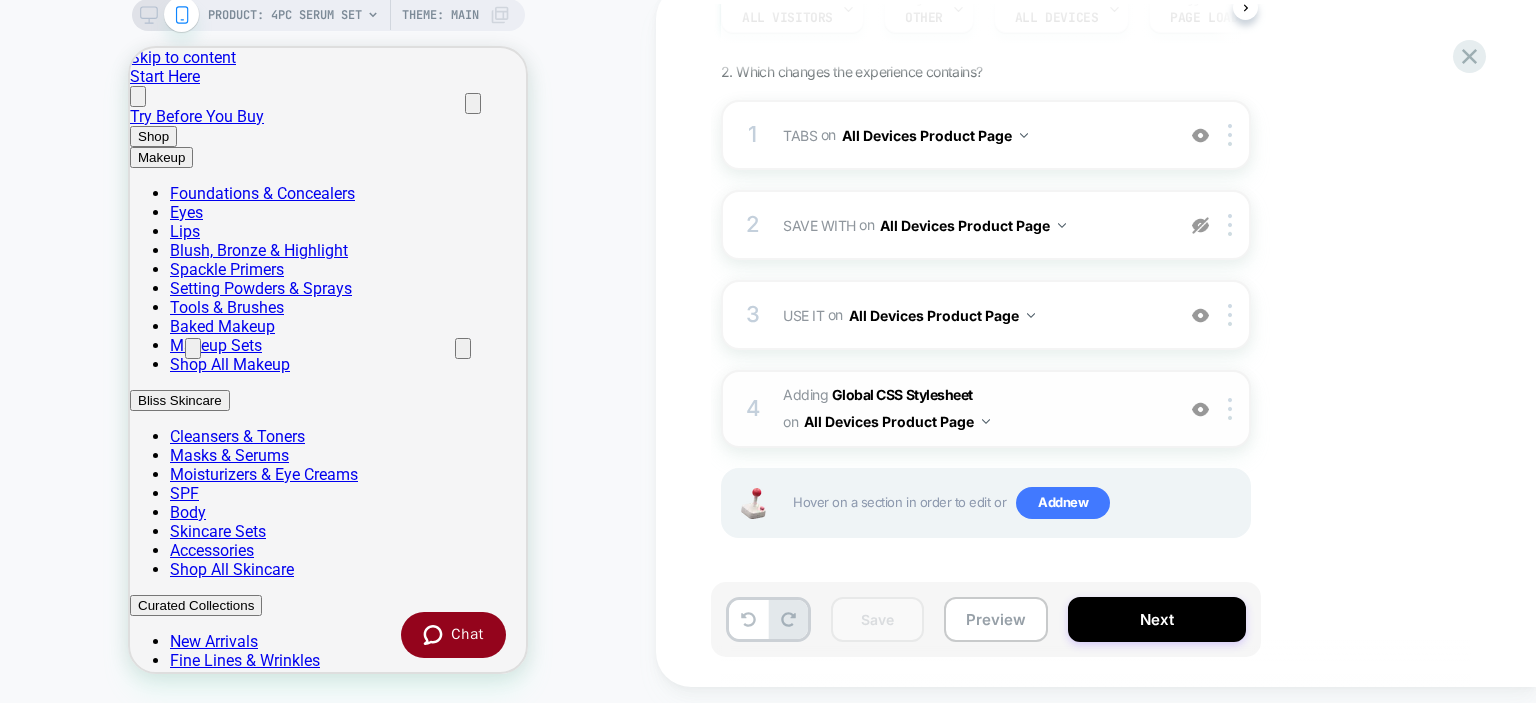 click on "4" at bounding box center (753, 409) 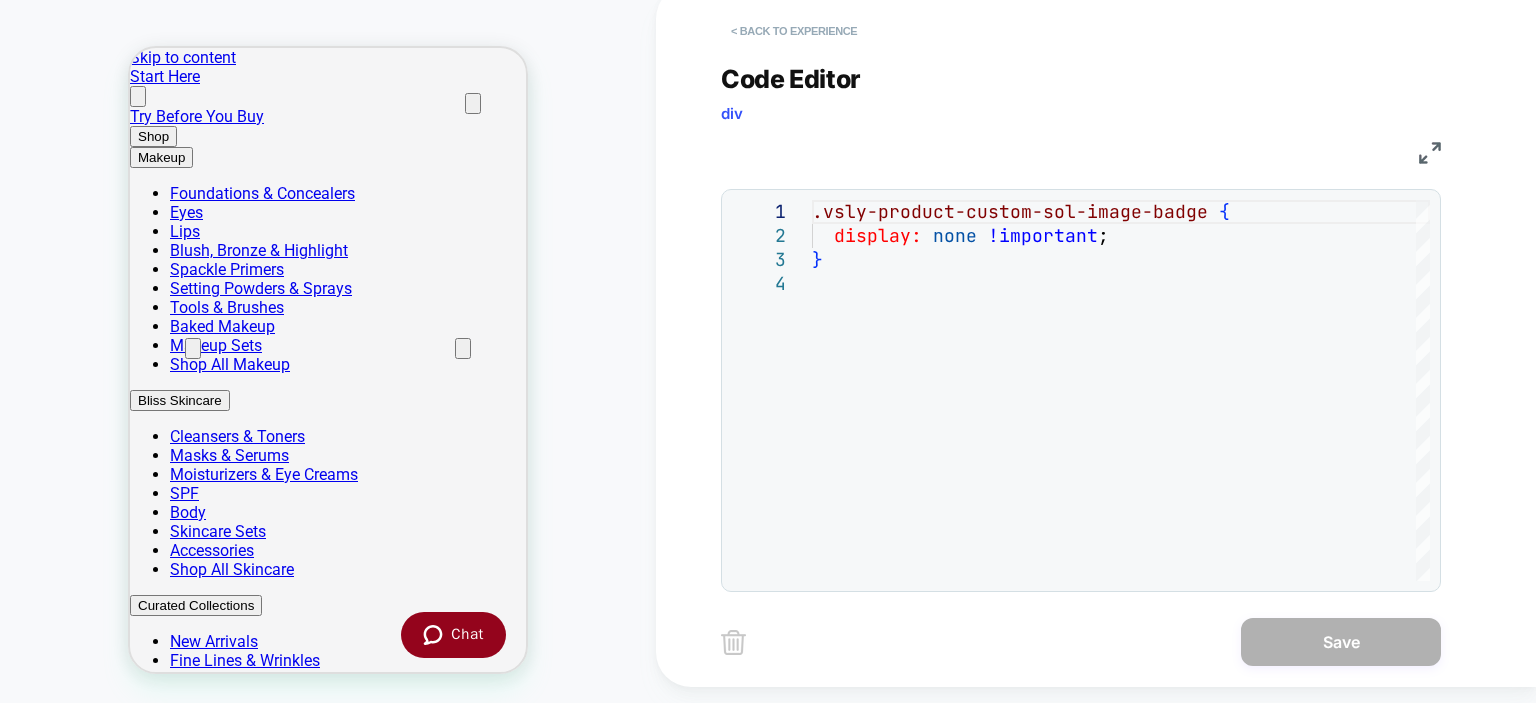 click on "< Back to experience" at bounding box center [794, 31] 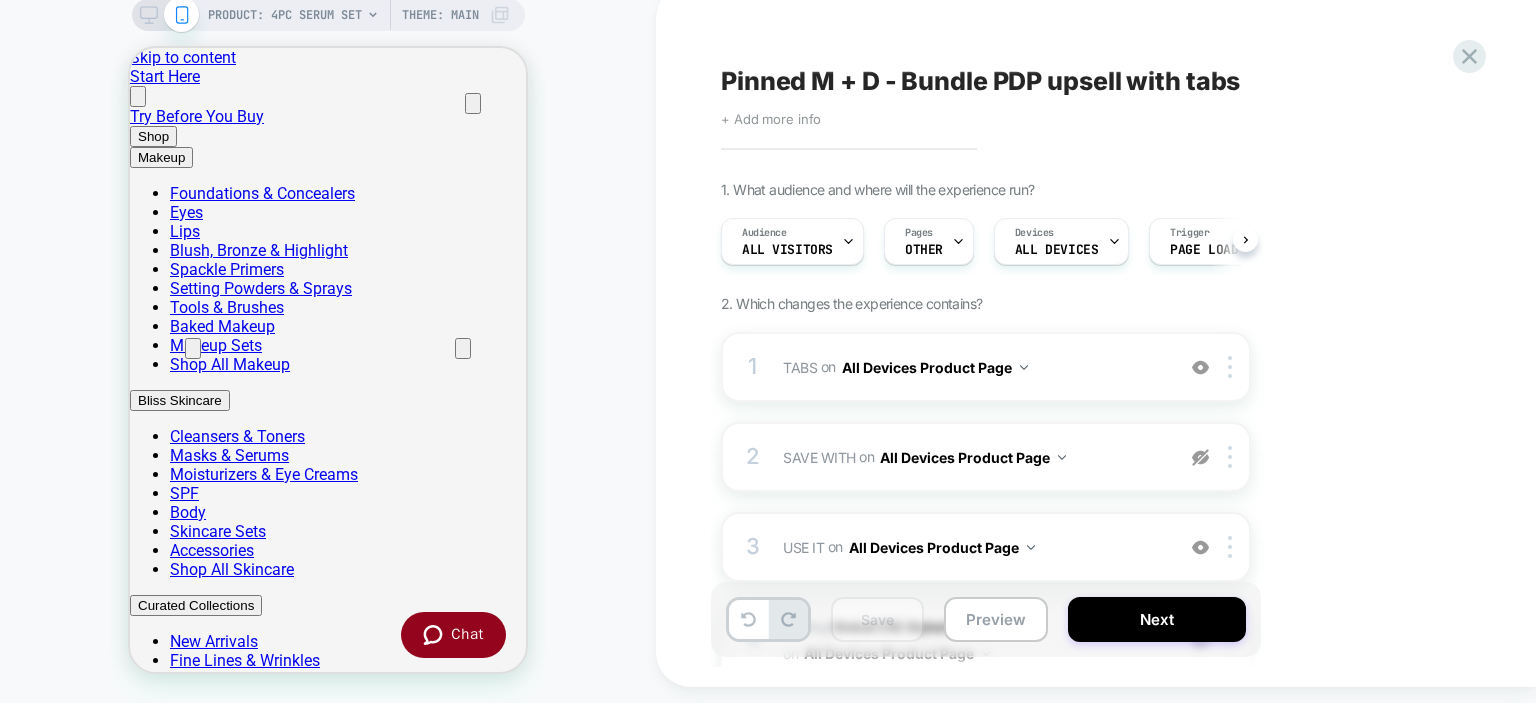 scroll, scrollTop: 0, scrollLeft: 0, axis: both 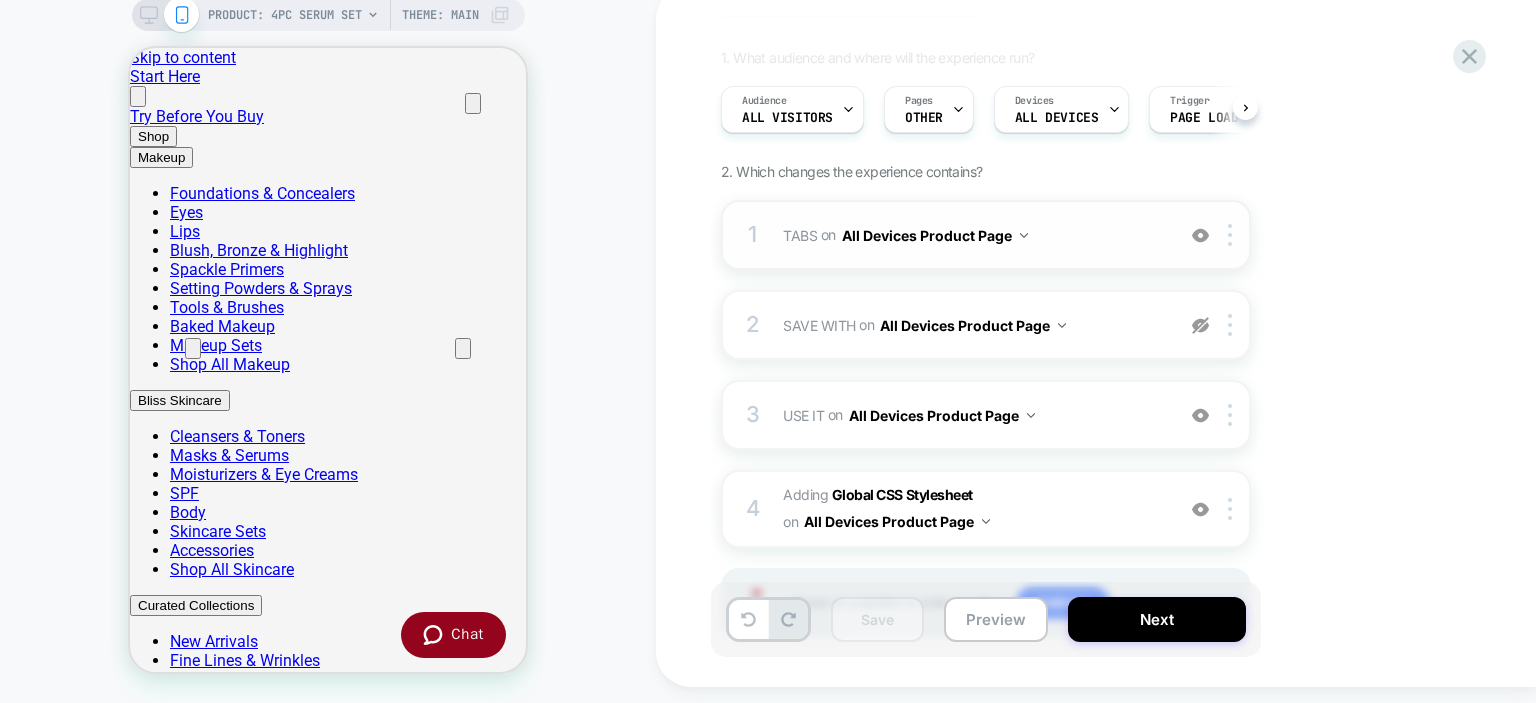 click on "1" at bounding box center [753, 235] 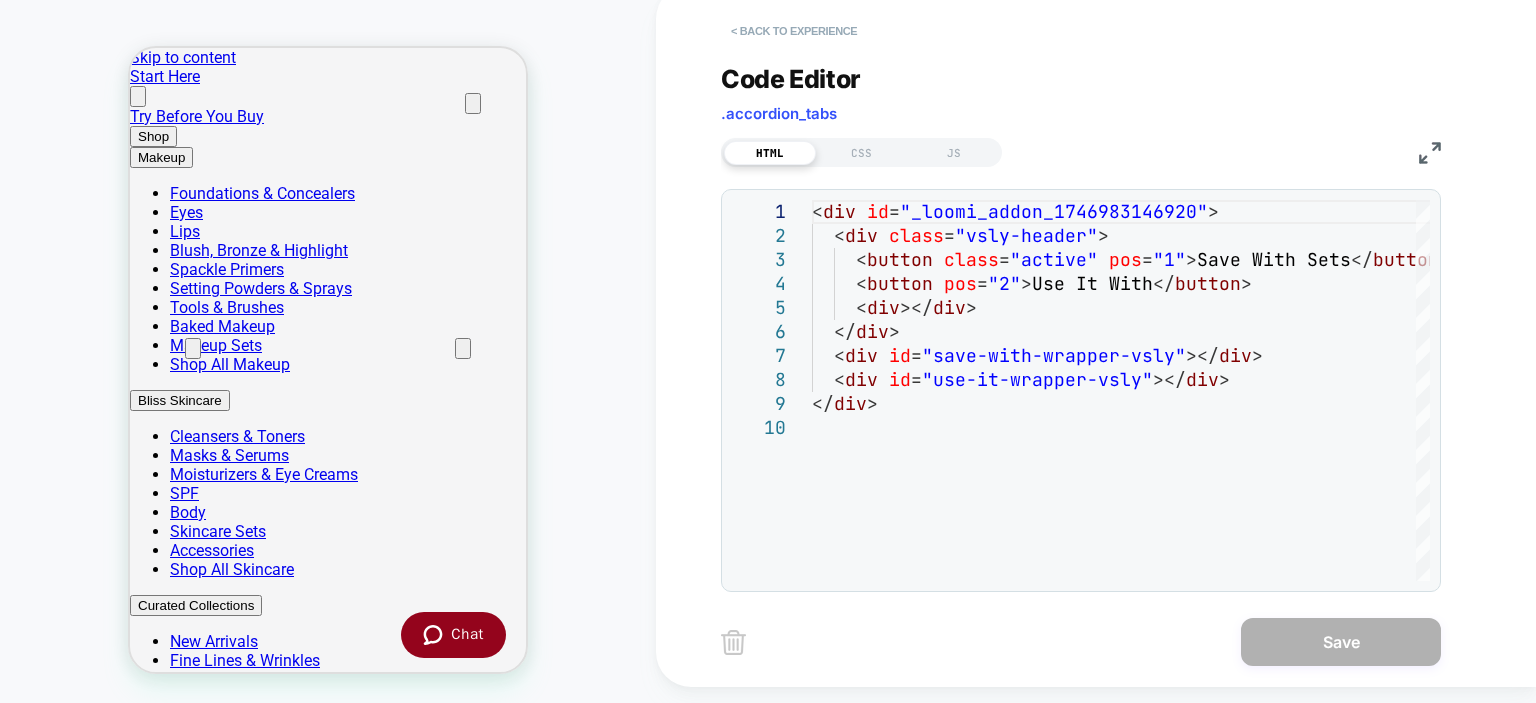 click on "< Back to experience" at bounding box center [794, 31] 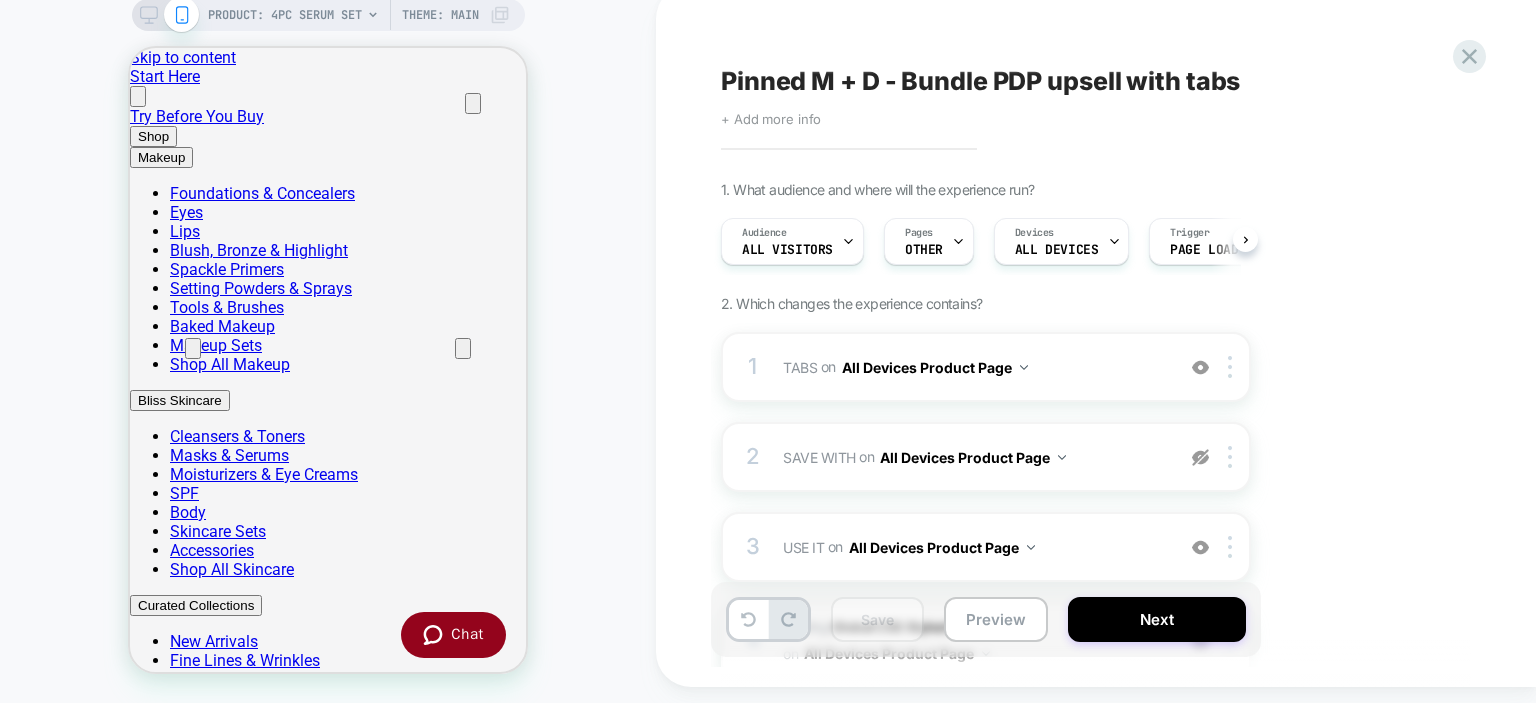 scroll, scrollTop: 0, scrollLeft: 0, axis: both 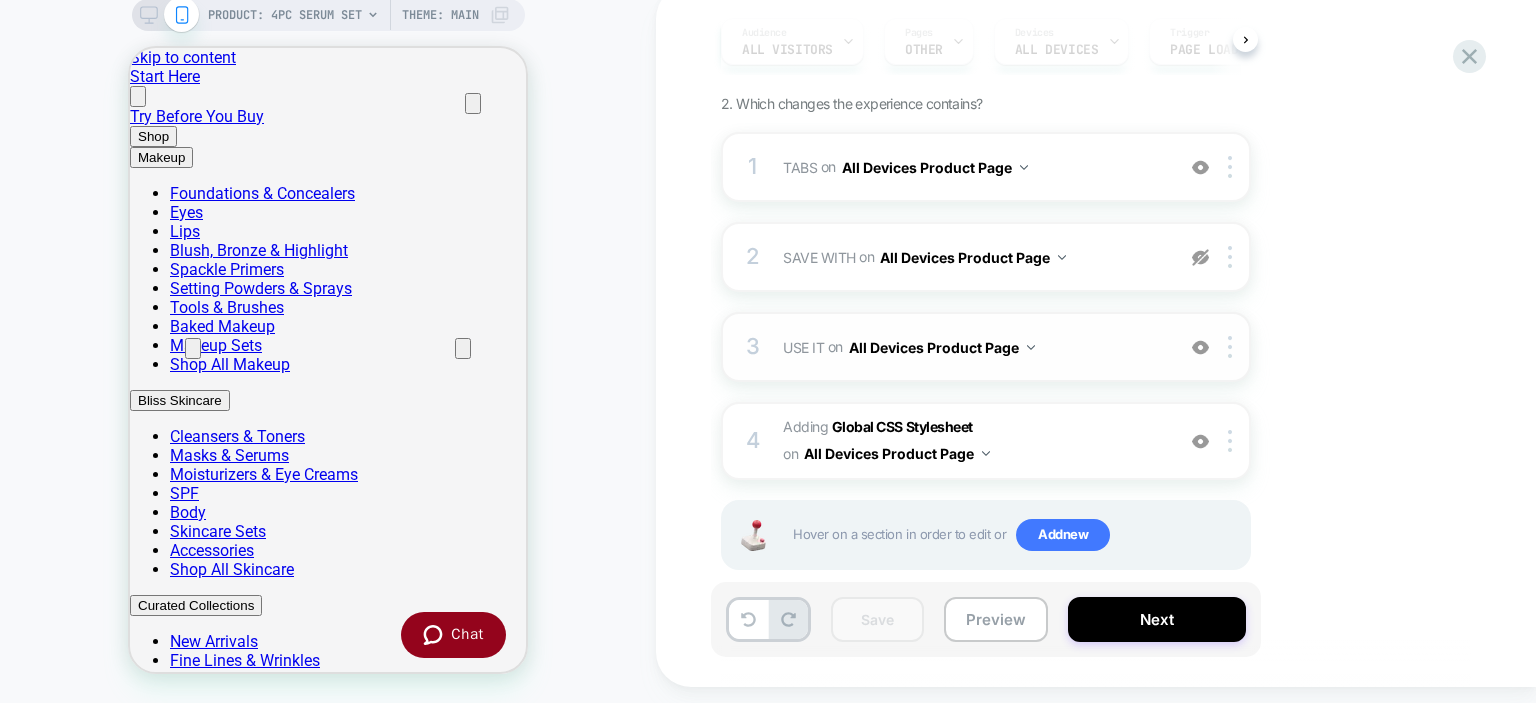 click on "All Devices Product Page" at bounding box center [942, 347] 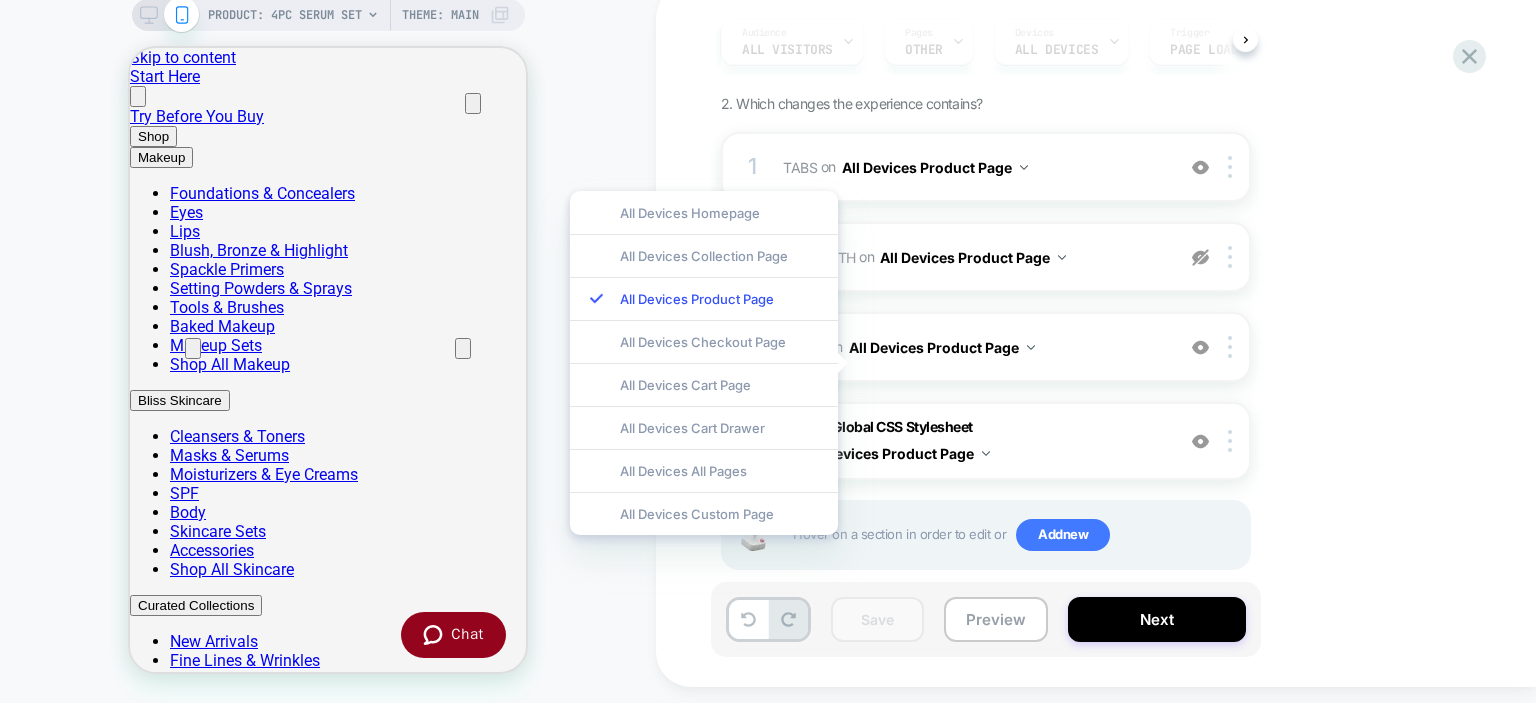 click on "1. What audience and where will the experience run? Audience All Visitors Pages OTHER Devices ALL DEVICES Trigger Page Load 2. Which changes the experience contains? 1 TABS Adding Code Block BEFORE .accordion_tabs   on All Devices Product Page Add Before Add After Duplicate Replace Position Copy CSS Selector Rename Target   Mobile Delete 2 SAVE WITH Replacing Blocks List WITH #save-with-wrapper-vsly   on All Devices Product Page Copy CSS Selector Copy Widget Id Rename Target   Mobile Delete 3 USE IT Replacing Blocks List WITH #use-it-wrapper-vsly   on All Devices Product Page Add Before Add After Duplicate Replace Position Copy CSS Selector Copy Widget Id Rename Target   Mobile Delete 4 Adding   Global CSS Stylesheet   on All Devices Product Page Add Before Add After Target   Mobile Delete Hover on a section in order to edit or  Add  new" at bounding box center [1086, 300] 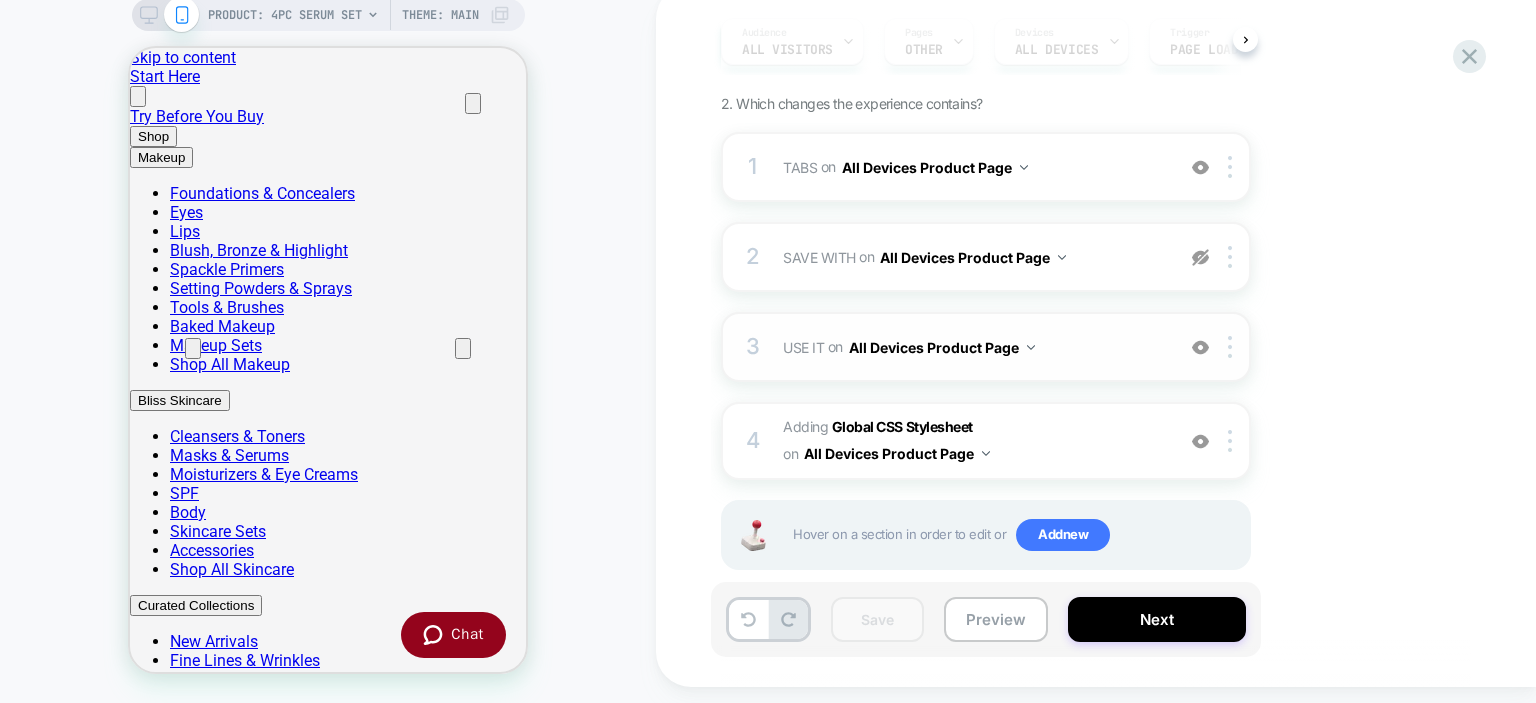 click on "3" at bounding box center [753, 347] 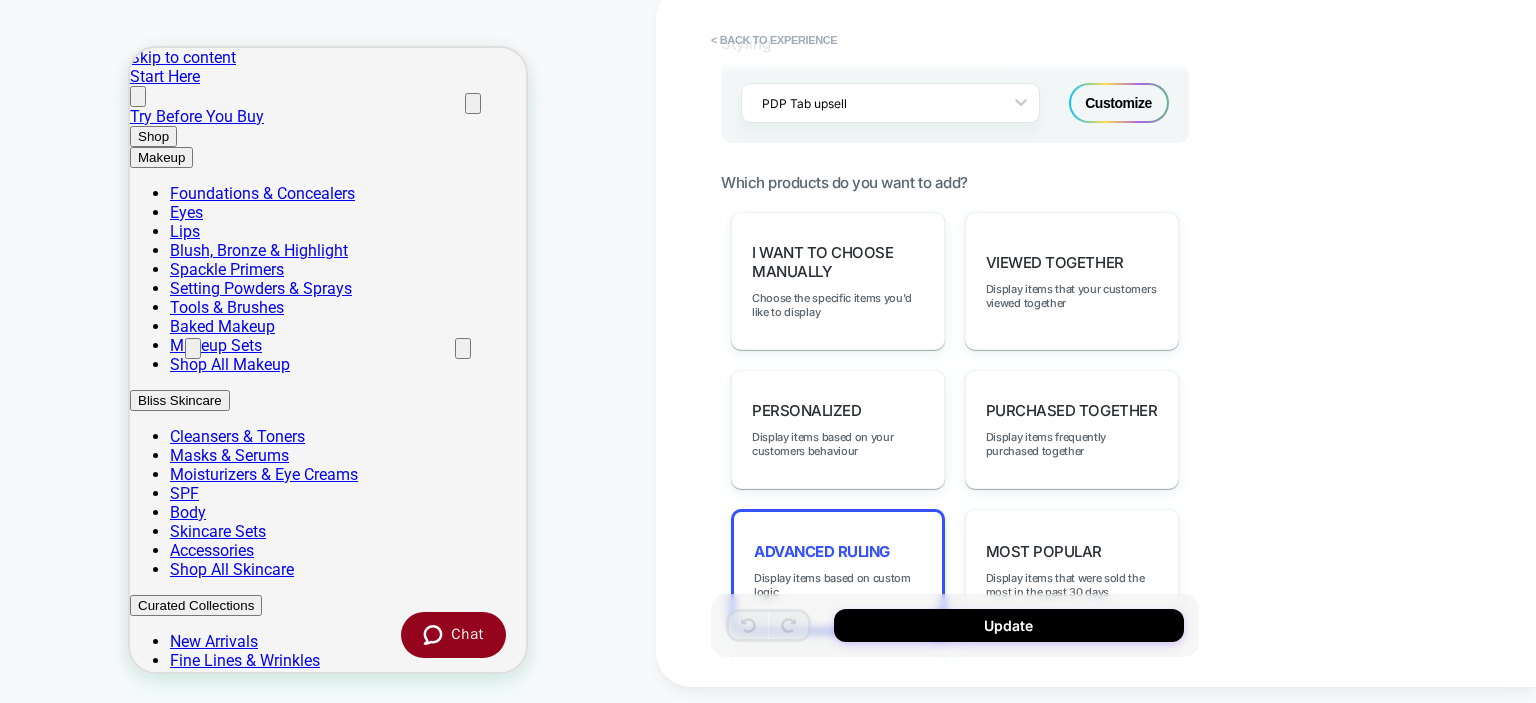 scroll, scrollTop: 0, scrollLeft: 0, axis: both 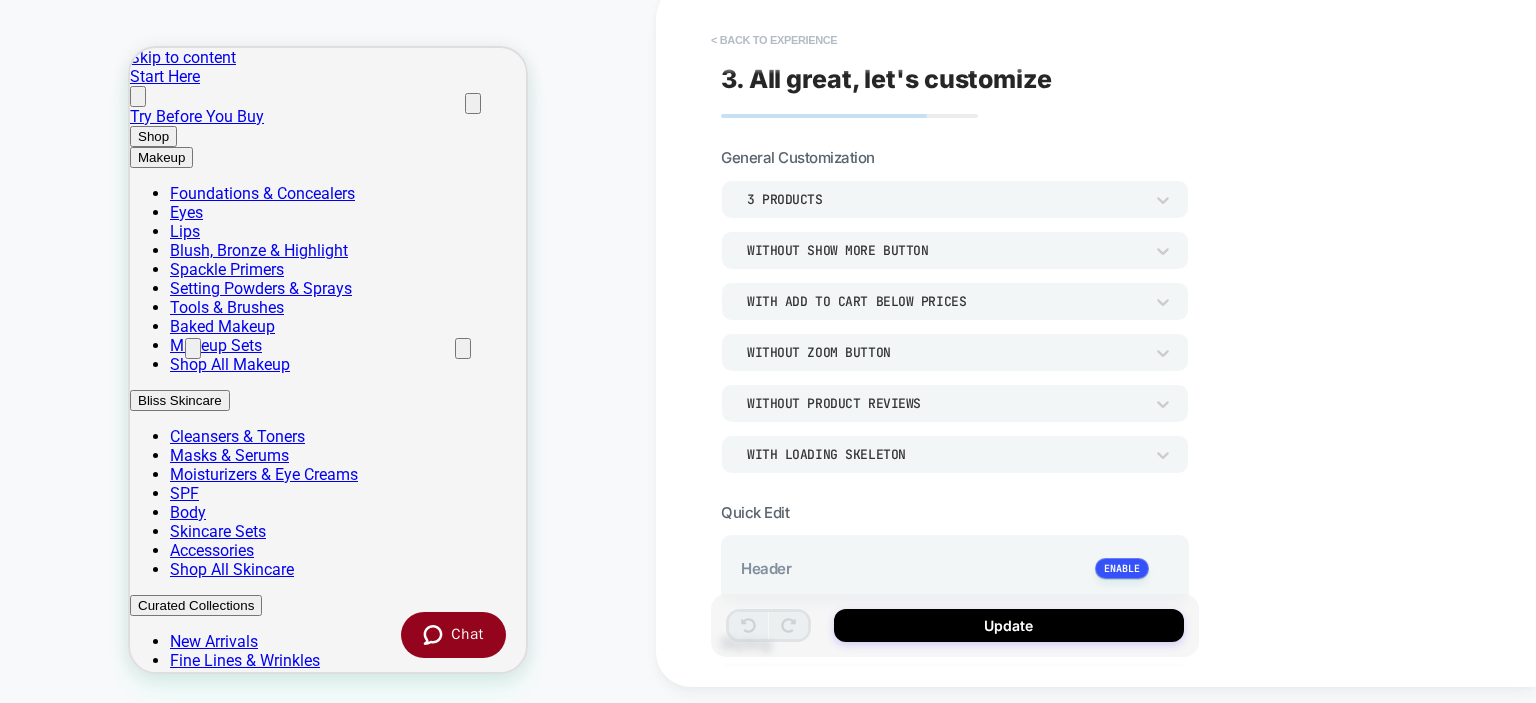 click on "< Back to experience" at bounding box center [774, 40] 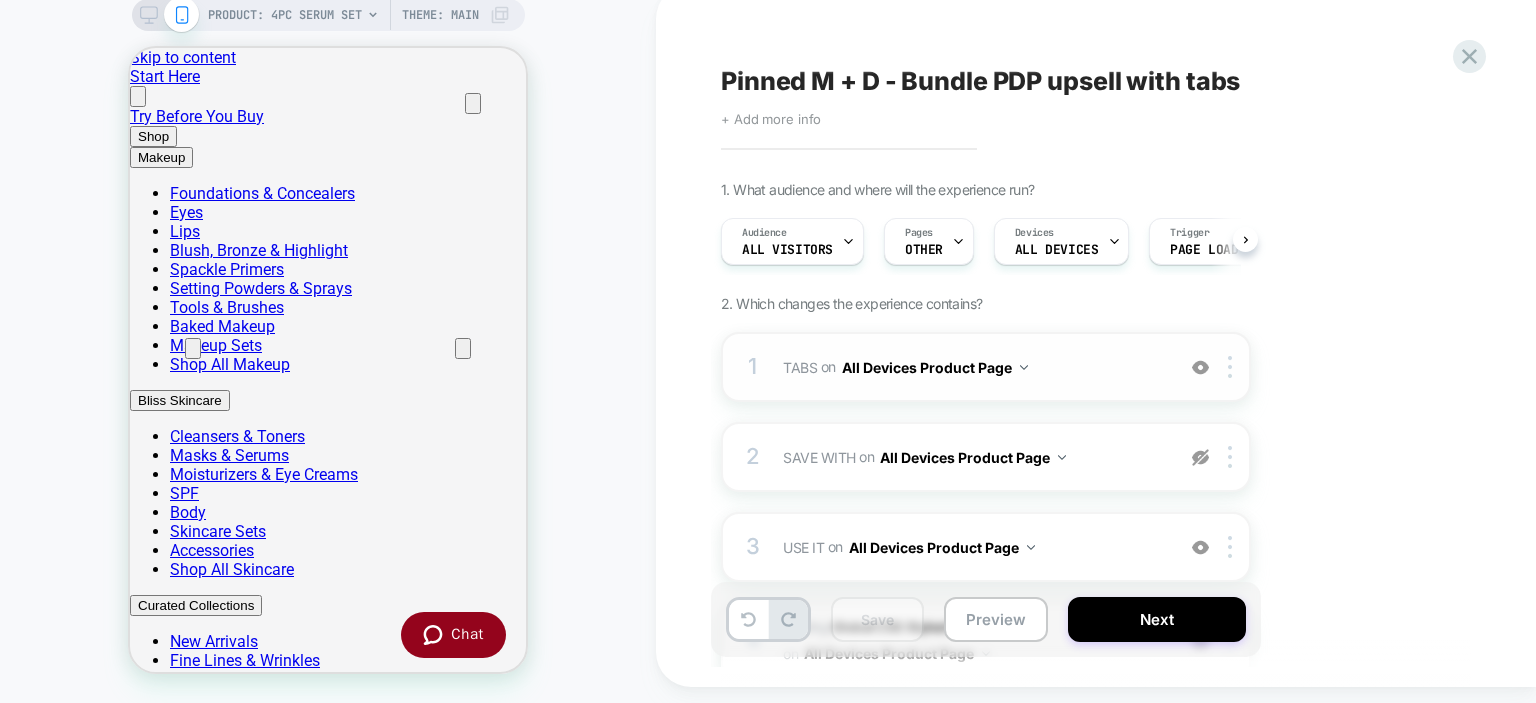 scroll, scrollTop: 0, scrollLeft: 0, axis: both 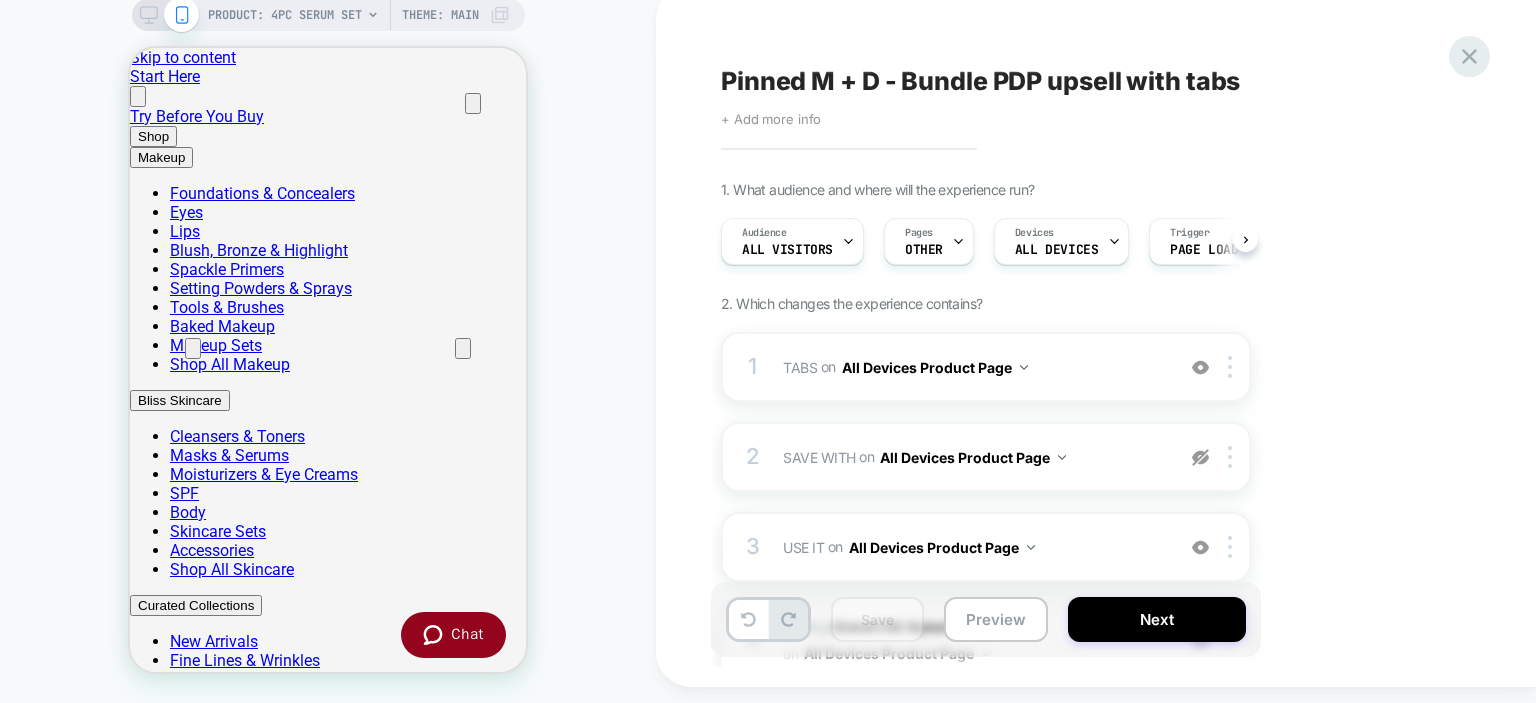 click 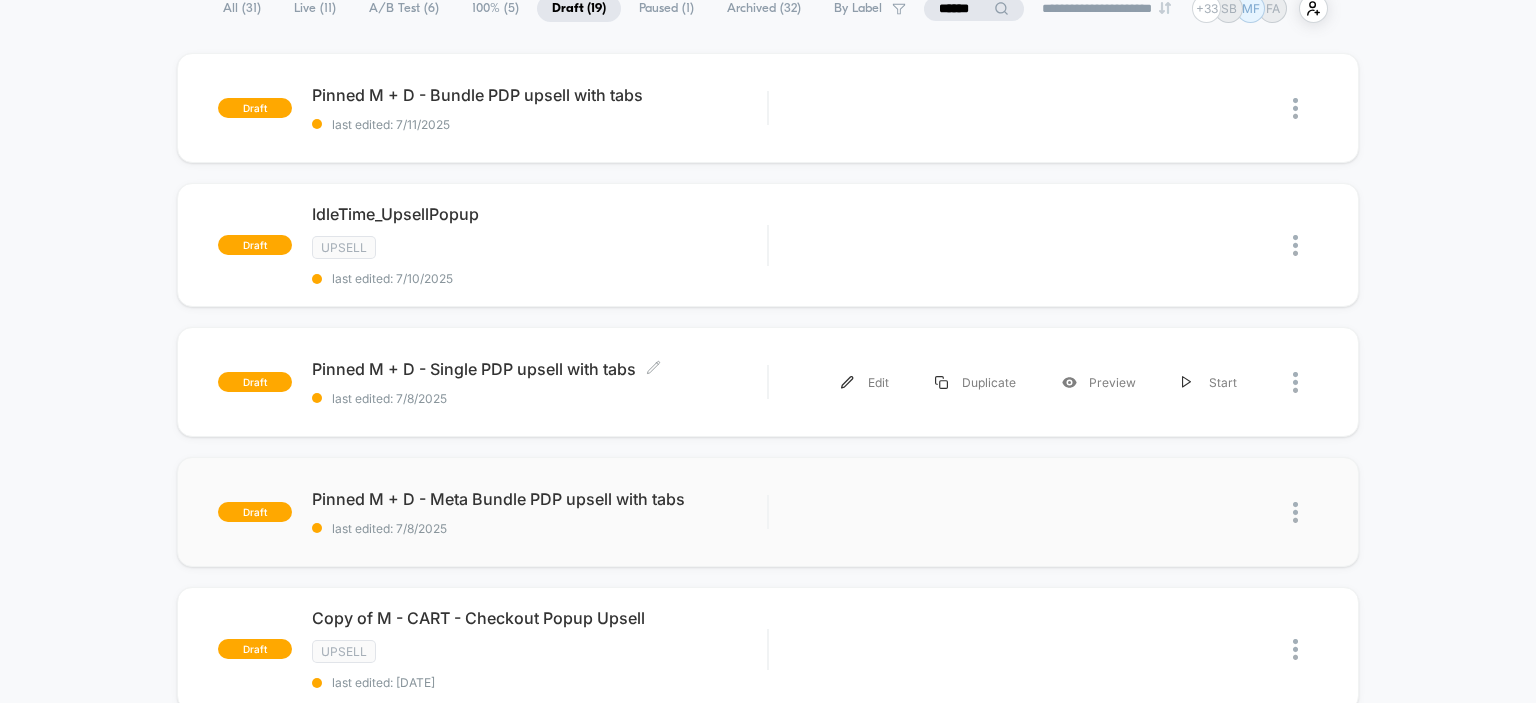 scroll, scrollTop: 200, scrollLeft: 0, axis: vertical 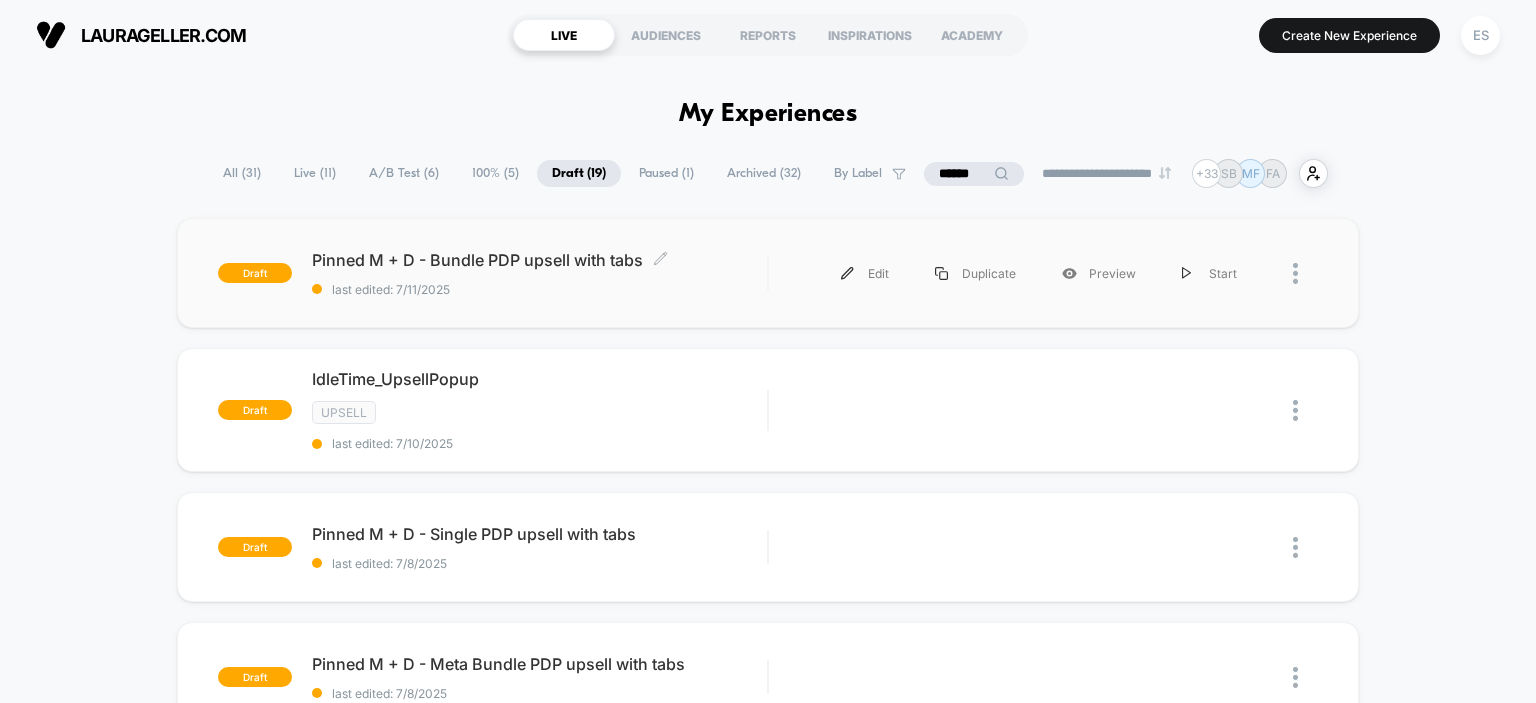 click on "Pinned M + D - Bundle PDP upsell with tabs Click to edit experience details" at bounding box center (540, 260) 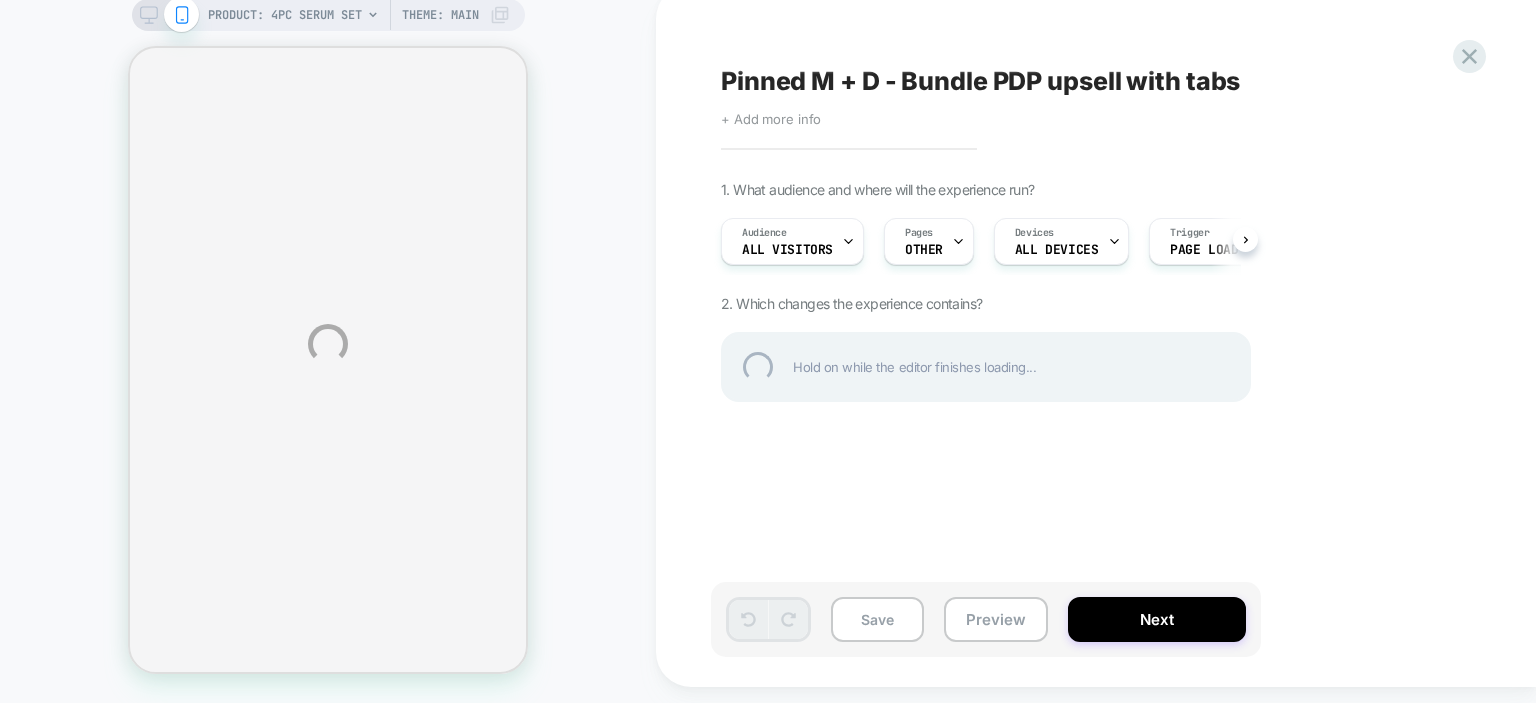 click on "PRODUCT: 4PC Serum Set PRODUCT: 4PC Serum Set Theme: MAIN Pinned M + D - Bundle PDP upsell with tabs Click to edit experience details + Add more info 1. What audience and where will the experience run? Audience All Visitors Pages OTHER Devices ALL DEVICES Trigger Page Load 2. Which changes the experience contains? Hold on while the editor finishes loading... Save Preview Next" at bounding box center (768, 344) 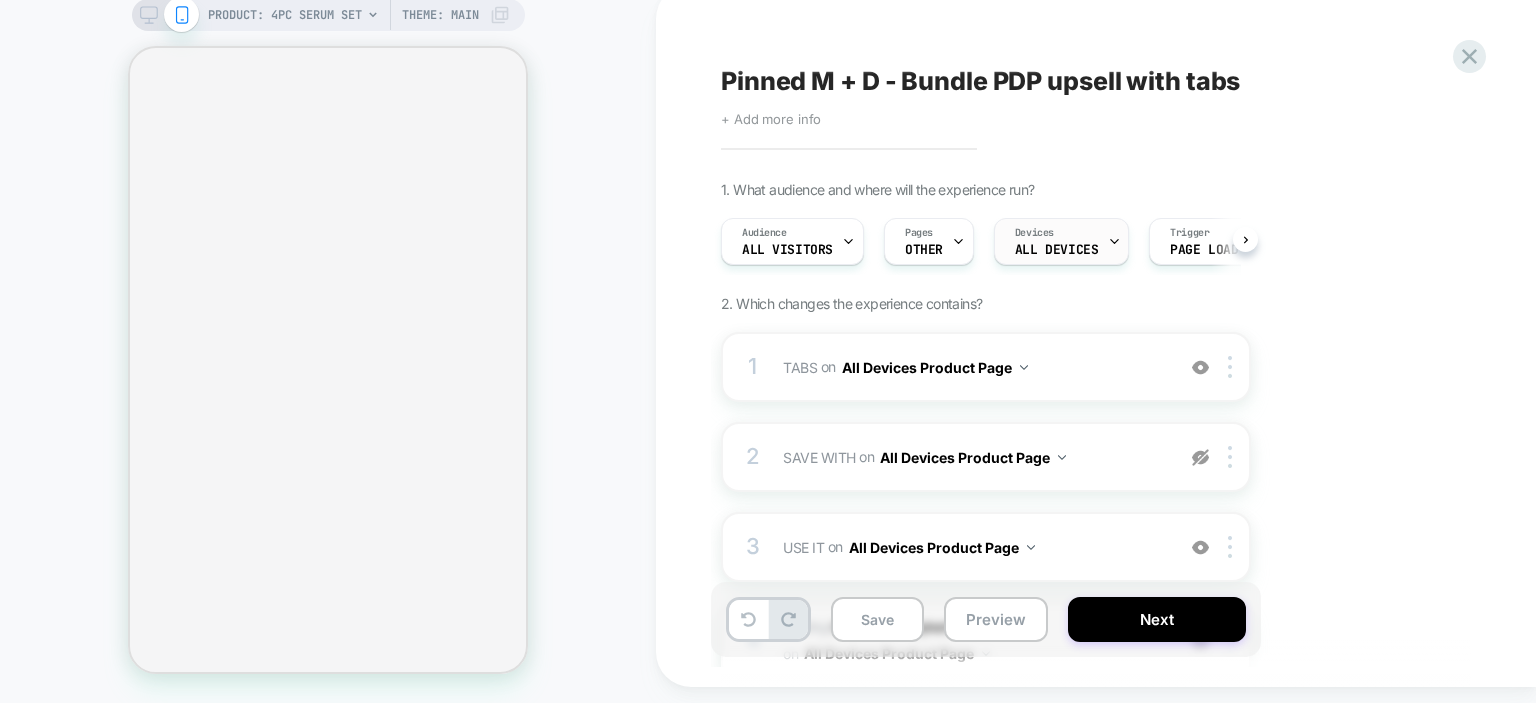 click 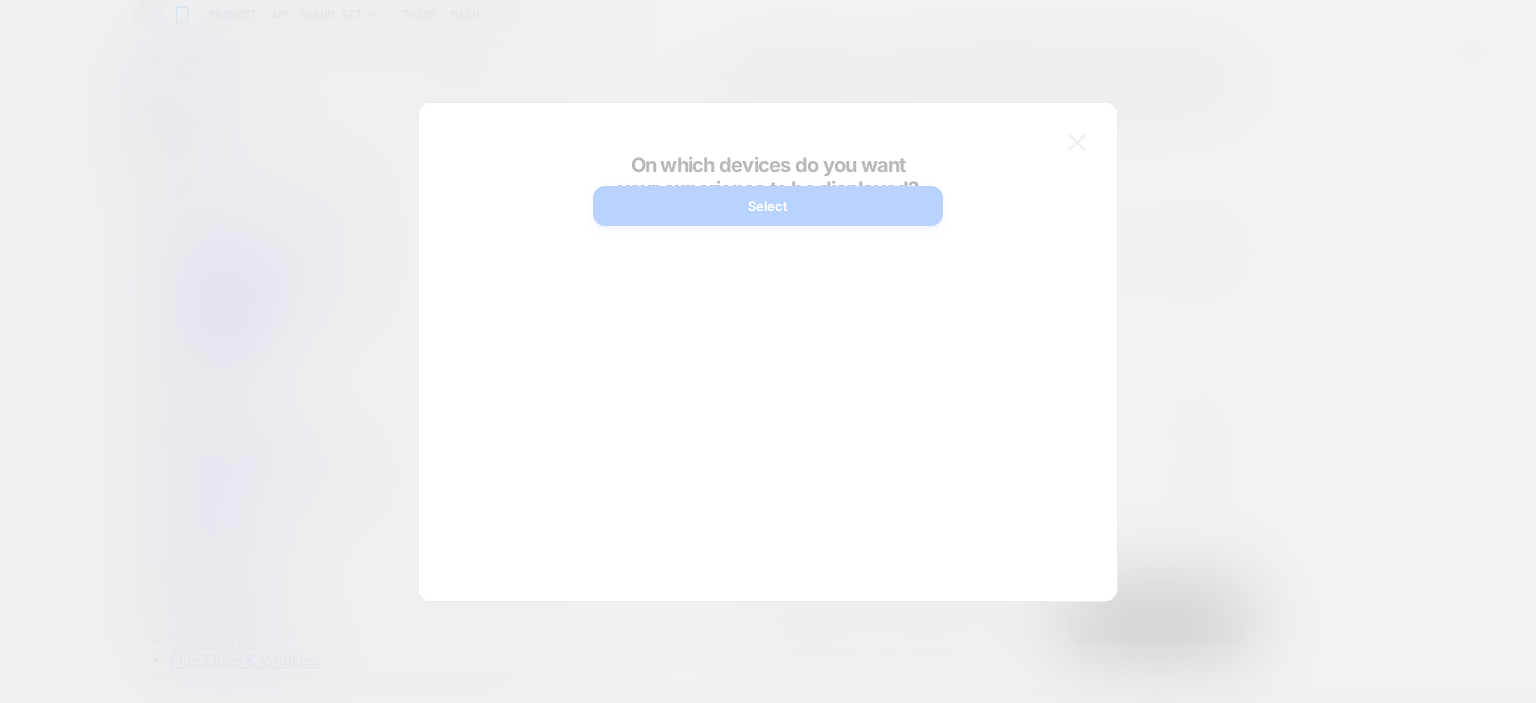 scroll, scrollTop: 0, scrollLeft: 0, axis: both 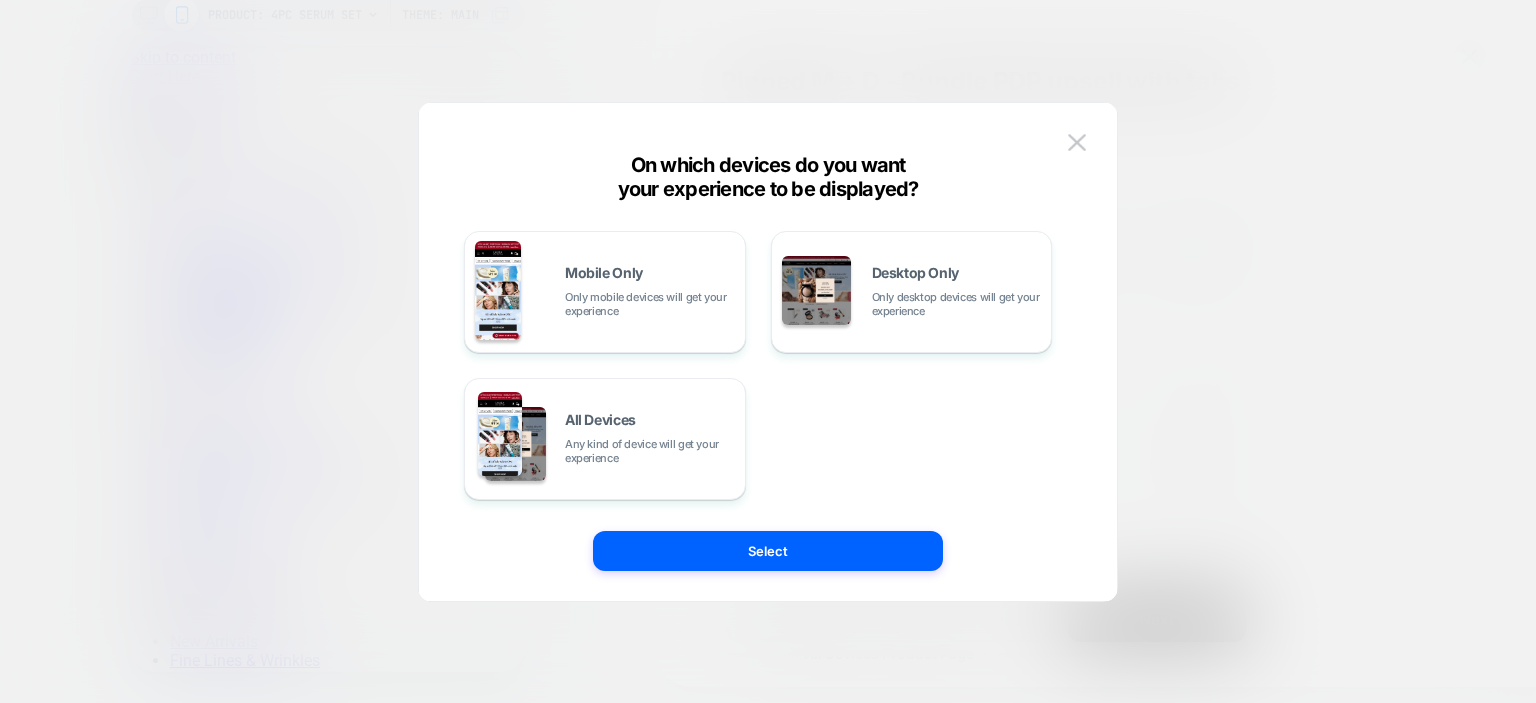 click at bounding box center (1077, 143) 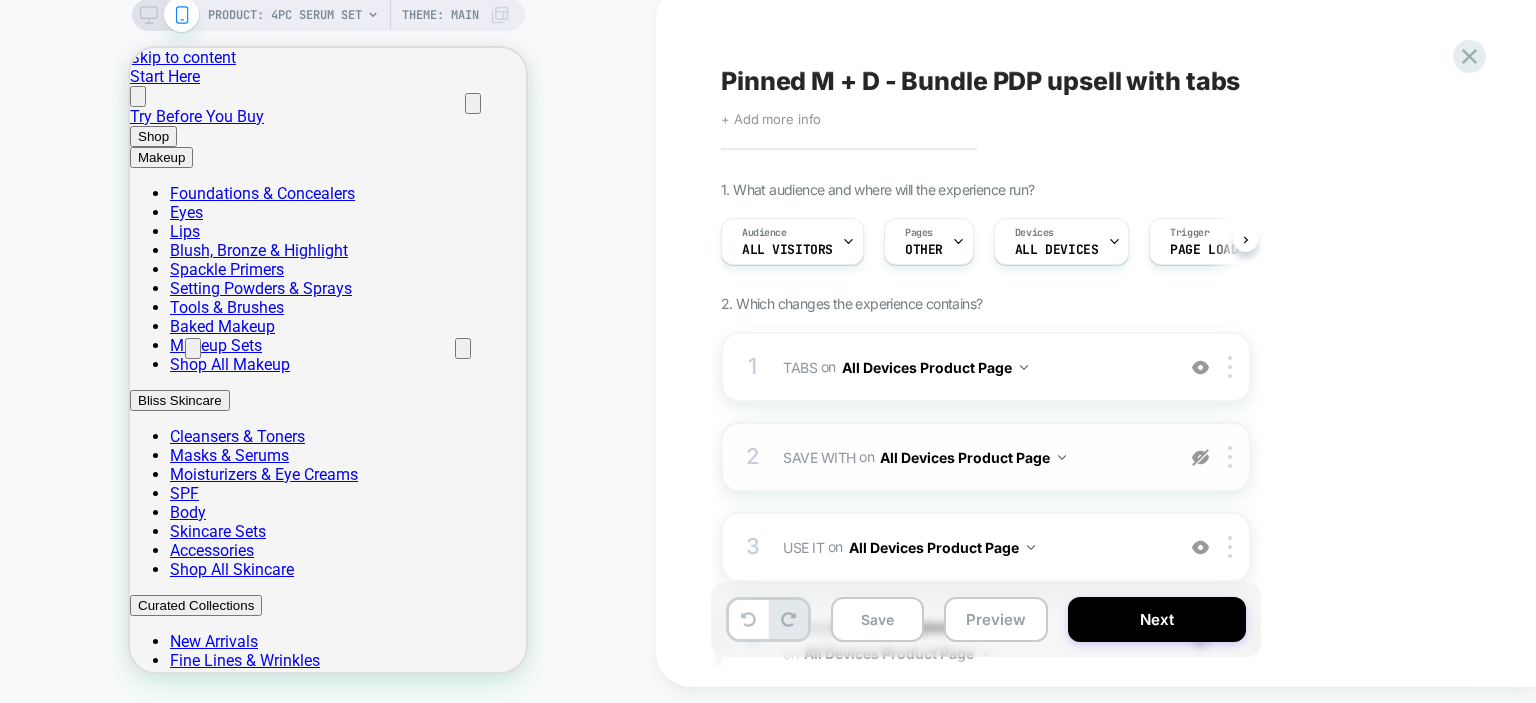 scroll, scrollTop: 0, scrollLeft: 0, axis: both 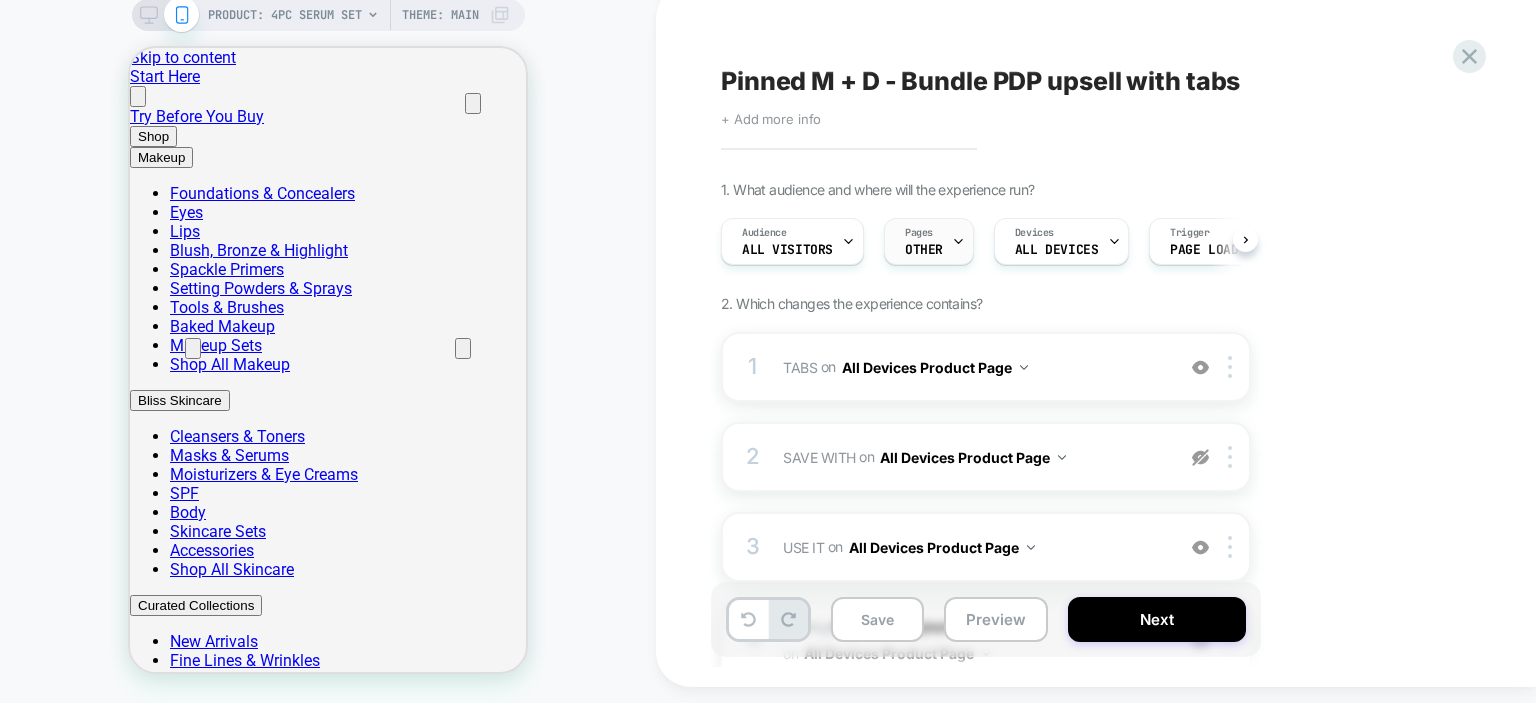 click 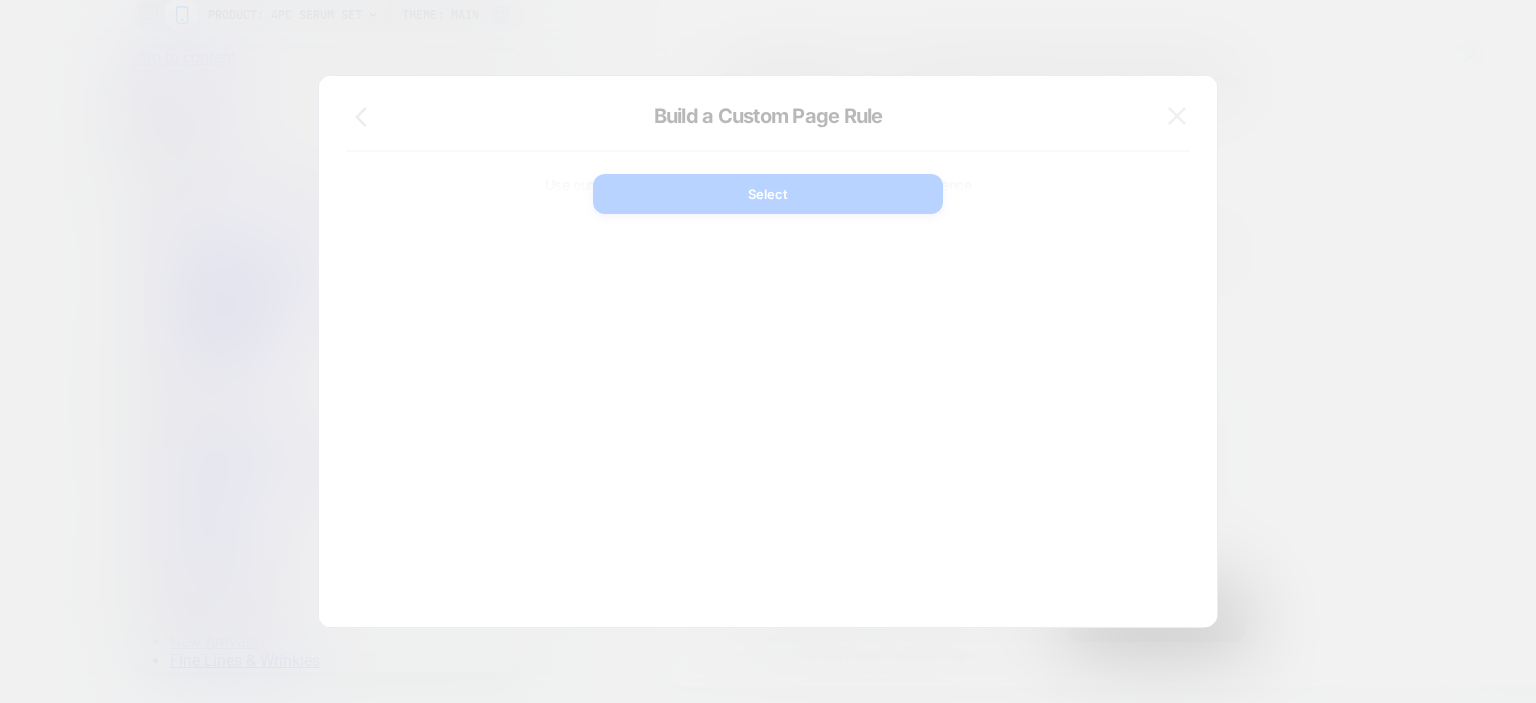 scroll, scrollTop: 0, scrollLeft: 0, axis: both 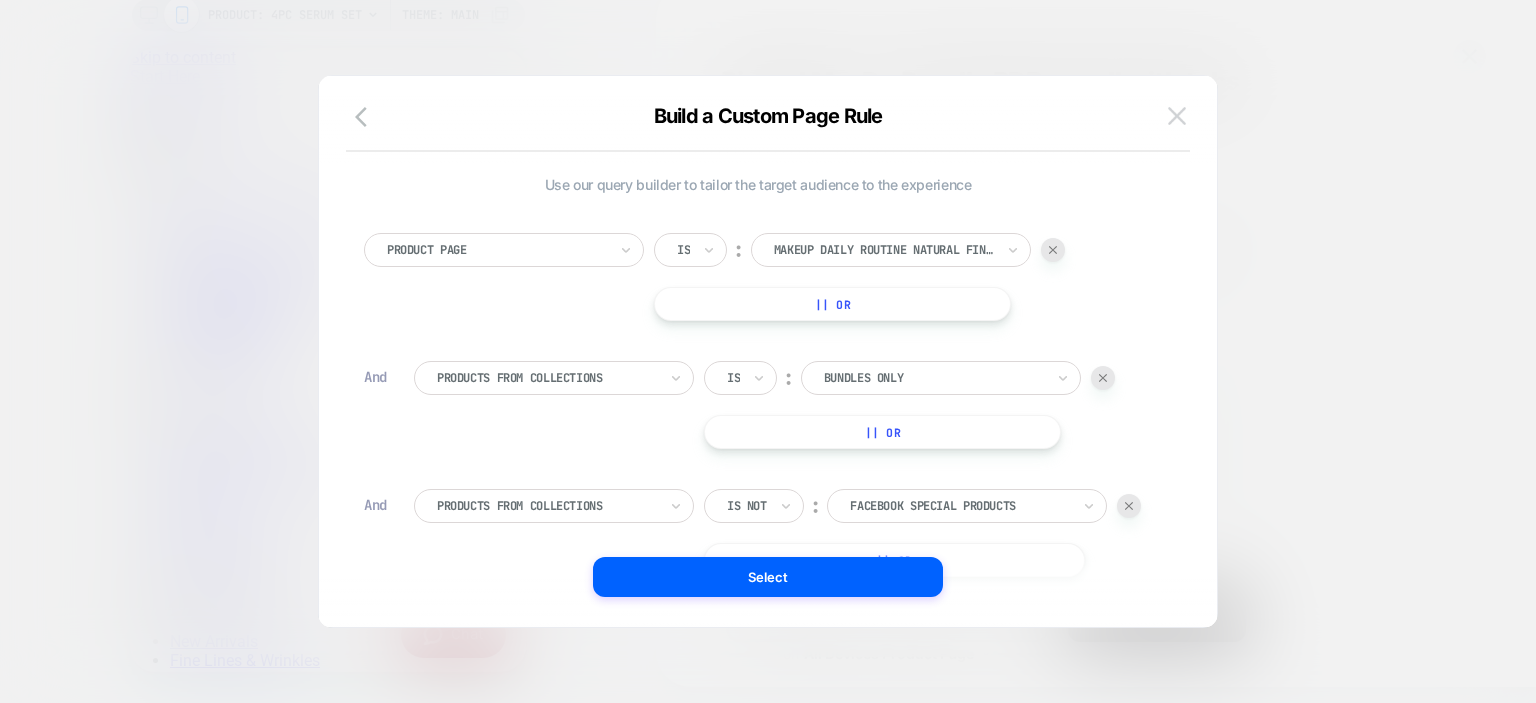 click at bounding box center (1177, 116) 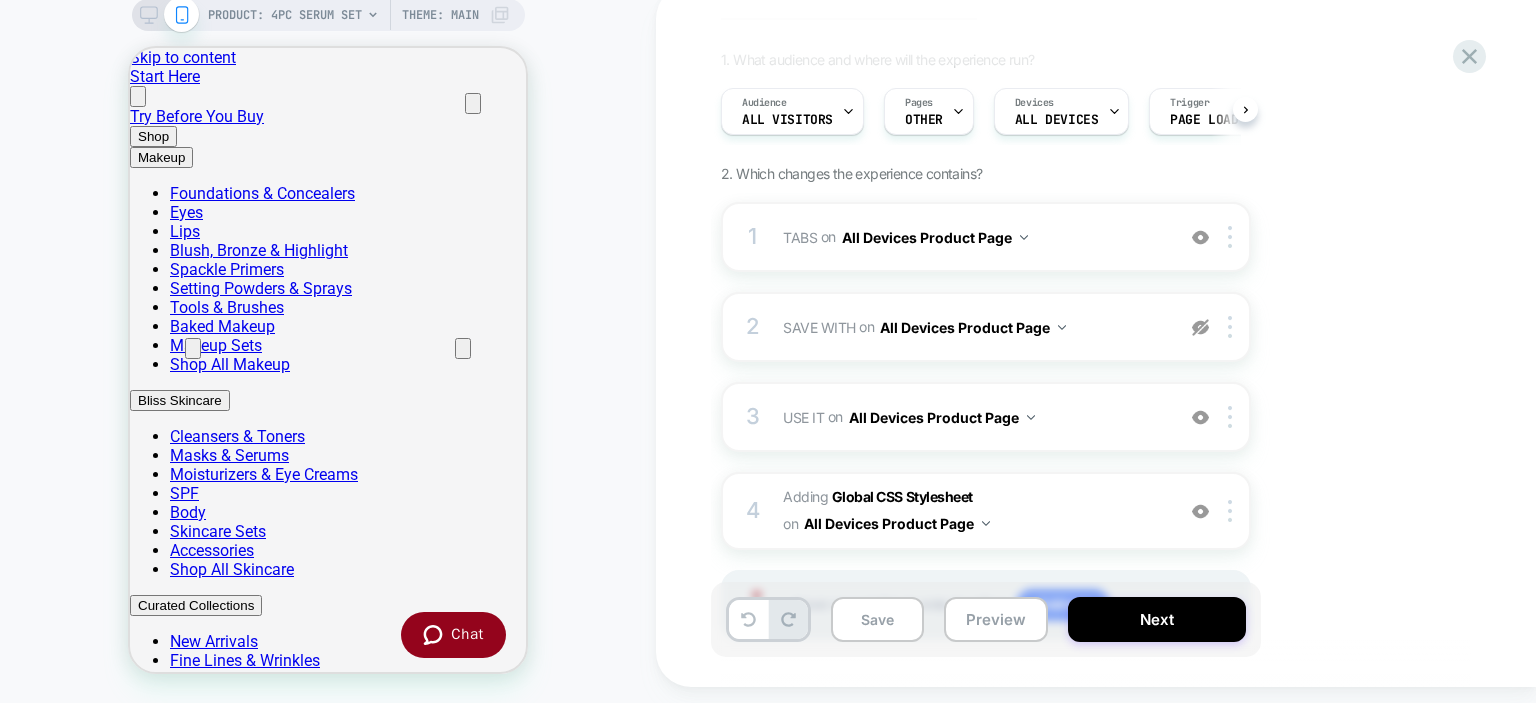 scroll, scrollTop: 232, scrollLeft: 0, axis: vertical 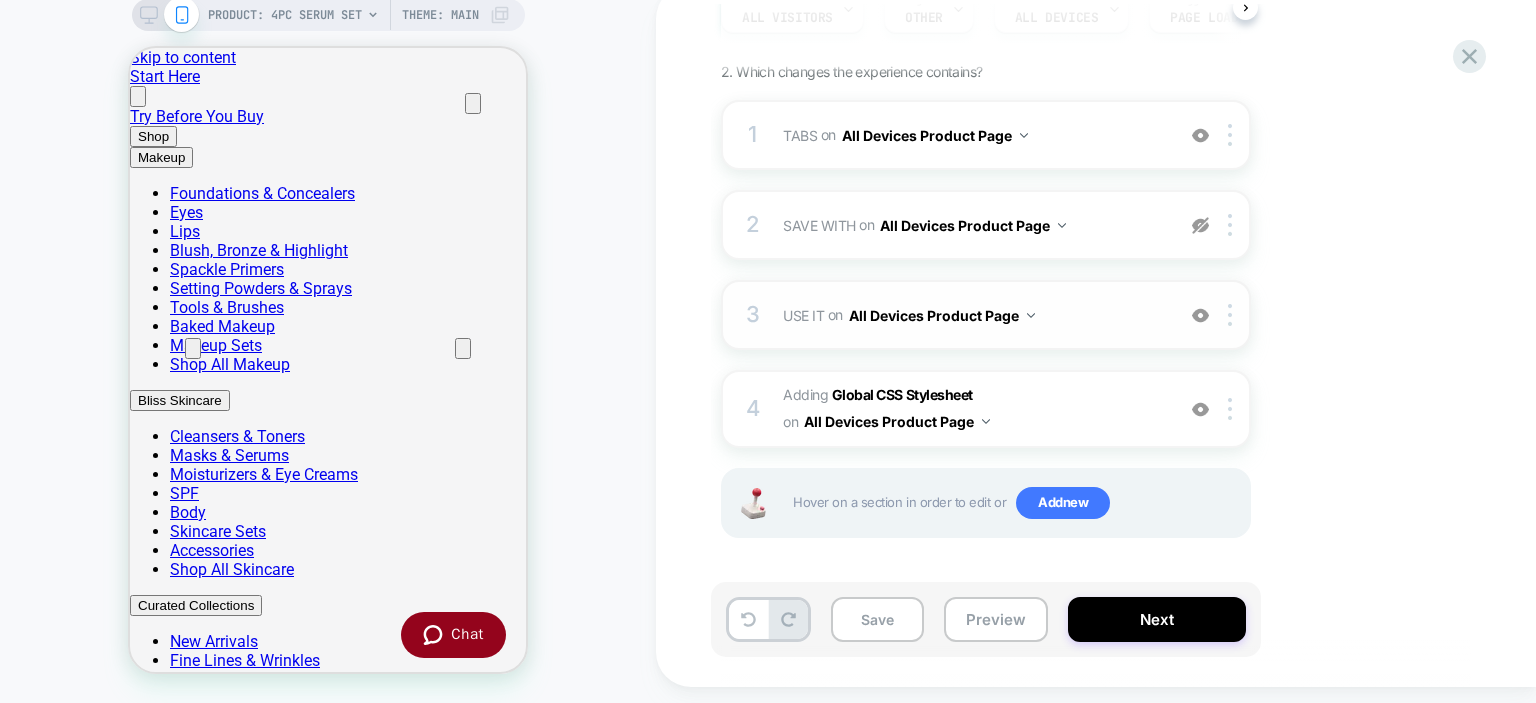 click on "3" at bounding box center [753, 315] 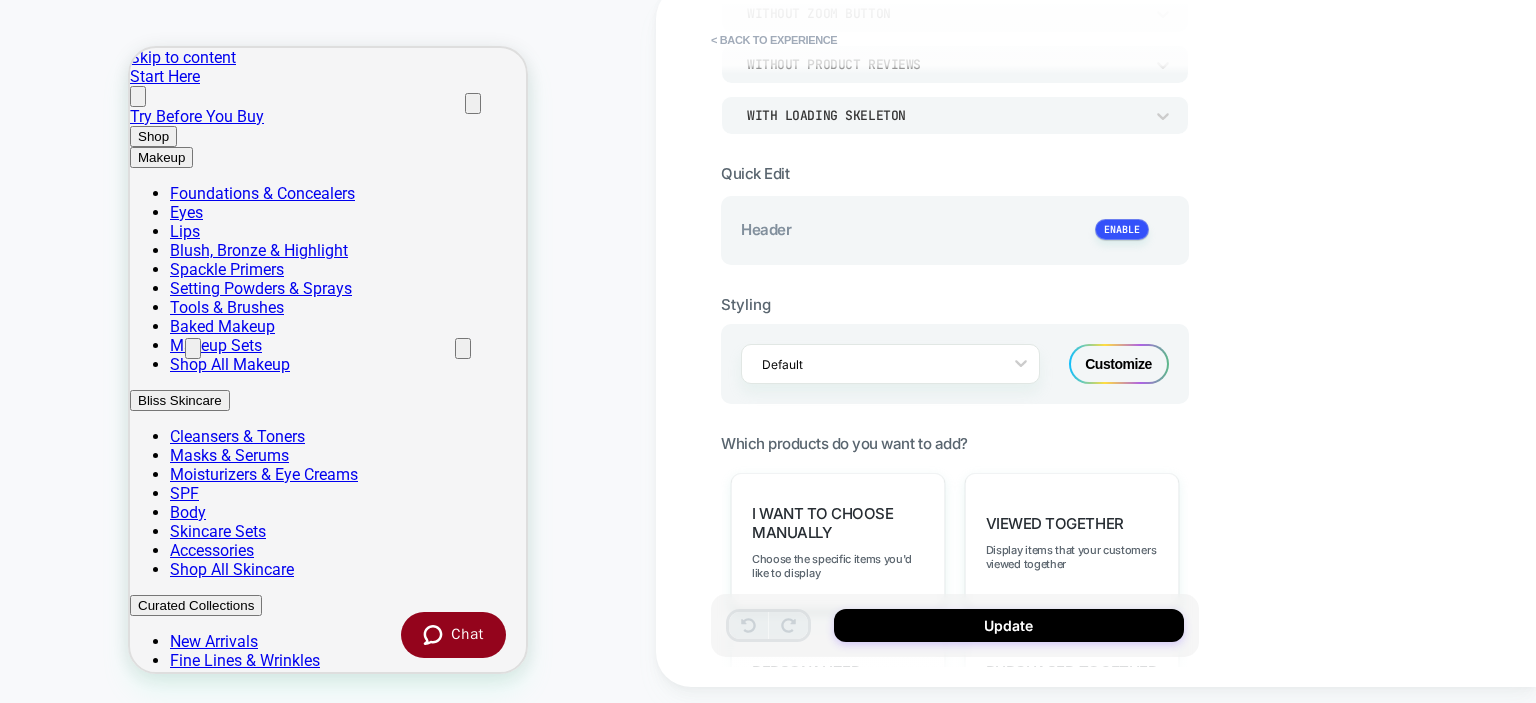 scroll, scrollTop: 600, scrollLeft: 0, axis: vertical 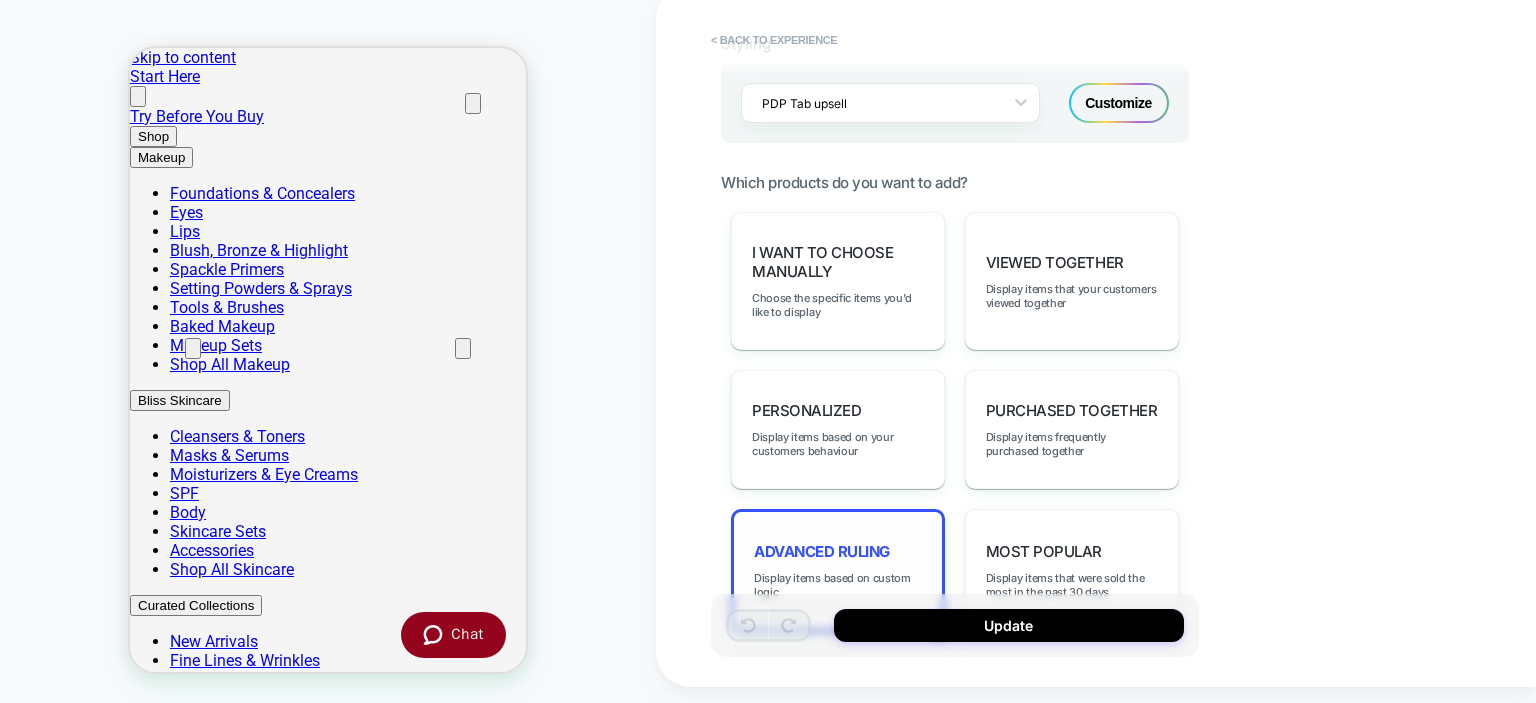 click on "Advanced Ruling Display items based on custom logic" at bounding box center [838, 570] 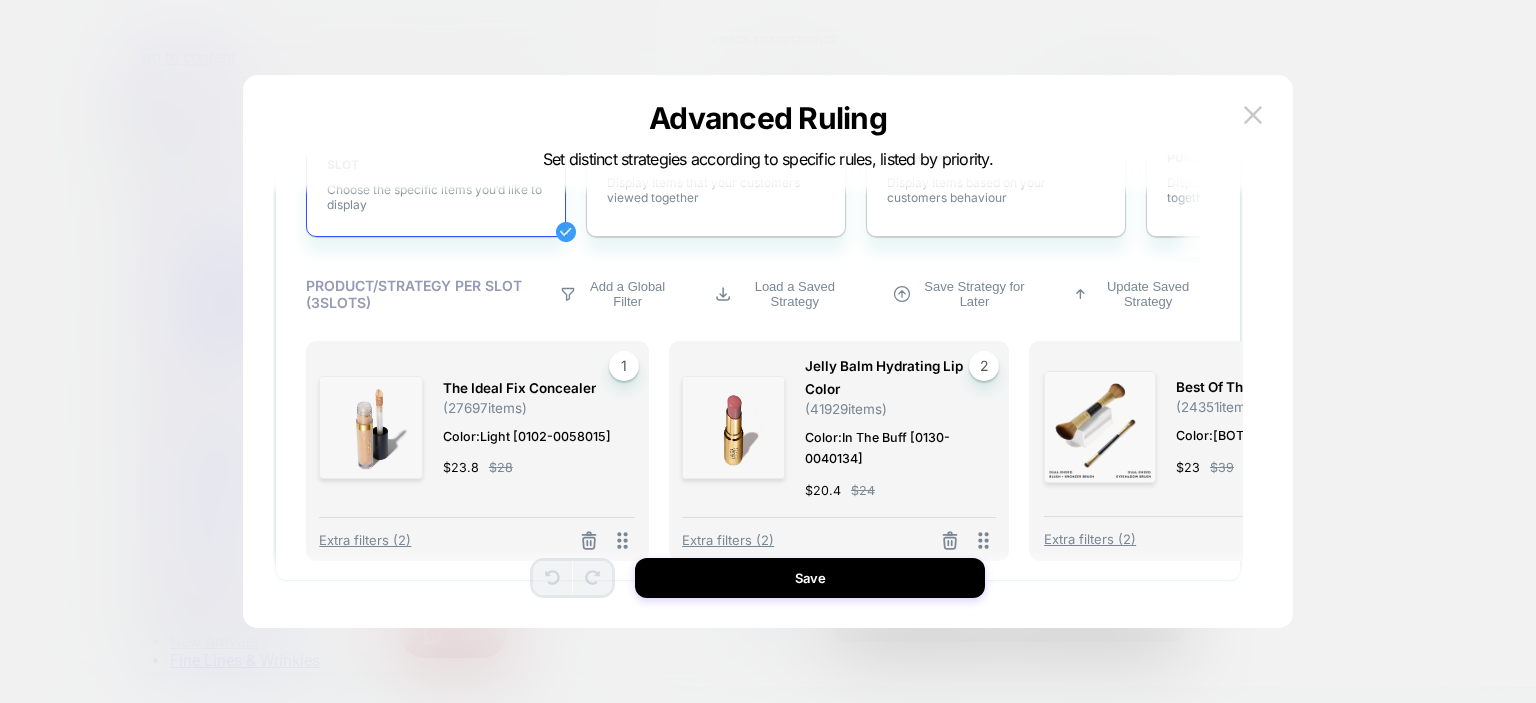 scroll, scrollTop: 400, scrollLeft: 0, axis: vertical 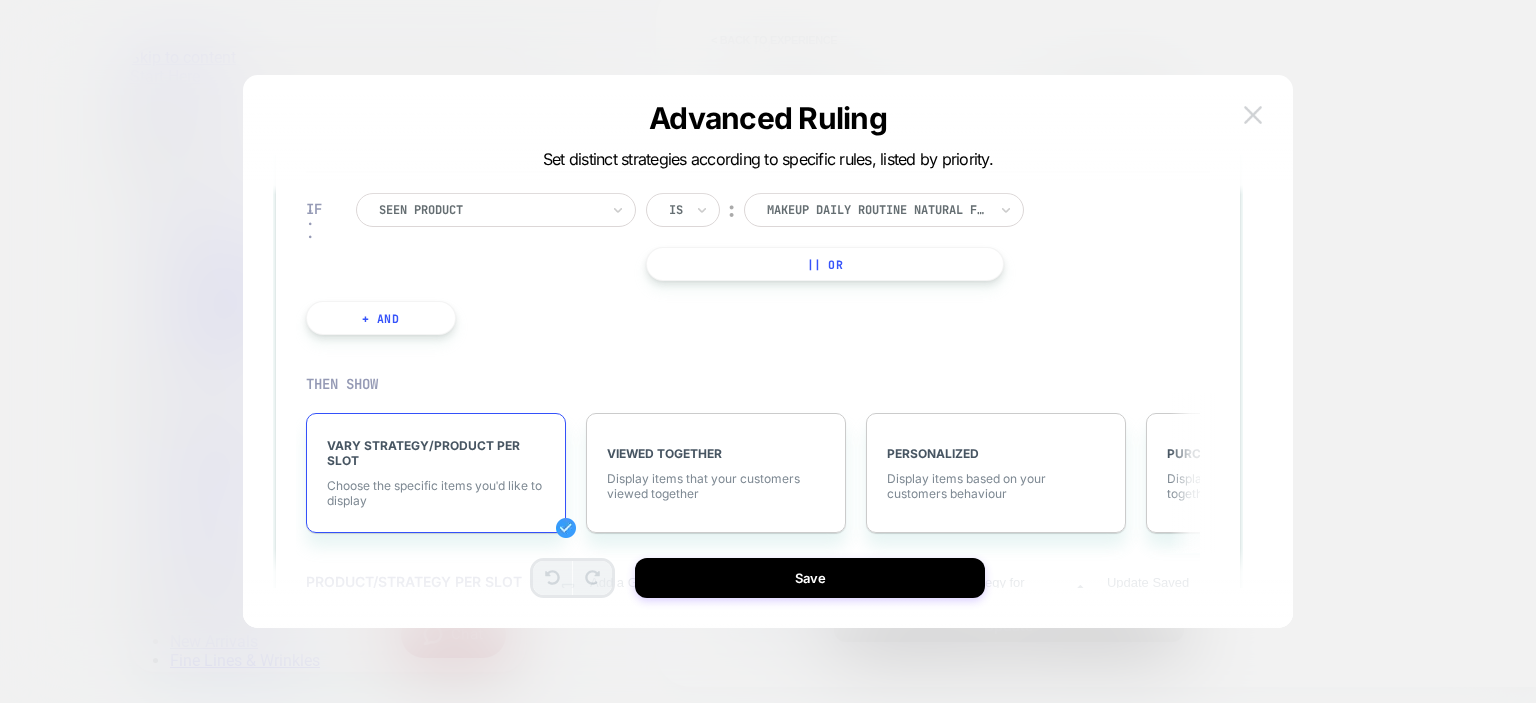 click at bounding box center [1253, 114] 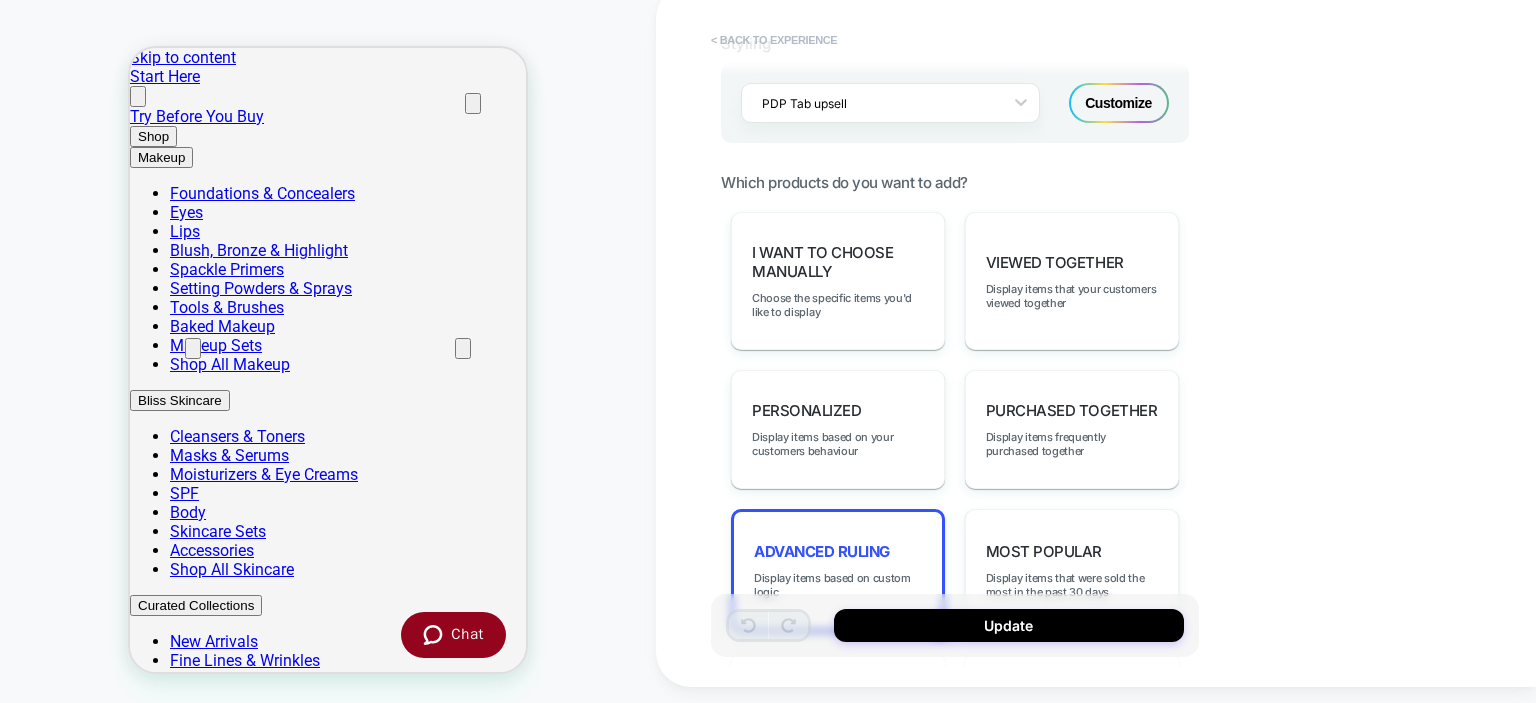 scroll, scrollTop: 200, scrollLeft: 0, axis: vertical 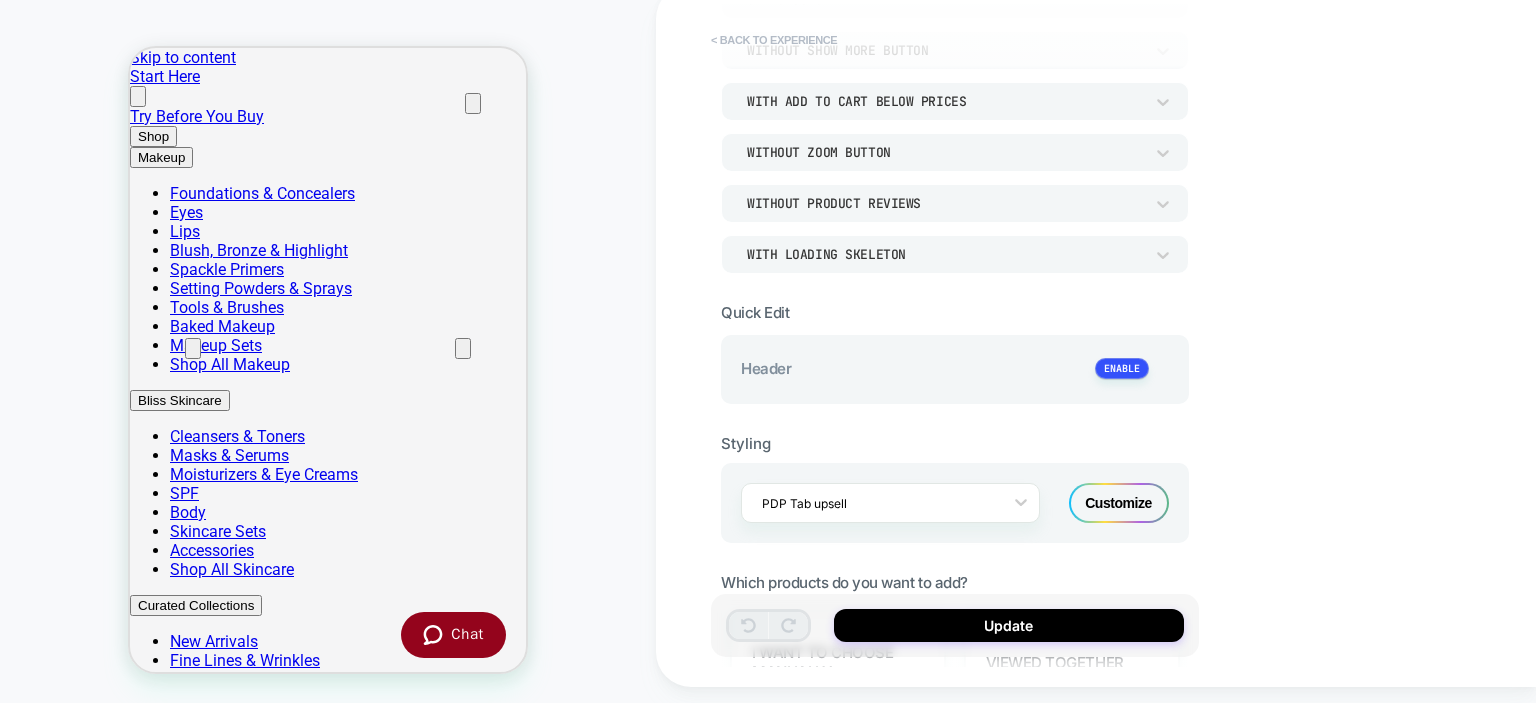 click on "< Back to experience" at bounding box center [774, 40] 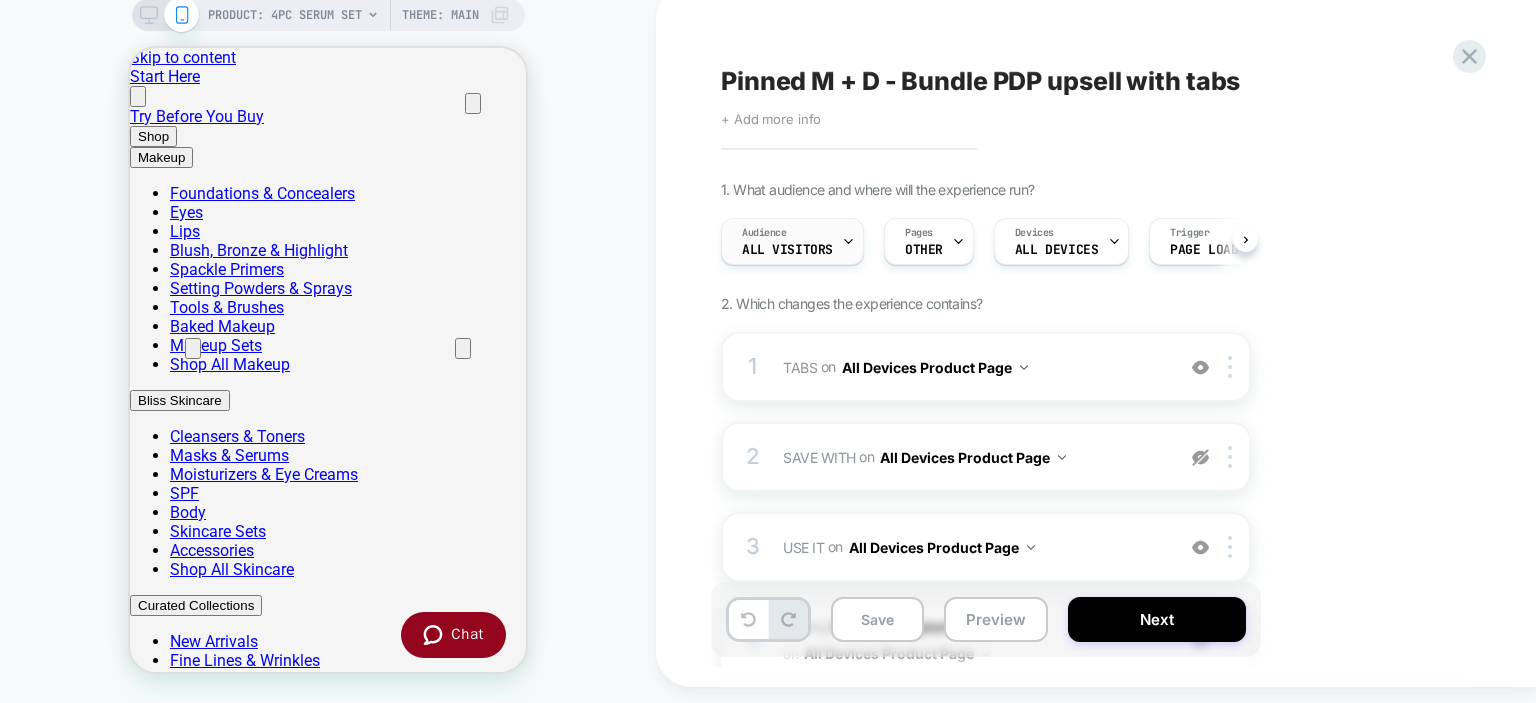 scroll, scrollTop: 0, scrollLeft: 0, axis: both 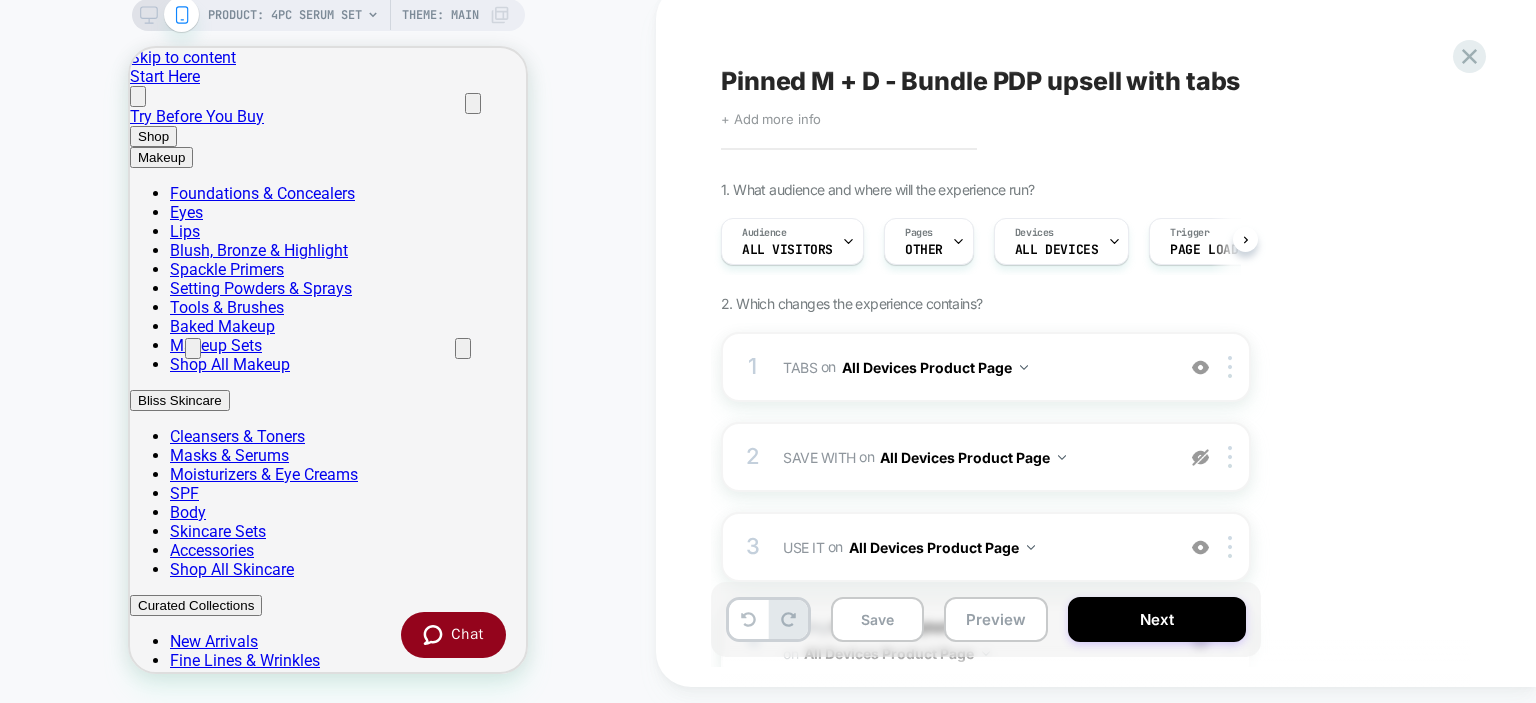 click on "Pinned M + D - Bundle PDP upsell with tabs Click to edit experience details + Add more info 1. What audience and where will the experience run? Audience All Visitors Pages OTHER Devices ALL DEVICES Trigger Page Load 2. Which changes the experience contains? 1 TABS Adding Code Block BEFORE .accordion_tabs   on All Devices Product Page Add Before Add After Duplicate Replace Position Copy CSS Selector Rename Target   Mobile Delete 2 SAVE WITH Replacing Blocks List WITH #save-with-wrapper-vsly   on All Devices Product Page Copy CSS Selector Copy Widget Id Rename Target   Mobile Delete 3 USE IT Replacing Blocks List WITH #use-it-wrapper-vsly   on All Devices Product Page Add Before Add After Duplicate Replace Position Copy CSS Selector Copy Widget Id Rename Target   Mobile Delete 4 Adding   Global CSS Stylesheet   on All Devices Product Page Add Before Add After Target   Mobile Delete Hover on a section in order to edit or  Add  new" at bounding box center [1086, 335] 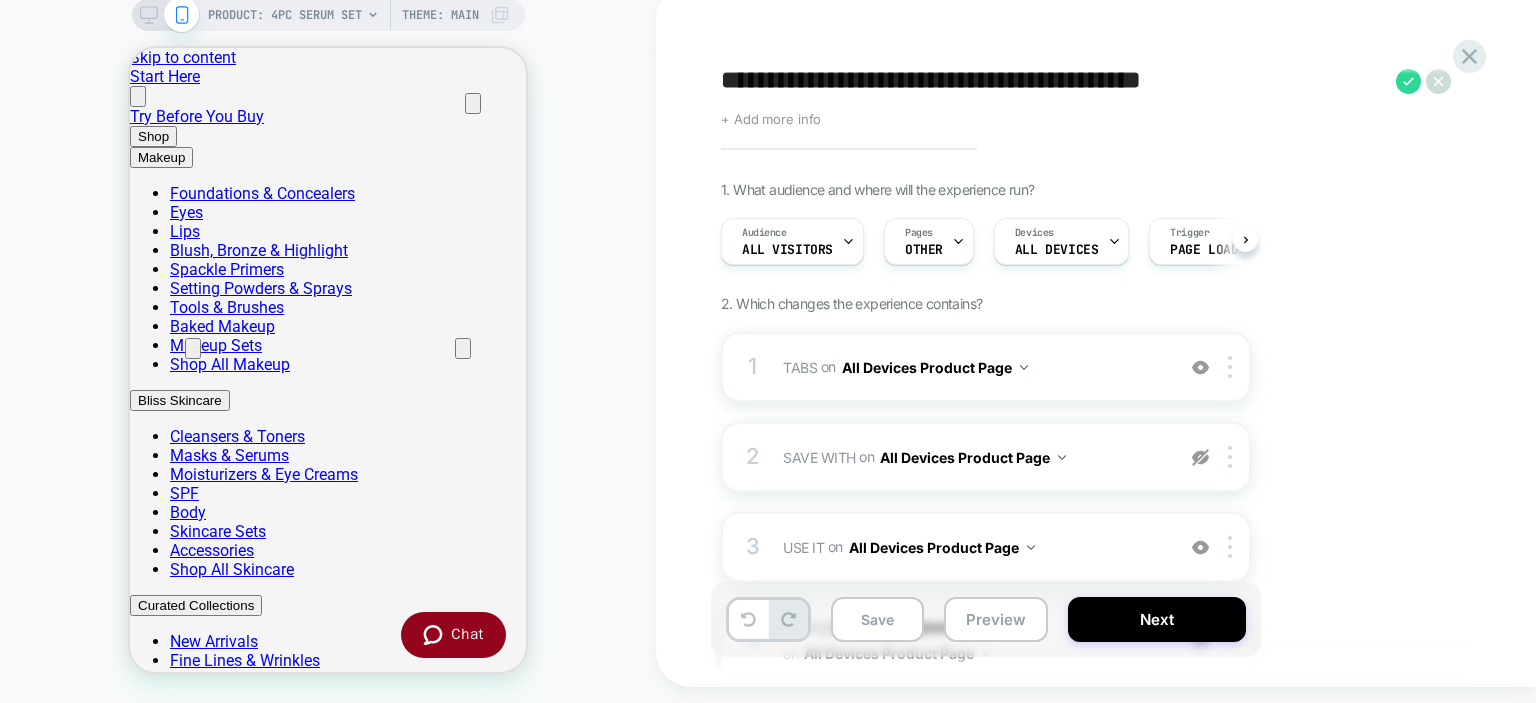 click on "**********" at bounding box center (1053, 81) 